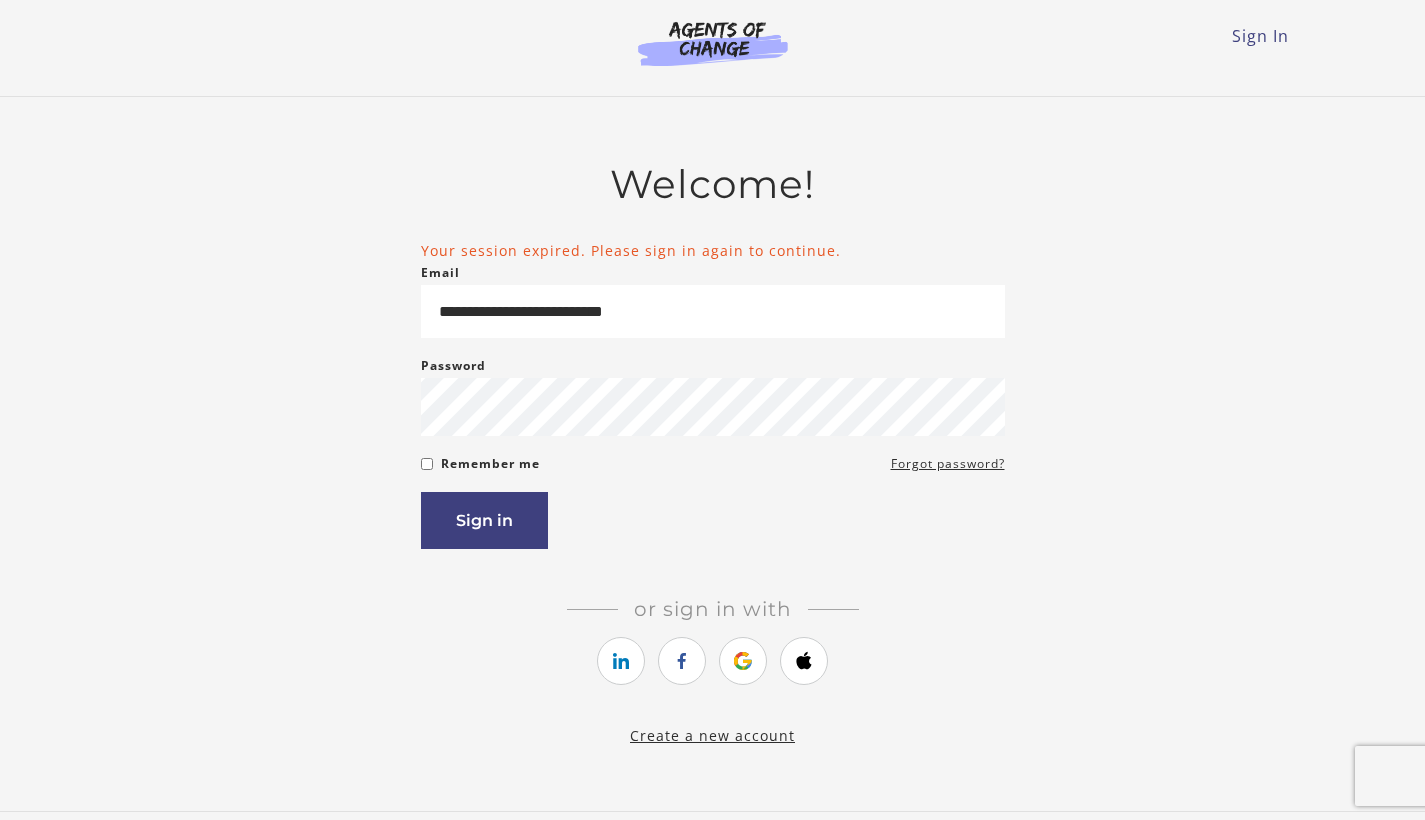 scroll, scrollTop: 0, scrollLeft: 0, axis: both 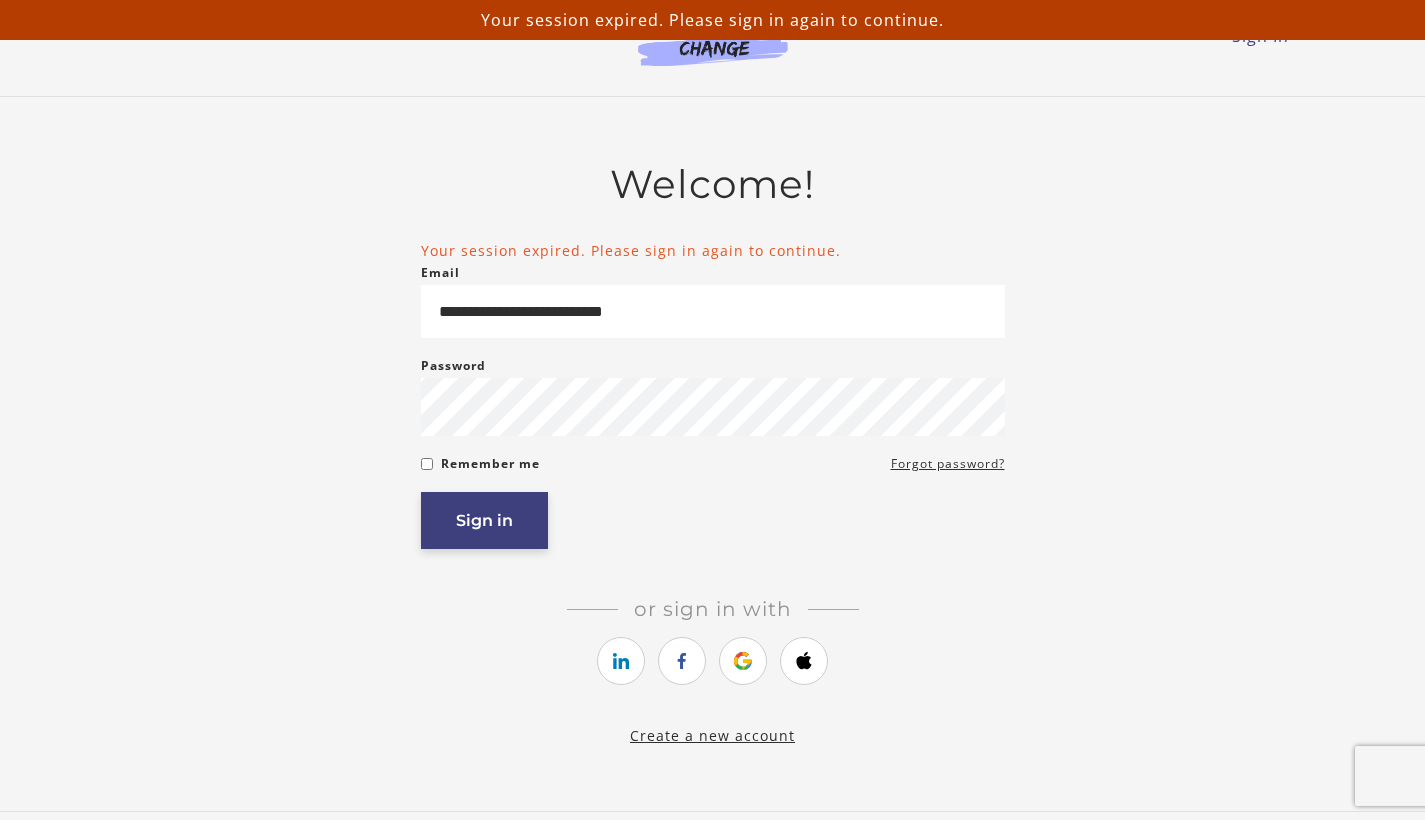 click on "Sign in" at bounding box center (484, 520) 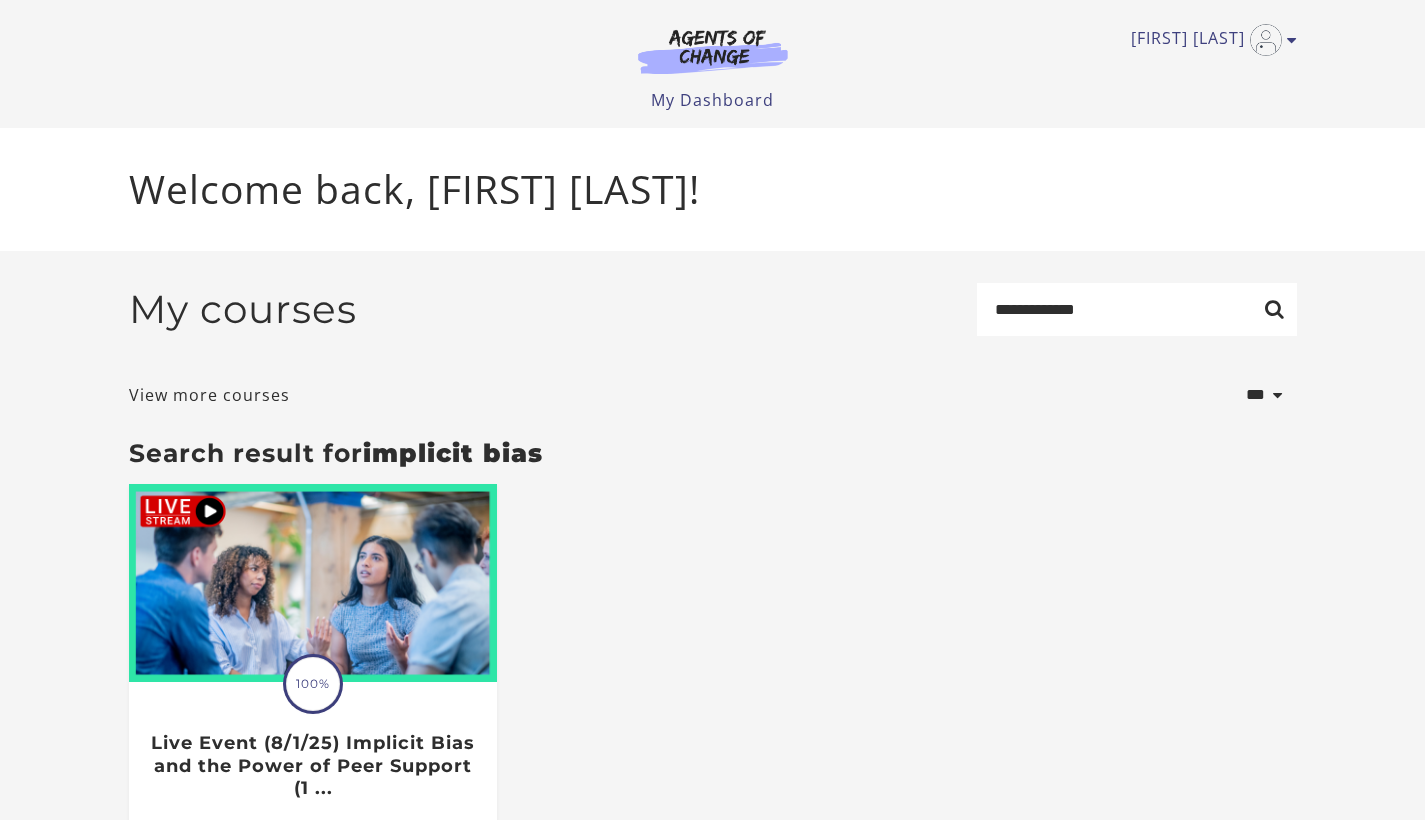 scroll, scrollTop: 0, scrollLeft: 0, axis: both 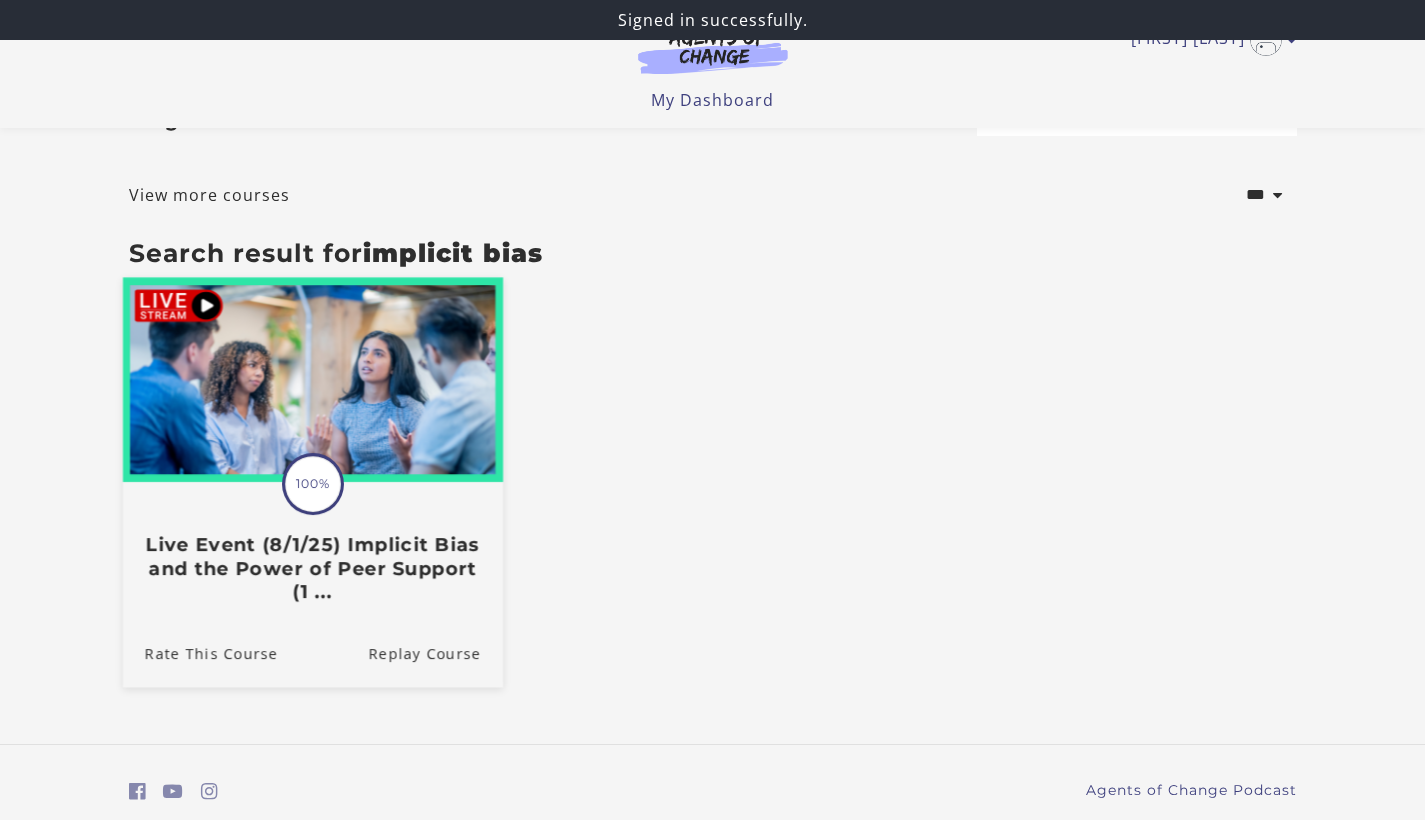 click on "100%" at bounding box center (313, 484) 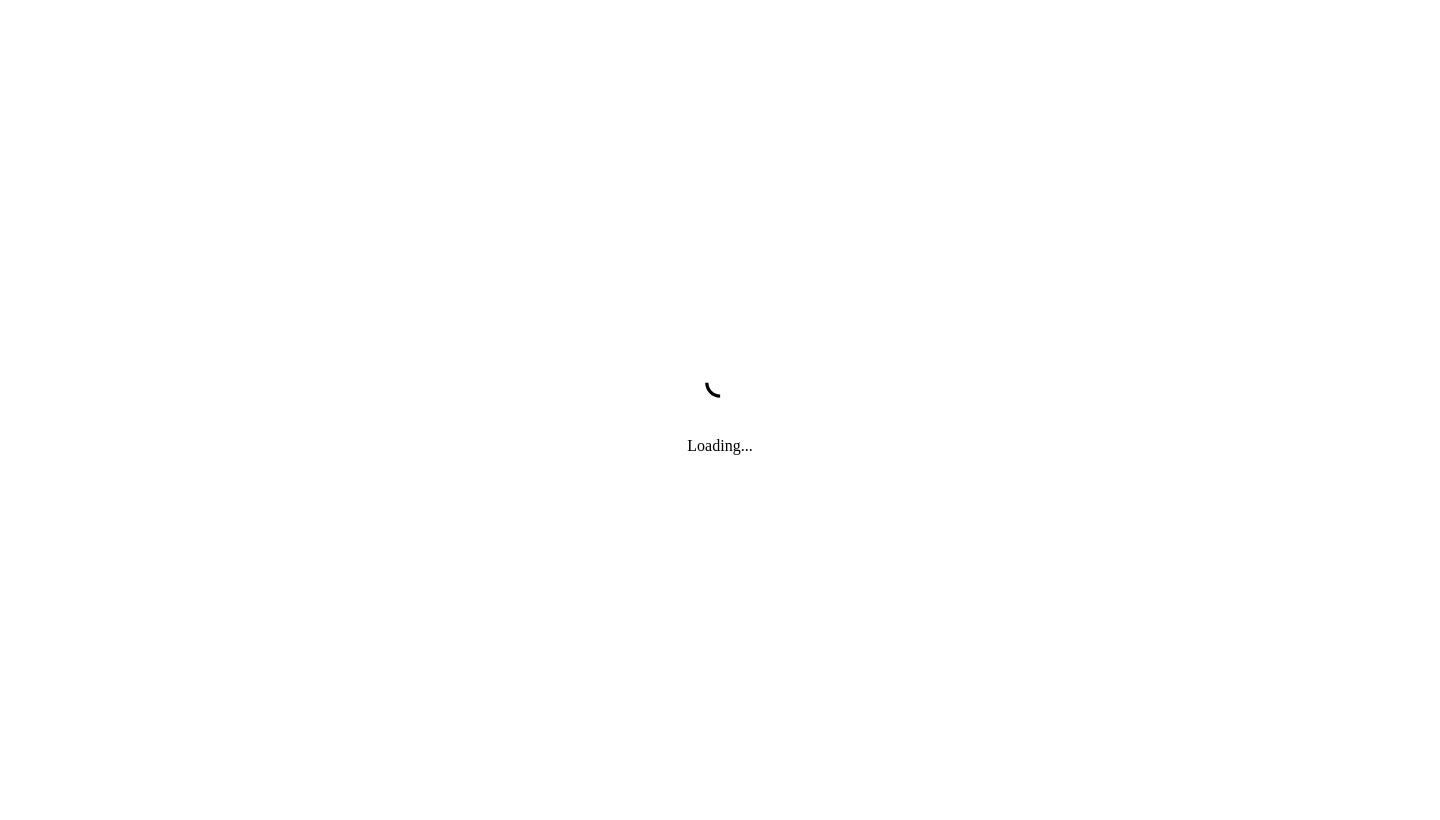 scroll, scrollTop: 0, scrollLeft: 0, axis: both 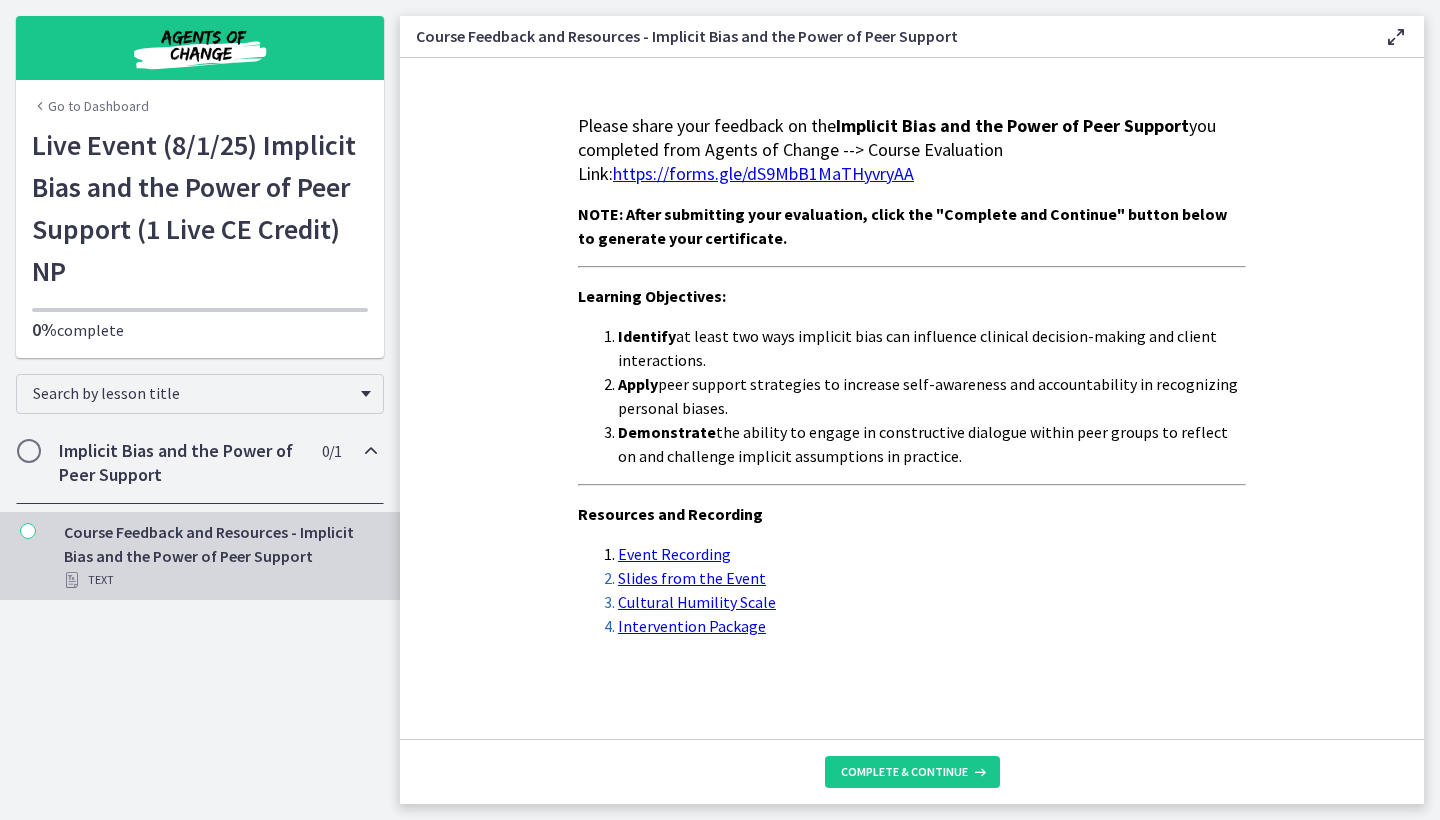 click on "https://forms.gle/dS9MbB1MaTHyvryAA" at bounding box center [763, 173] 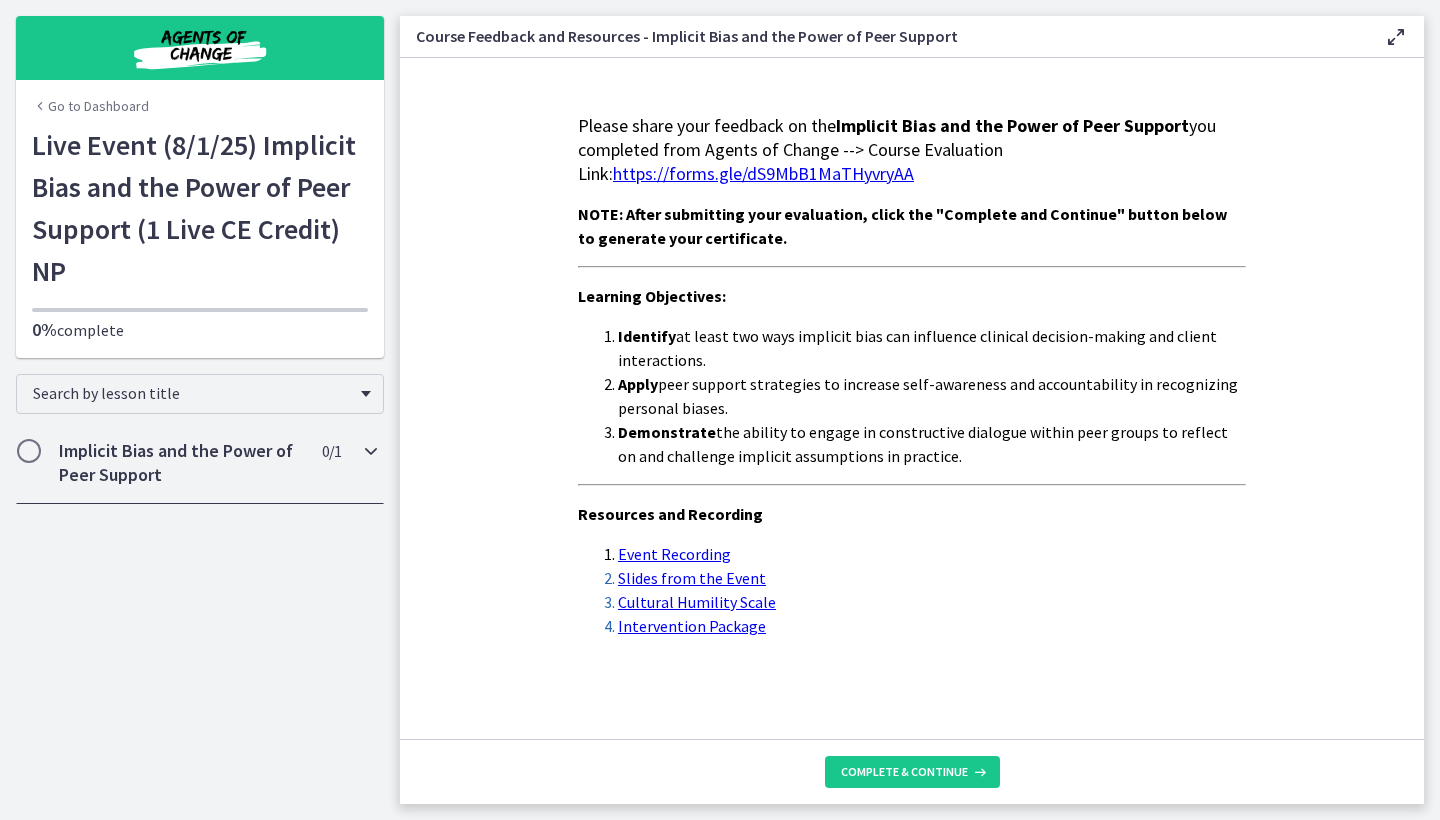 click on "Implicit Bias and the Power of Peer Support" at bounding box center (181, 463) 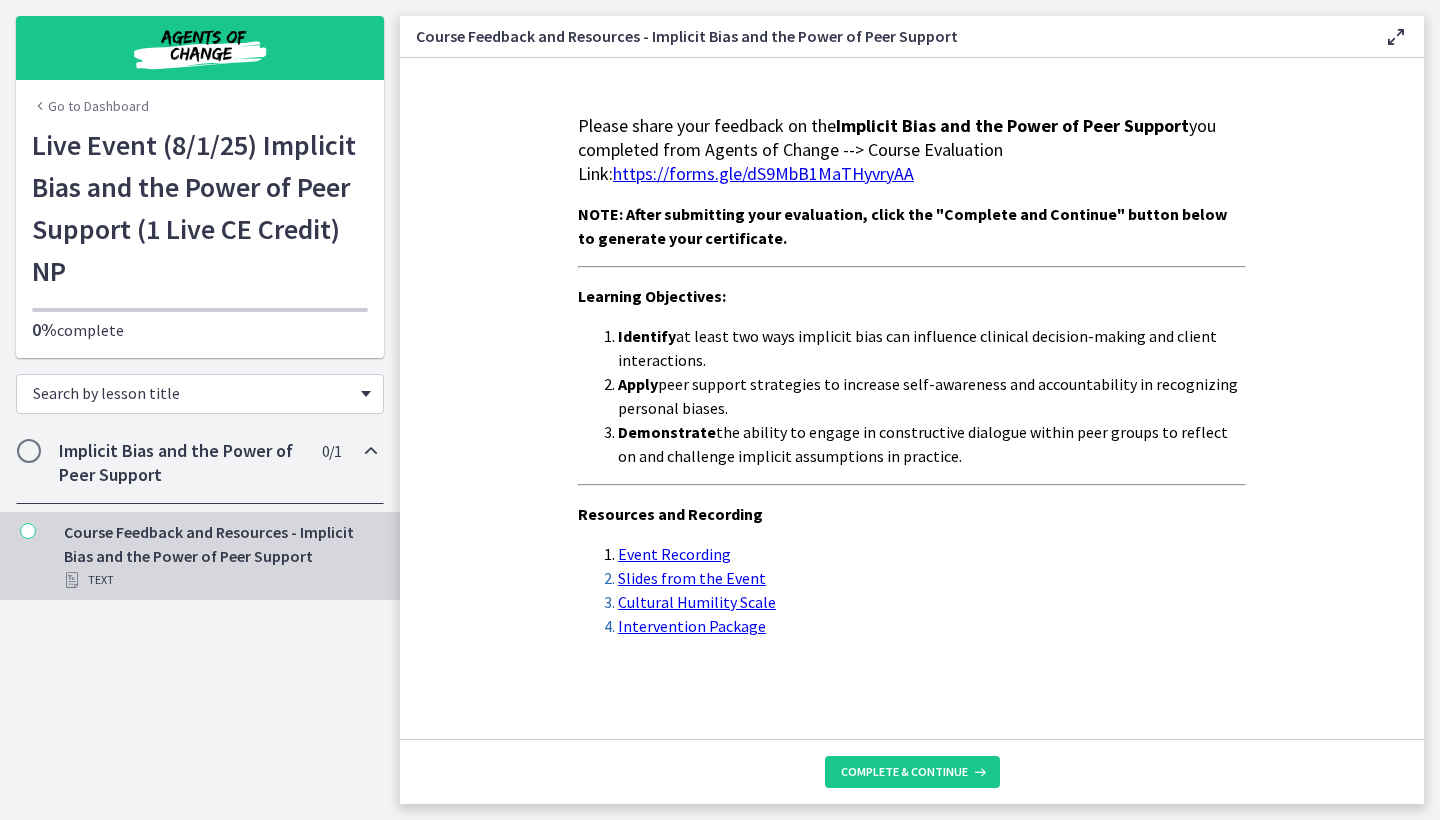 click on "Search by lesson title" at bounding box center (200, 394) 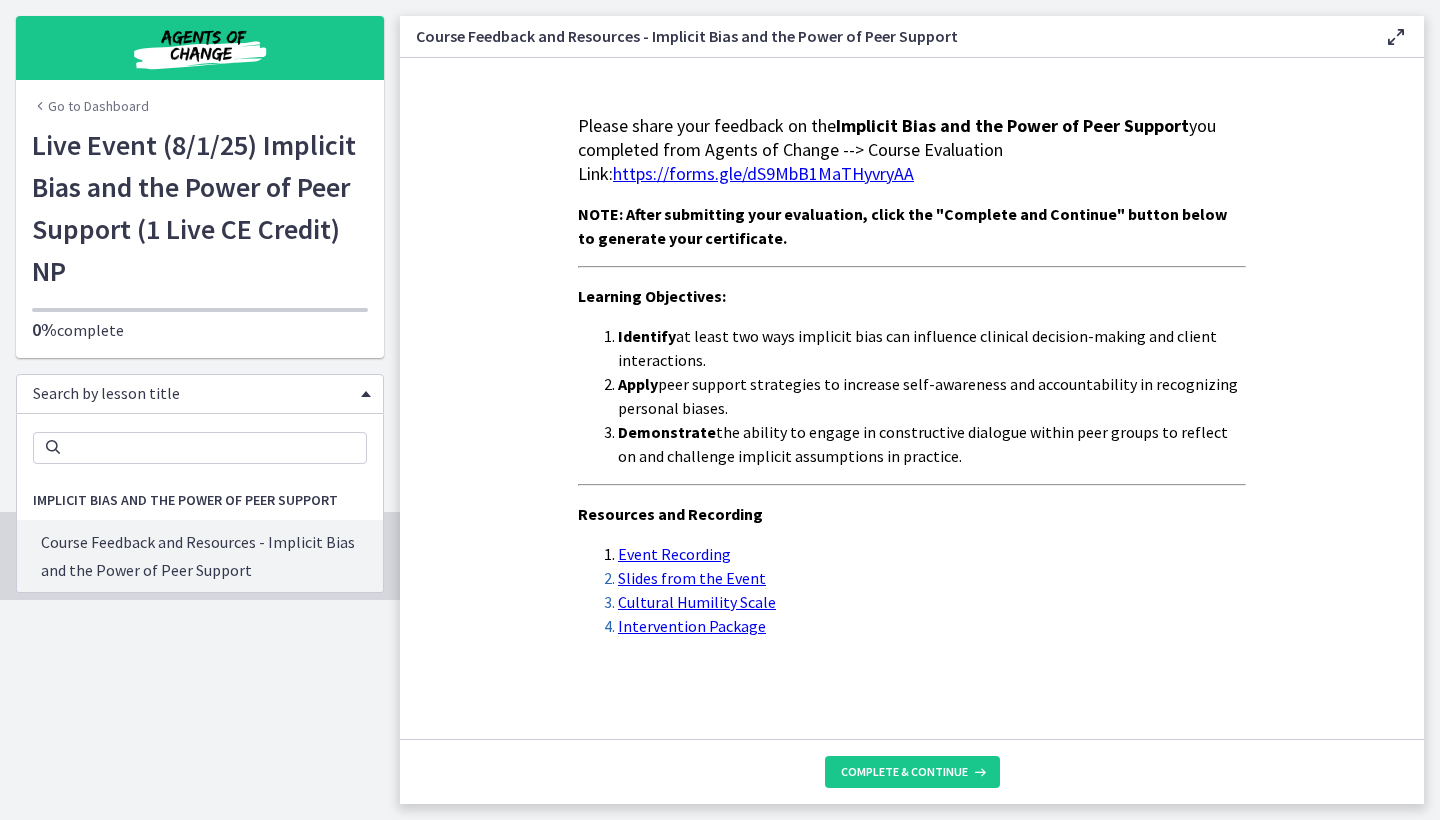 click on "Identify  at least two ways implicit bias can influence clinical decision-making and client interactions. Apply  peer support strategies to increase self-awareness and accountability in recognizing personal biases. Demonstrate  the ability to engage in constructive dialogue within peer groups to reflect on and challenge implicit assumptions in practice." at bounding box center (912, 396) 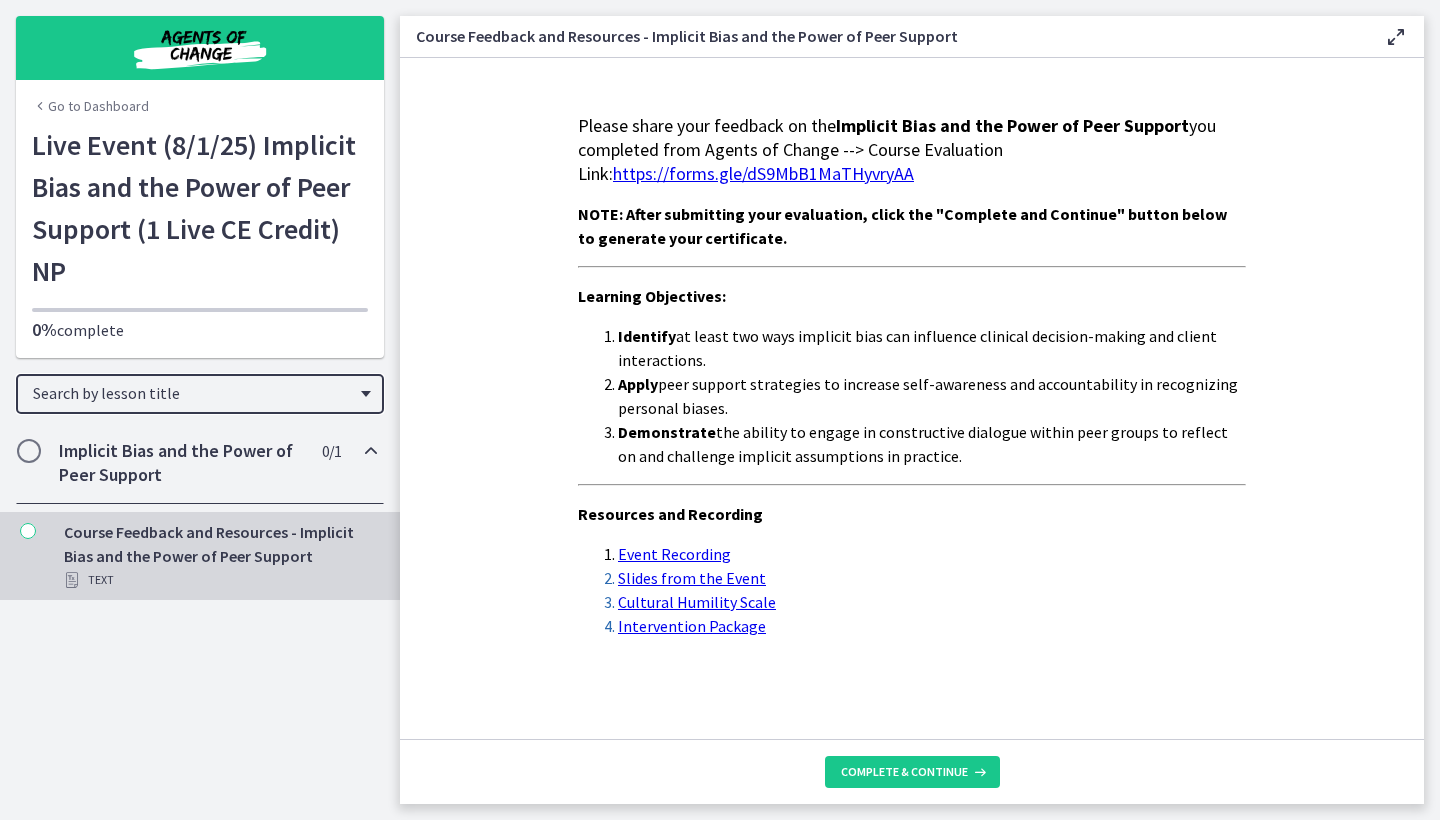 click on "Event Recording" at bounding box center (674, 554) 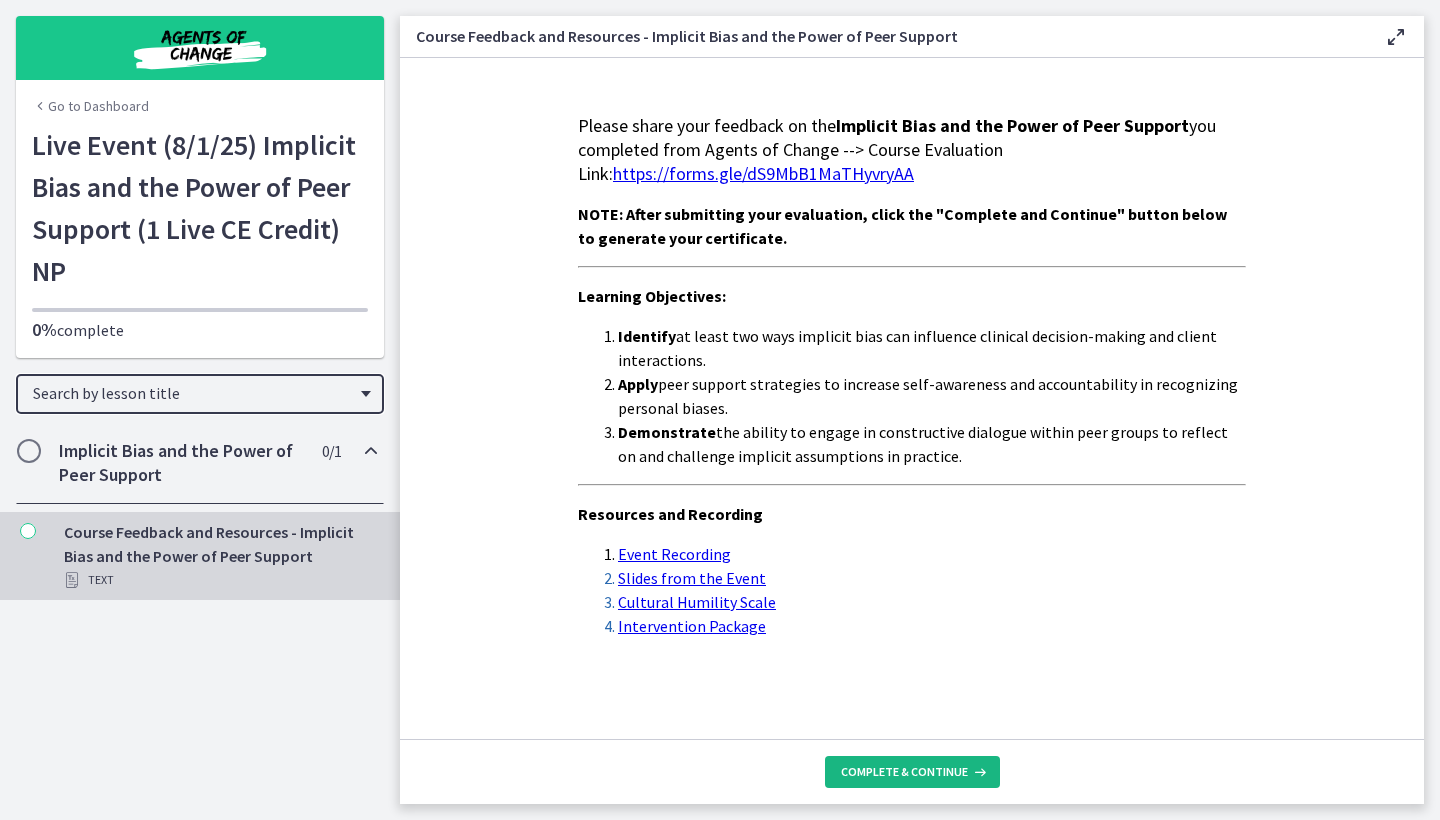 click on "Complete & continue" at bounding box center [904, 772] 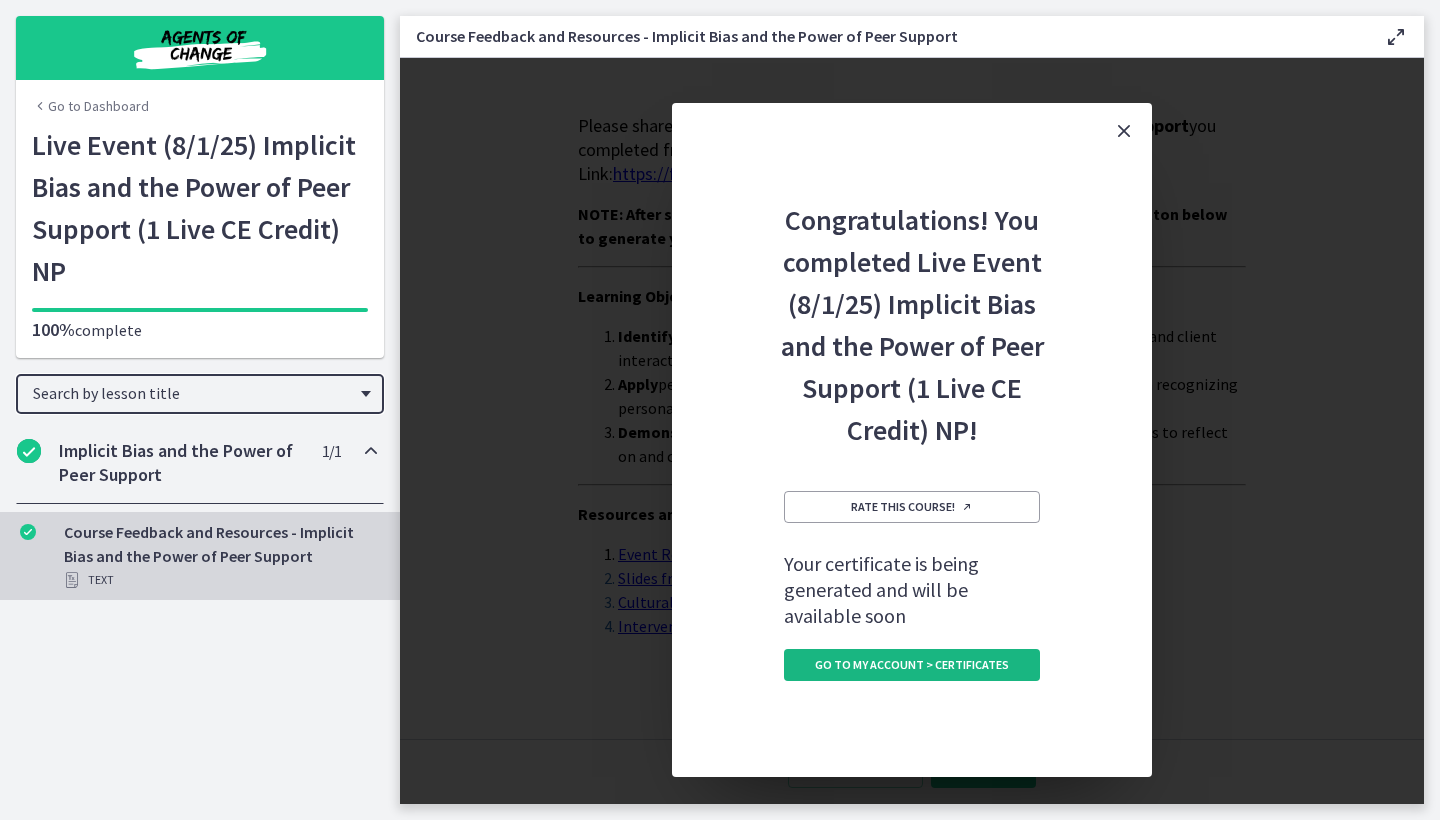 click on "Go to My Account > Certificates" at bounding box center [912, 665] 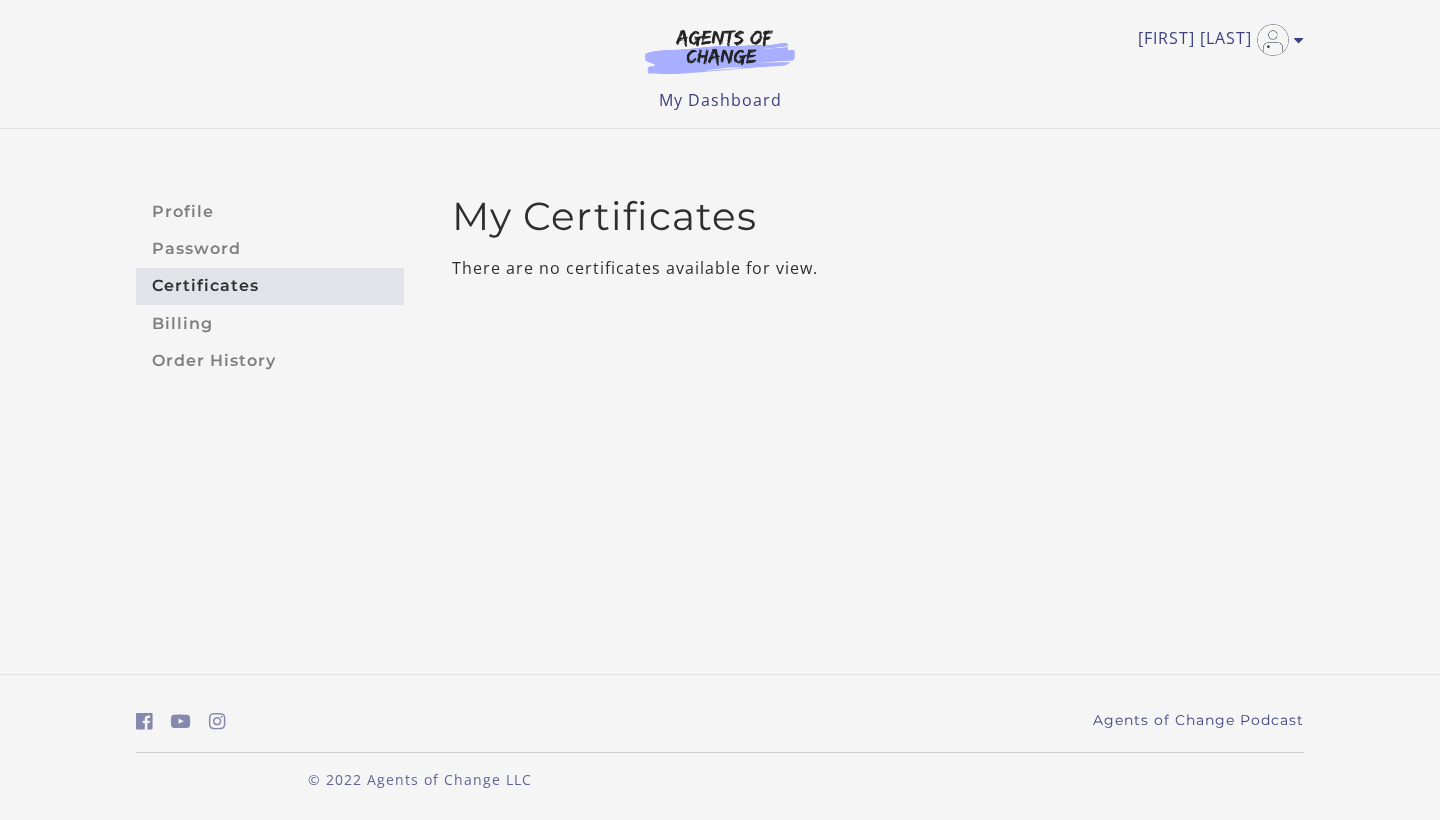 scroll, scrollTop: 0, scrollLeft: 0, axis: both 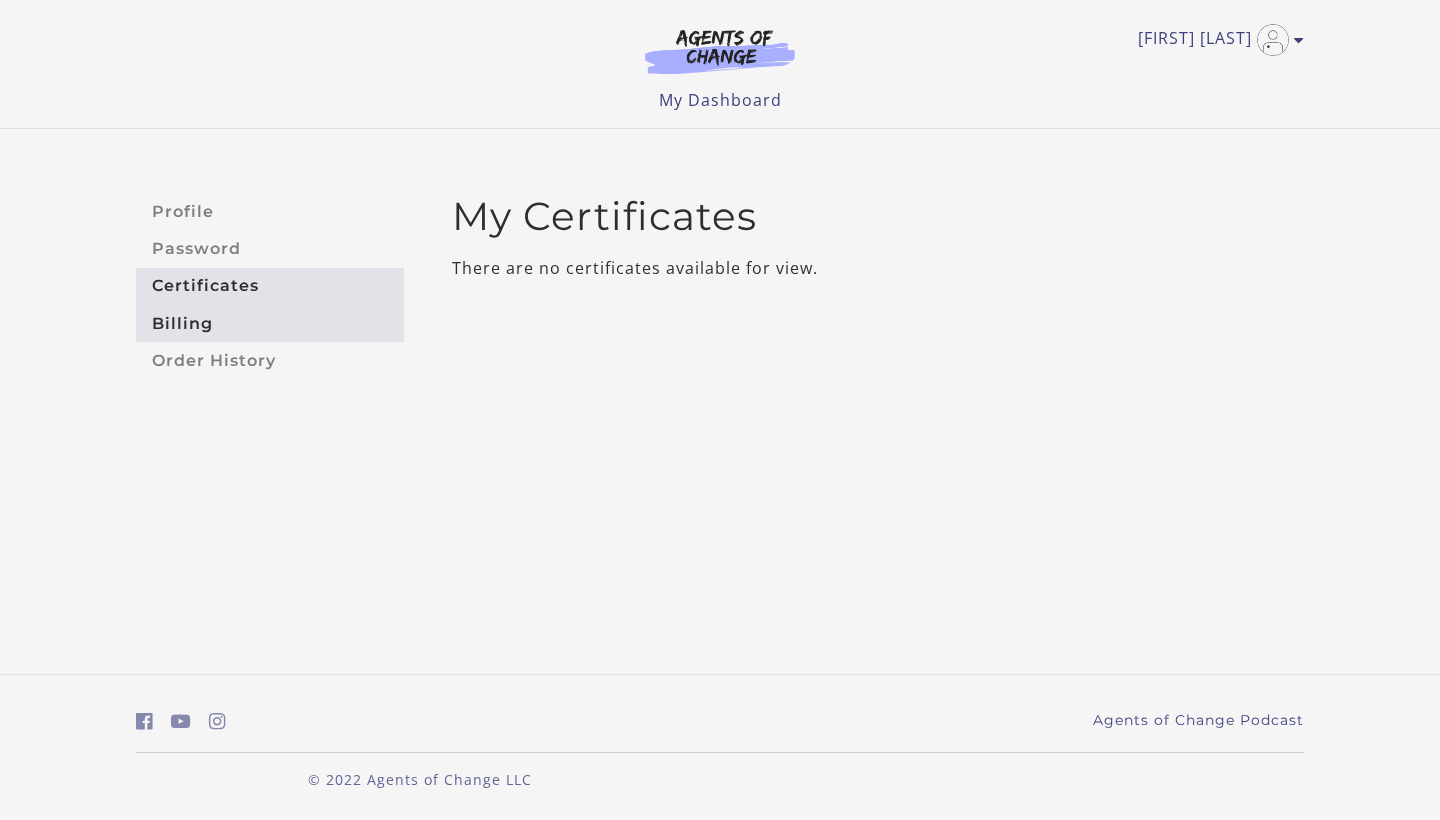 click on "Billing" at bounding box center [270, 323] 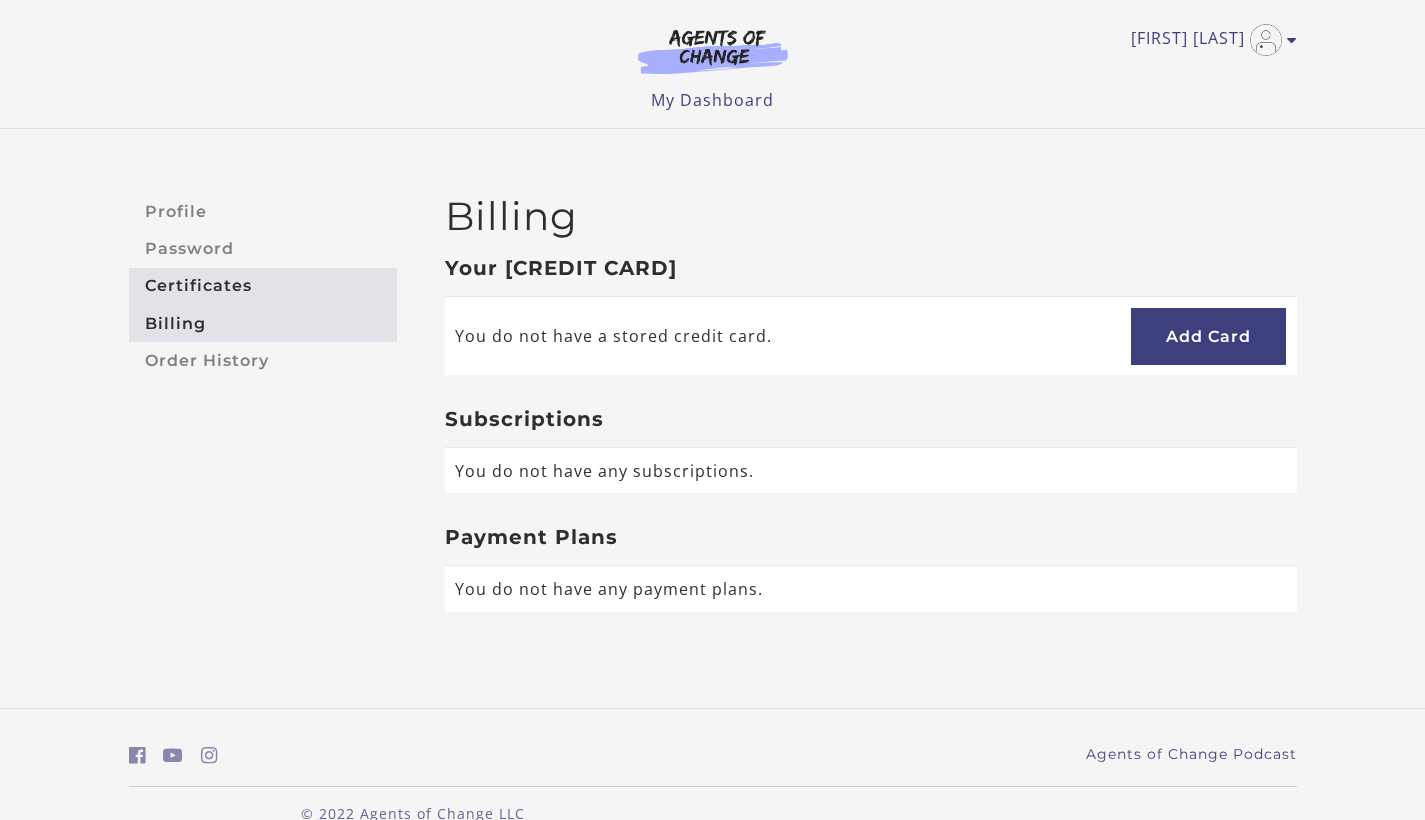 scroll, scrollTop: 0, scrollLeft: 0, axis: both 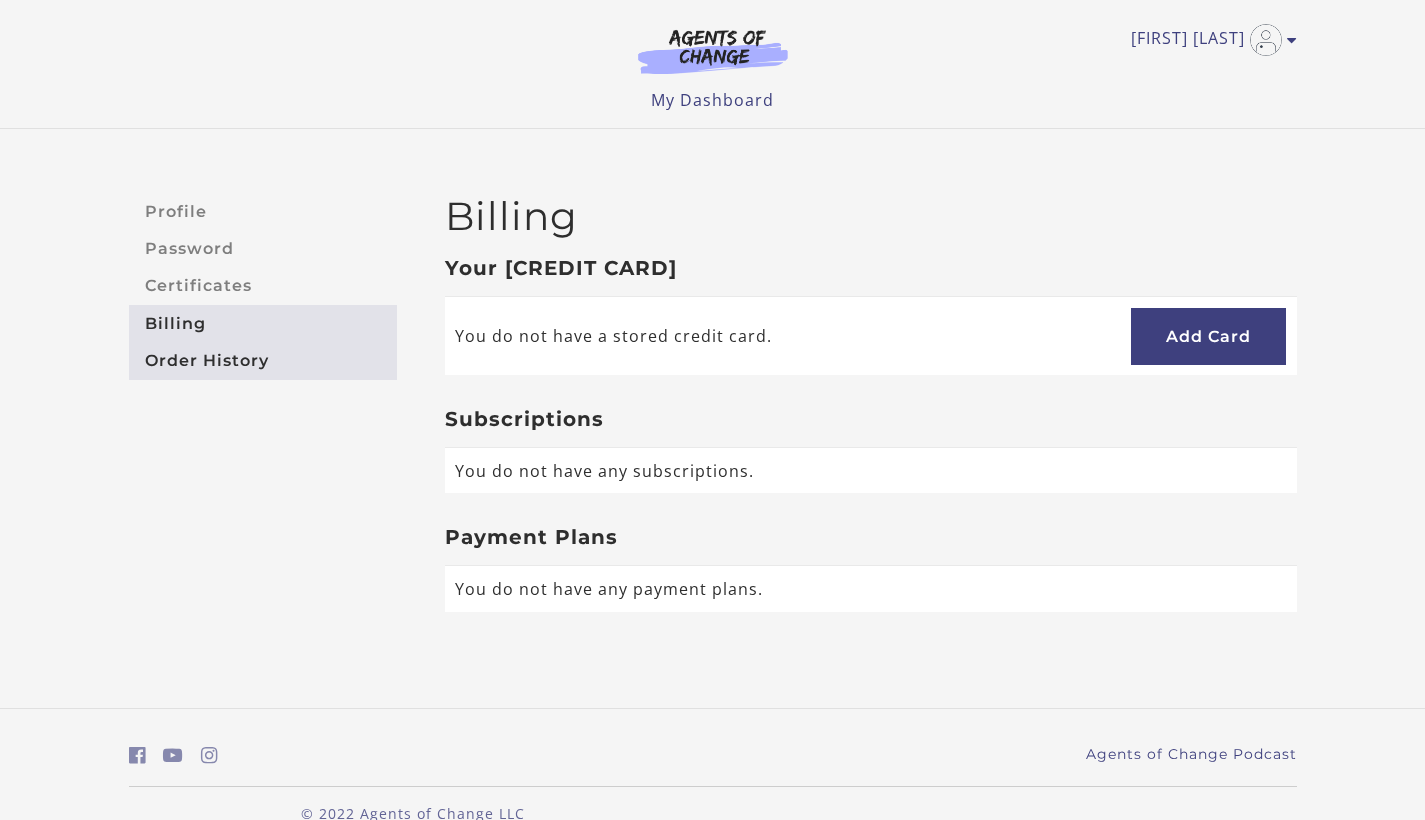 click on "Order History" at bounding box center [263, 360] 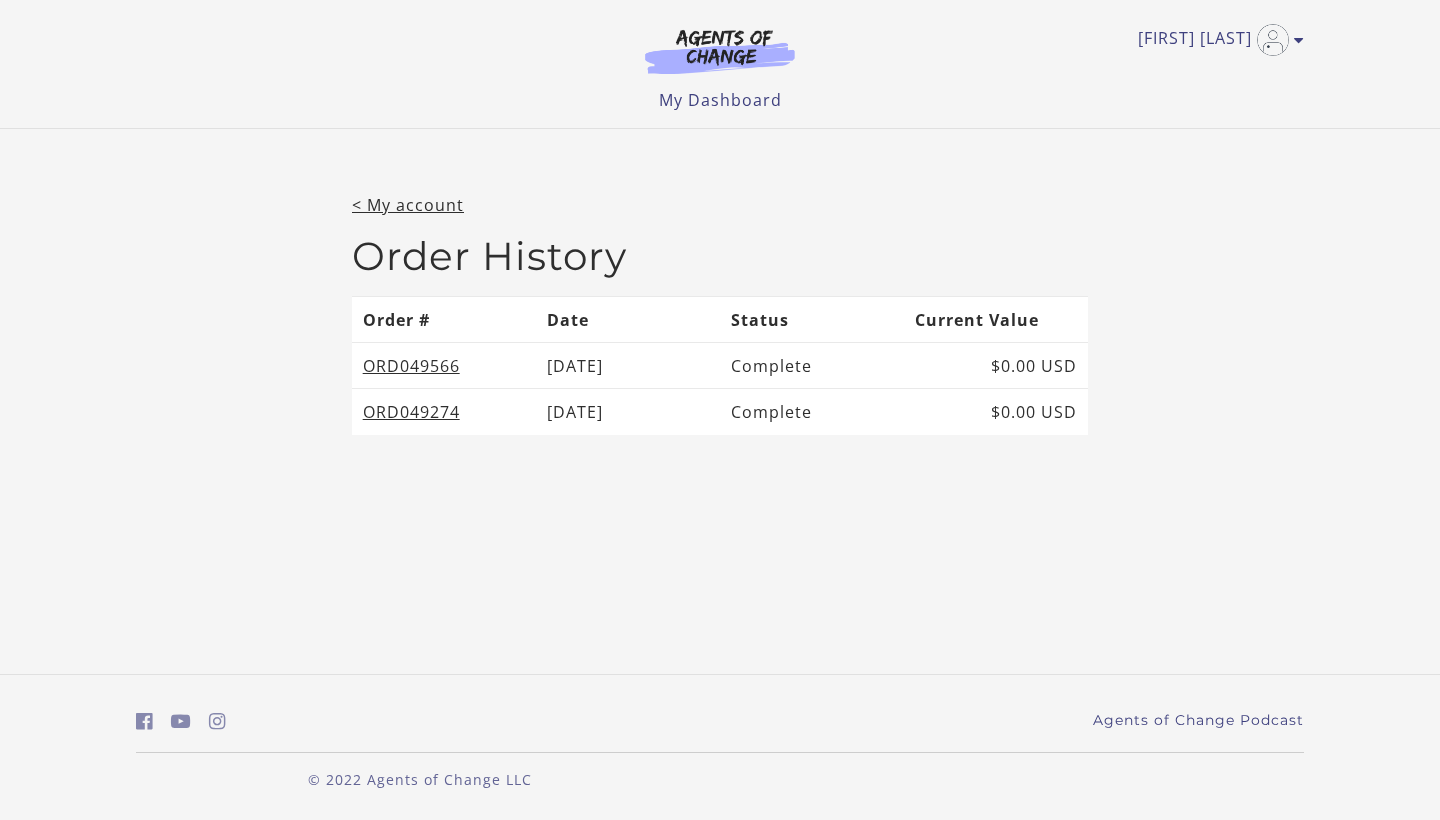 scroll, scrollTop: 0, scrollLeft: 0, axis: both 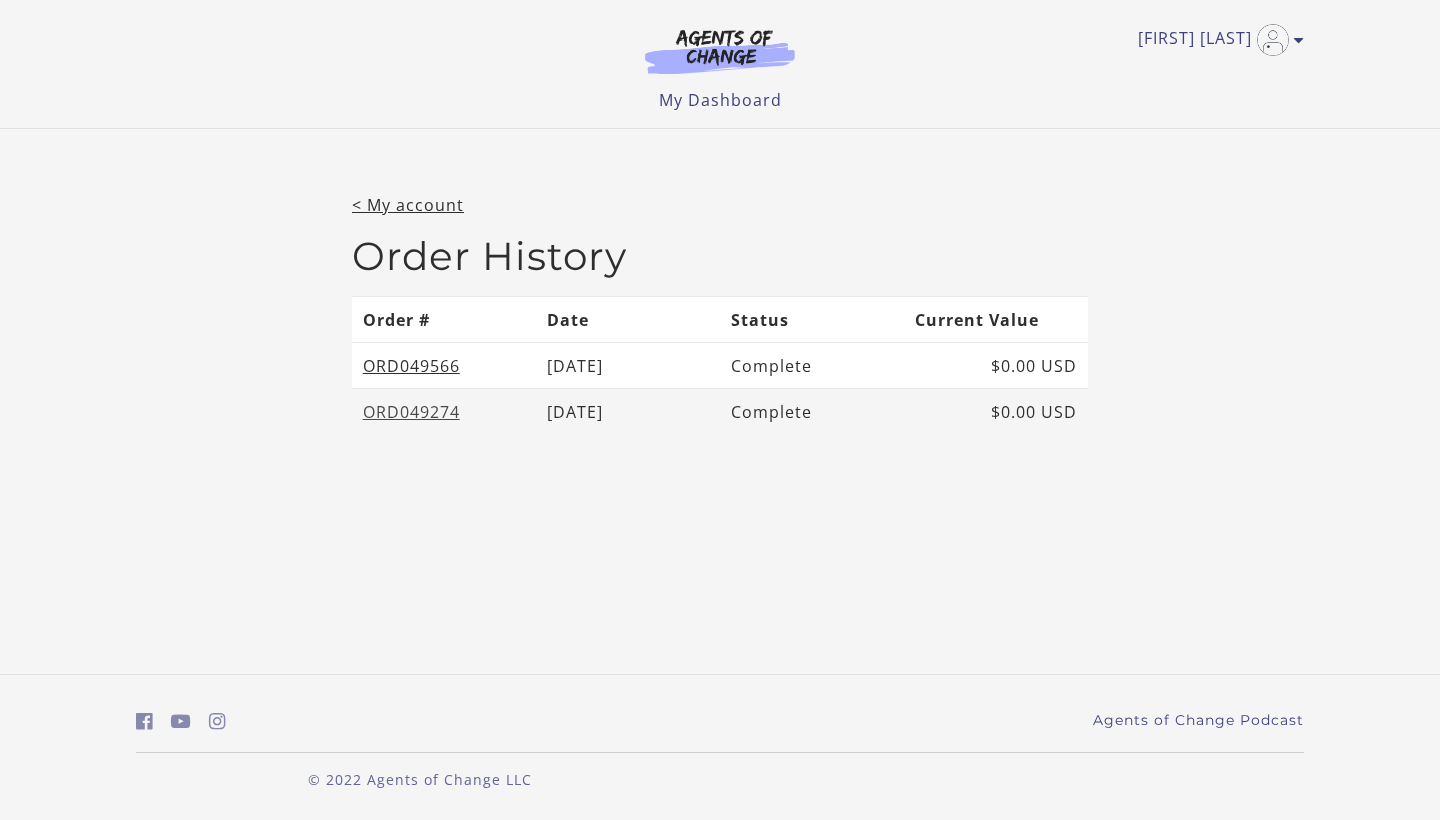 click on "ORD049274" at bounding box center (411, 412) 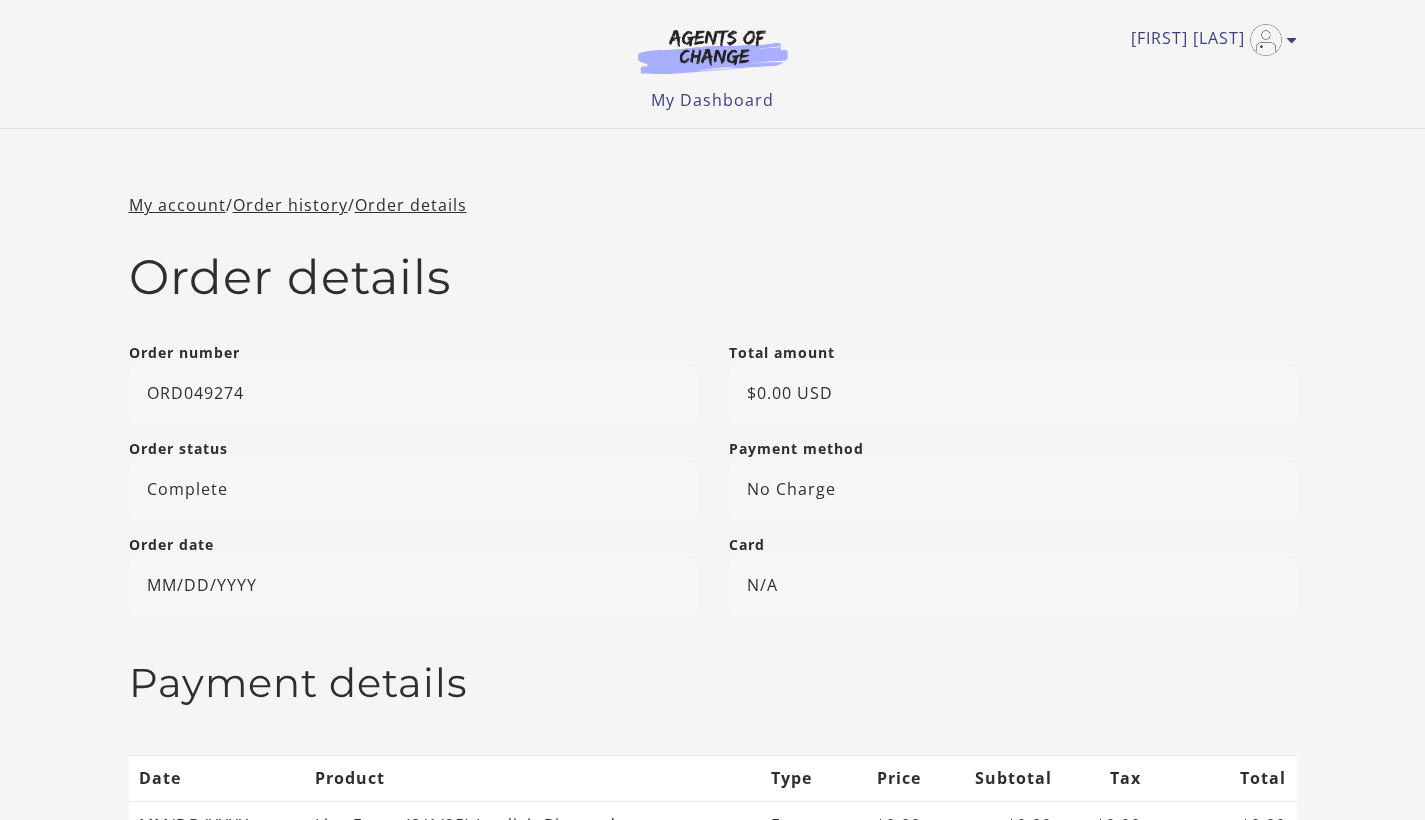 scroll, scrollTop: 0, scrollLeft: 0, axis: both 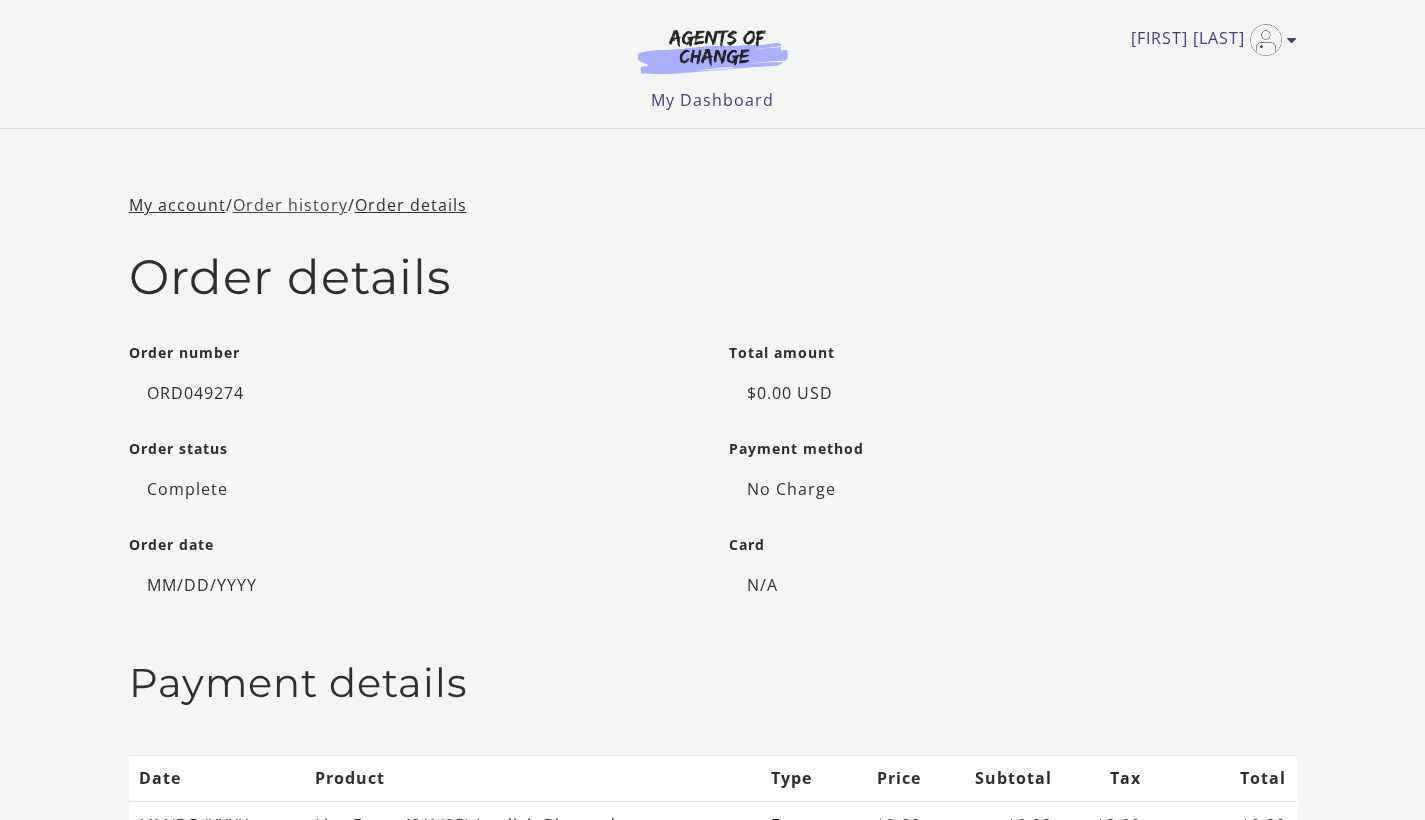 click on "Order history" at bounding box center [290, 205] 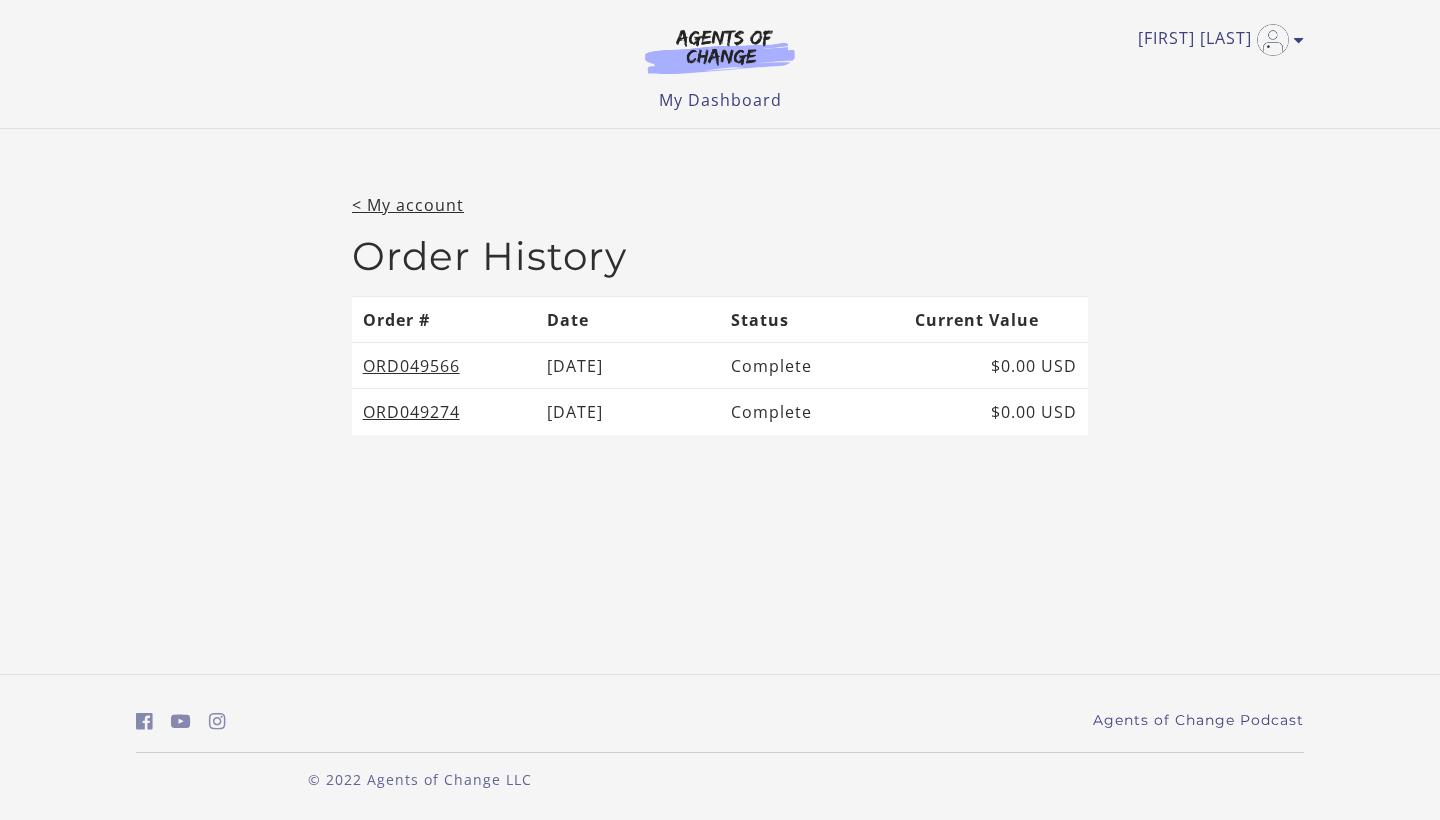 scroll, scrollTop: 0, scrollLeft: 0, axis: both 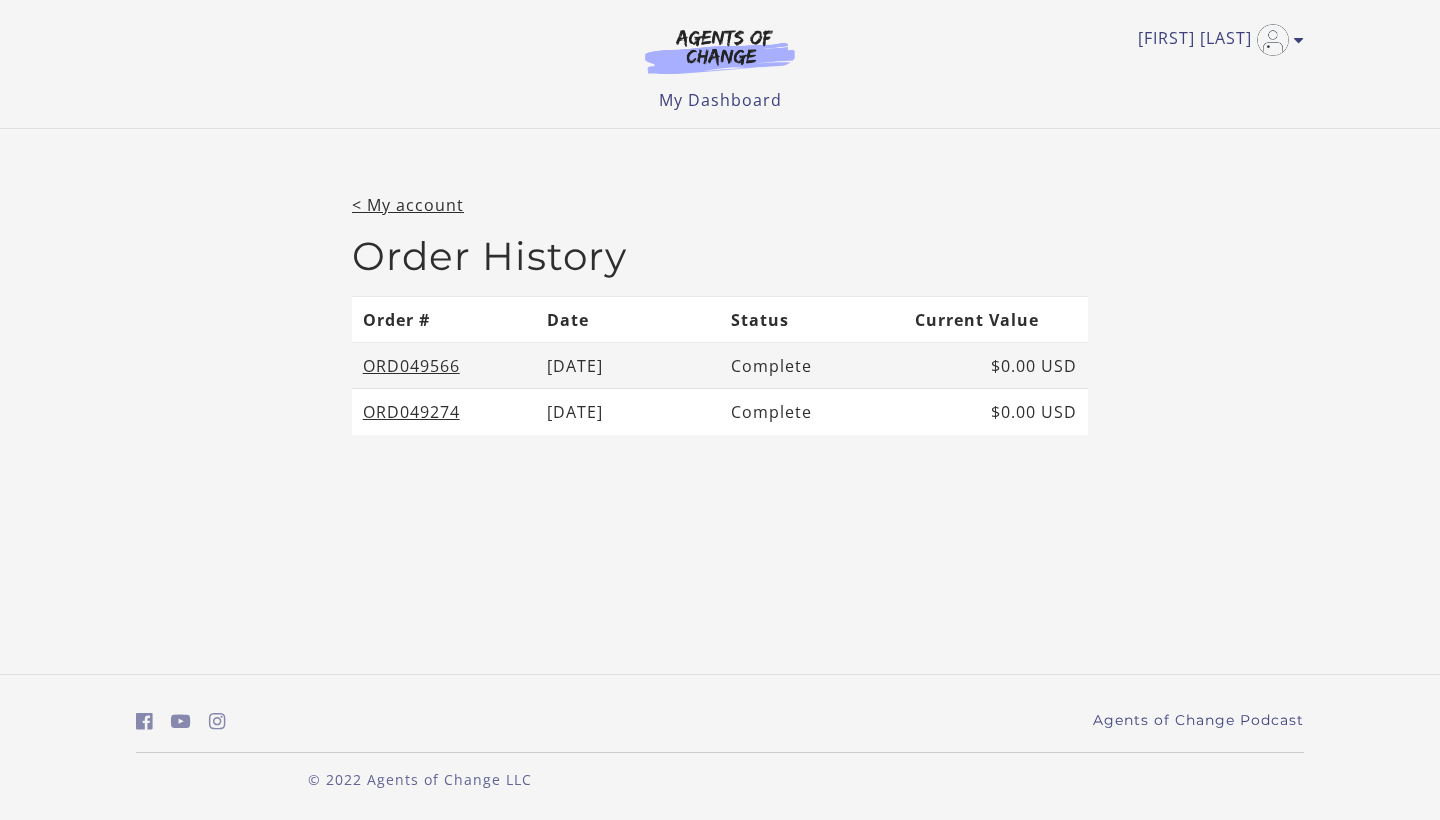 click on "ORD049566" at bounding box center (444, 366) 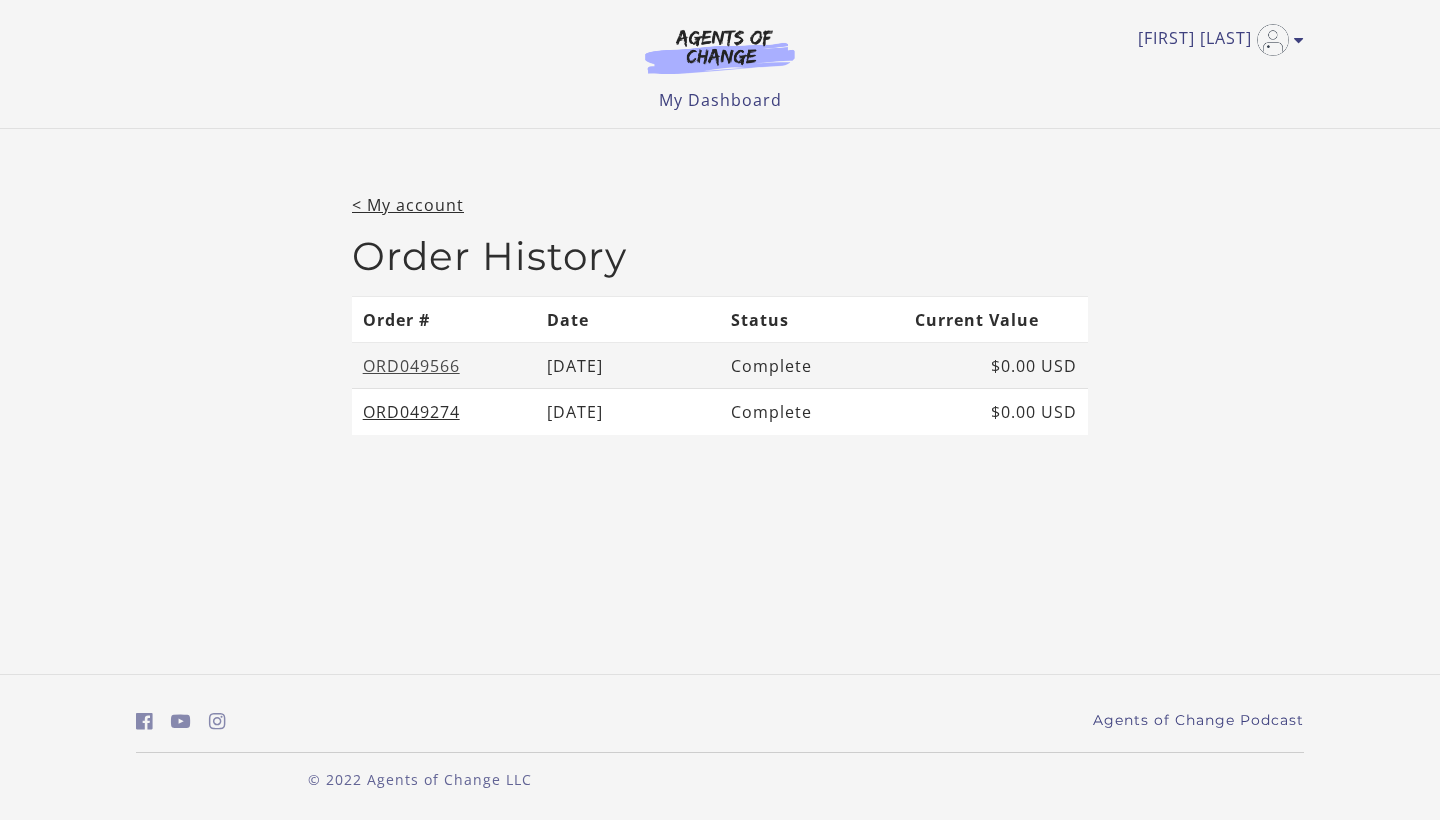 click on "ORD049566" at bounding box center (411, 366) 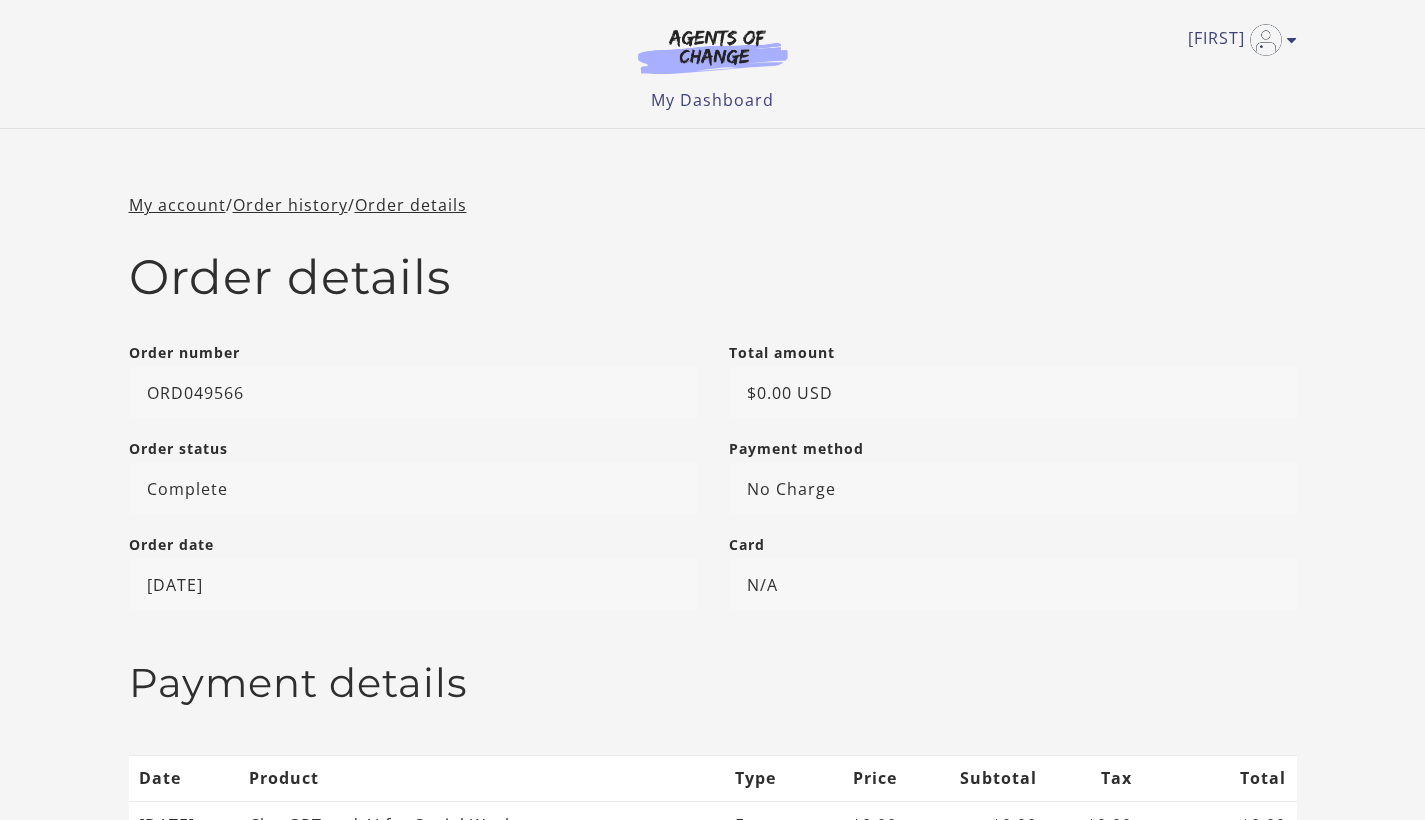 scroll, scrollTop: 0, scrollLeft: 0, axis: both 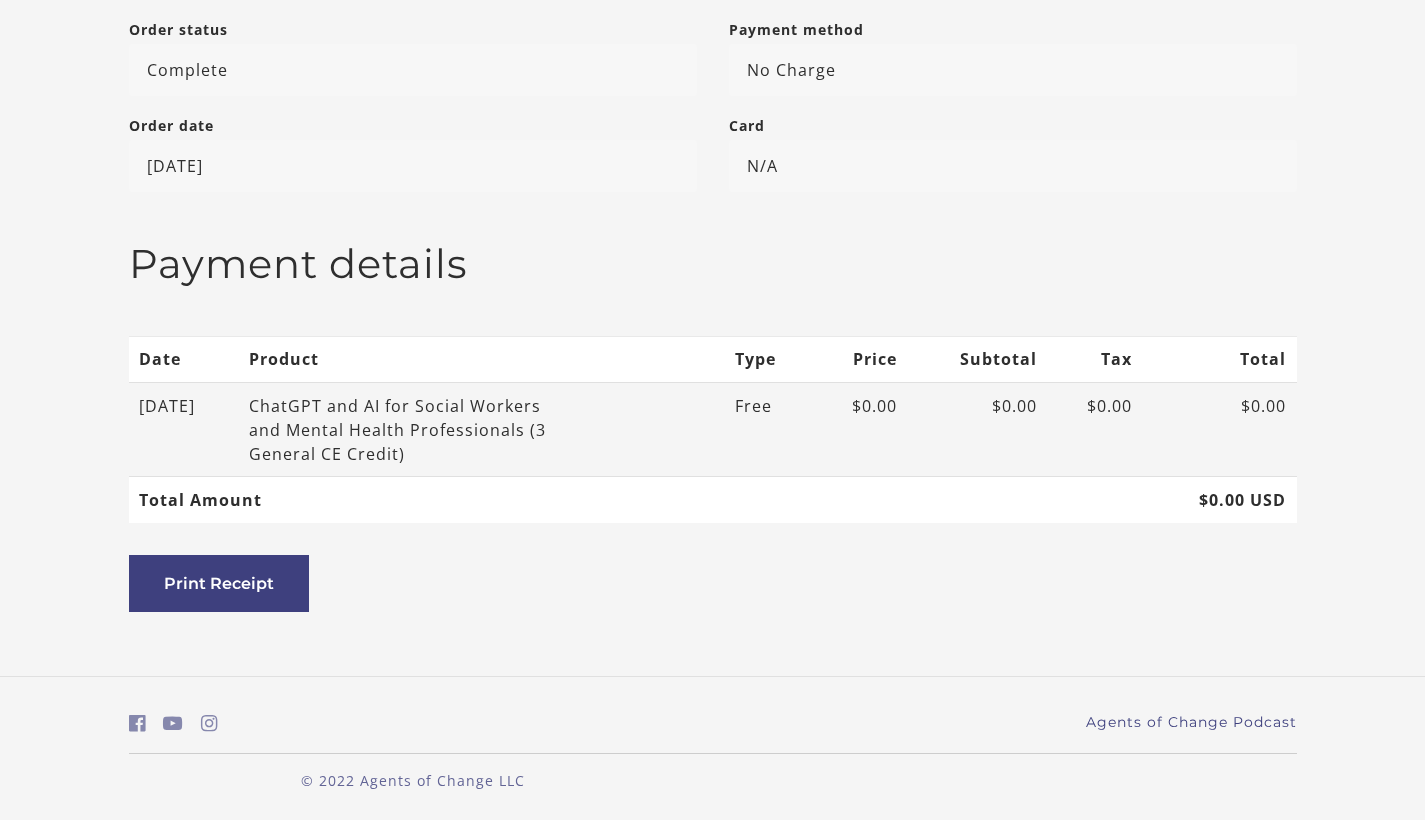 click on "ChatGPT and AI for Social Workers and Mental Health Professionals (3 General CE Credit)" at bounding box center [409, 430] 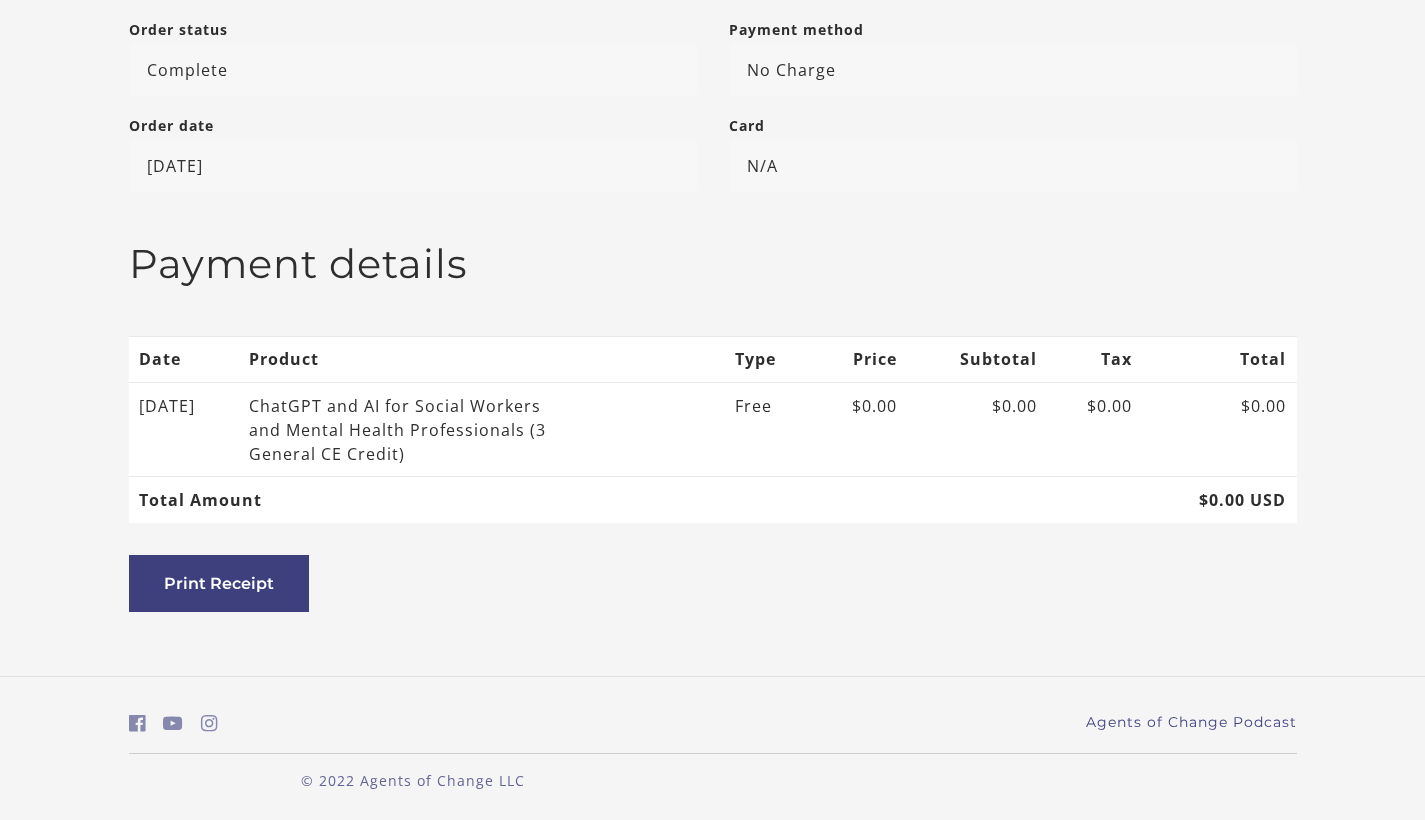 scroll, scrollTop: 0, scrollLeft: 0, axis: both 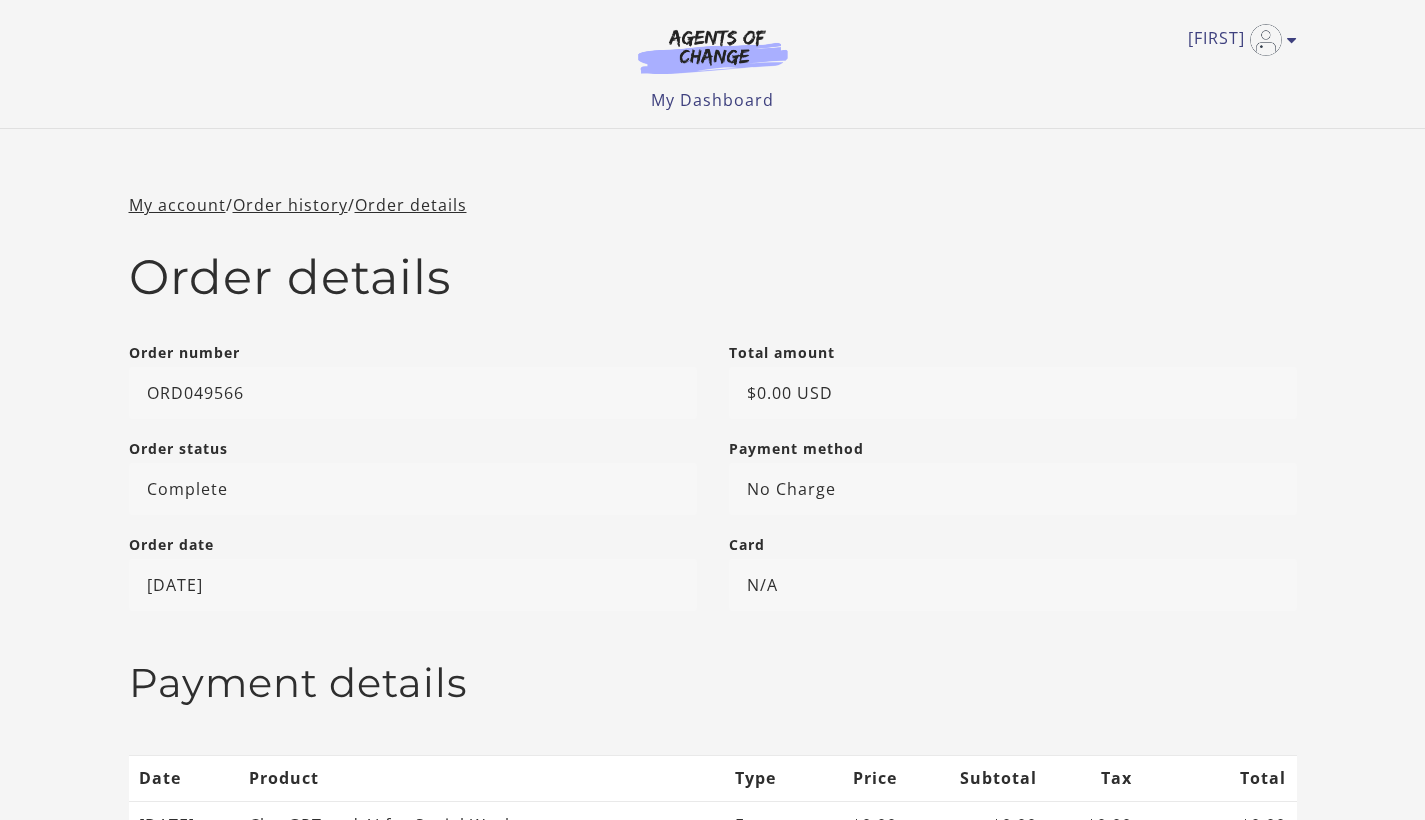 click on "My account  /
Order history  /
Order details
Order details
Order number
ORD049566
Total amount
$0.00 USD
Order status
Complete
Payment method
No Charge
Order date
07/31/2025
Card
N/A
Payment details
Date
Product
Type
Price
Subtotal
Tax
Total
07/31/2025
ChatGPT and AI for Social Workers and Mental Health Professionals (3 General CE Credit)
Free
$0.00" at bounding box center [712, 612] 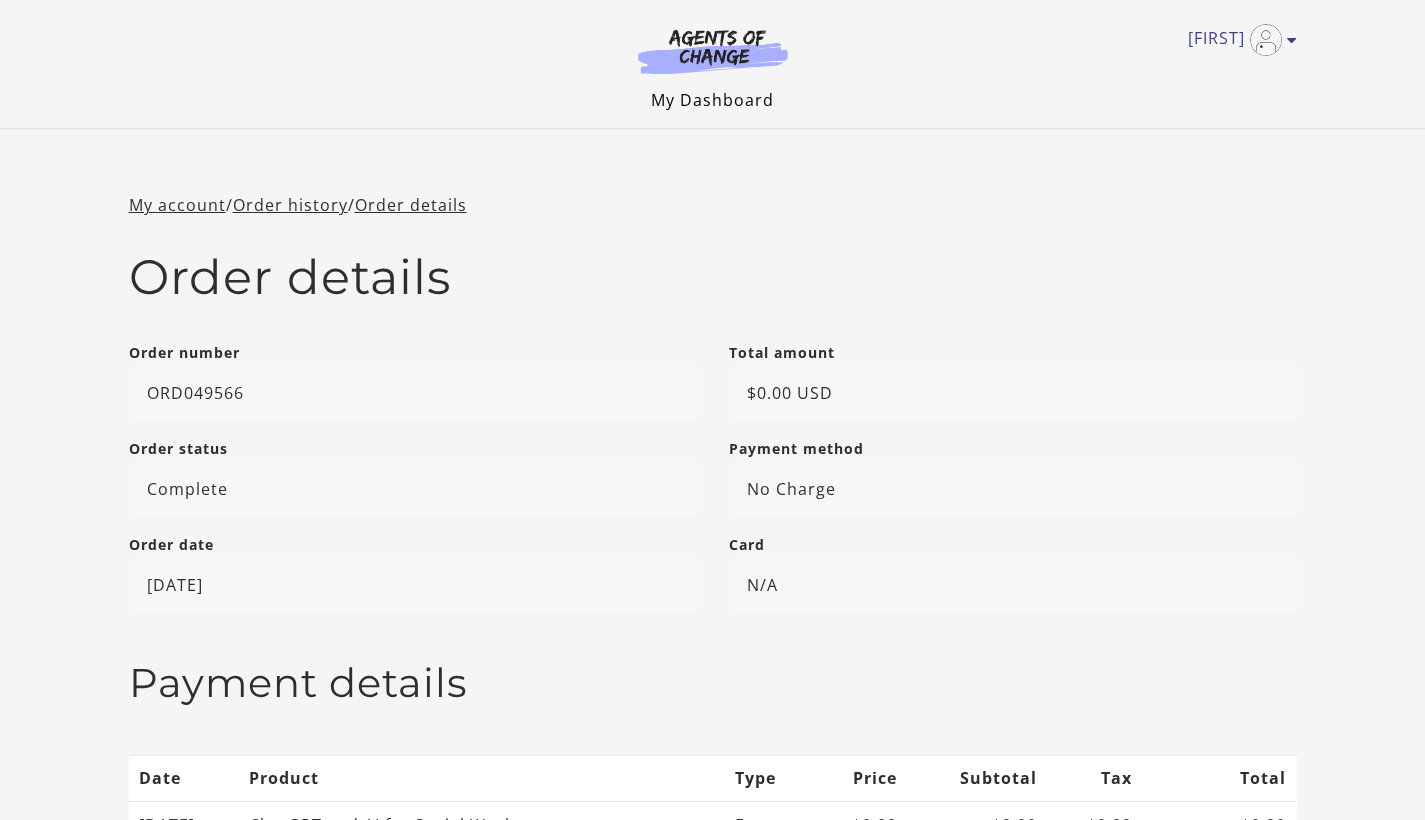 click on "My Dashboard" at bounding box center (712, 100) 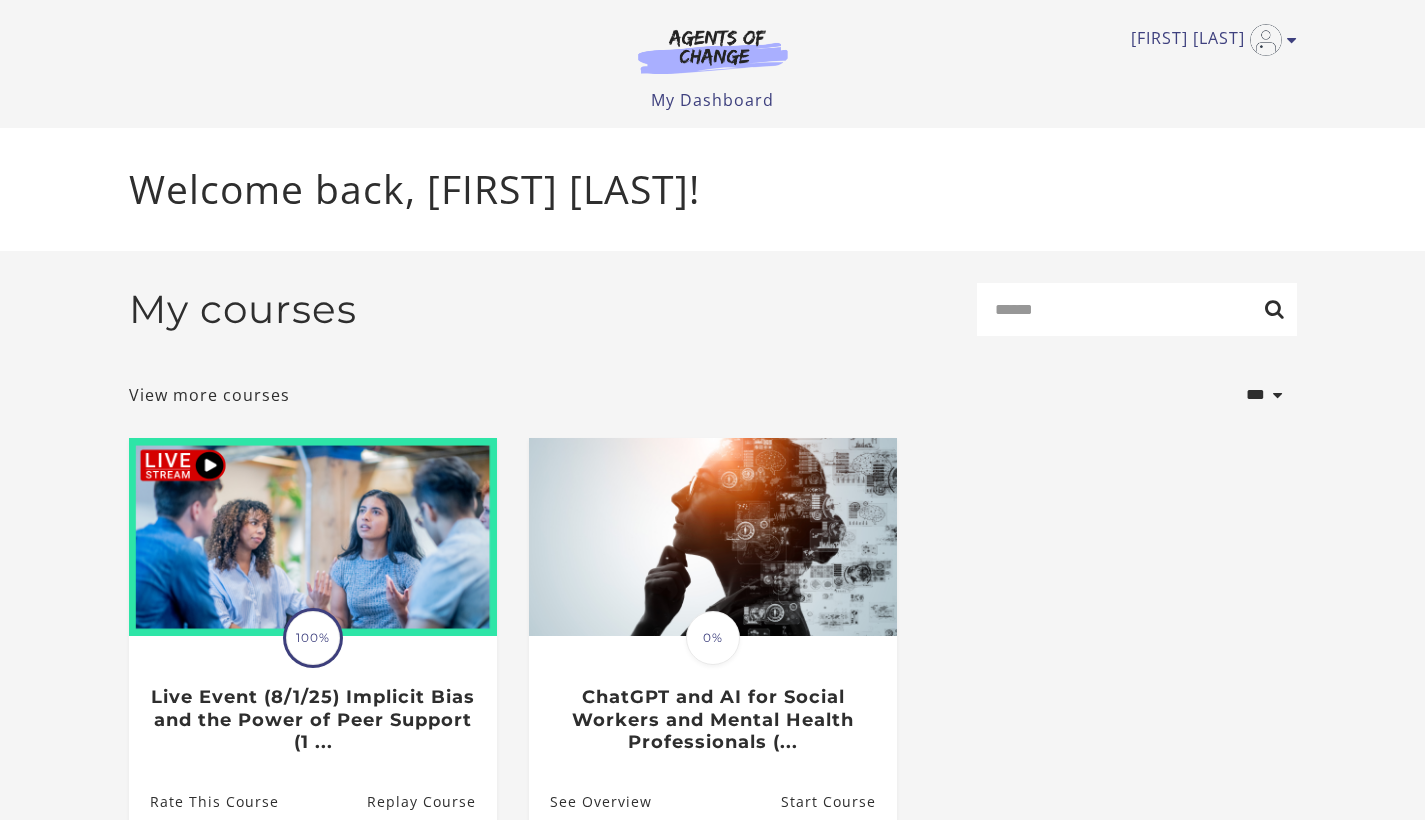 scroll, scrollTop: 0, scrollLeft: 0, axis: both 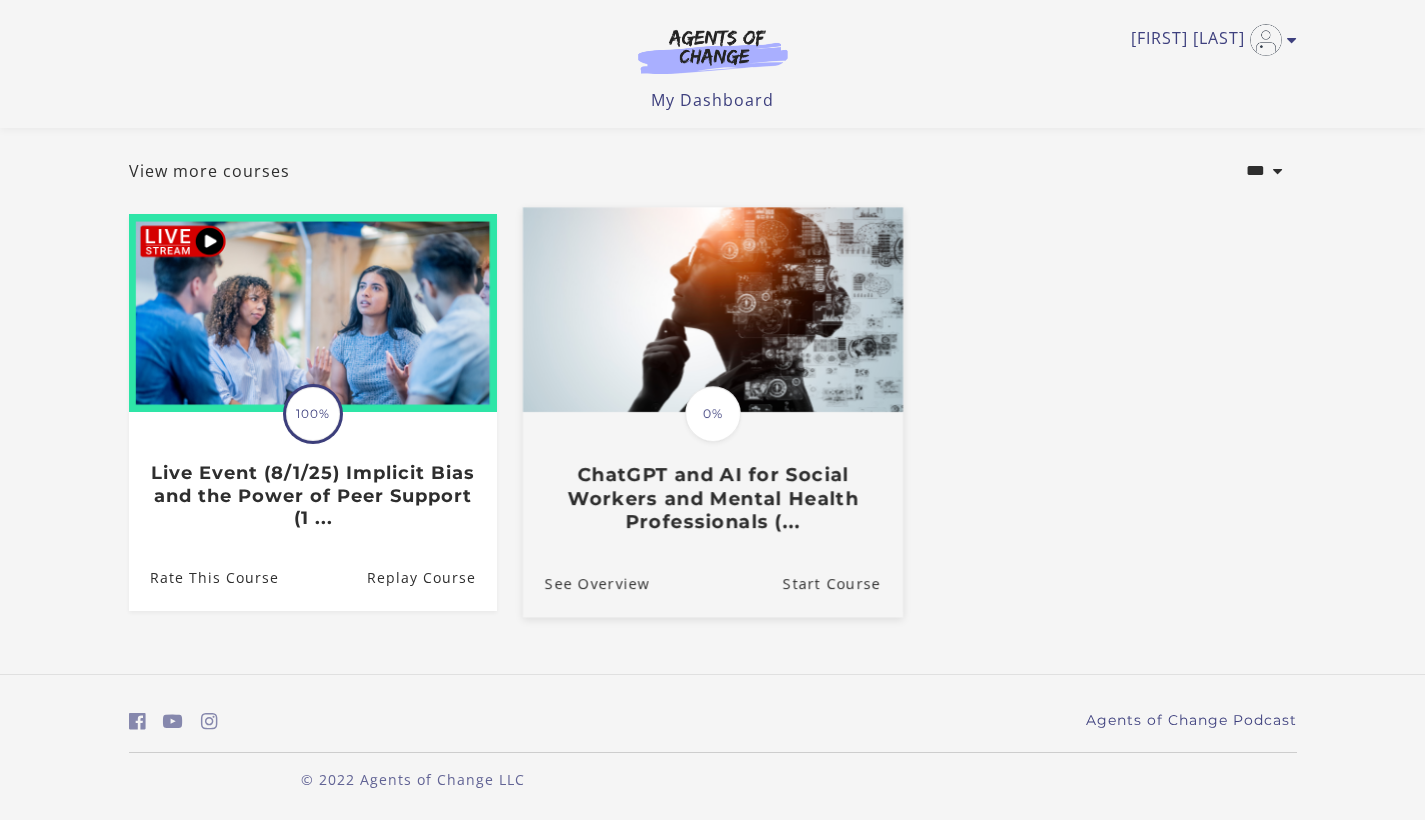 click on "Translation missing: en.liquid.partials.dashboard_course_card.progress_description: 0%
0%" at bounding box center (713, 414) 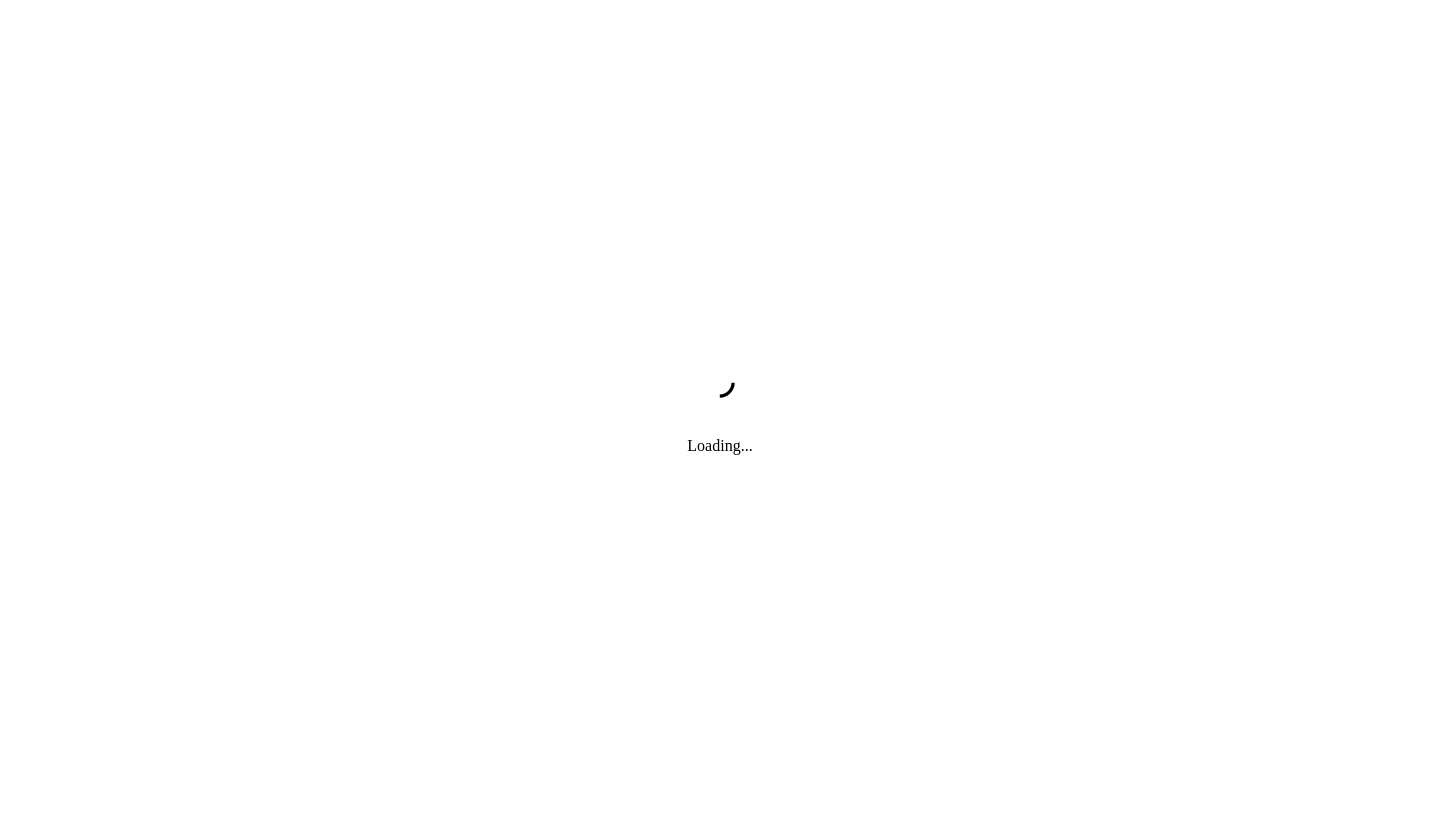 scroll, scrollTop: 0, scrollLeft: 0, axis: both 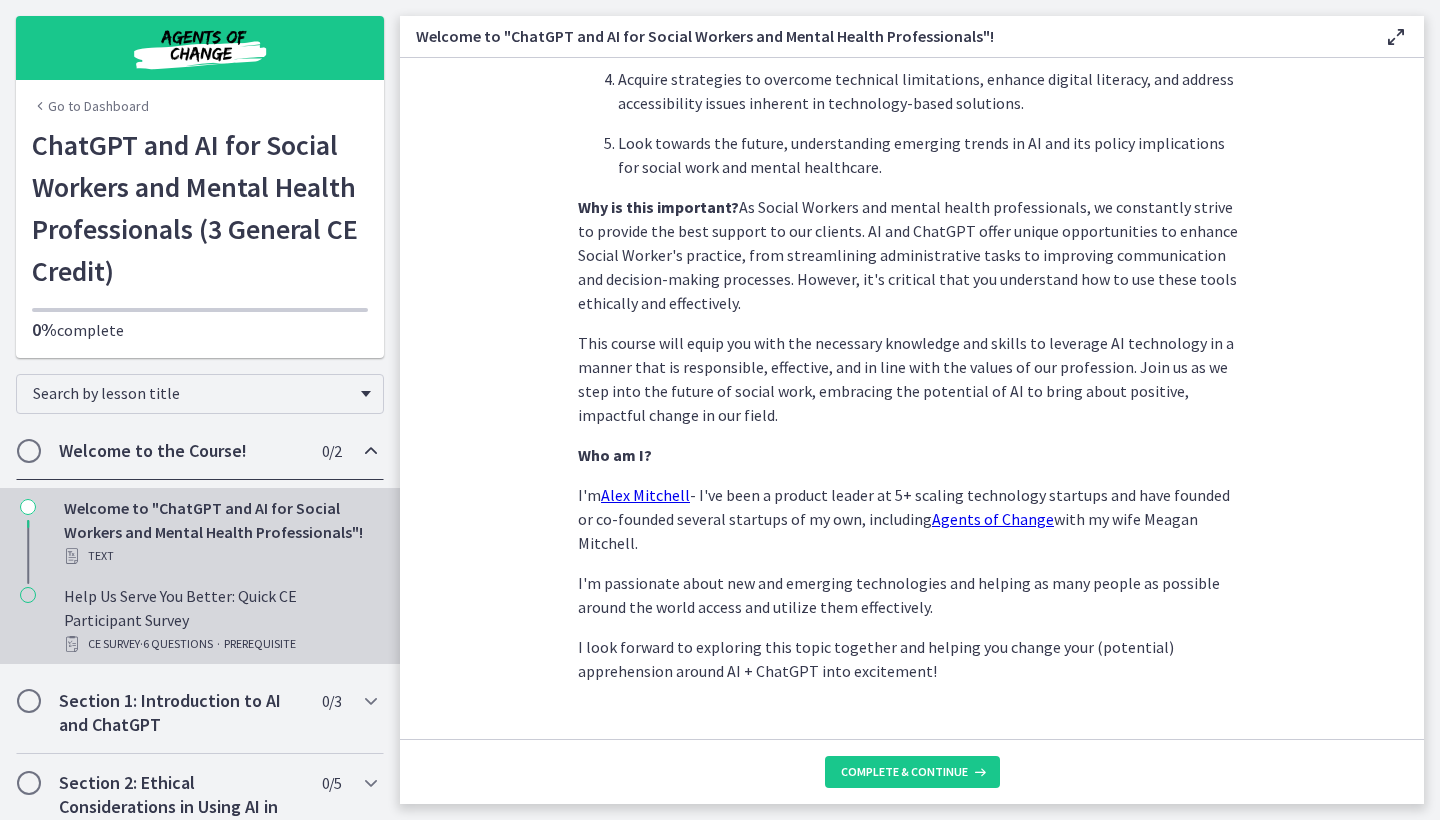 click on "Help Us Serve You Better: Quick CE Participant Survey
CE Survey
·  6 Questions
·
PREREQUISITE" at bounding box center (220, 620) 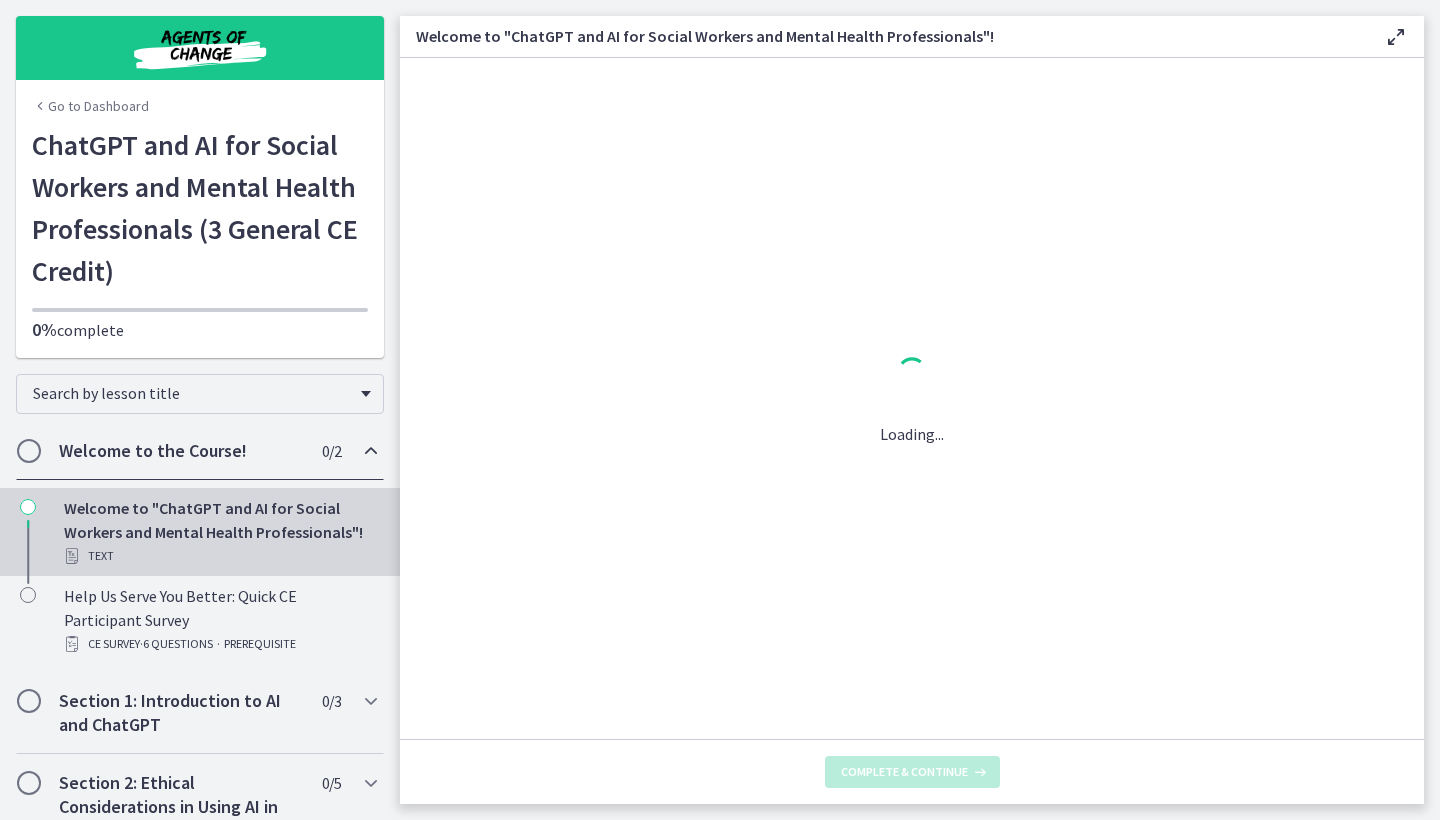 scroll, scrollTop: 0, scrollLeft: 0, axis: both 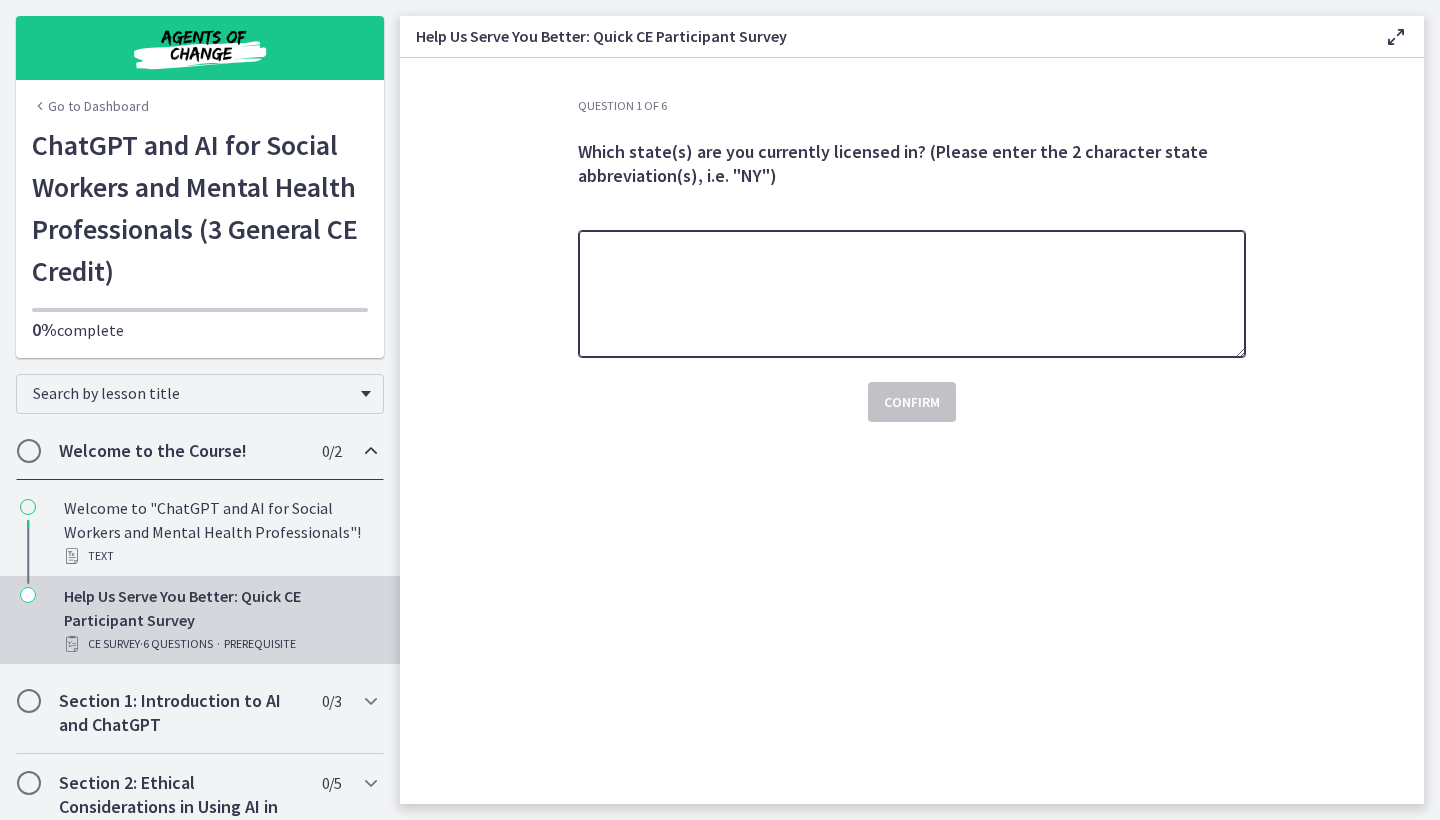 click at bounding box center [912, 294] 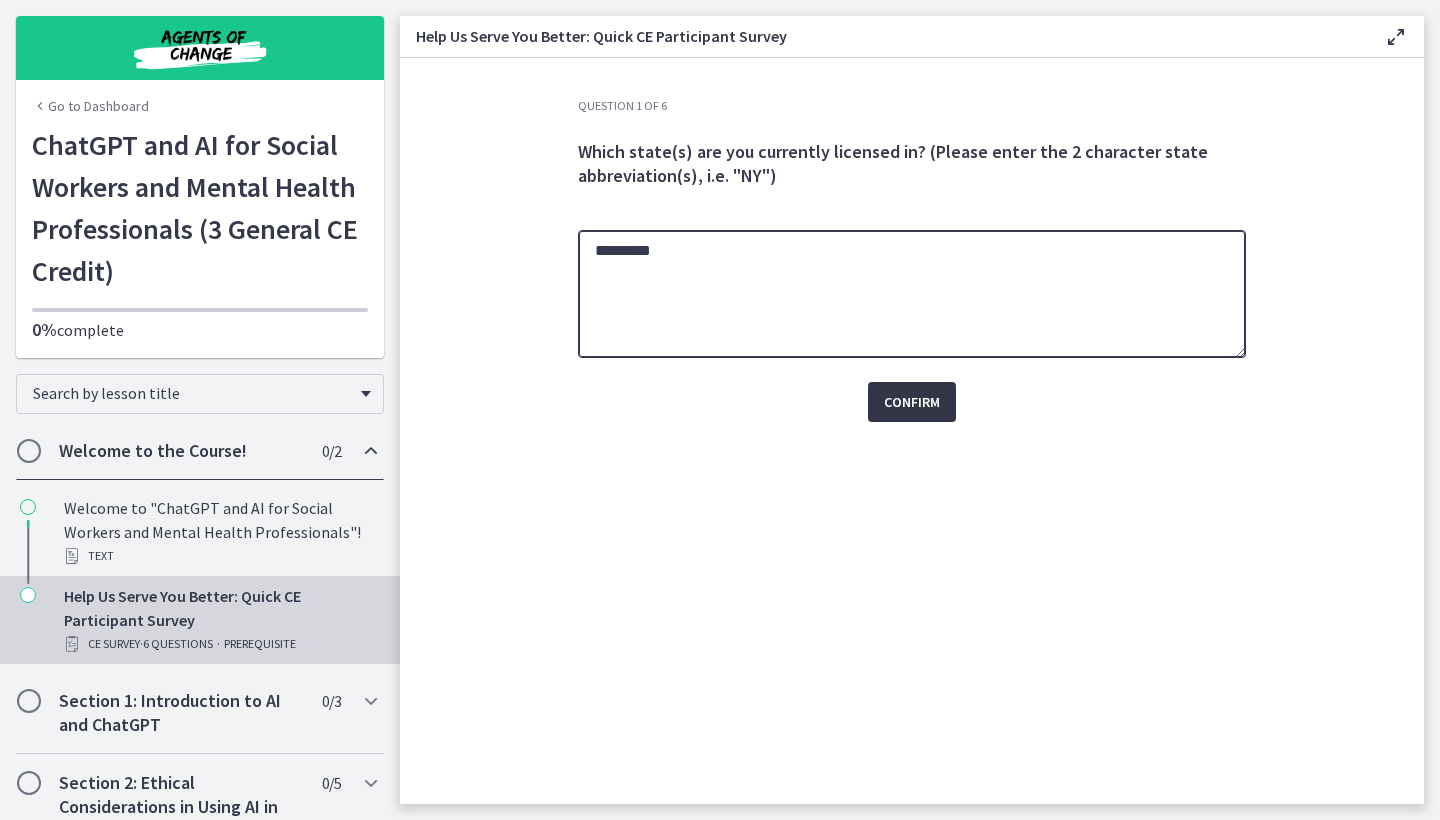 type on "*********" 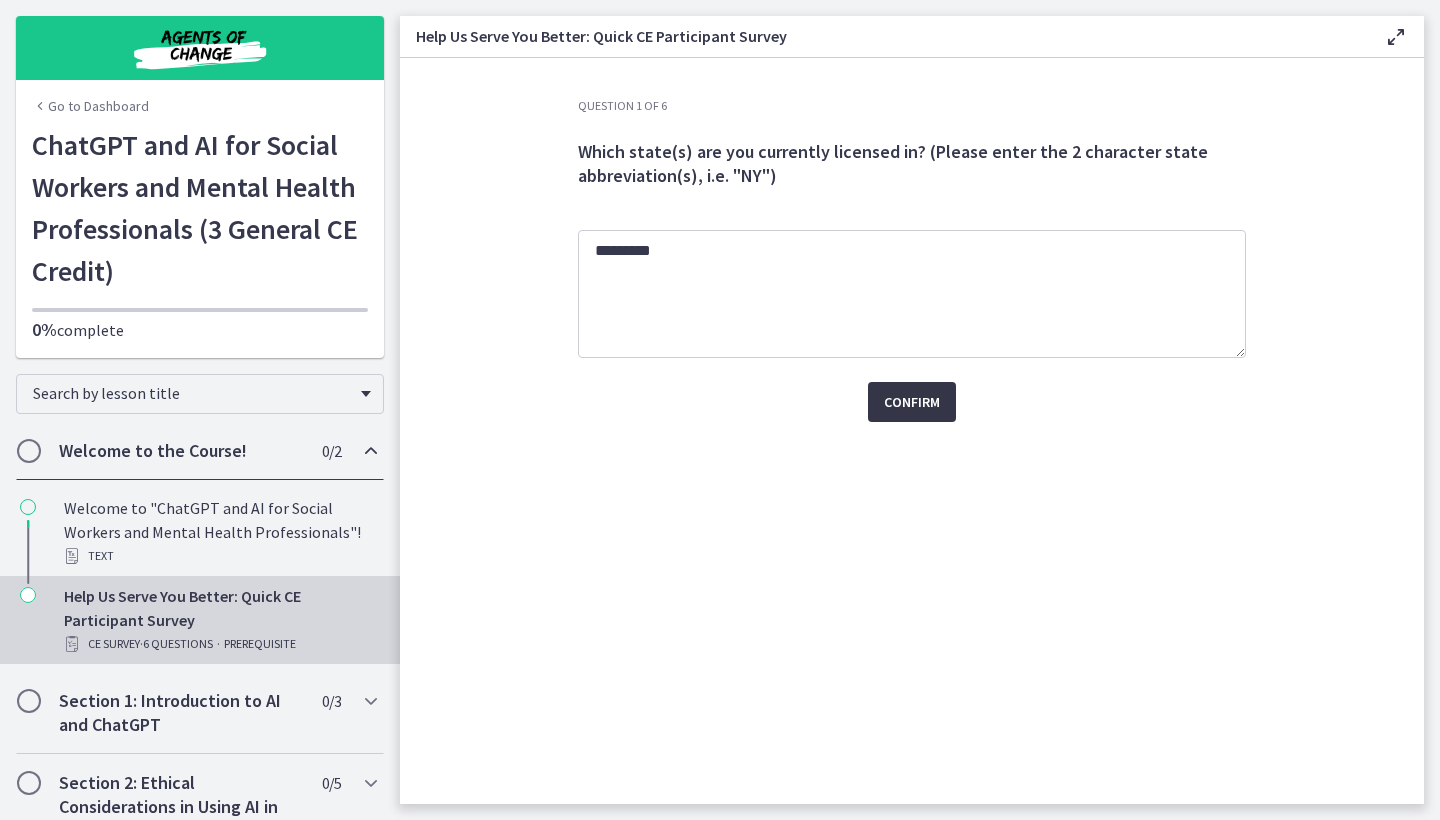 click on "Confirm" at bounding box center [912, 402] 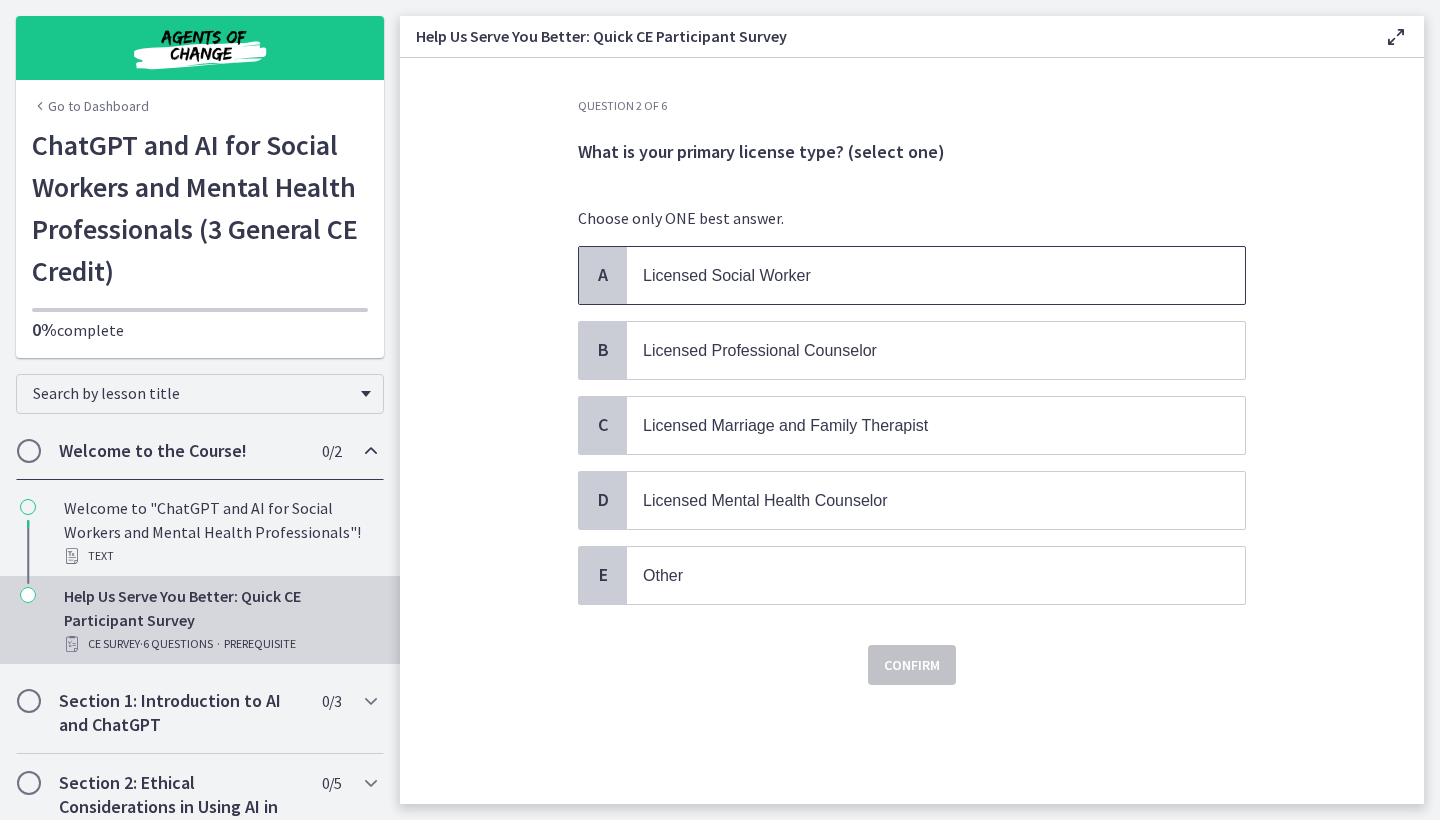 click on "Licensed Social Worker" at bounding box center [727, 275] 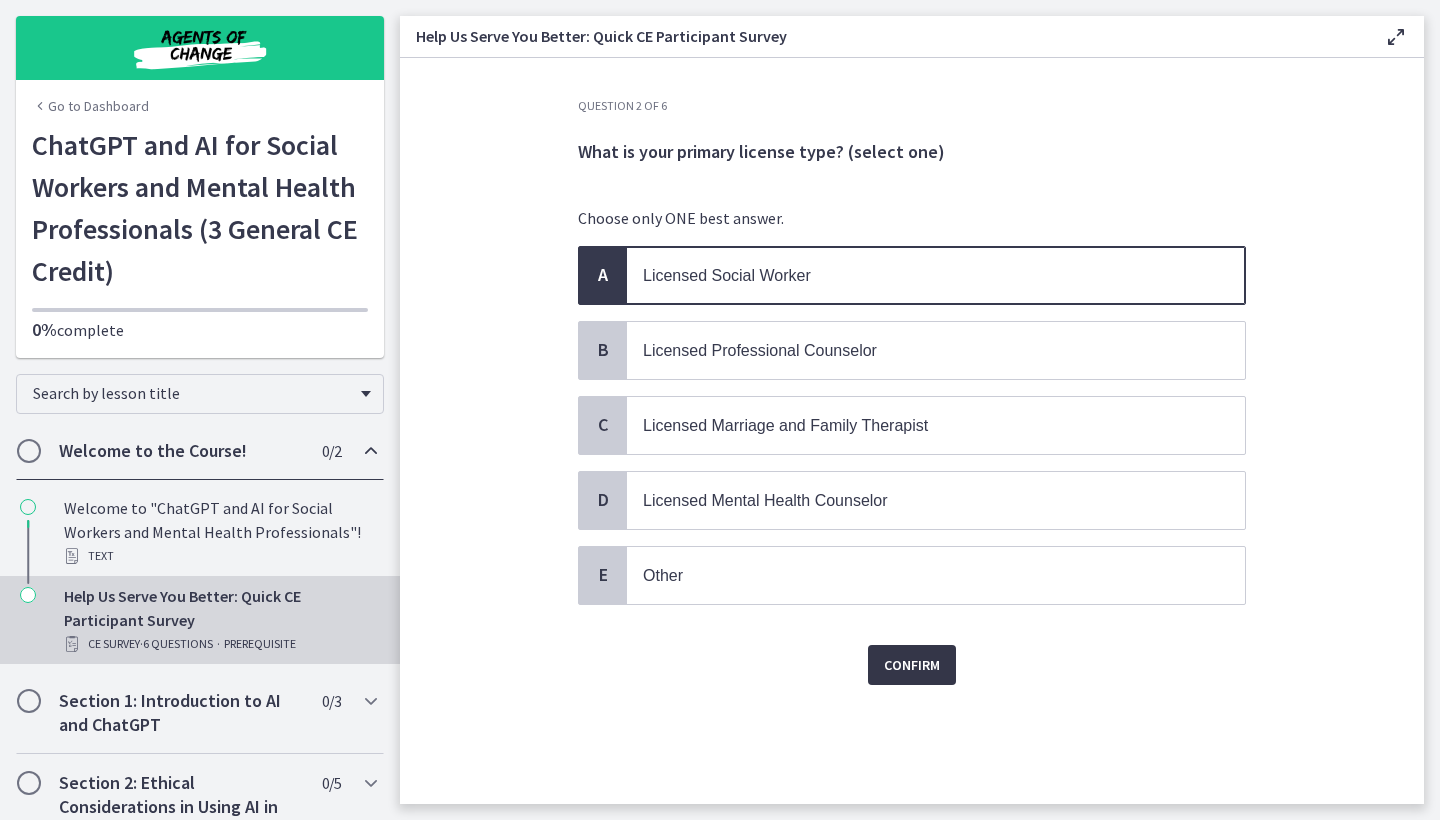 click on "Confirm" at bounding box center (912, 665) 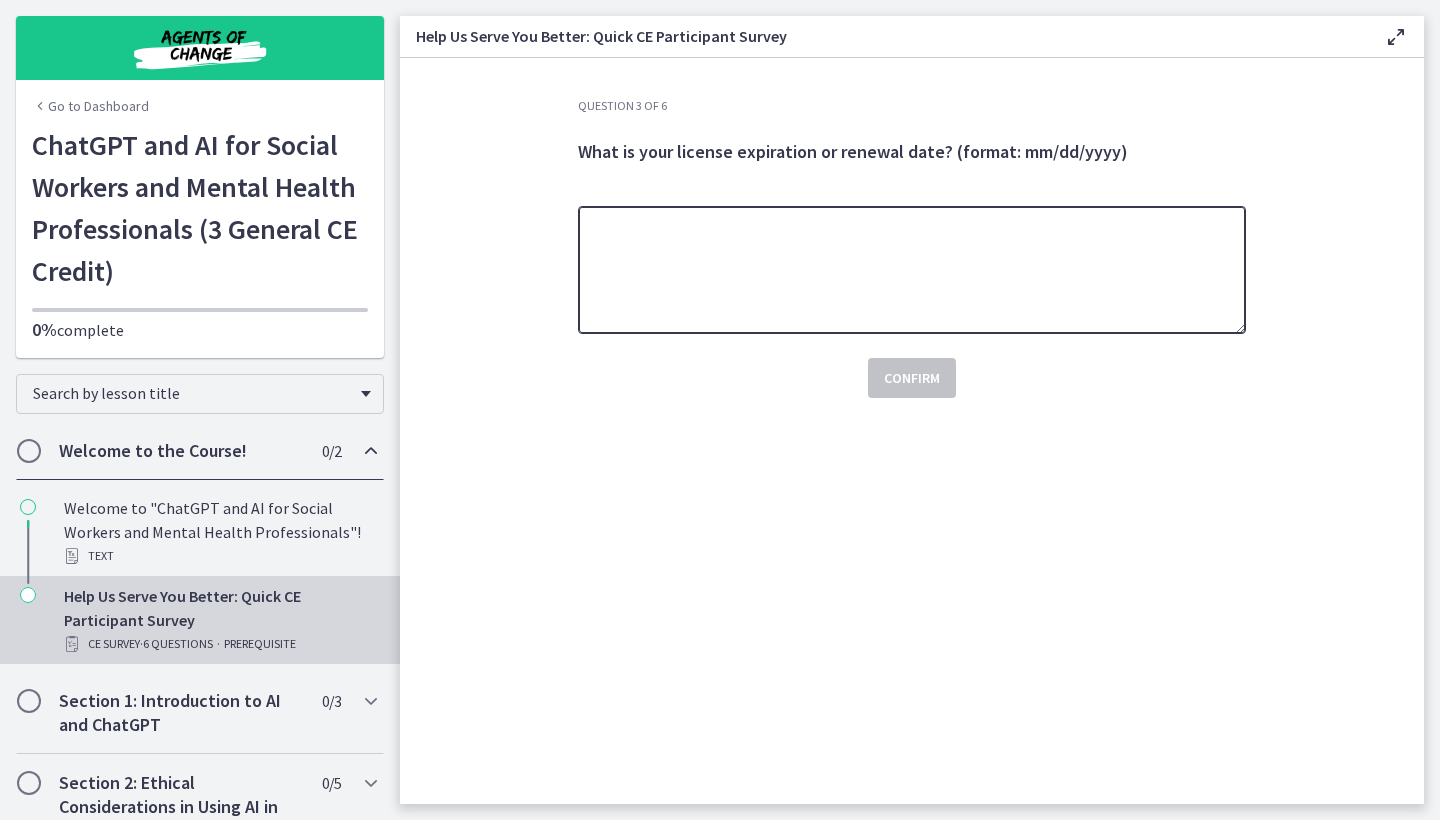 click at bounding box center [912, 270] 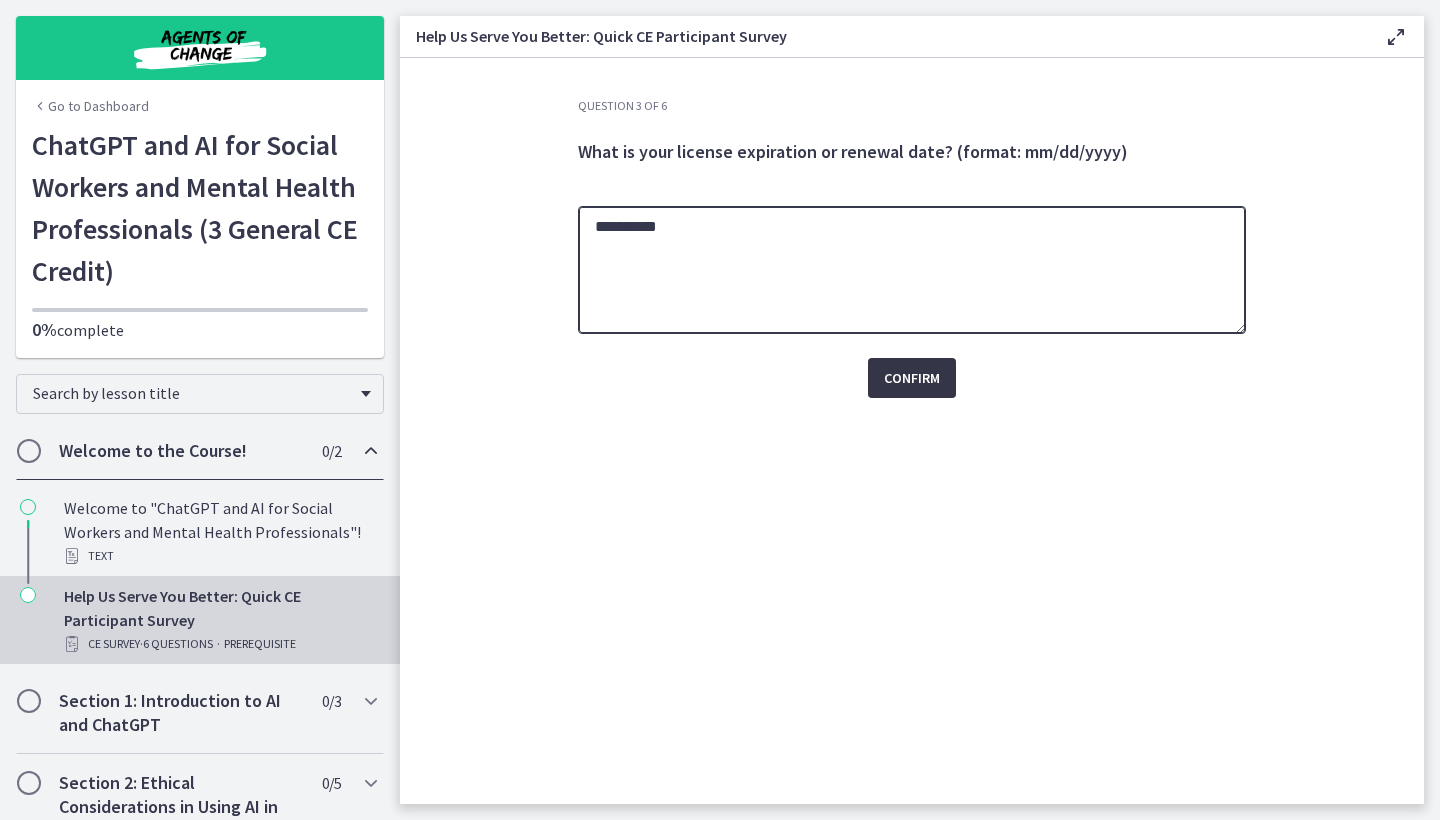 type on "**********" 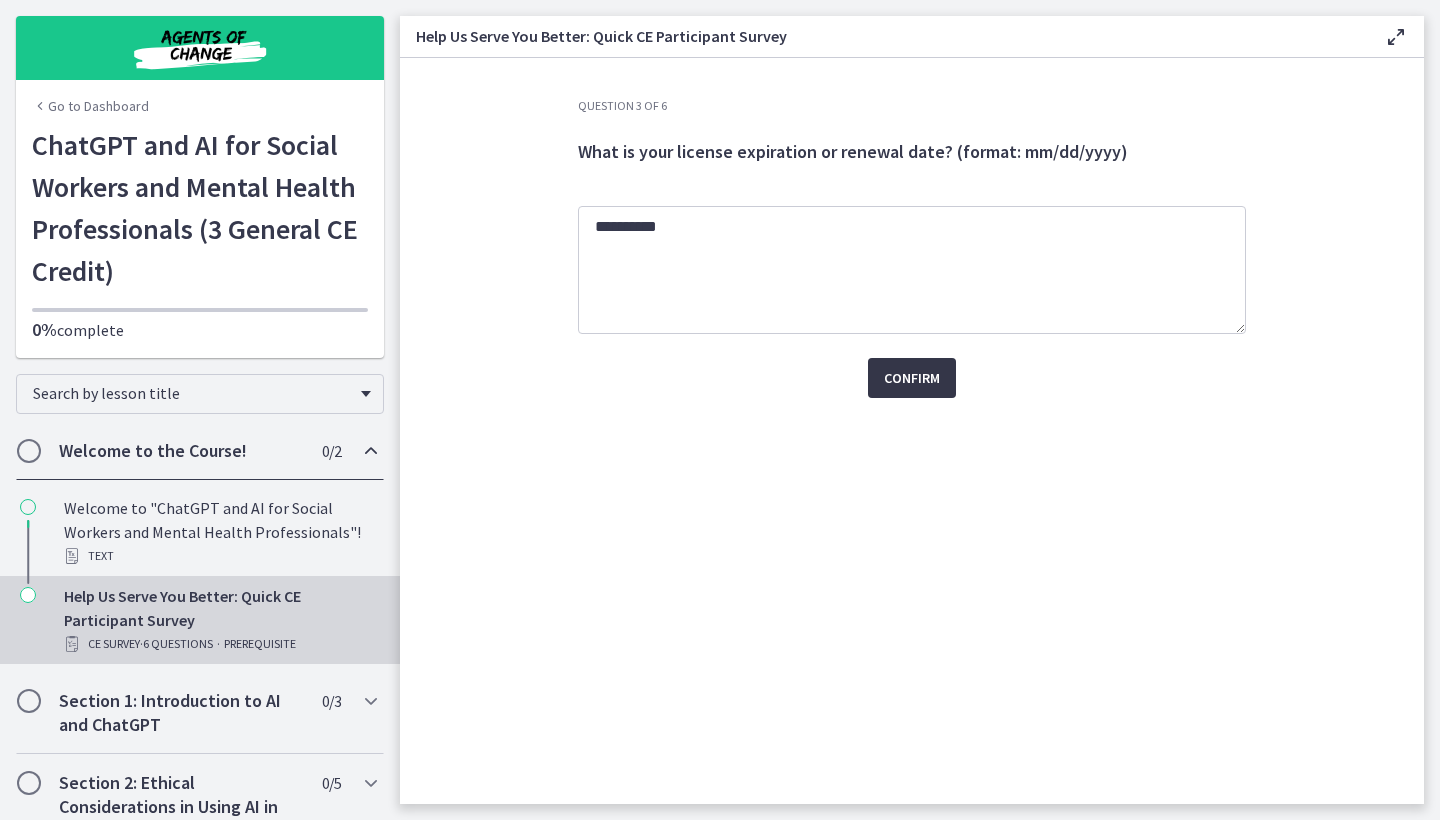 click on "Confirm" at bounding box center (912, 378) 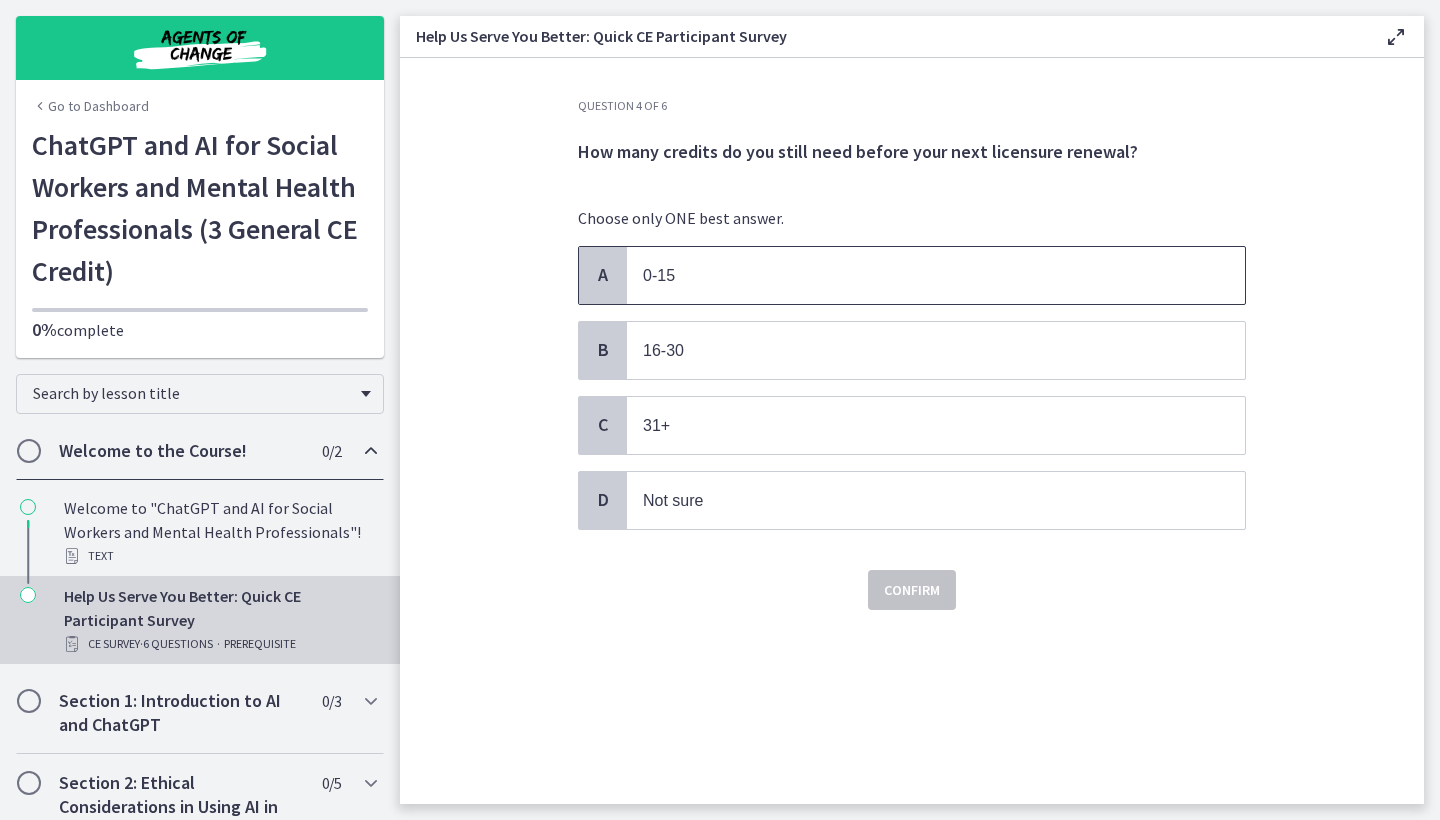 click on "0-15" at bounding box center (916, 275) 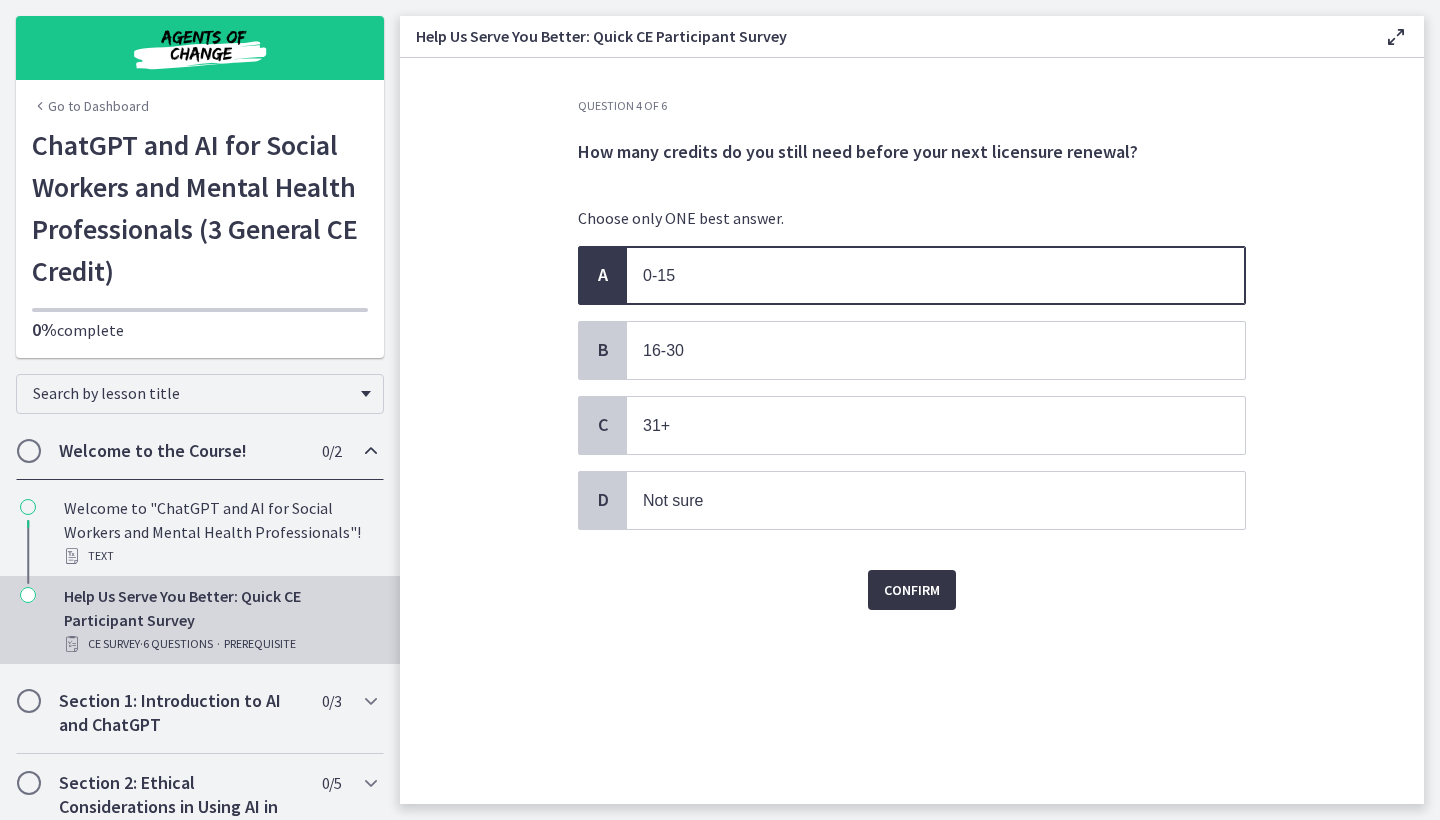 click on "Confirm" at bounding box center [912, 590] 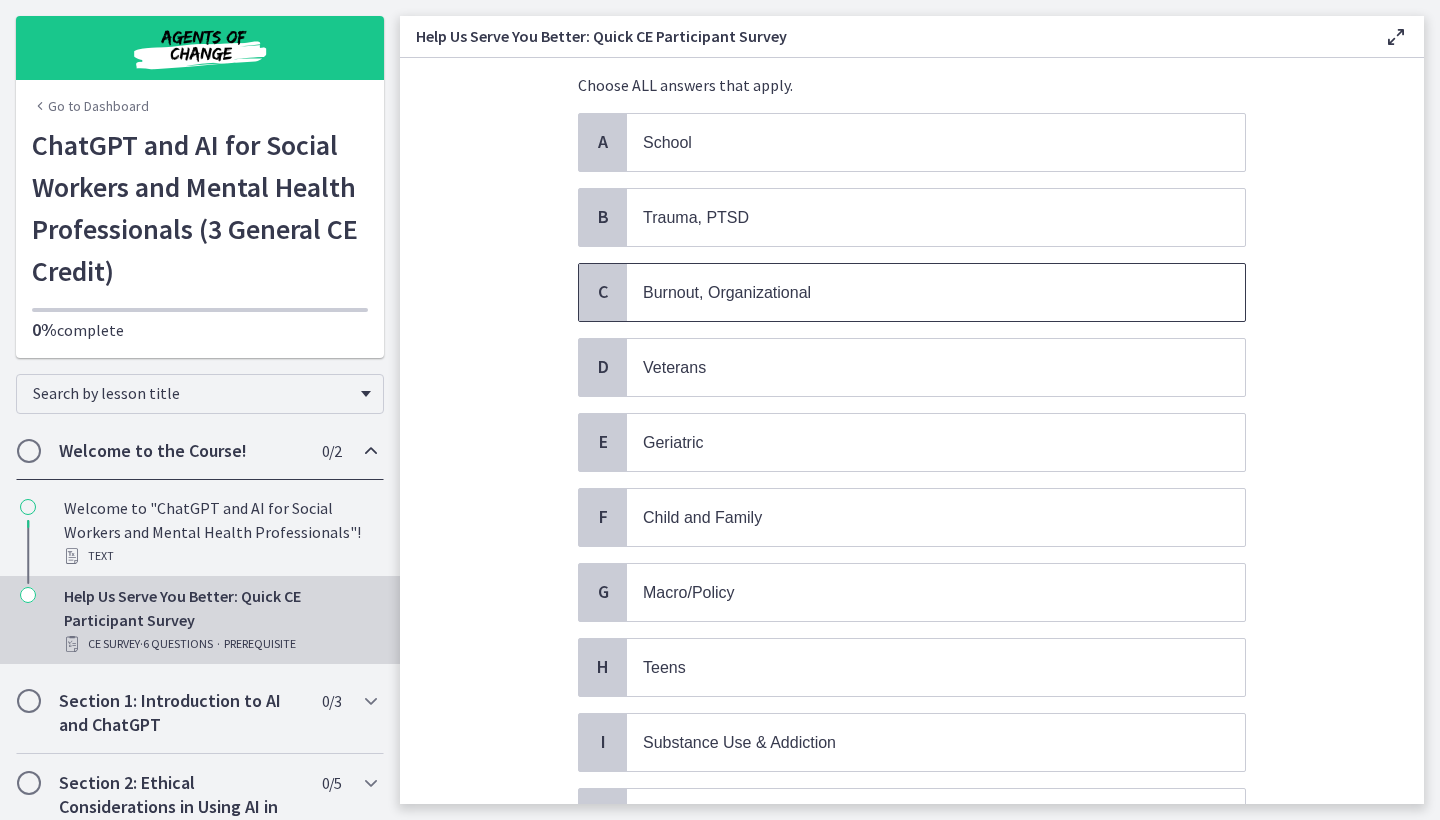 scroll, scrollTop: 137, scrollLeft: 0, axis: vertical 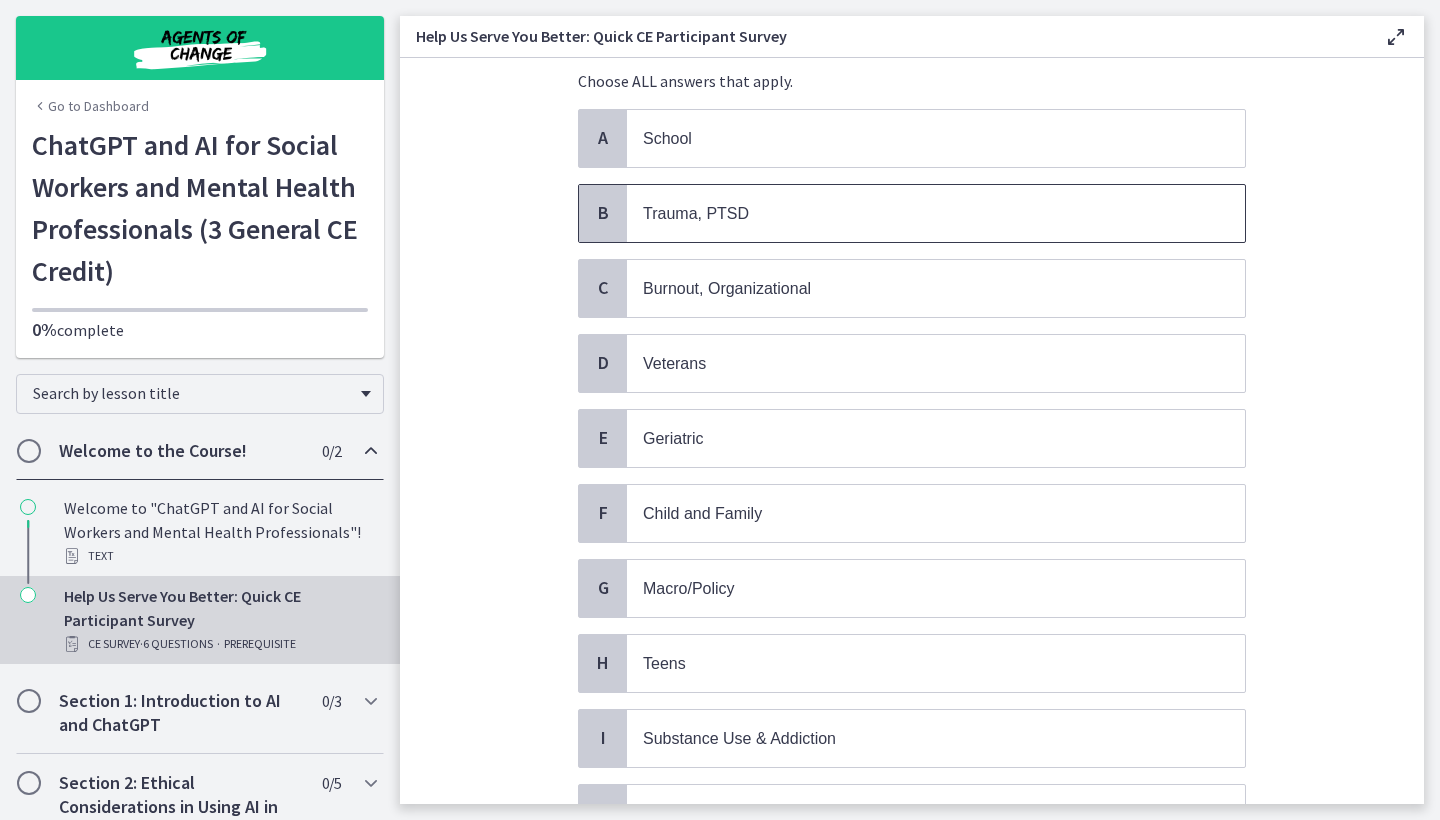 click on "Trauma, PTSD" at bounding box center (696, 213) 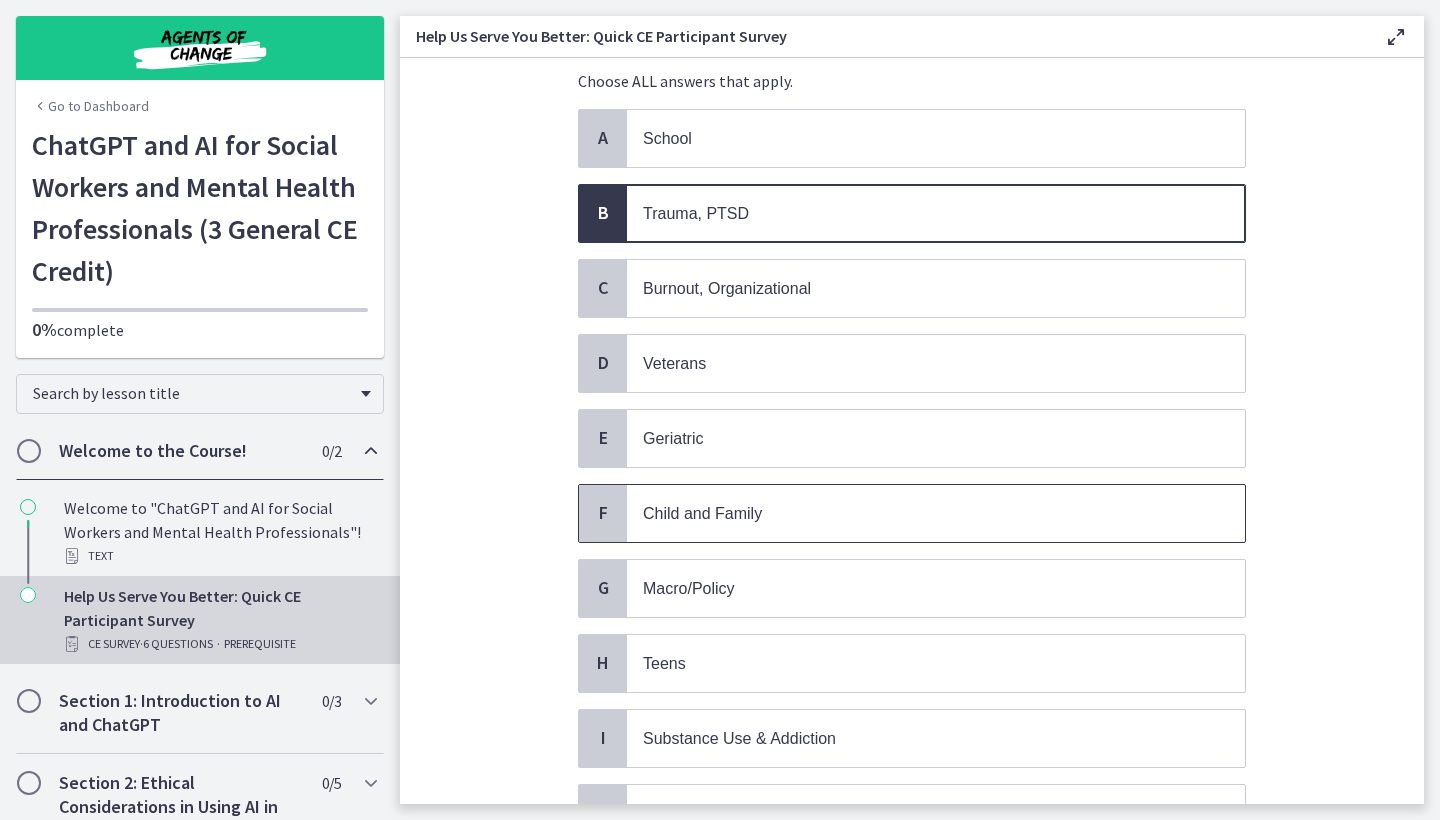 click on "Child and Family" at bounding box center (936, 513) 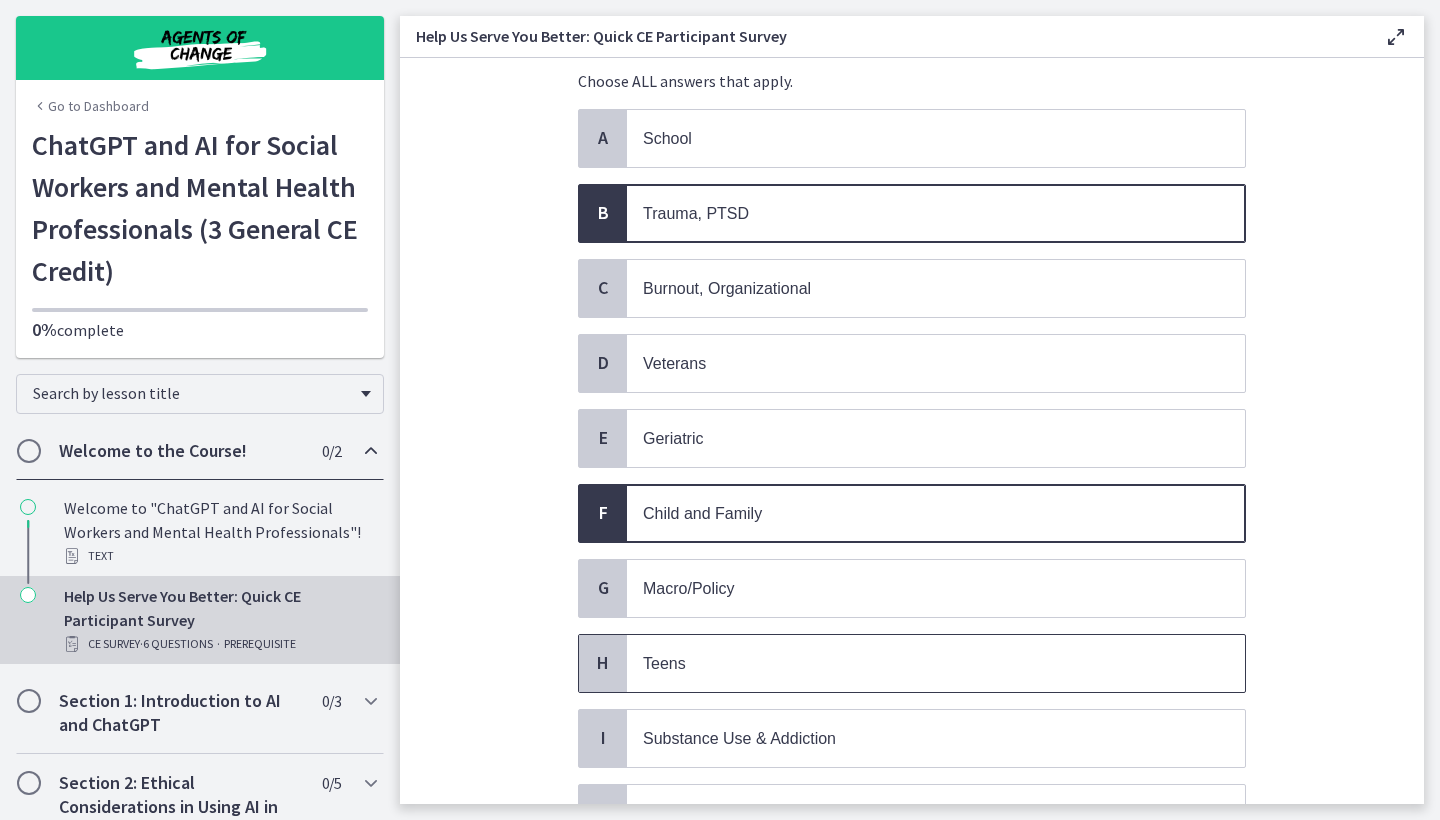 click on "Teens" at bounding box center [916, 663] 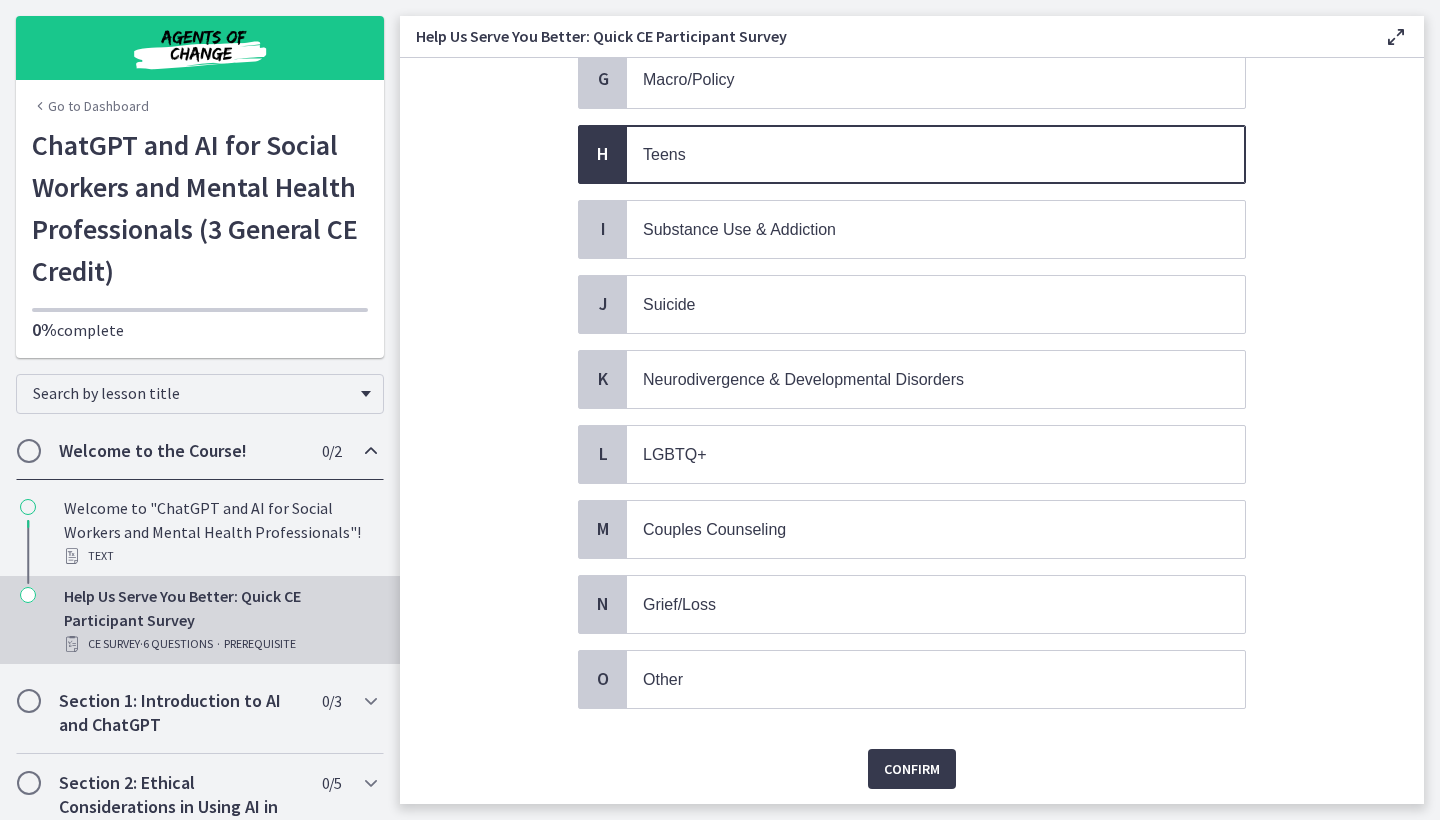 scroll, scrollTop: 711, scrollLeft: 0, axis: vertical 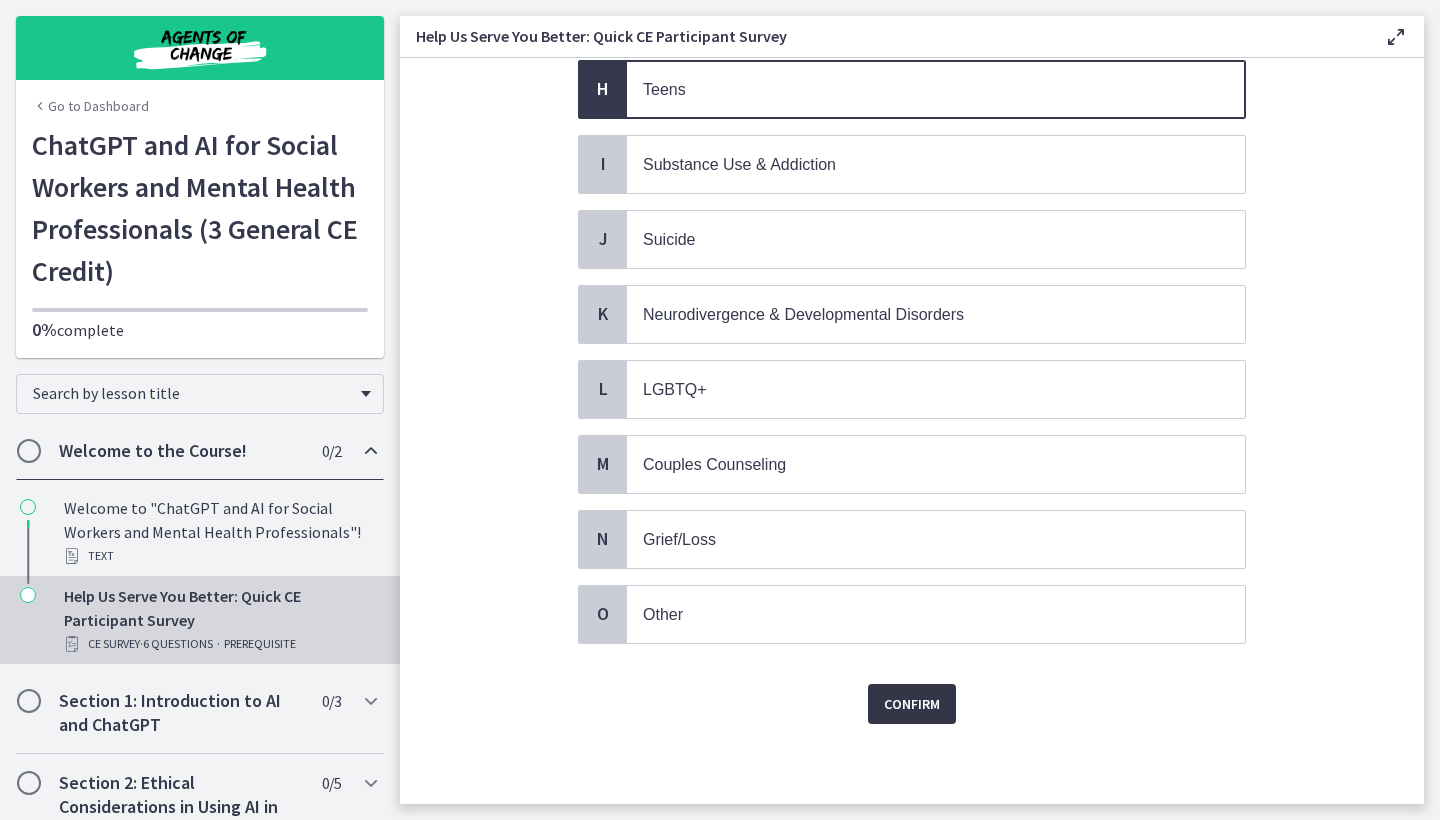 click on "Confirm" at bounding box center (912, 704) 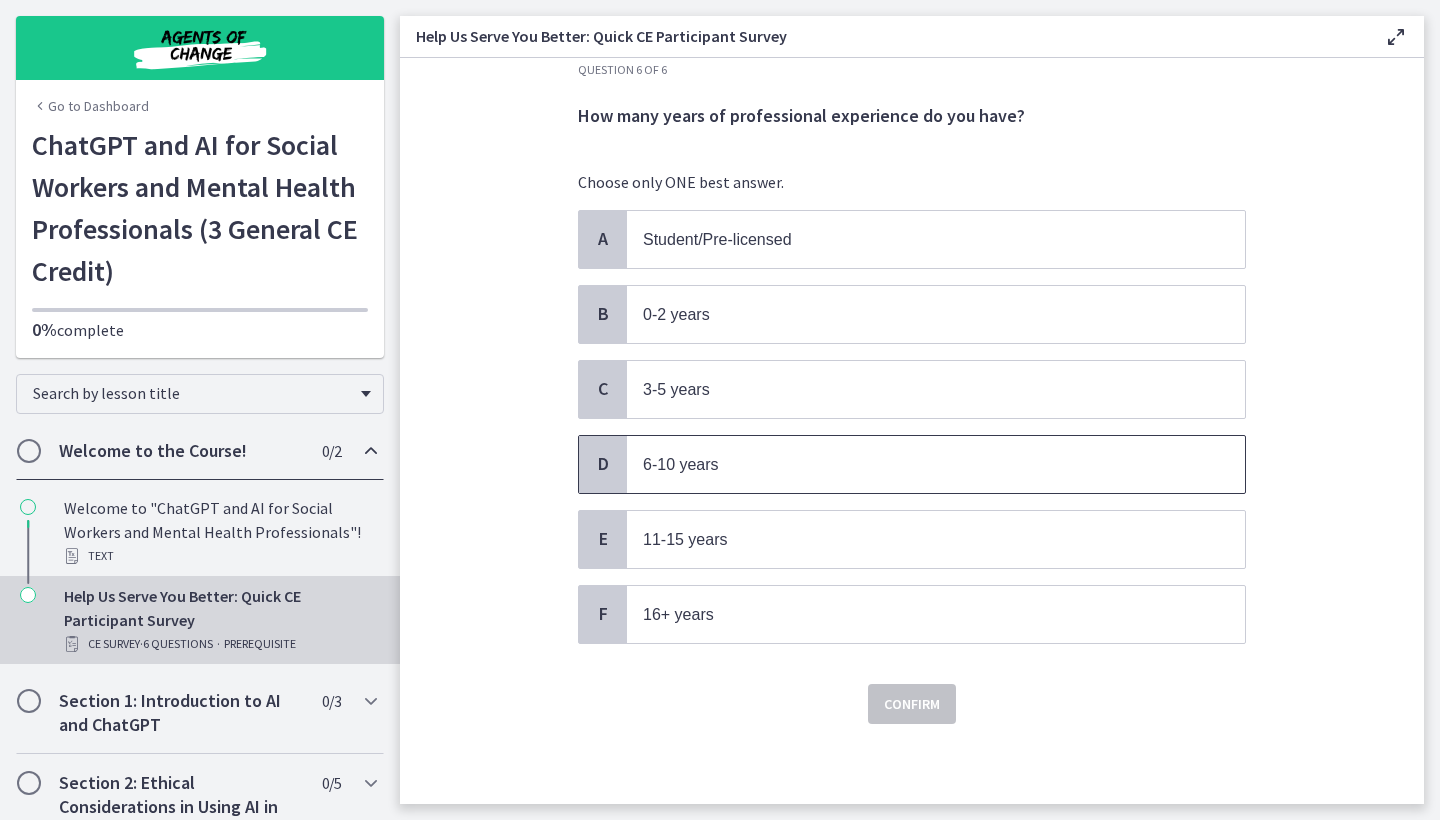 scroll, scrollTop: 0, scrollLeft: 0, axis: both 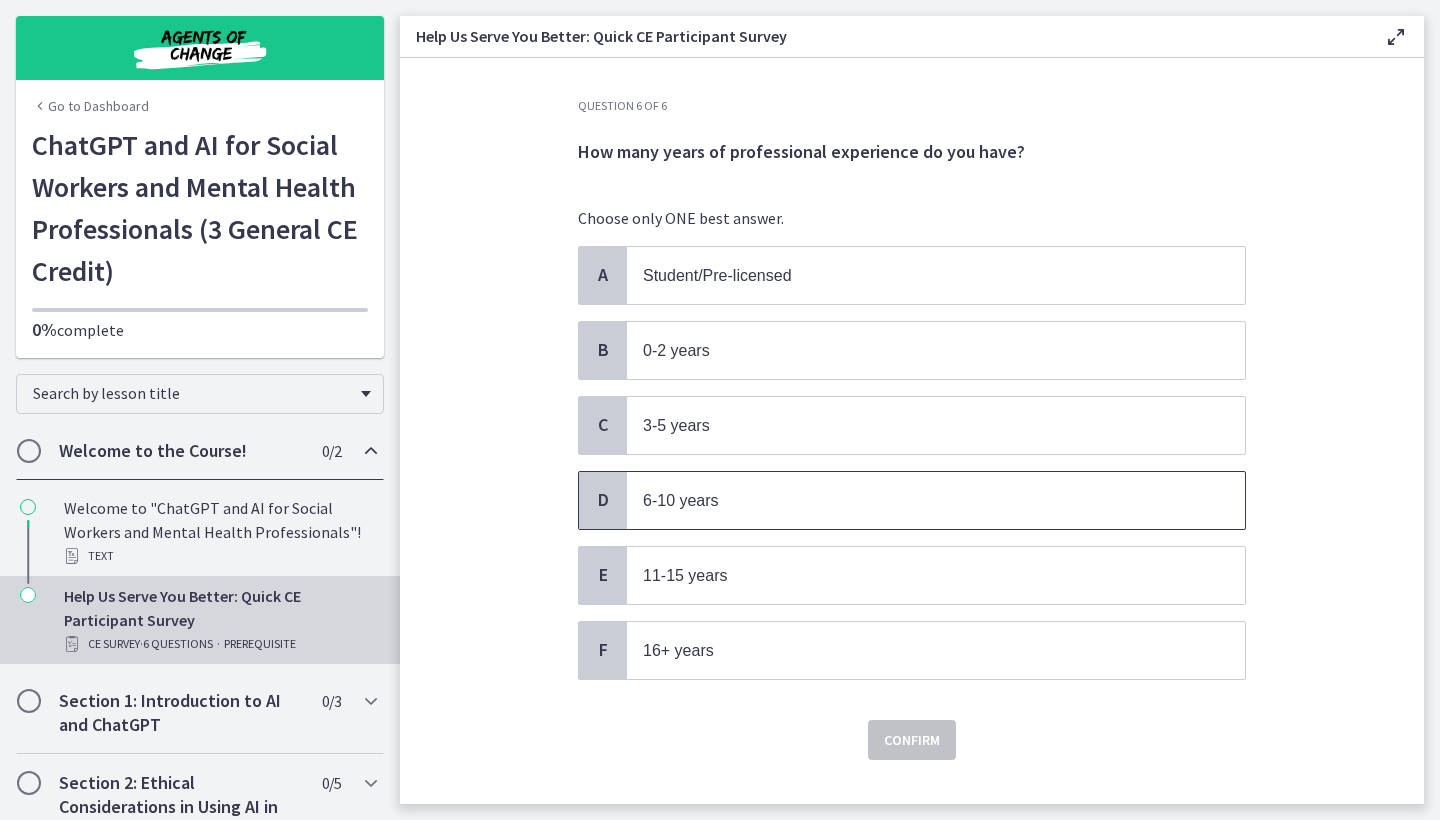 click on "6-10 years" at bounding box center (936, 500) 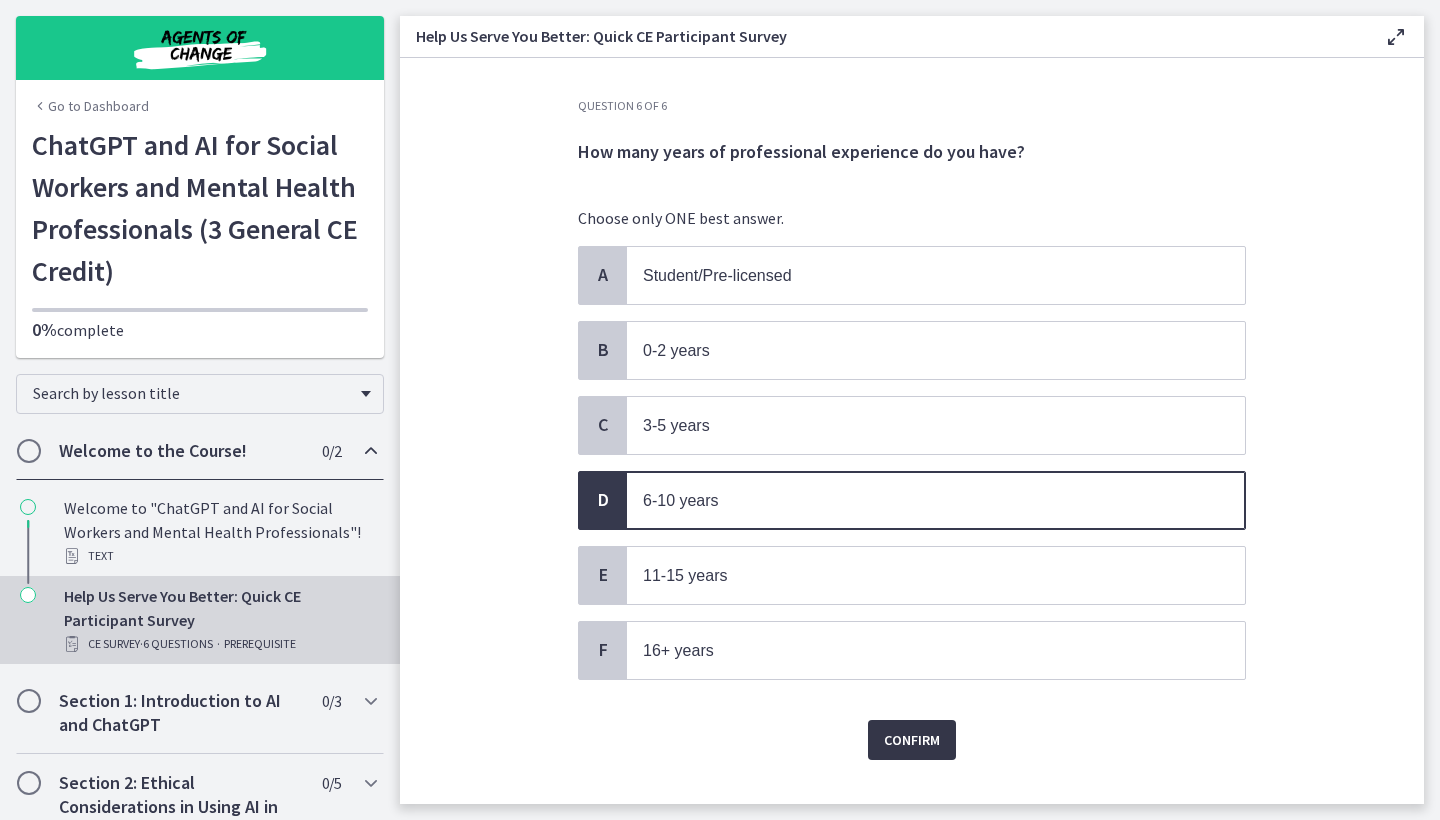 click on "Confirm" at bounding box center [912, 740] 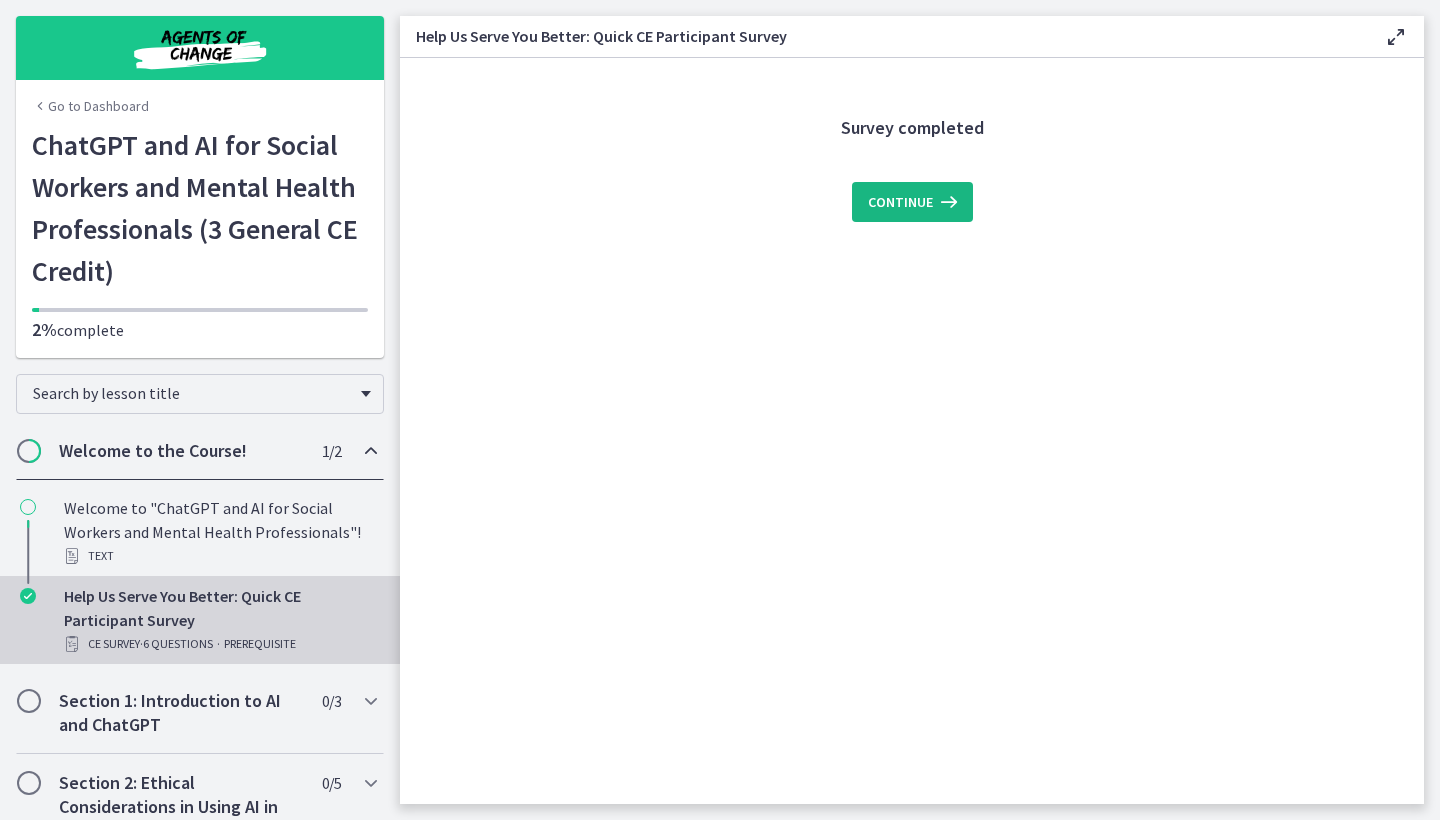 click on "Continue" at bounding box center (900, 202) 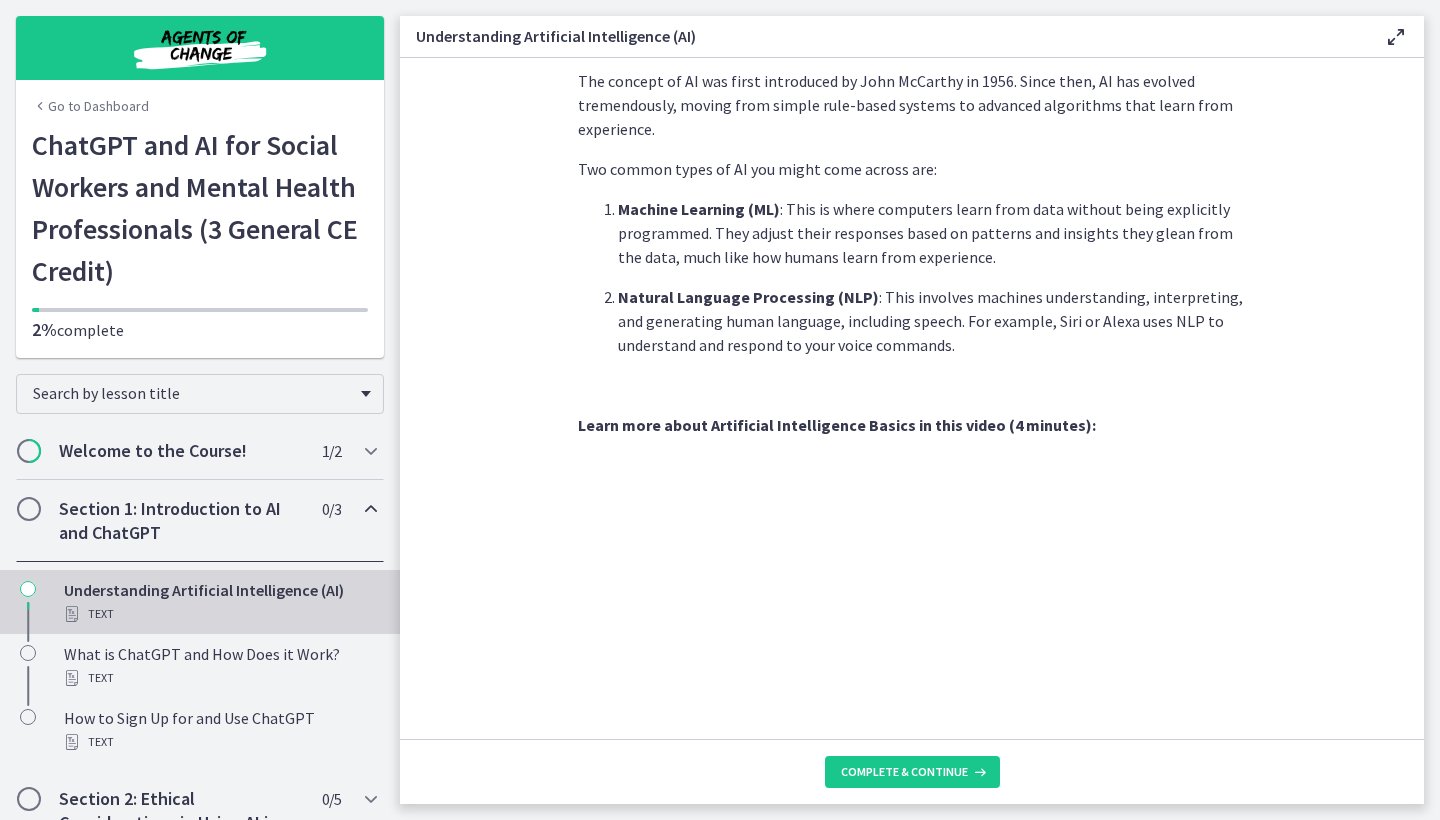scroll, scrollTop: 789, scrollLeft: 0, axis: vertical 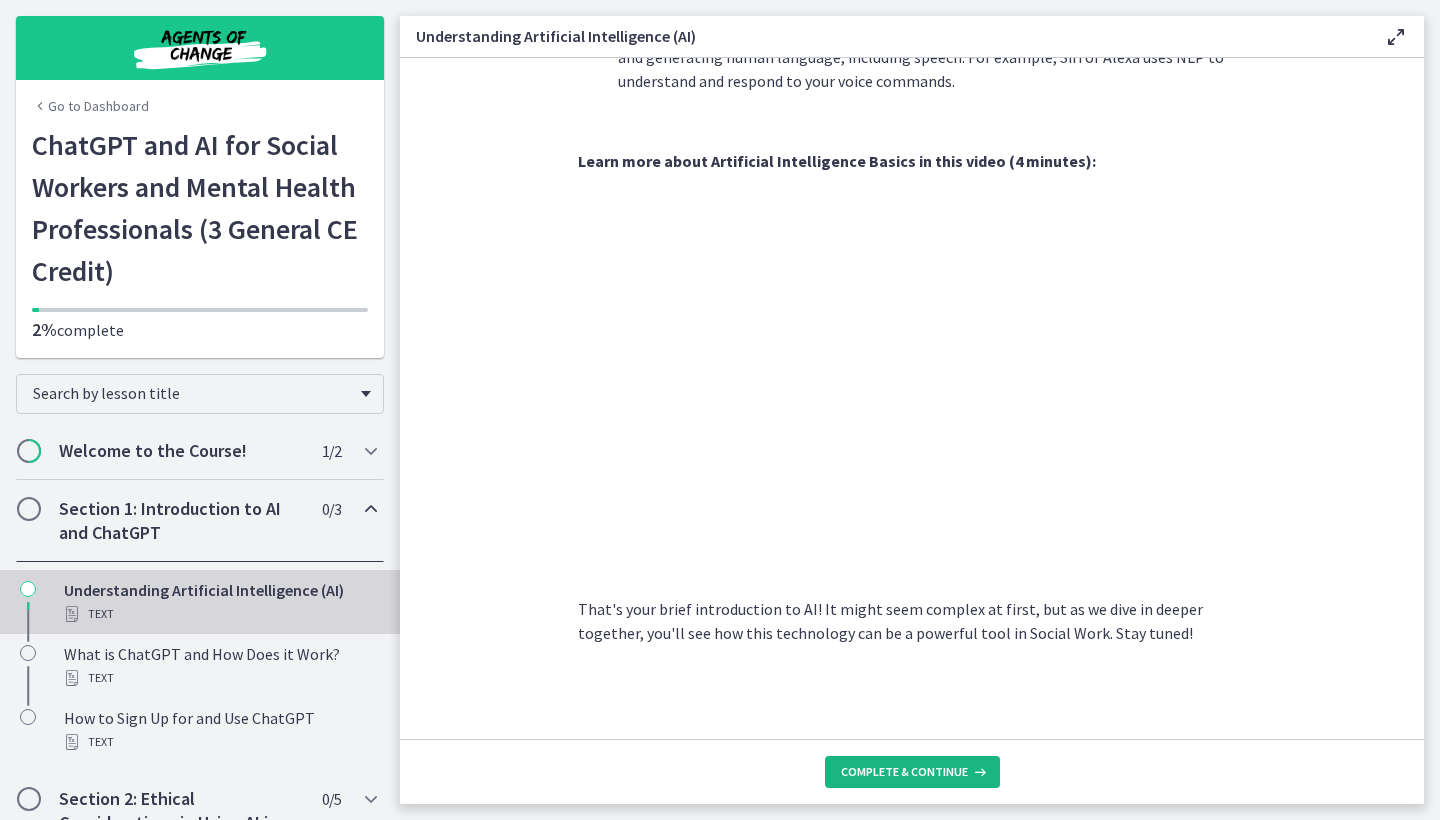 click on "Complete & continue" at bounding box center (904, 772) 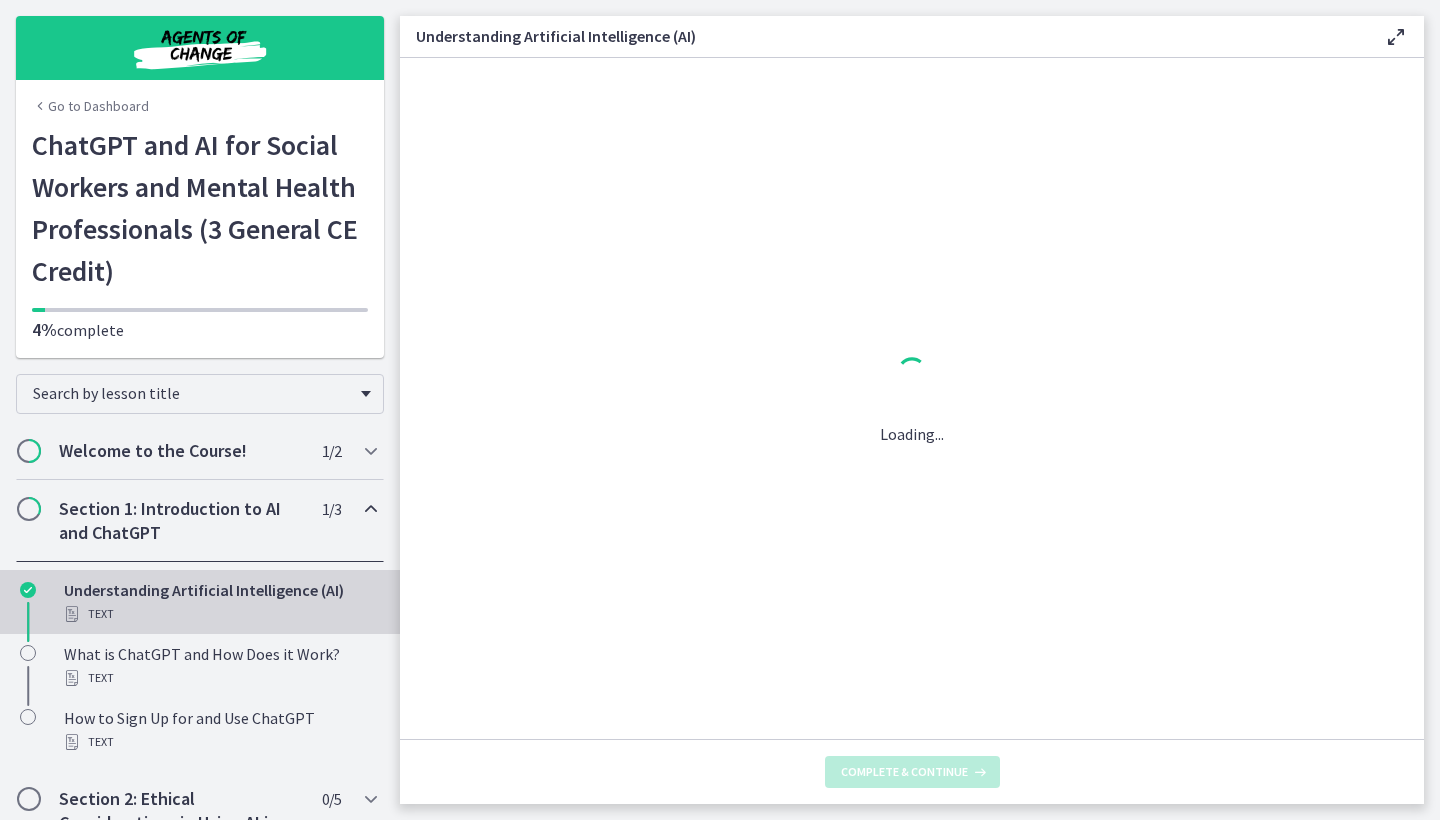 scroll, scrollTop: 0, scrollLeft: 0, axis: both 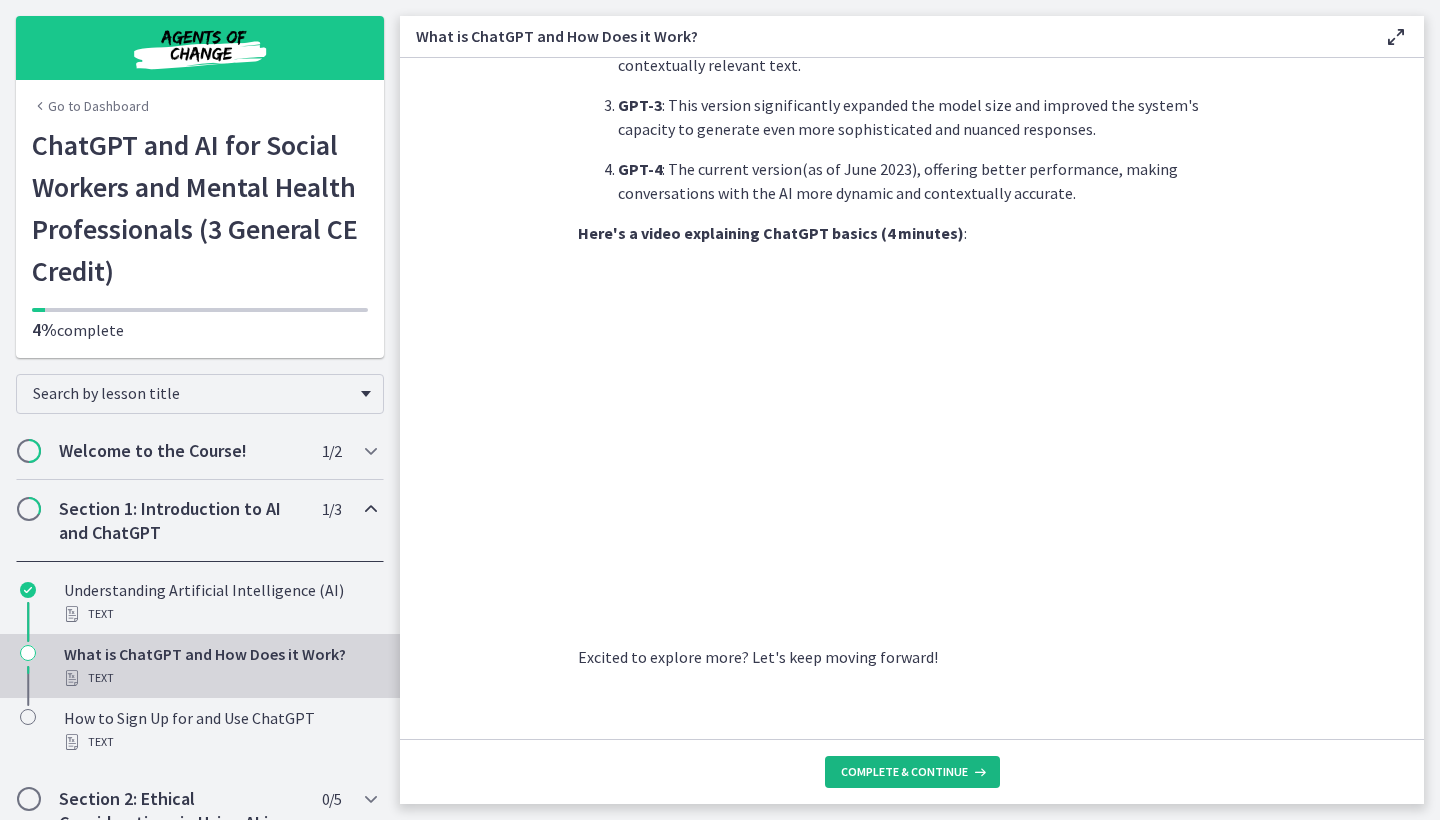 click on "Complete & continue" at bounding box center [912, 772] 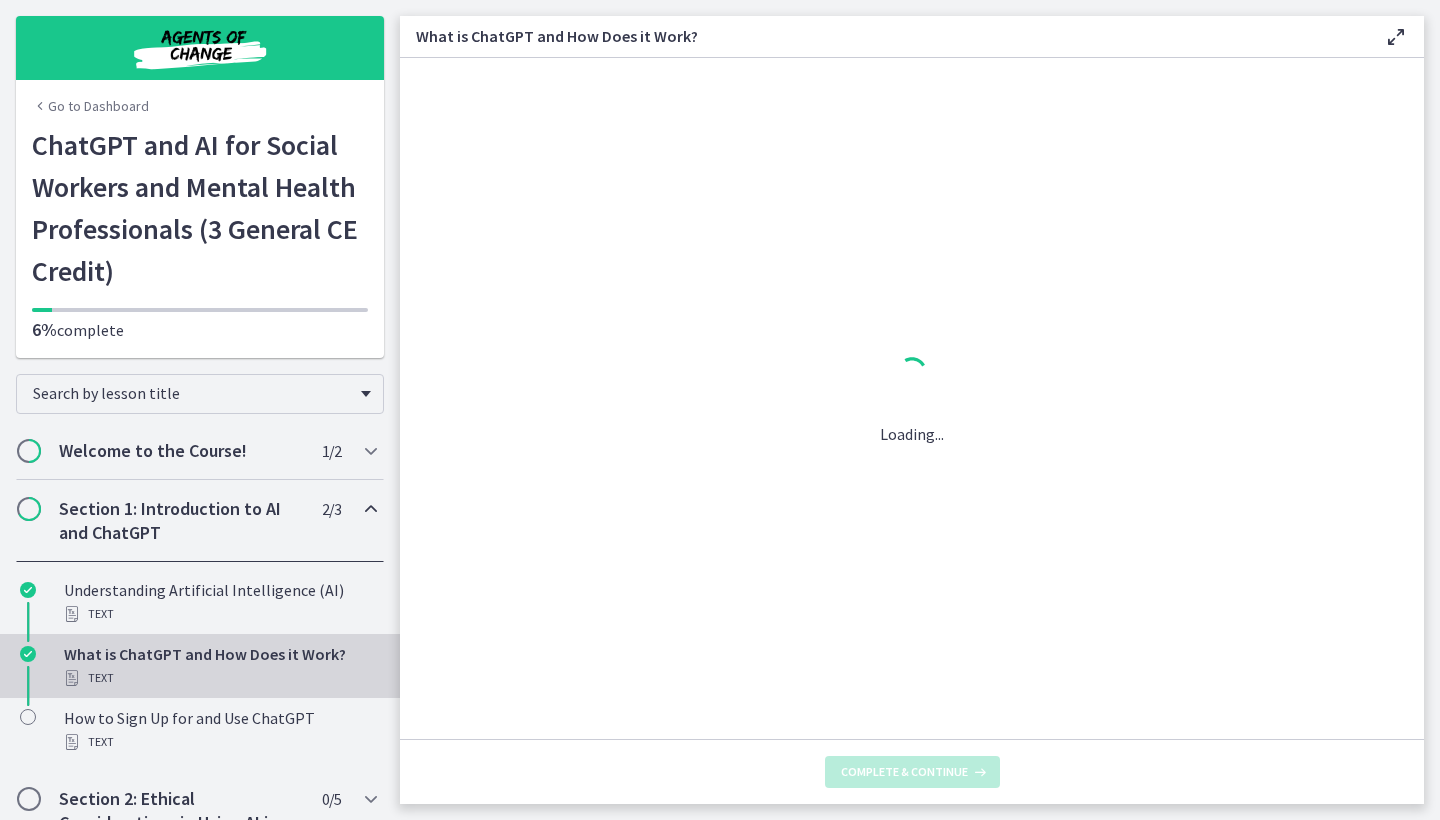 scroll, scrollTop: 0, scrollLeft: 0, axis: both 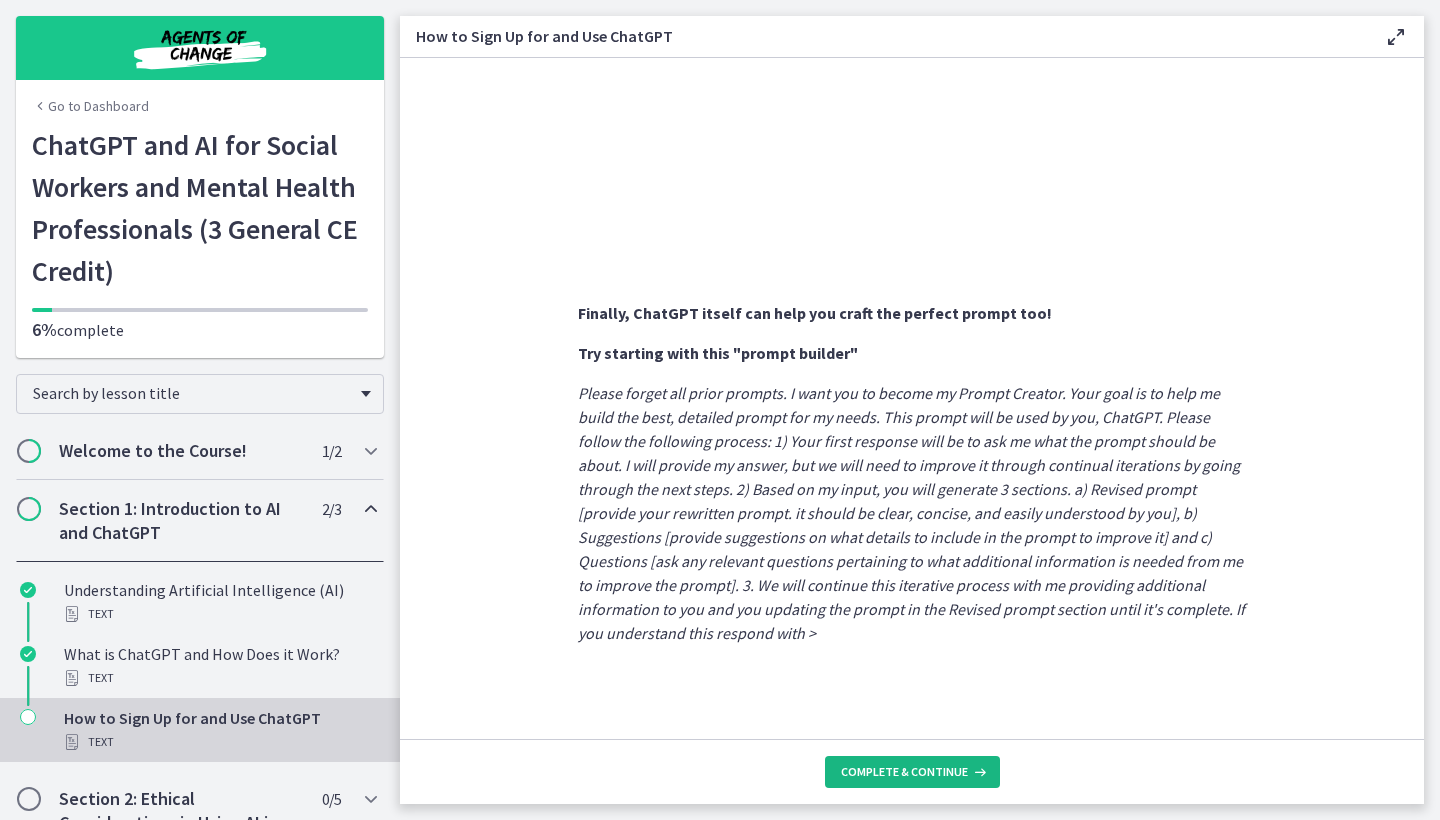 click on "Complete & continue" at bounding box center [904, 772] 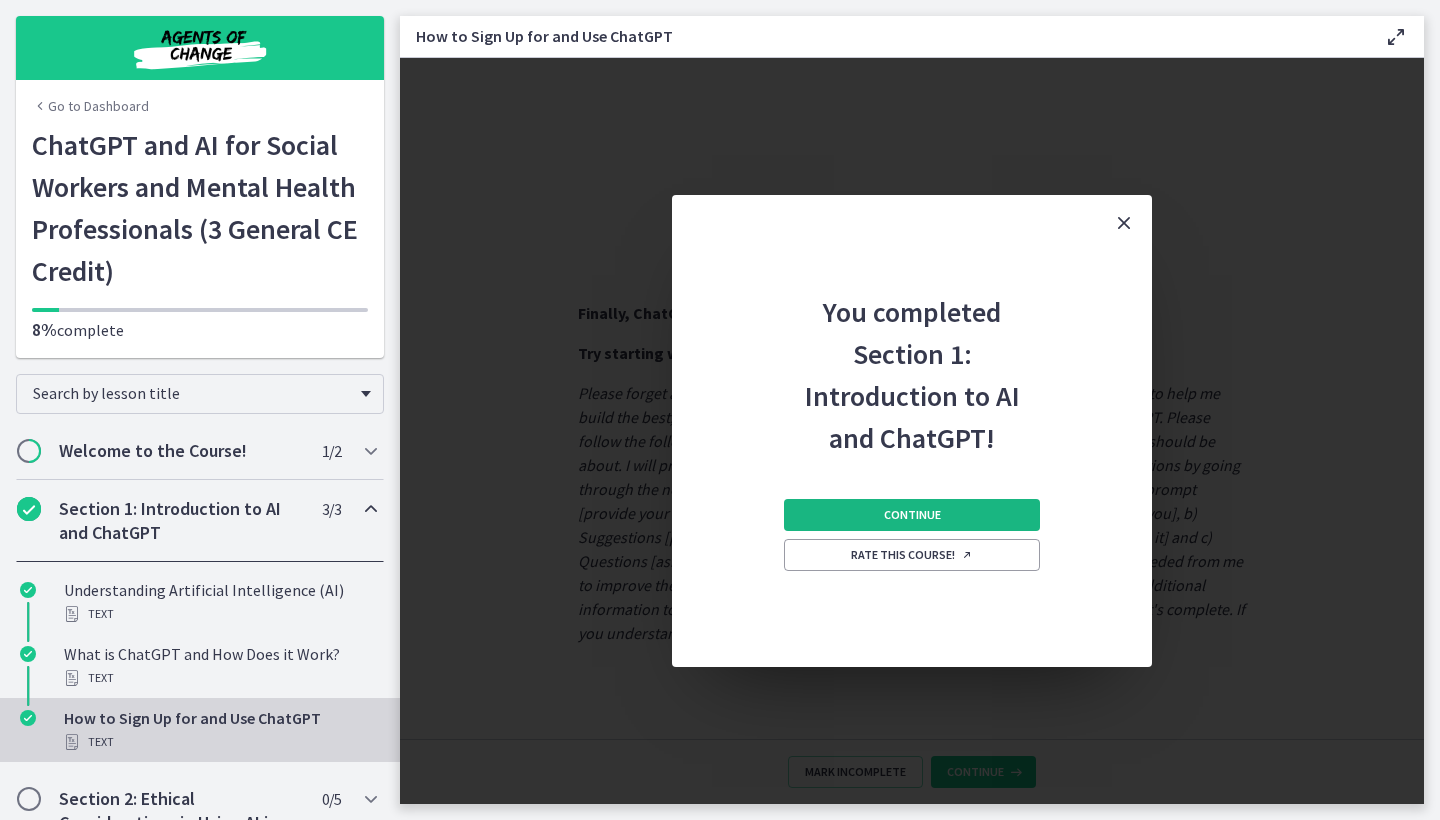 click on "Continue" at bounding box center [912, 515] 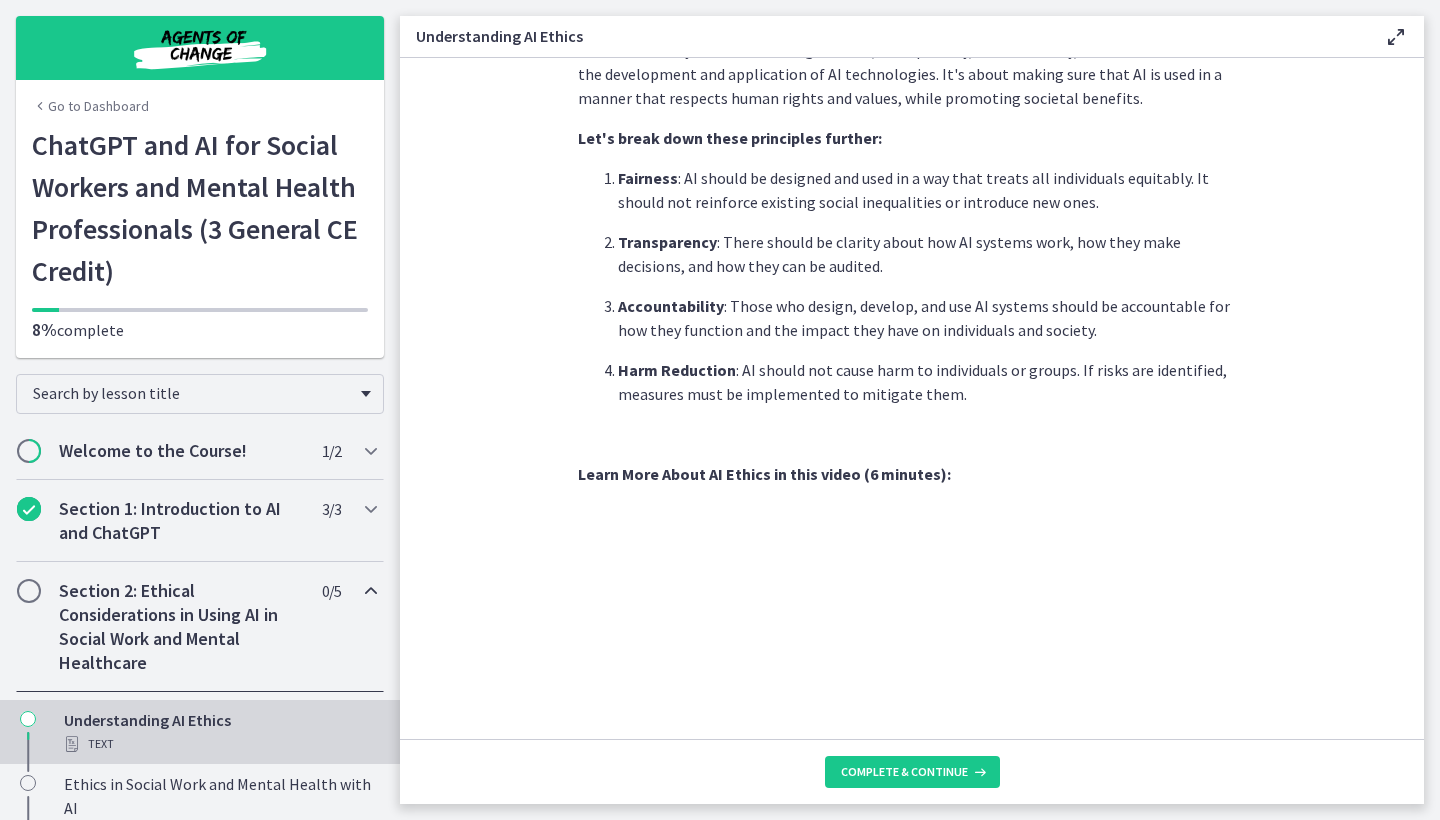 scroll, scrollTop: 917, scrollLeft: 0, axis: vertical 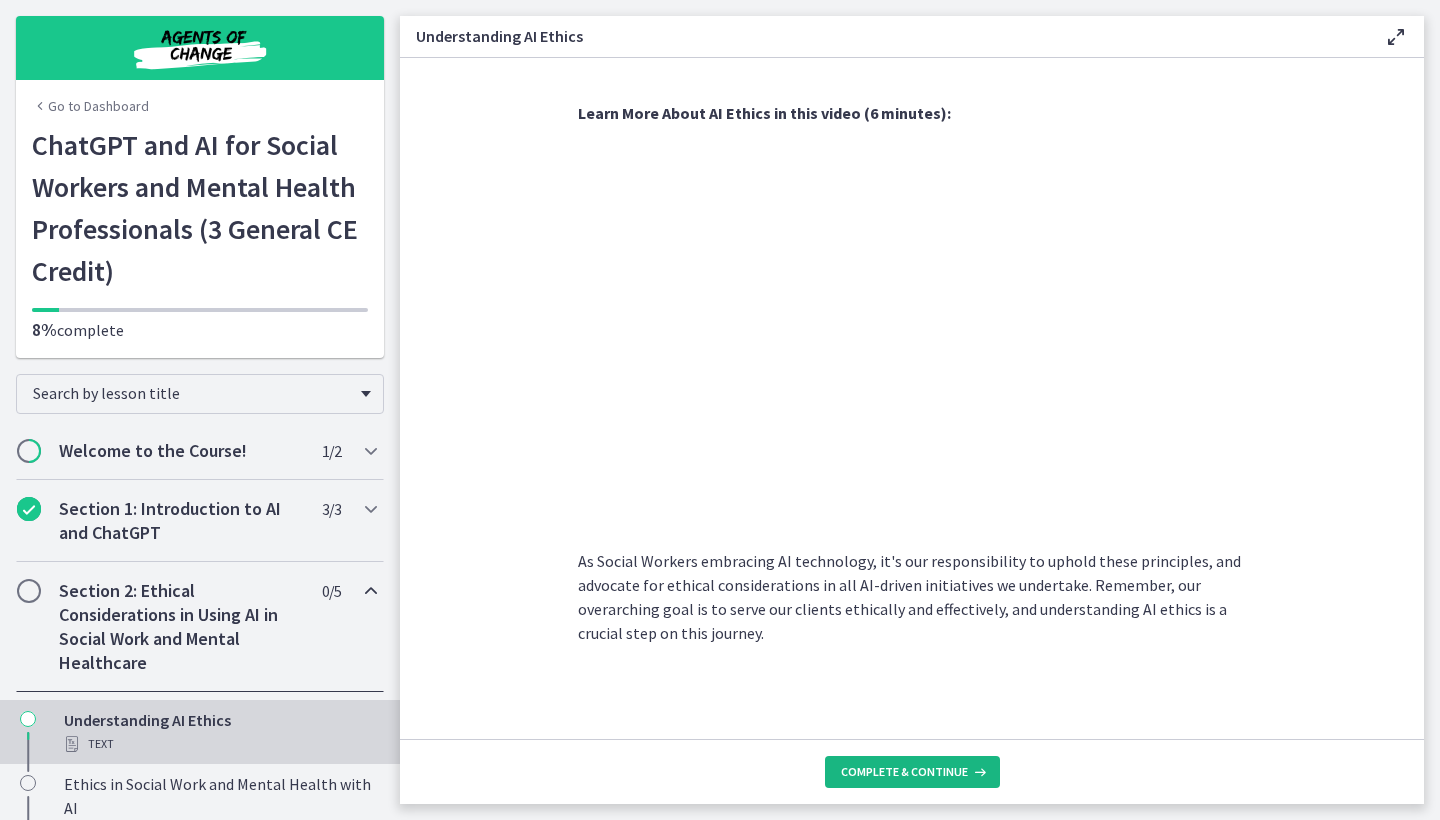 click on "Complete & continue" at bounding box center [904, 772] 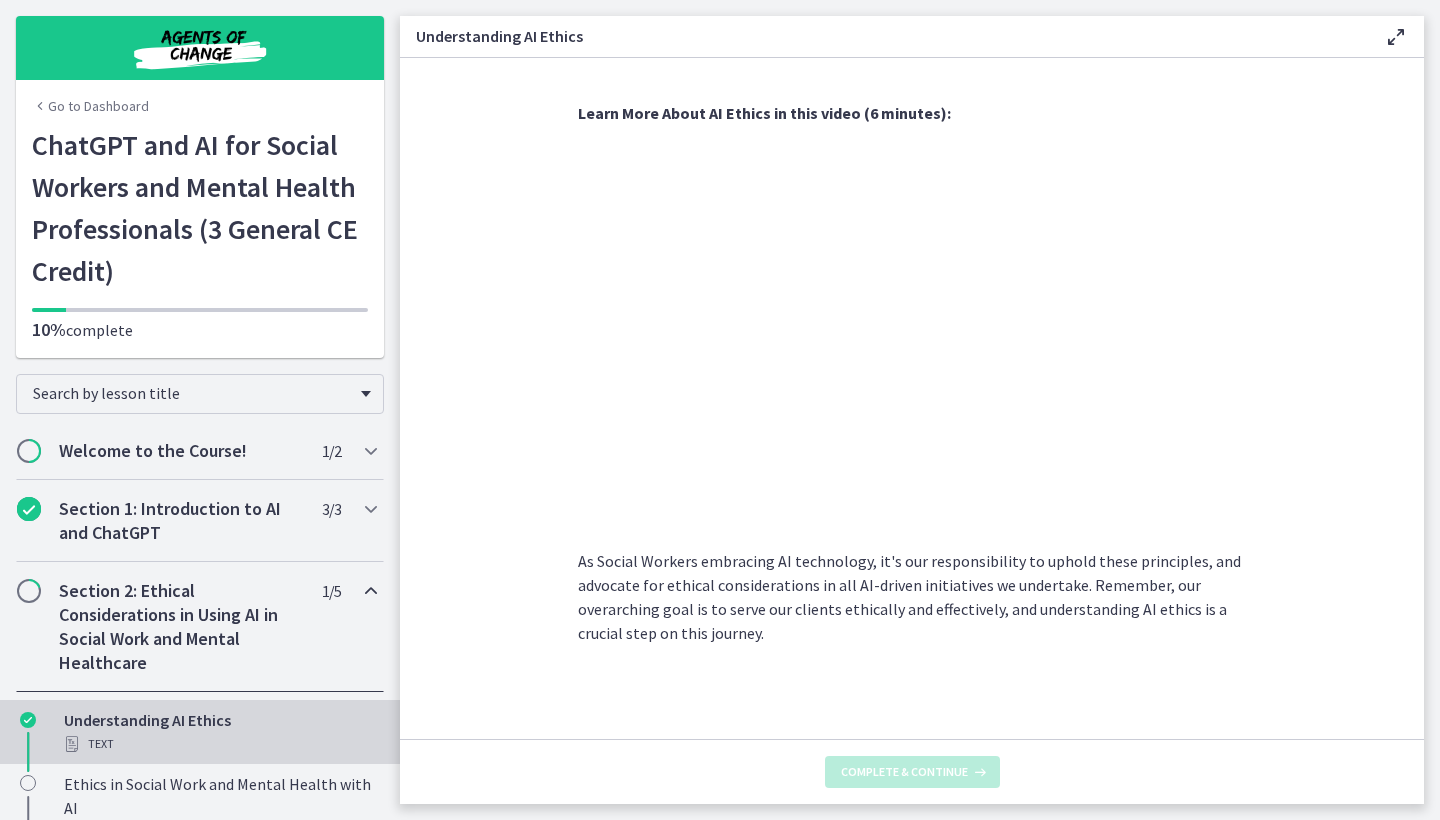 scroll, scrollTop: 0, scrollLeft: 0, axis: both 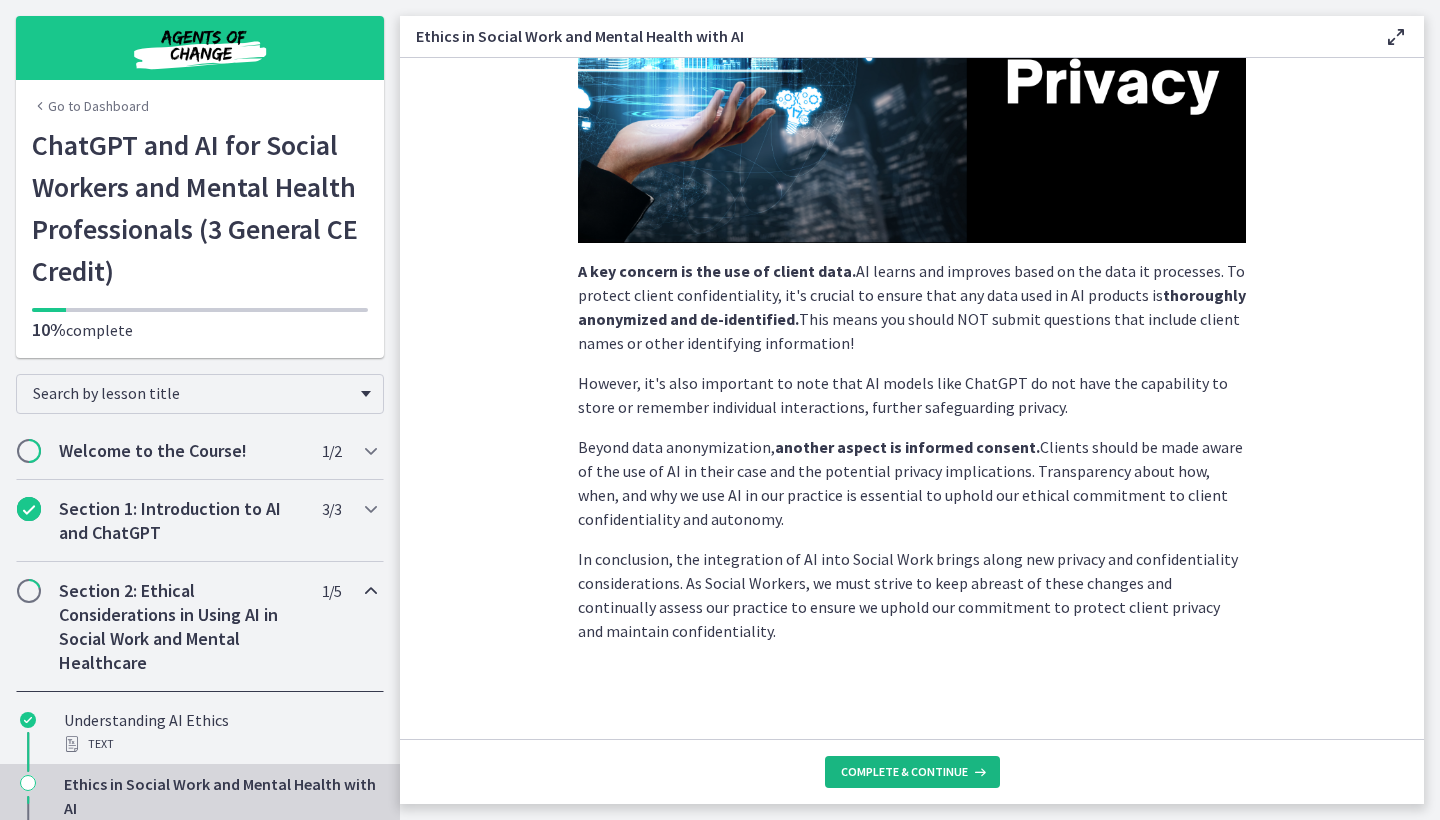 click on "Complete & continue" at bounding box center [904, 772] 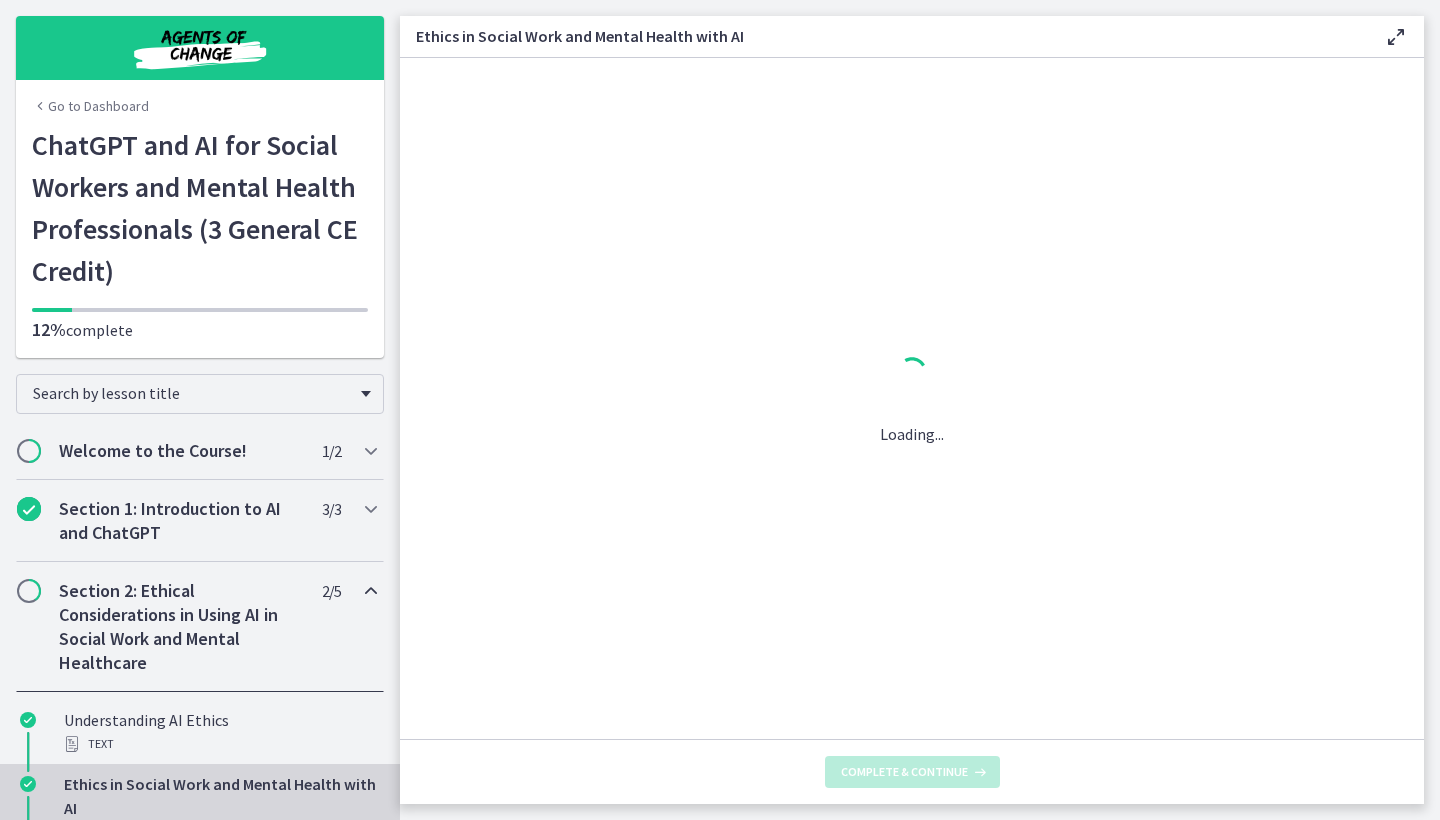 scroll, scrollTop: 0, scrollLeft: 0, axis: both 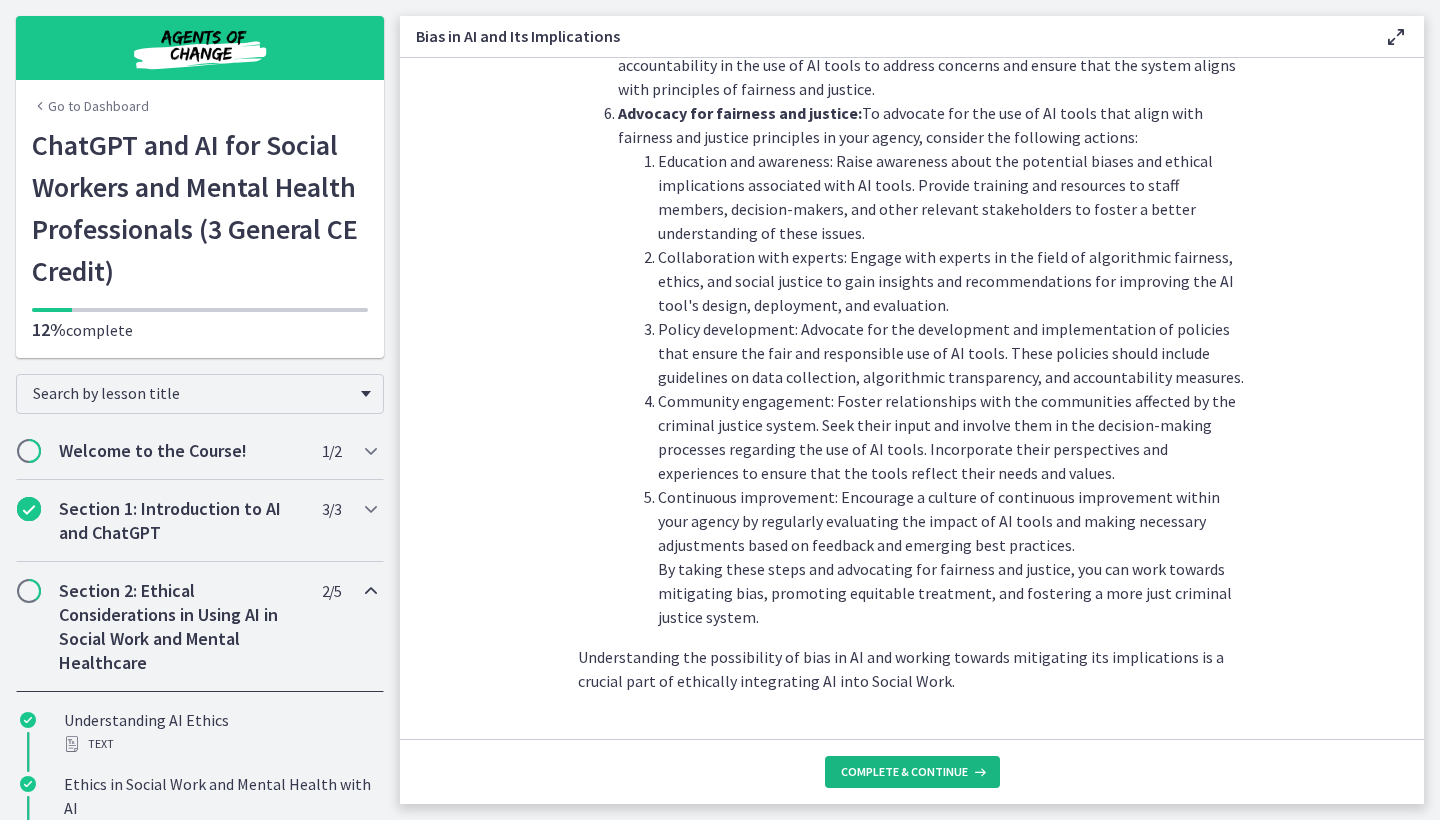 click on "Complete & continue" at bounding box center (904, 772) 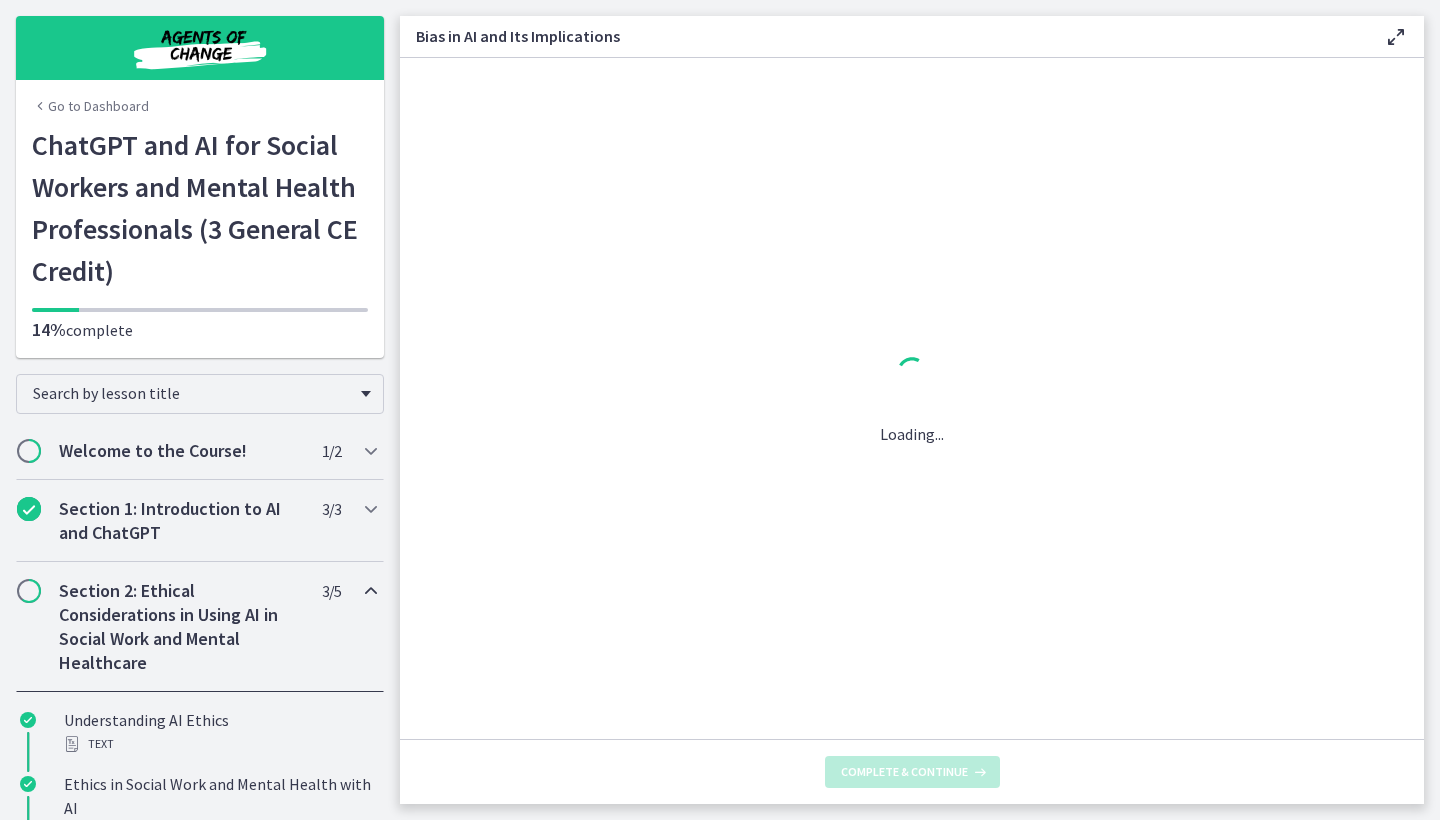 scroll, scrollTop: 0, scrollLeft: 0, axis: both 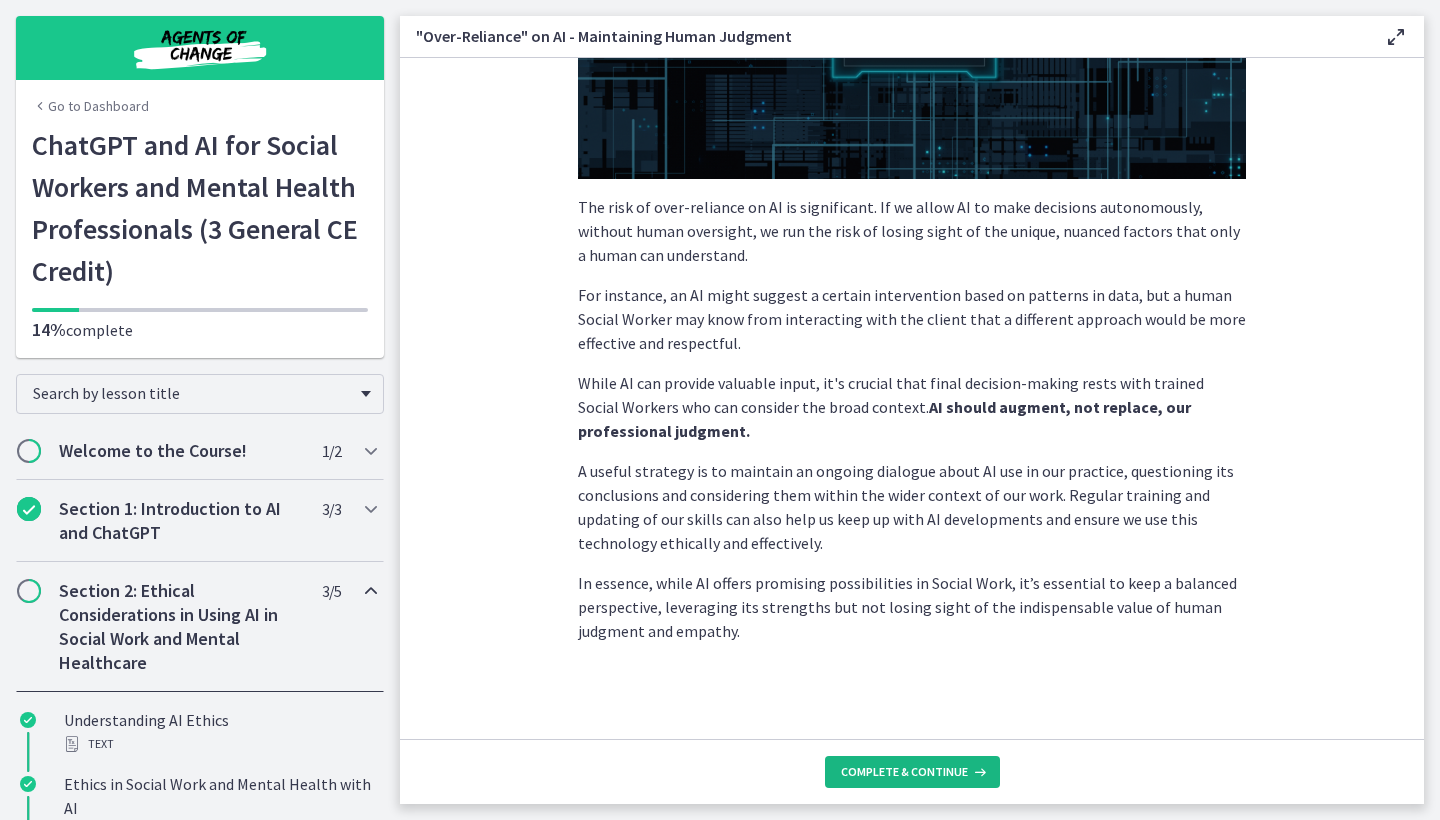 click on "Complete & continue" at bounding box center (904, 772) 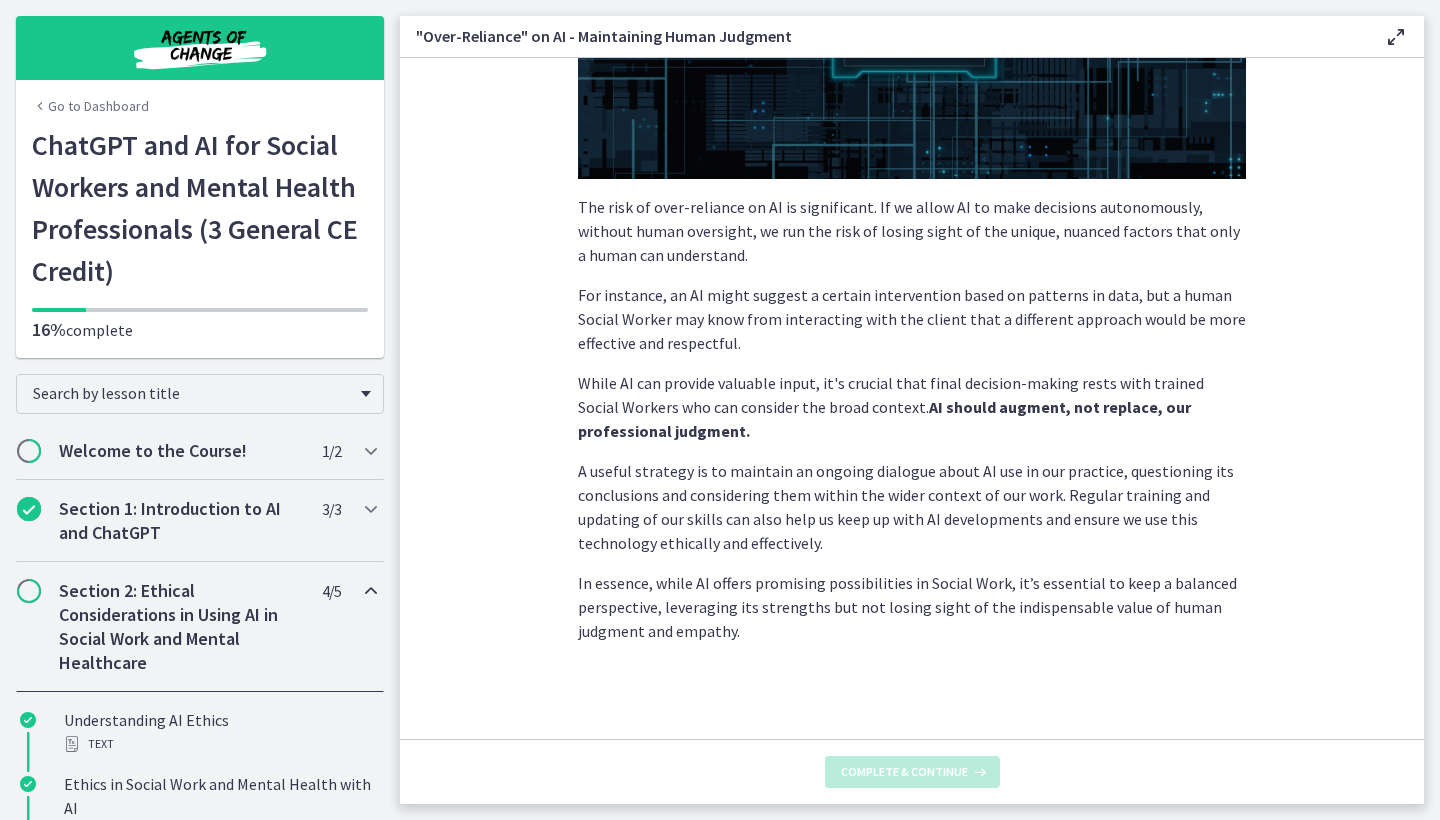 scroll, scrollTop: 0, scrollLeft: 0, axis: both 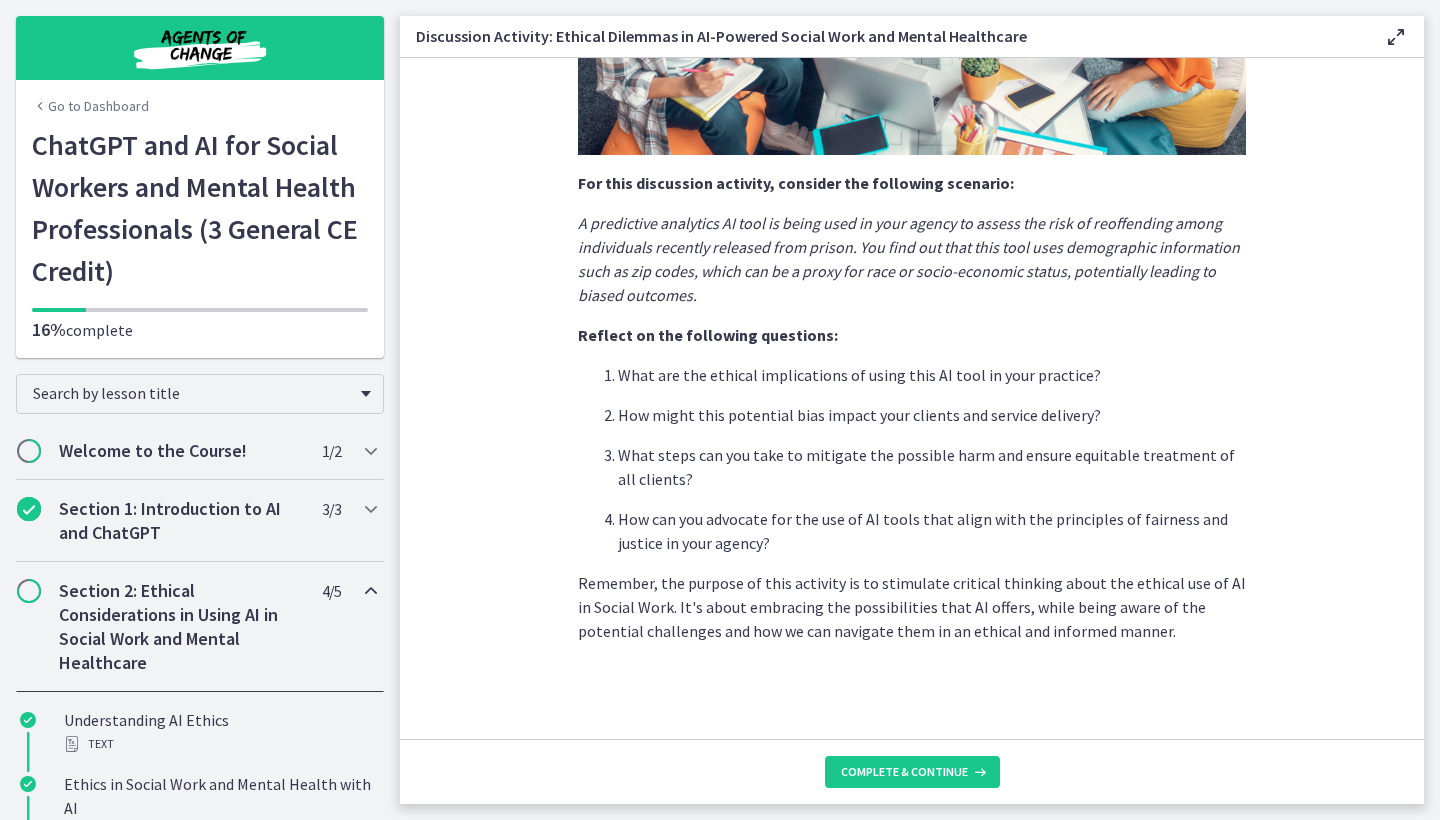 click on "Complete & continue" at bounding box center (912, 771) 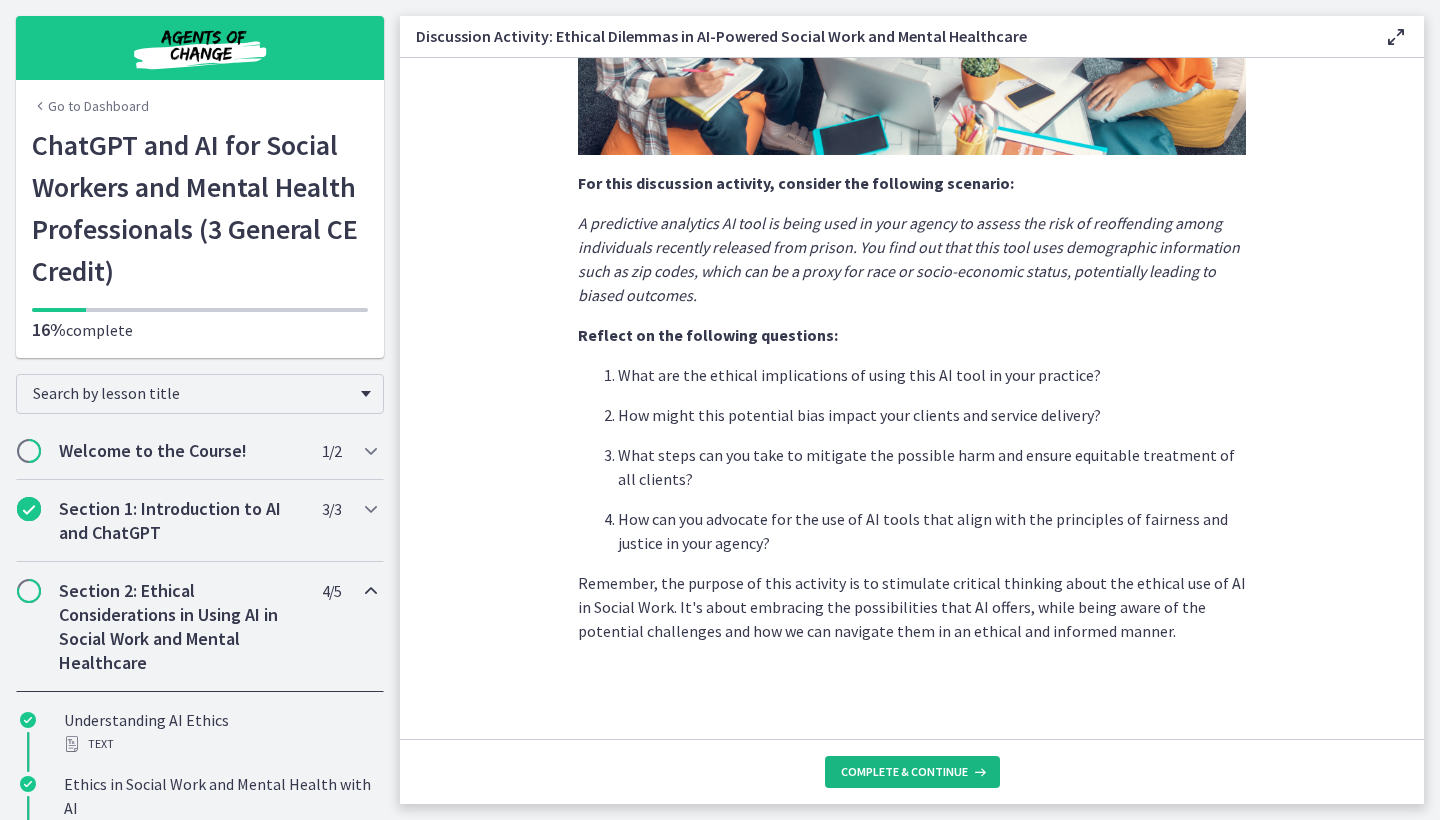 click on "Complete & continue" at bounding box center [904, 772] 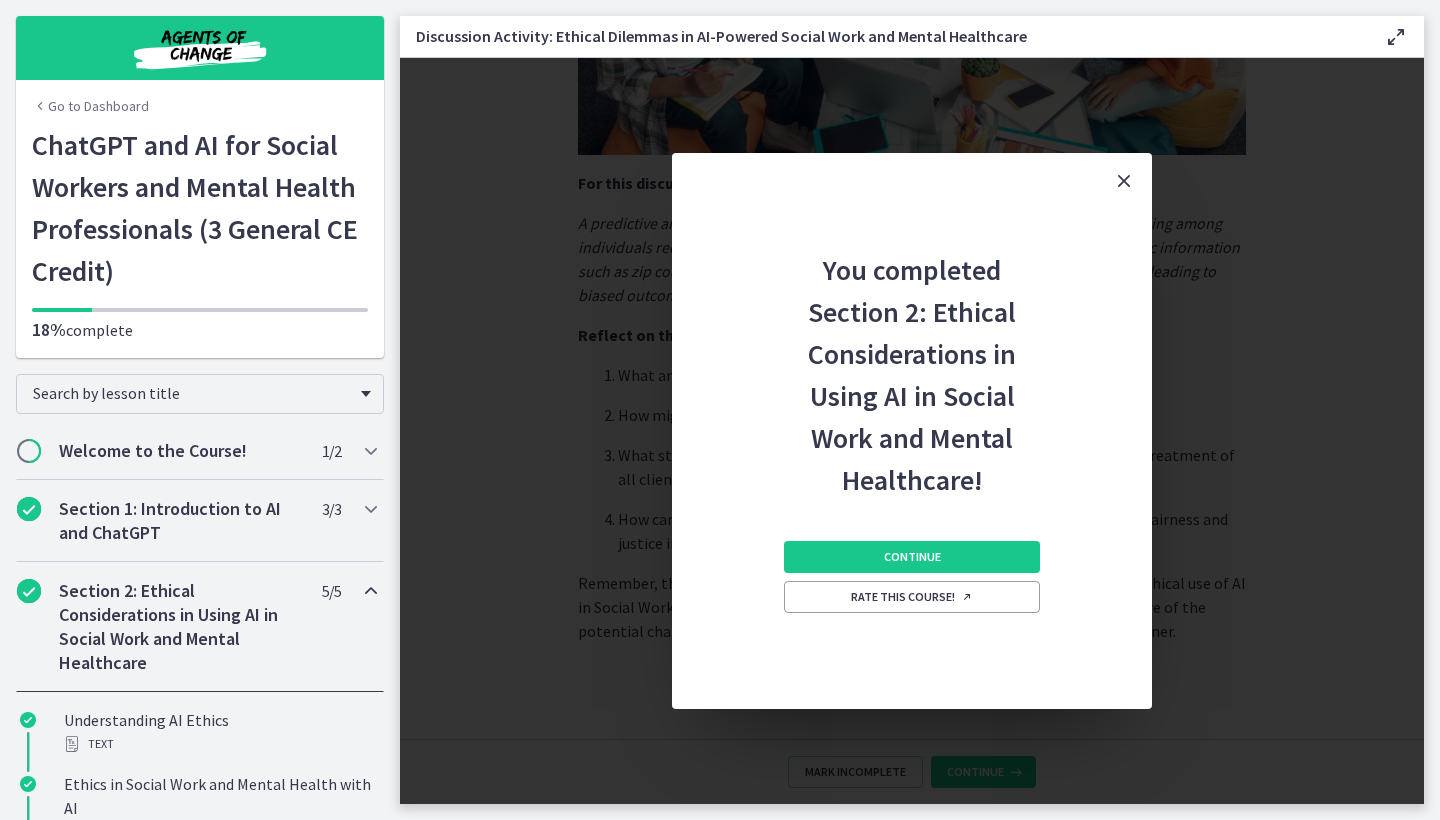click on "Continue
Rate this course!" at bounding box center (912, 605) 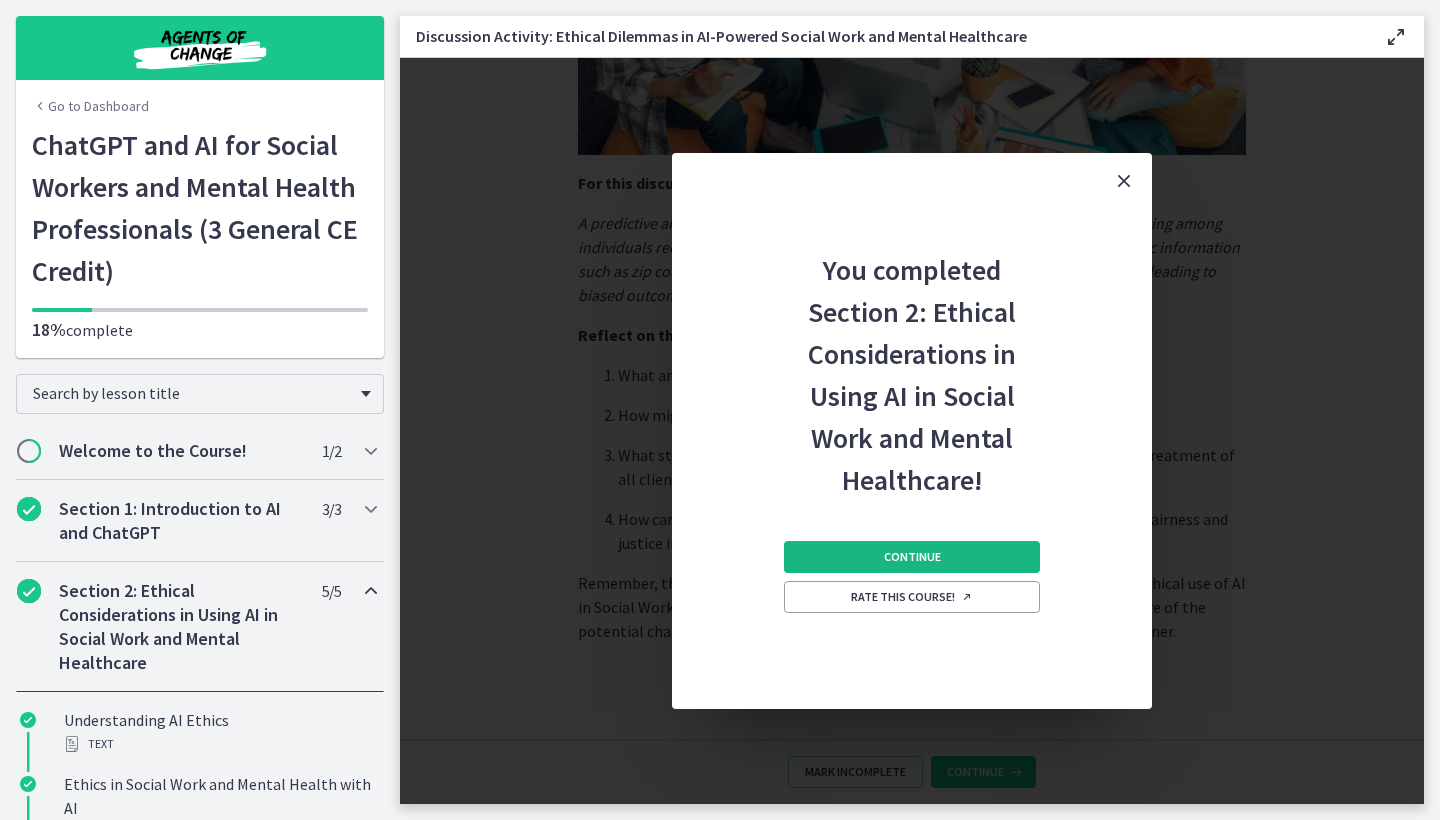 click on "Continue" at bounding box center [912, 557] 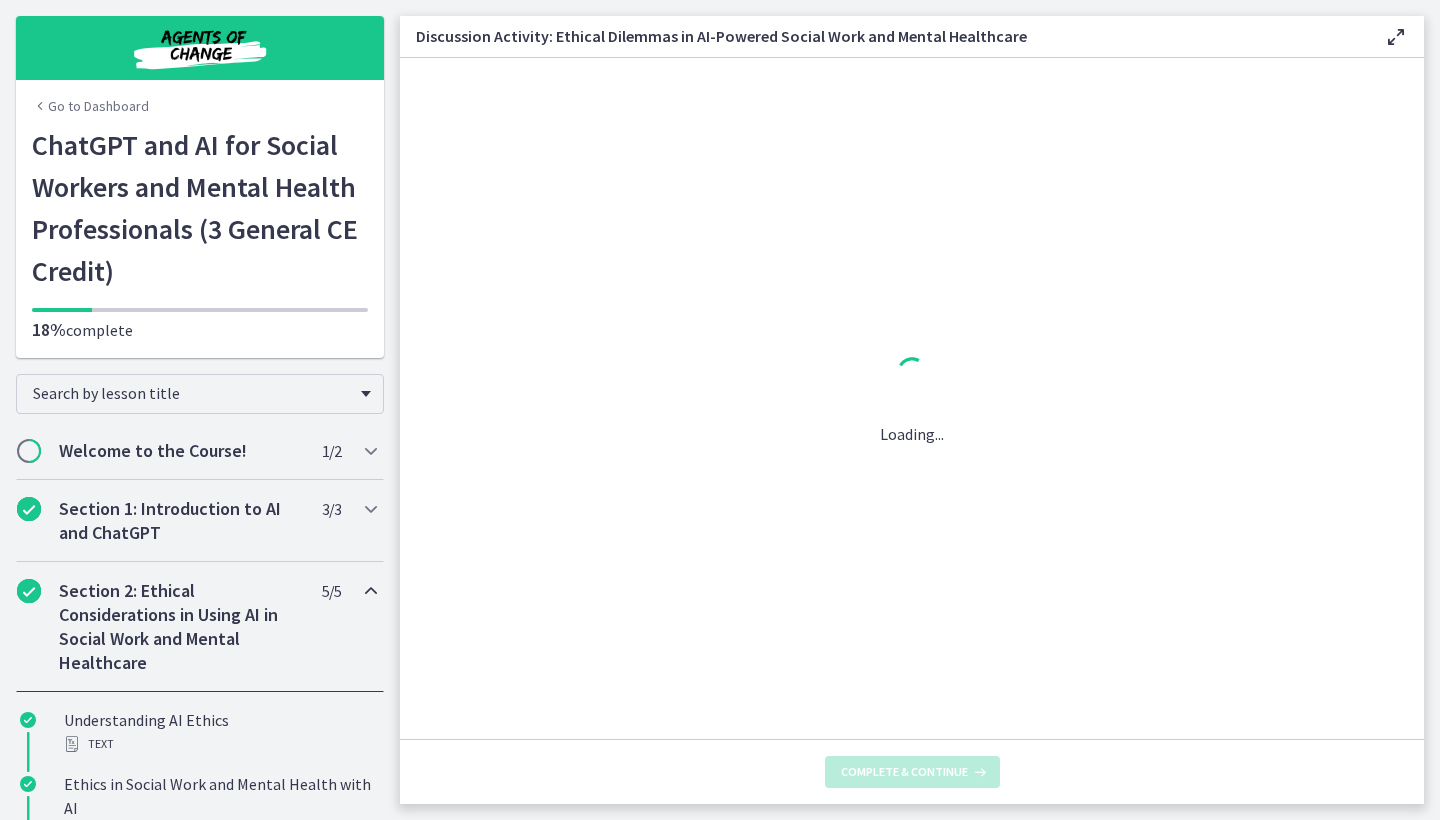 scroll, scrollTop: 0, scrollLeft: 0, axis: both 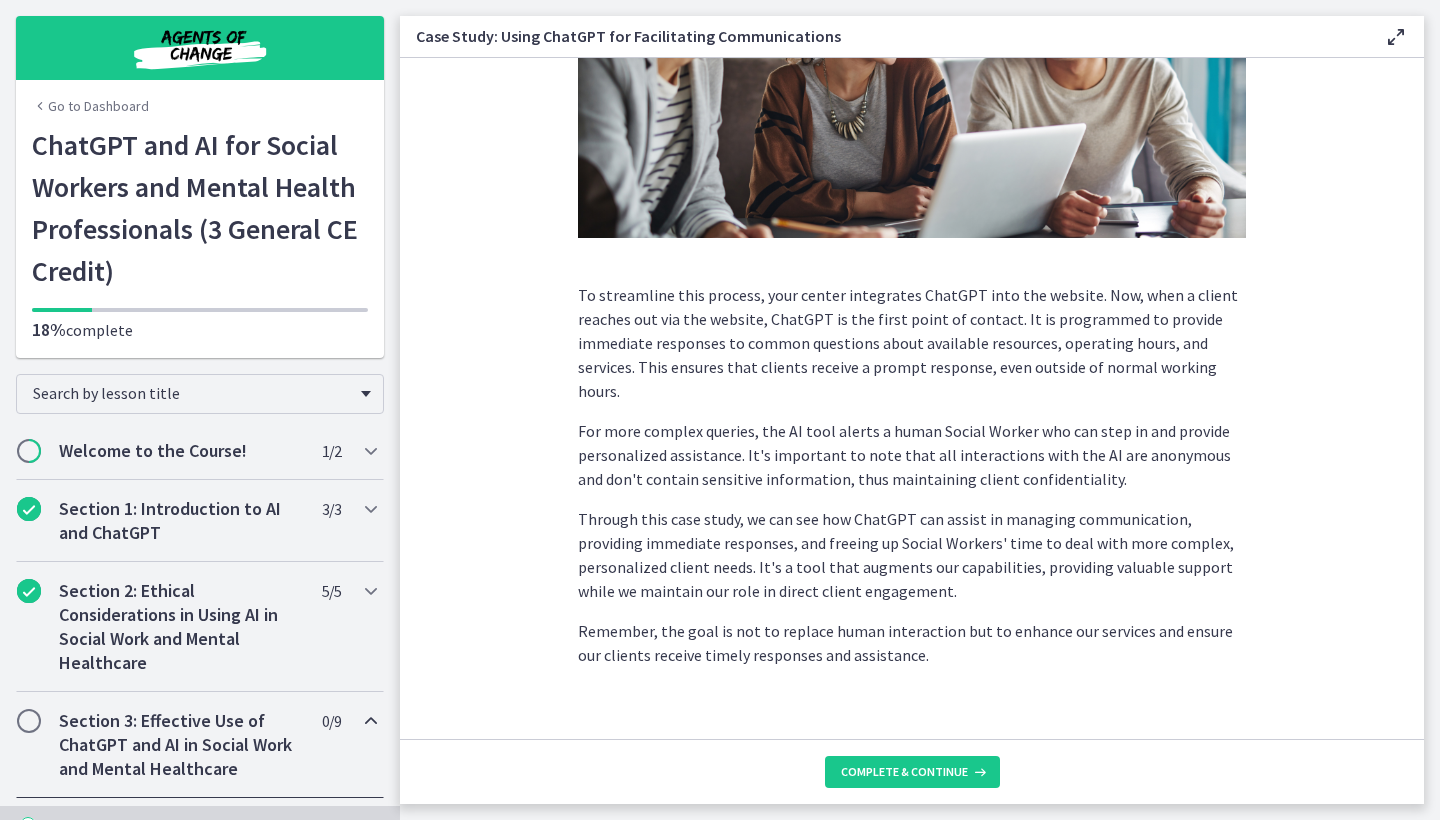 click on "Complete & continue" at bounding box center [912, 771] 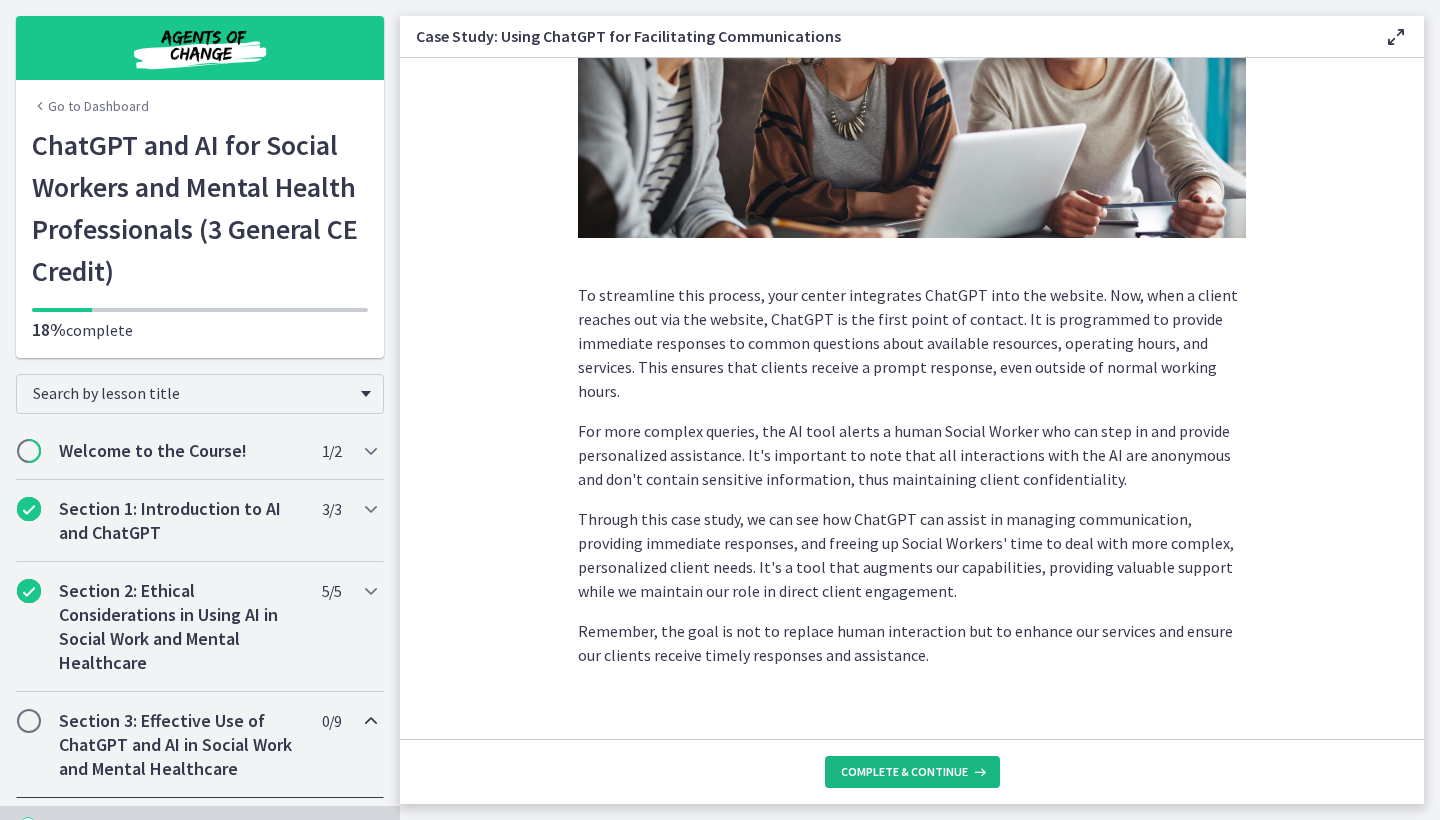 click on "Complete & continue" at bounding box center (904, 772) 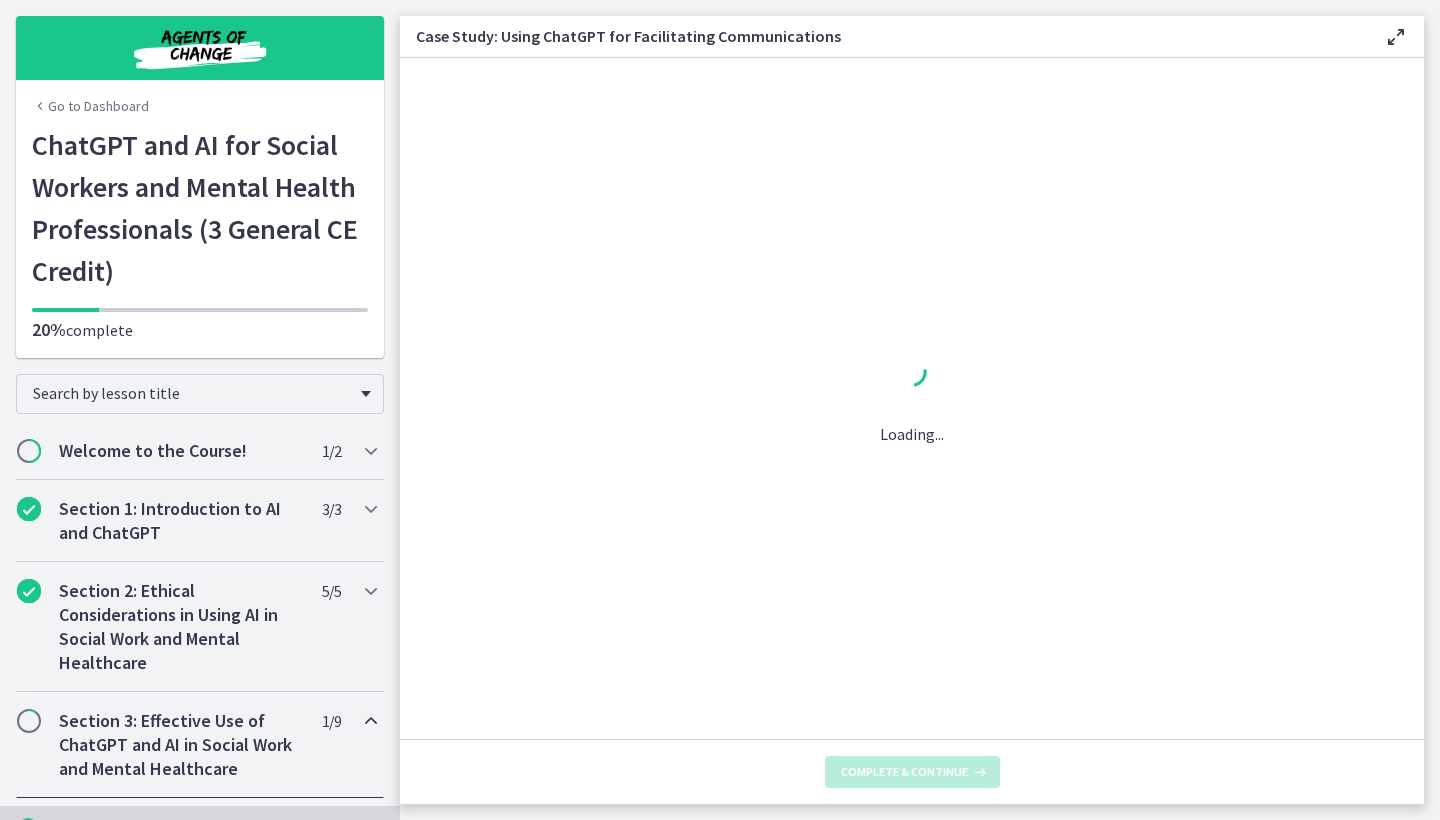 scroll, scrollTop: 0, scrollLeft: 0, axis: both 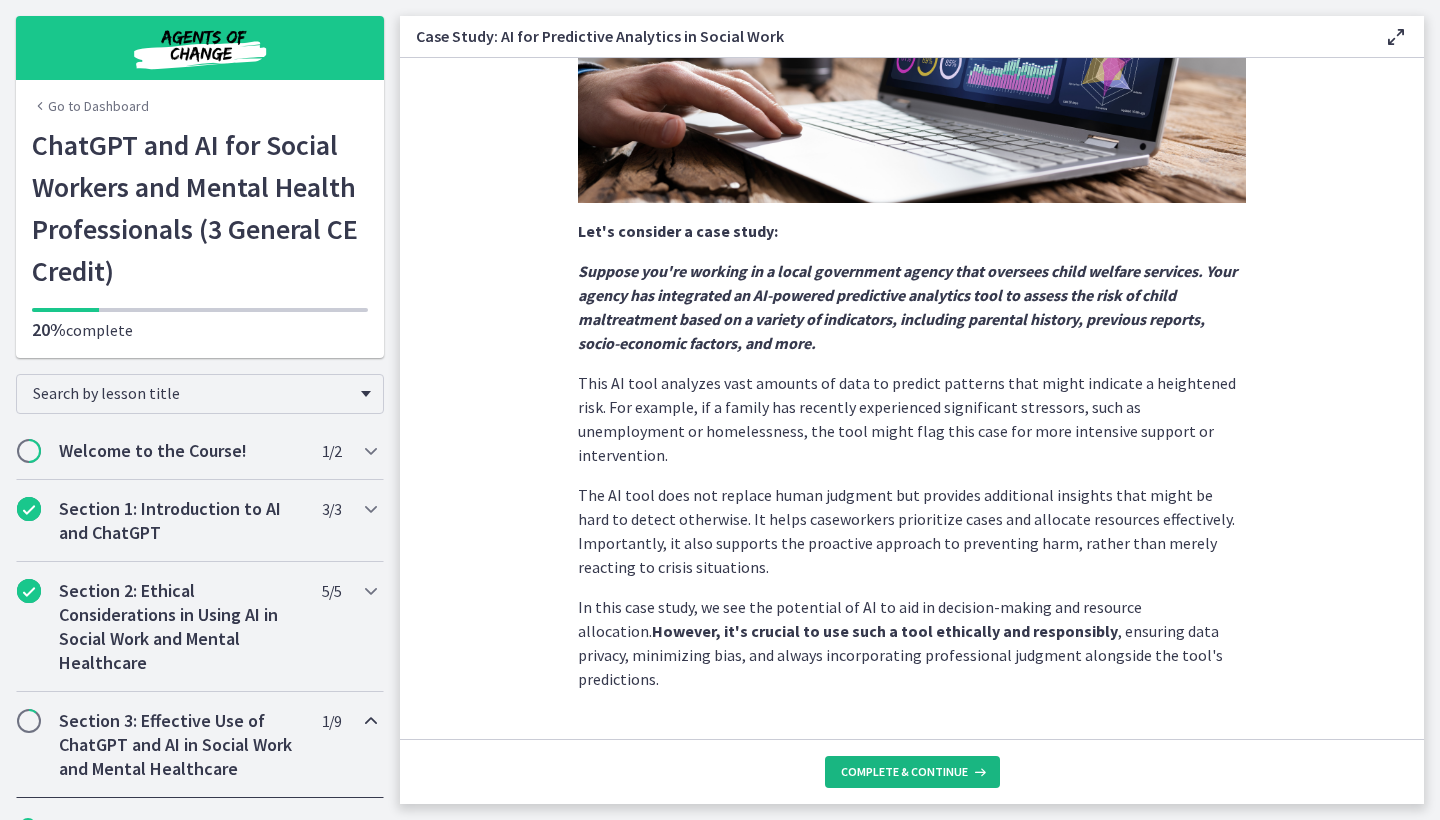 click on "Complete & continue" at bounding box center (904, 772) 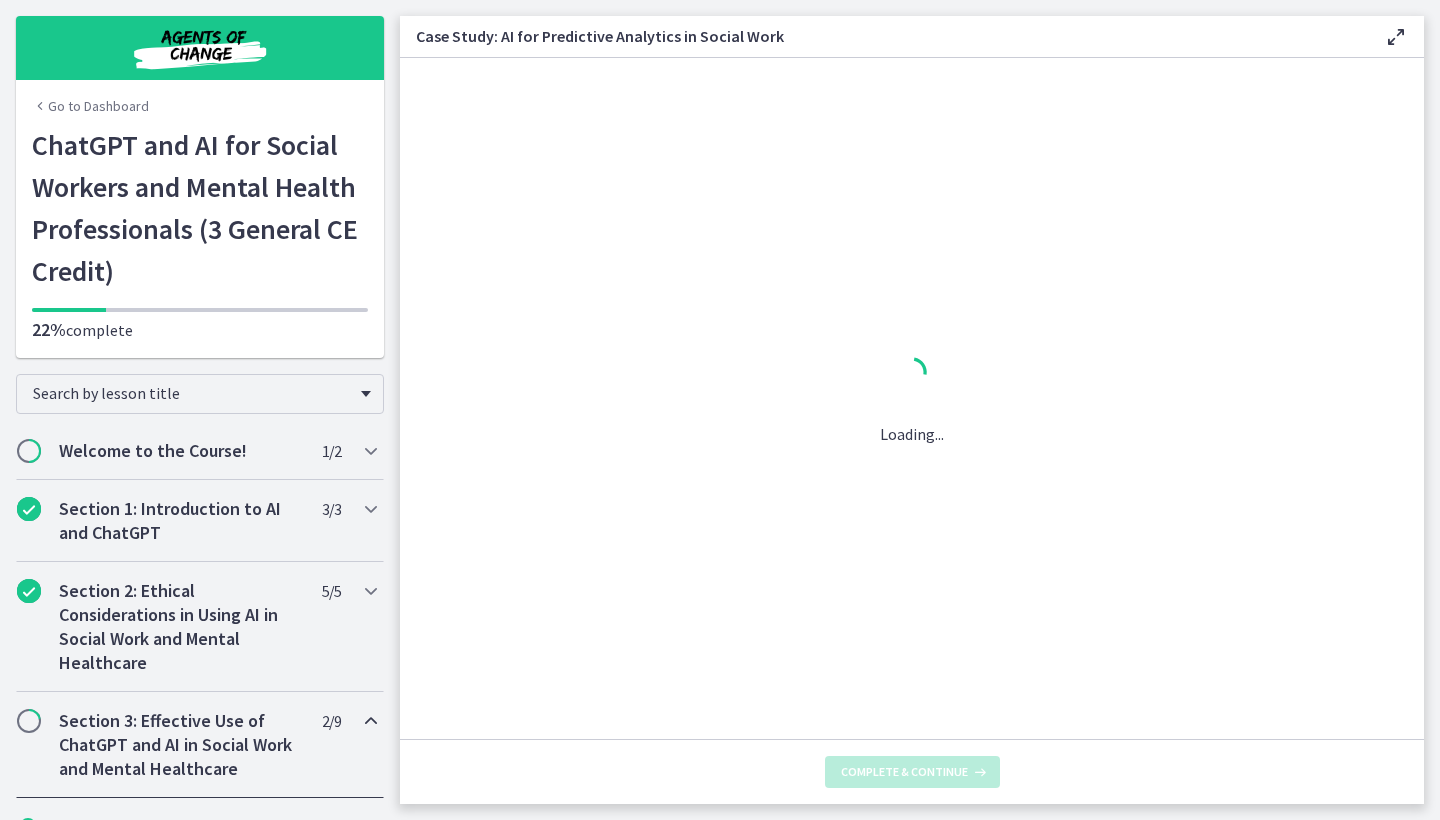 scroll, scrollTop: 0, scrollLeft: 0, axis: both 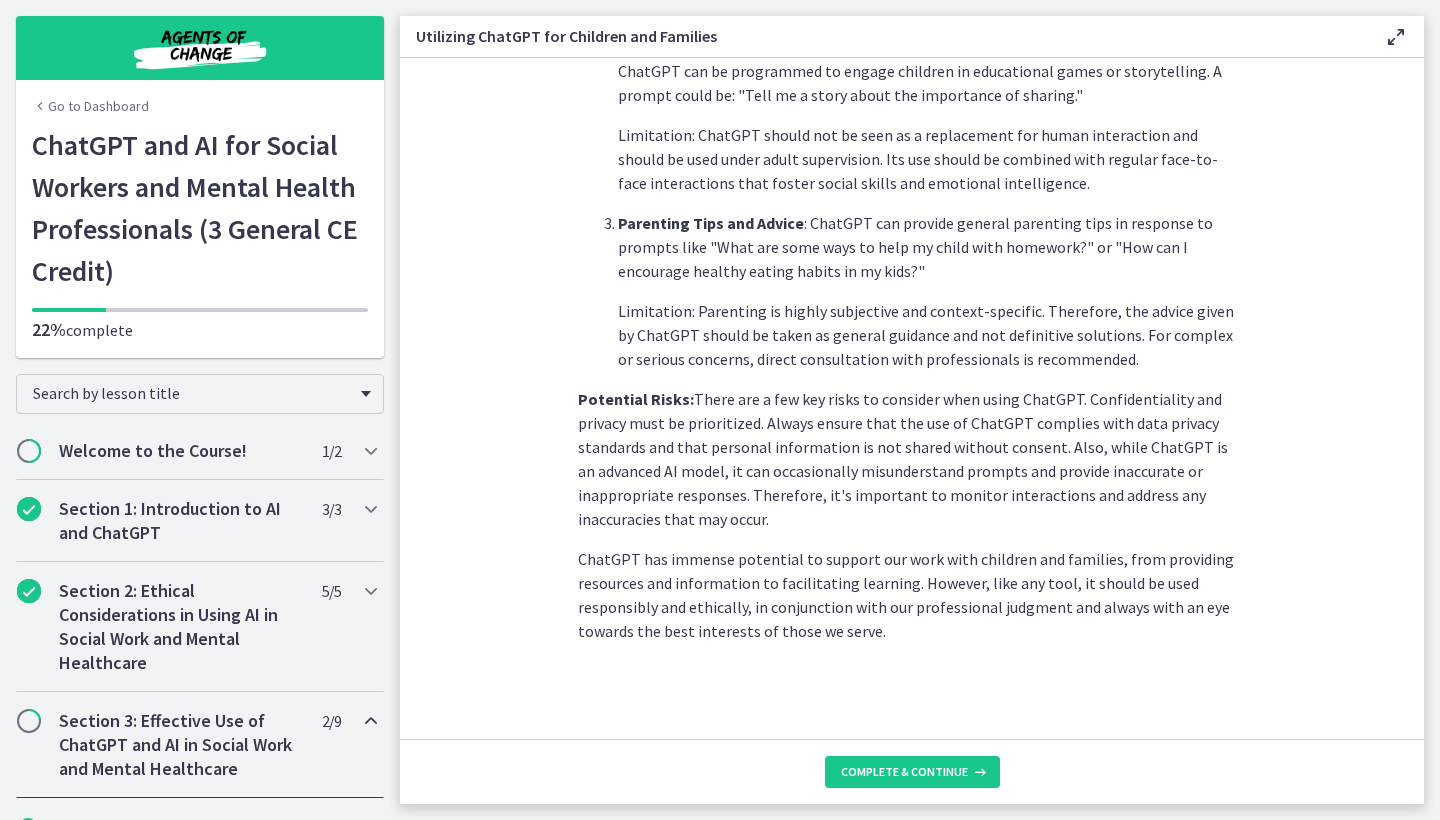 click on "Utilizing ChatGPT for Children and Families
Enable fullscreen
As Social Workers, we often work with diverse populations, each with unique needs. One of these groups is children and families.
ChatGPT, with its ability to understand and generate human-like text, can be a beneficial tool when working with this demographic. Let's explore how.
Information and Resource Sharing : ChatGPT can help with providing information and resources to families in need. It can be programmed to respond to commonly asked questions or prompts such as "What resources are available for food assistance in my area?" or "What steps should I take if my child is being bullied at school?"
Interactive Learning for Children
Parenting Tips and Advice
Potential Risks:" at bounding box center (920, 410) 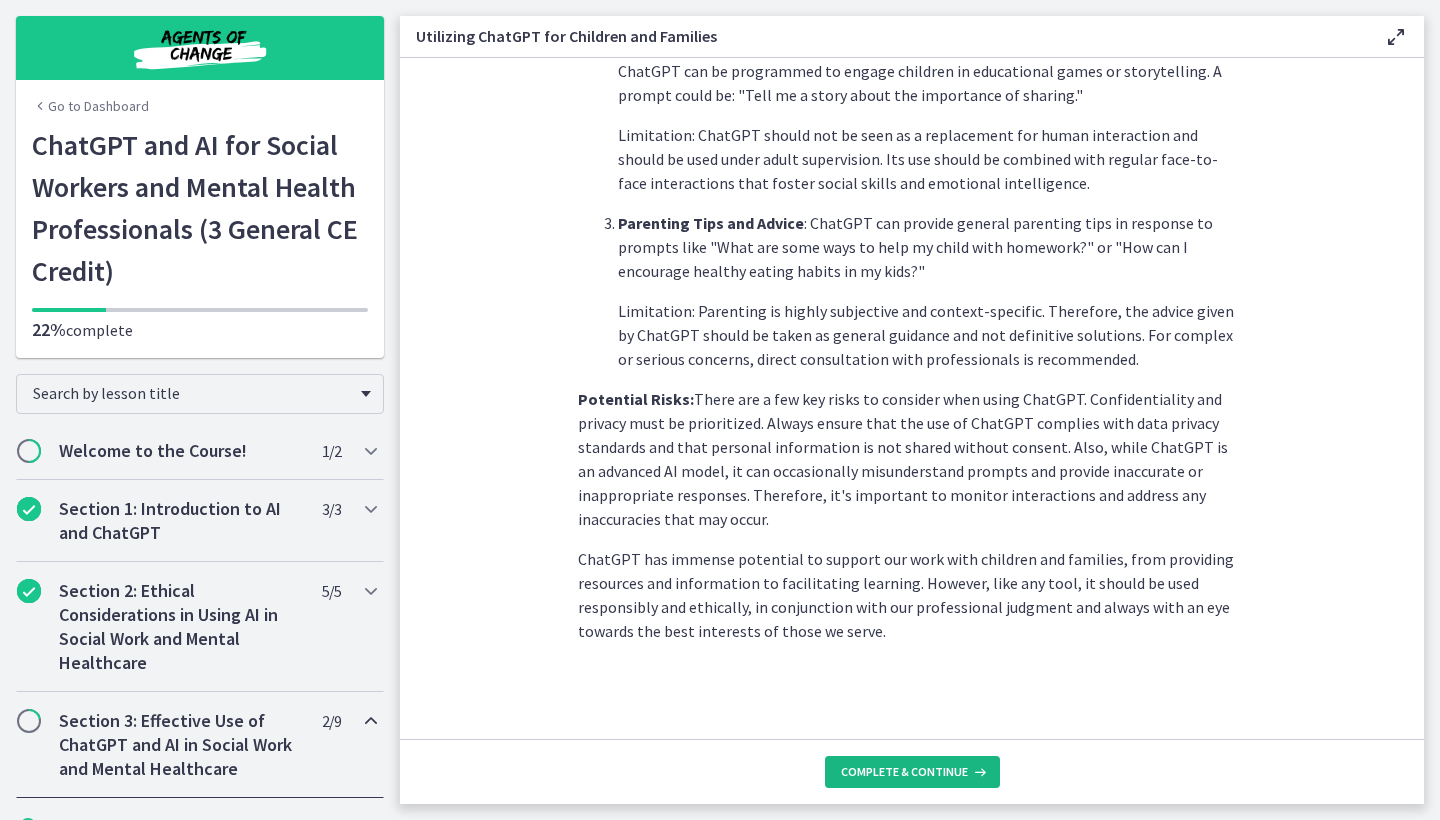 click on "Complete & continue" at bounding box center [904, 772] 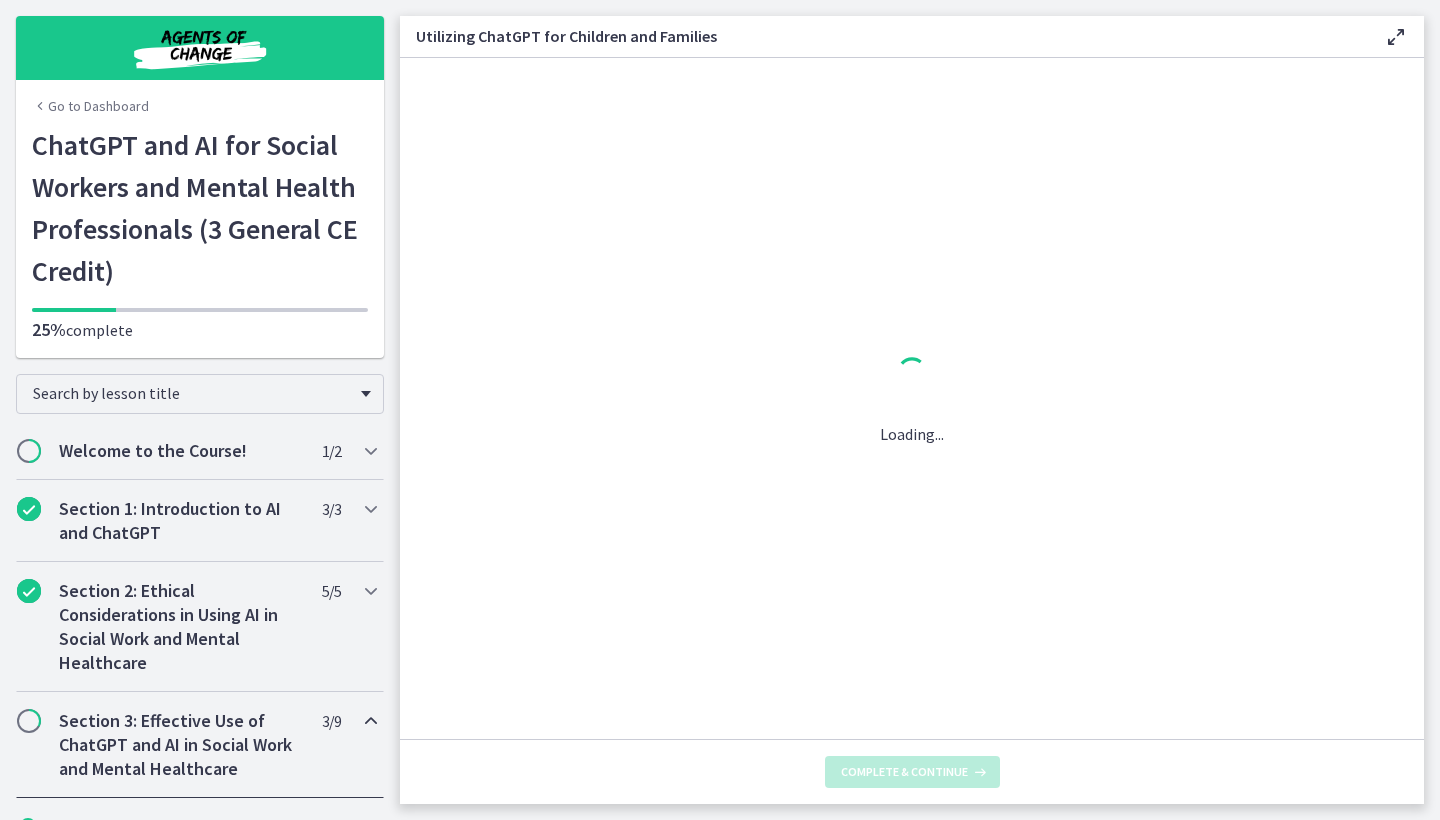 scroll, scrollTop: 0, scrollLeft: 0, axis: both 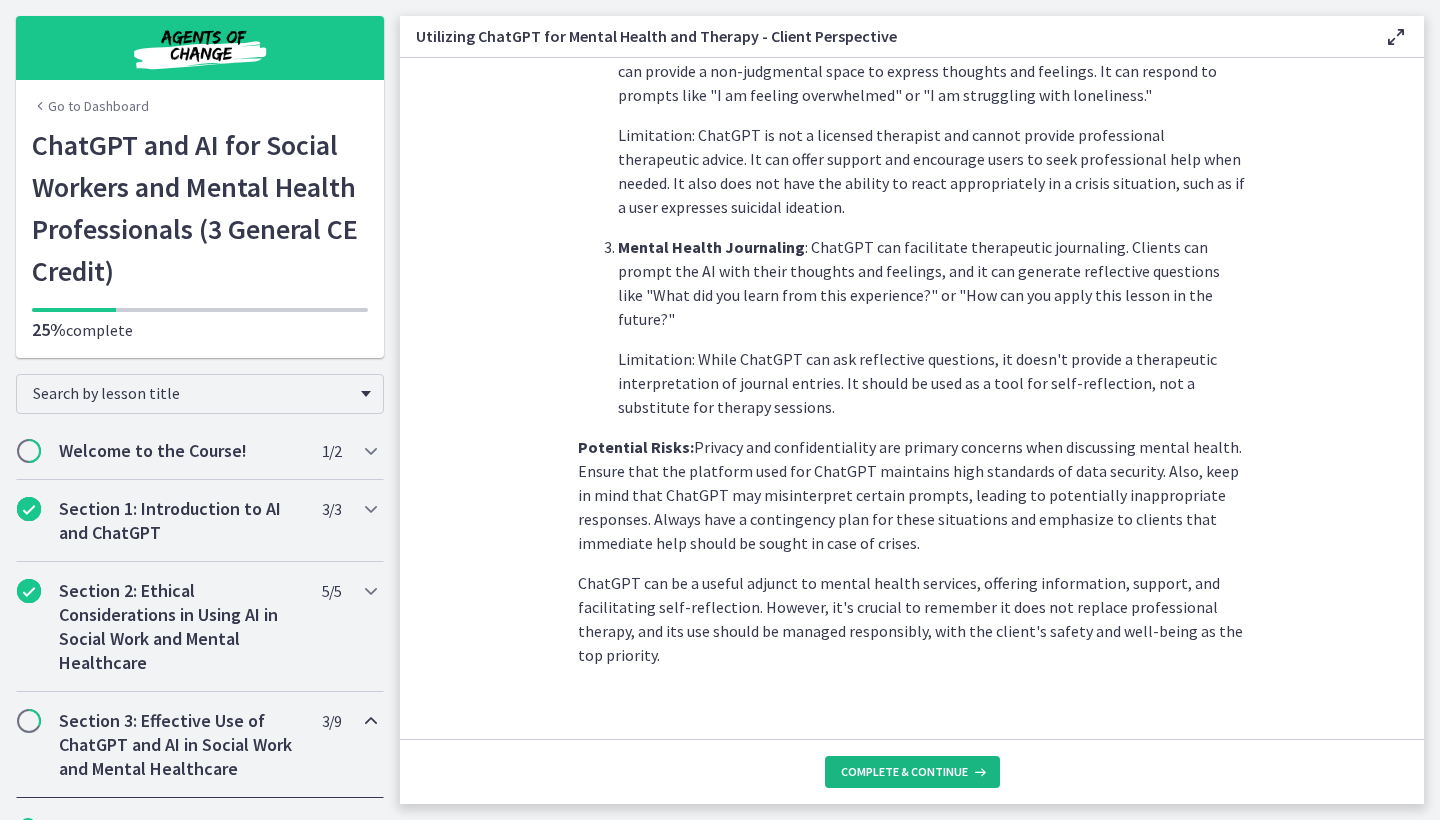 click on "Complete & continue" at bounding box center [912, 772] 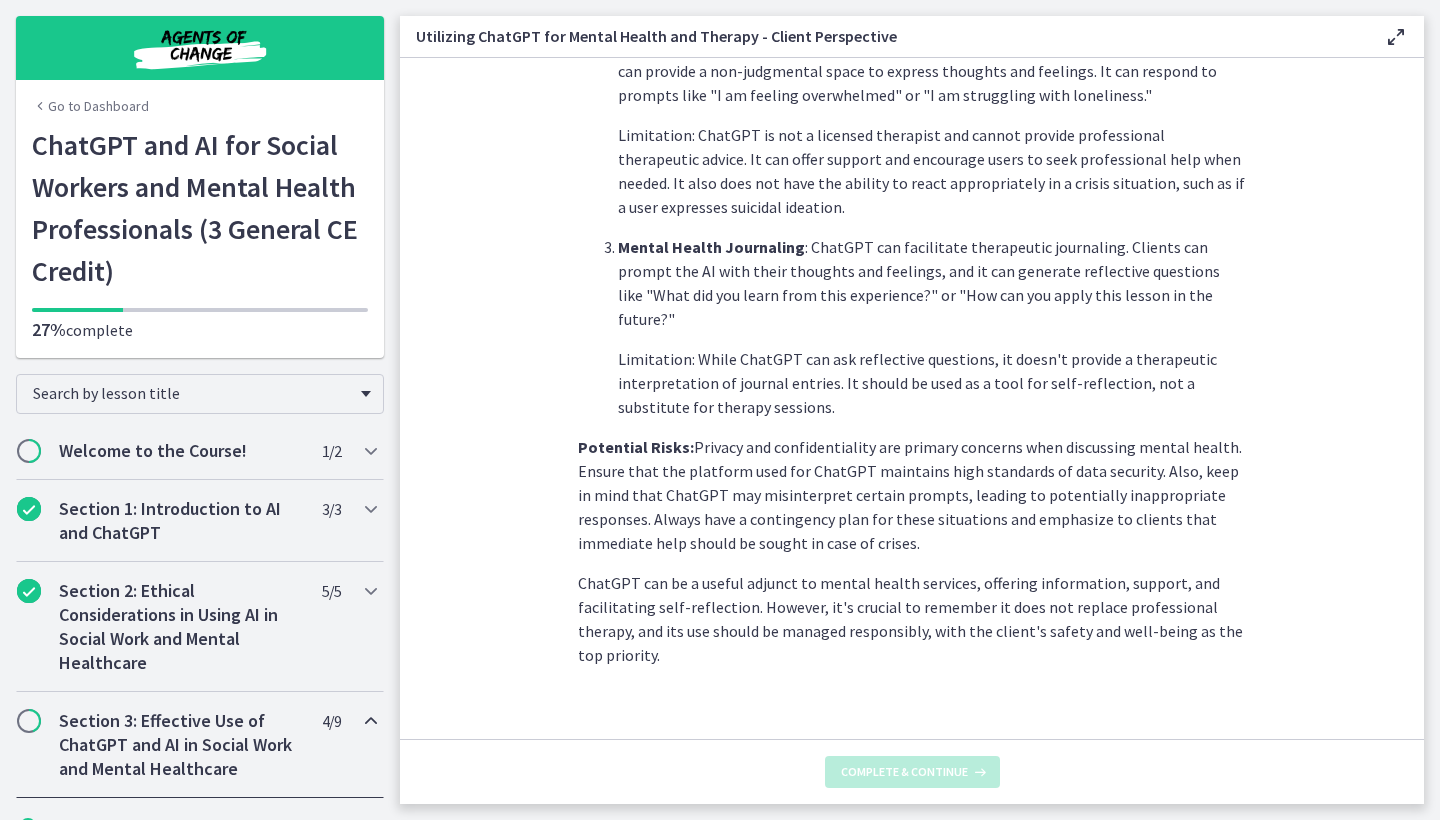 scroll, scrollTop: 0, scrollLeft: 0, axis: both 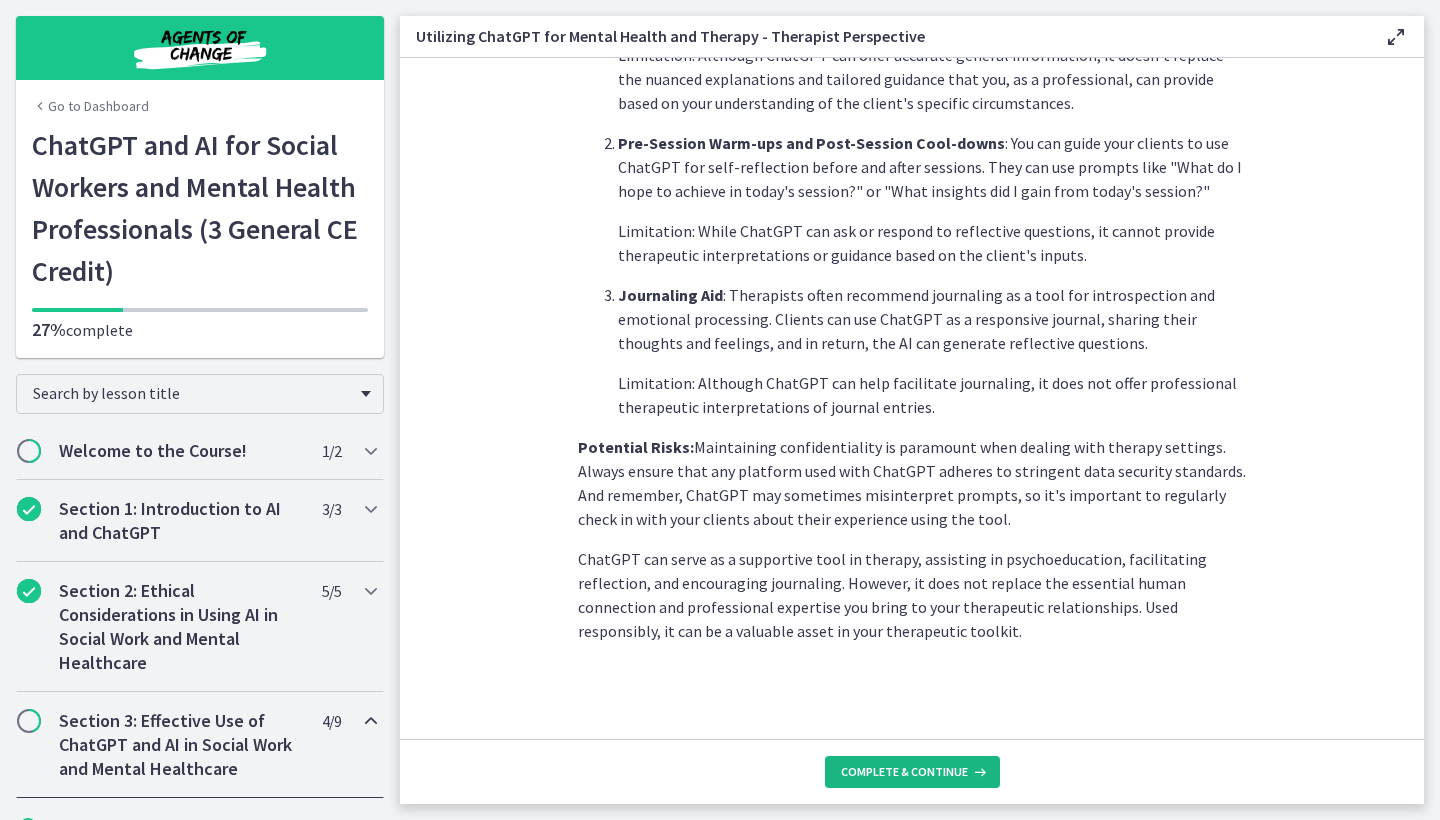 click on "Complete & continue" at bounding box center [904, 772] 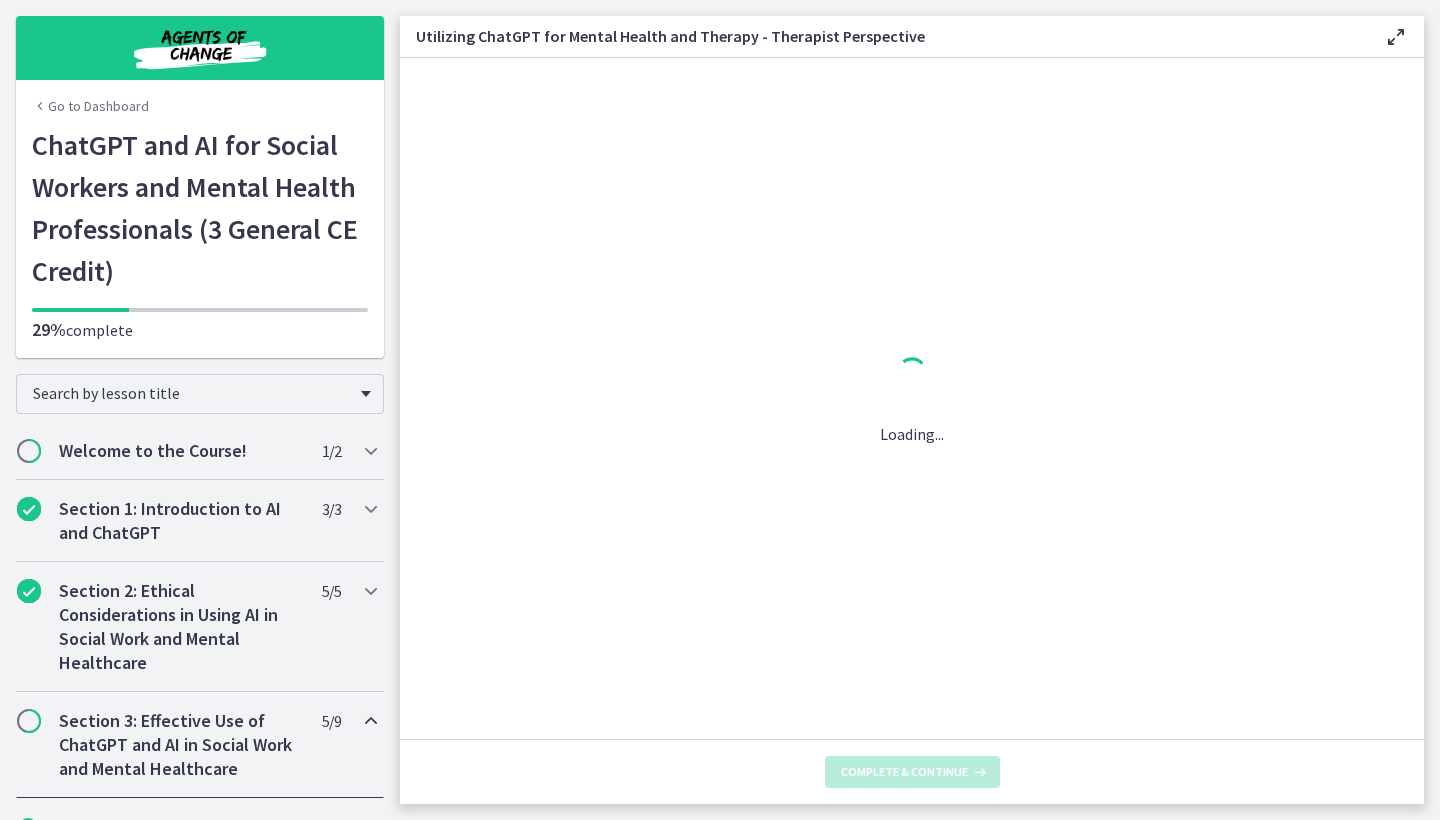 scroll, scrollTop: 0, scrollLeft: 0, axis: both 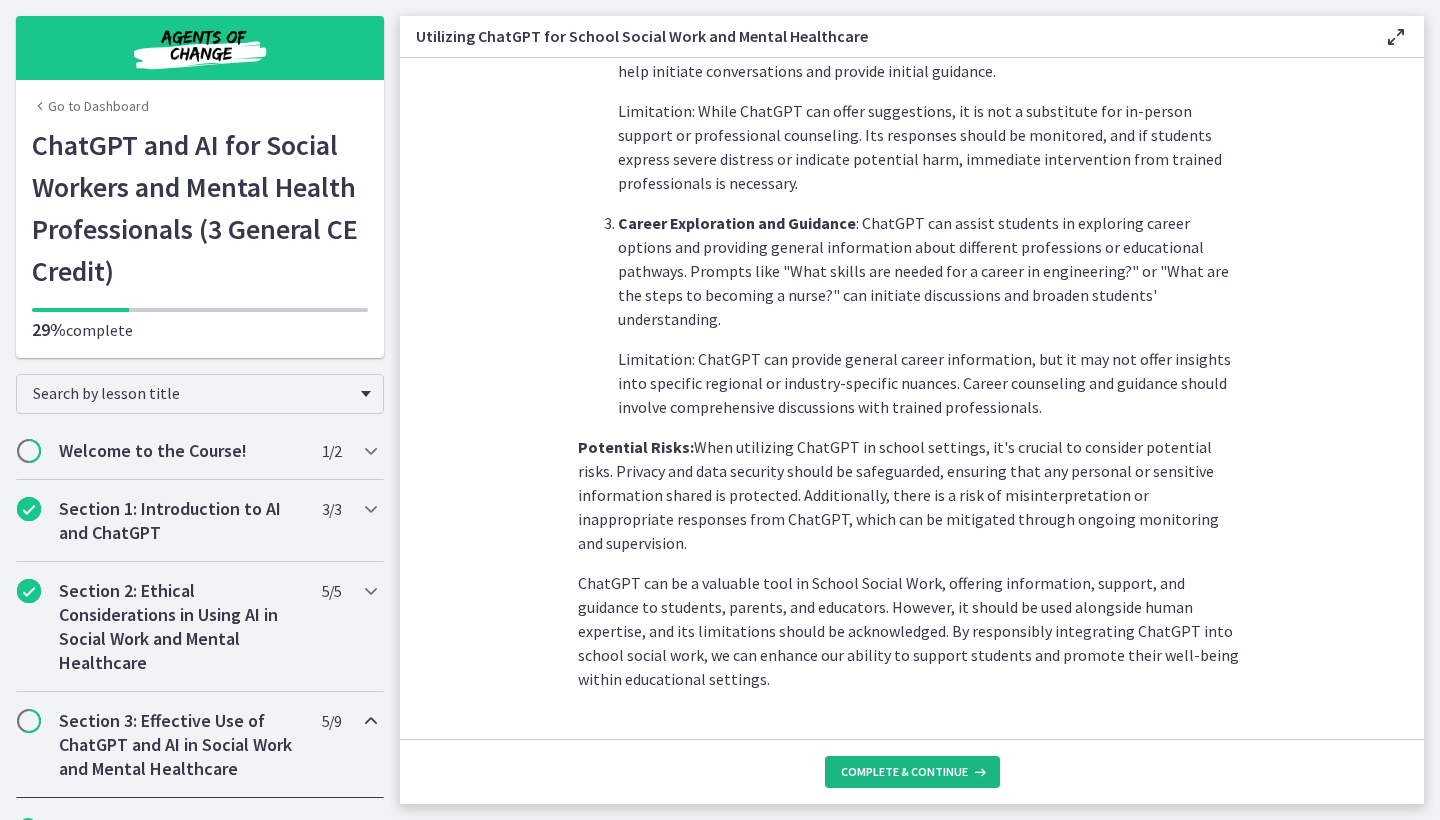 click on "Complete & continue" at bounding box center [912, 772] 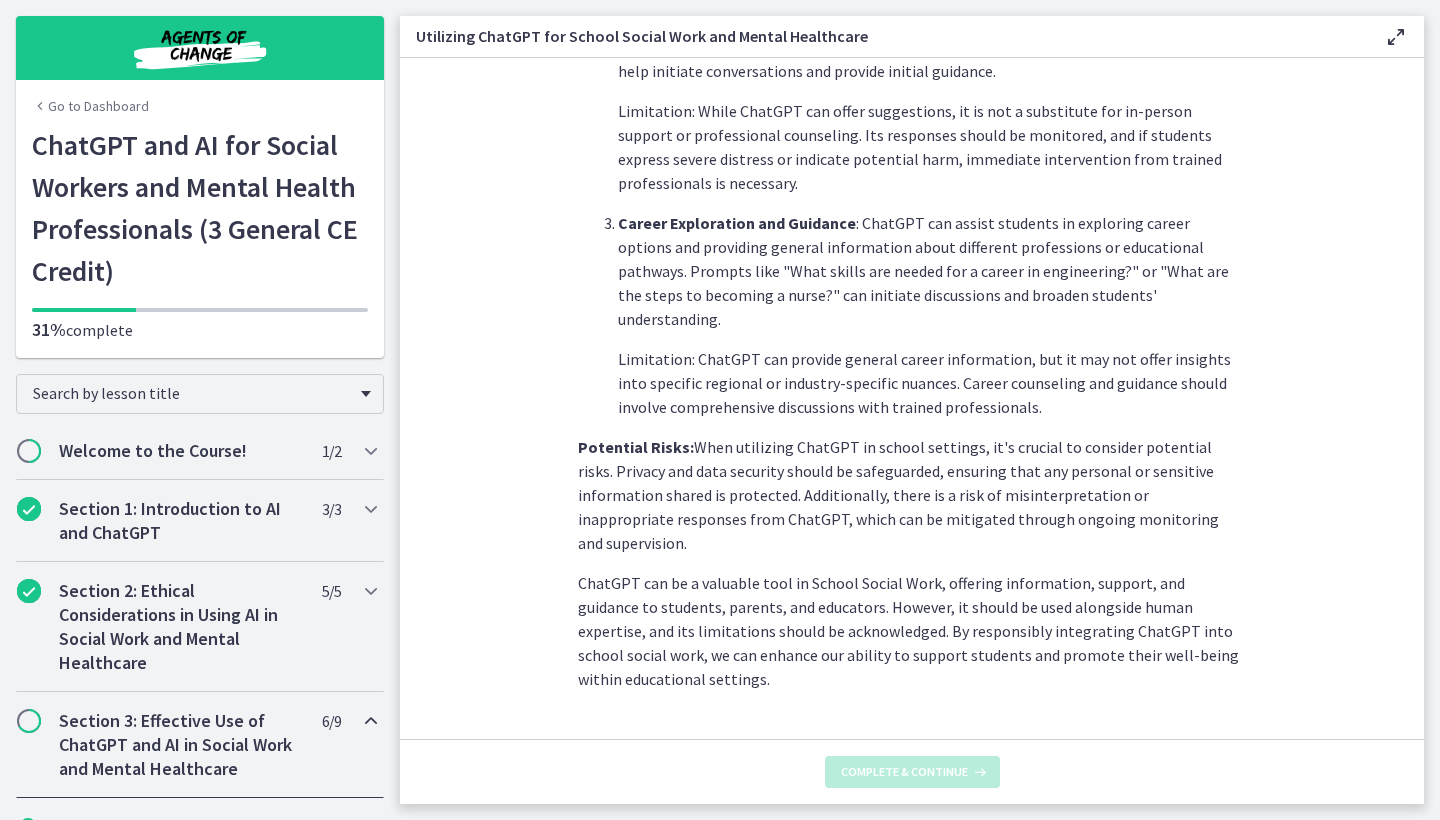 scroll, scrollTop: 0, scrollLeft: 0, axis: both 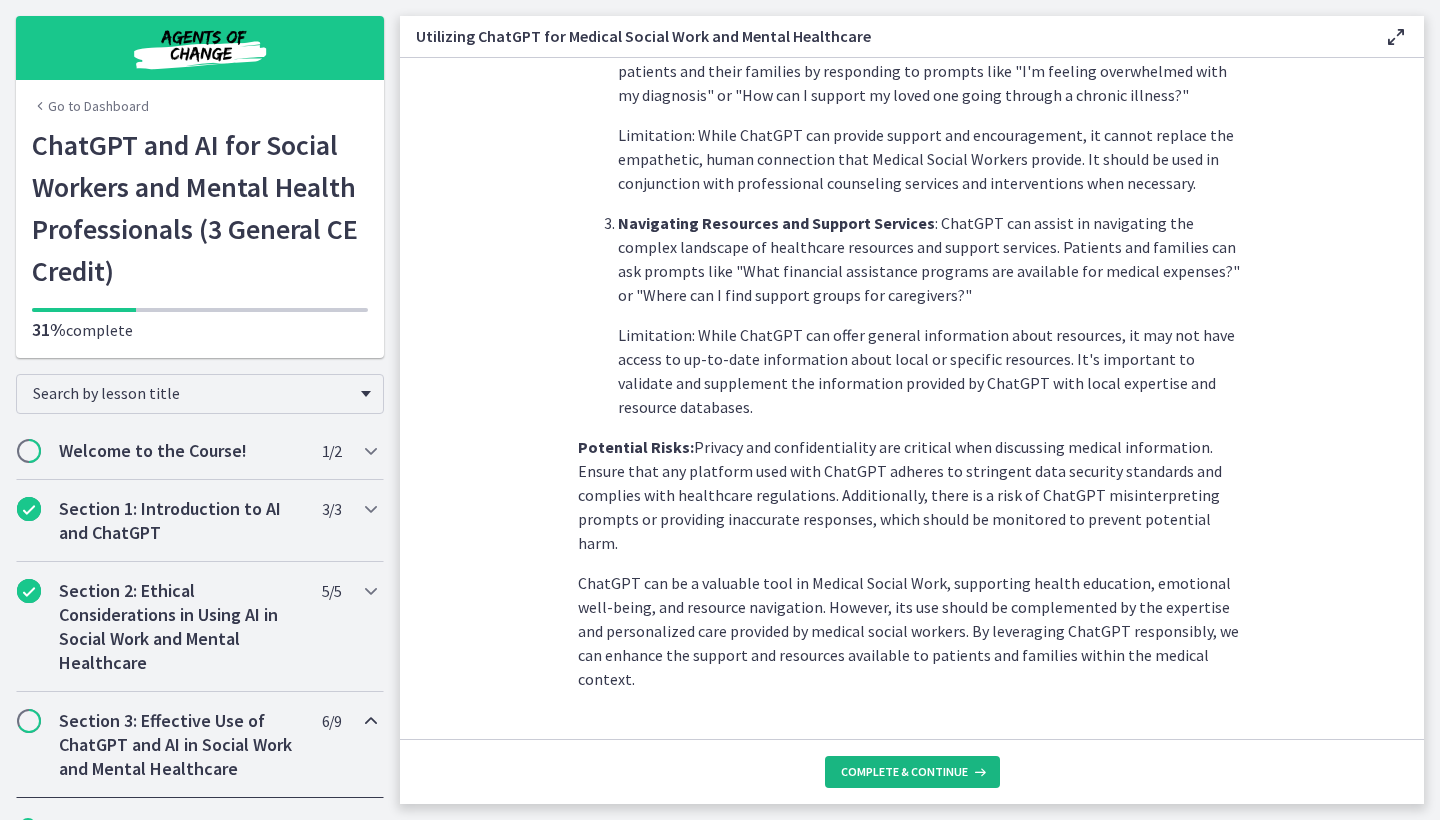 click on "Complete & continue" at bounding box center (904, 772) 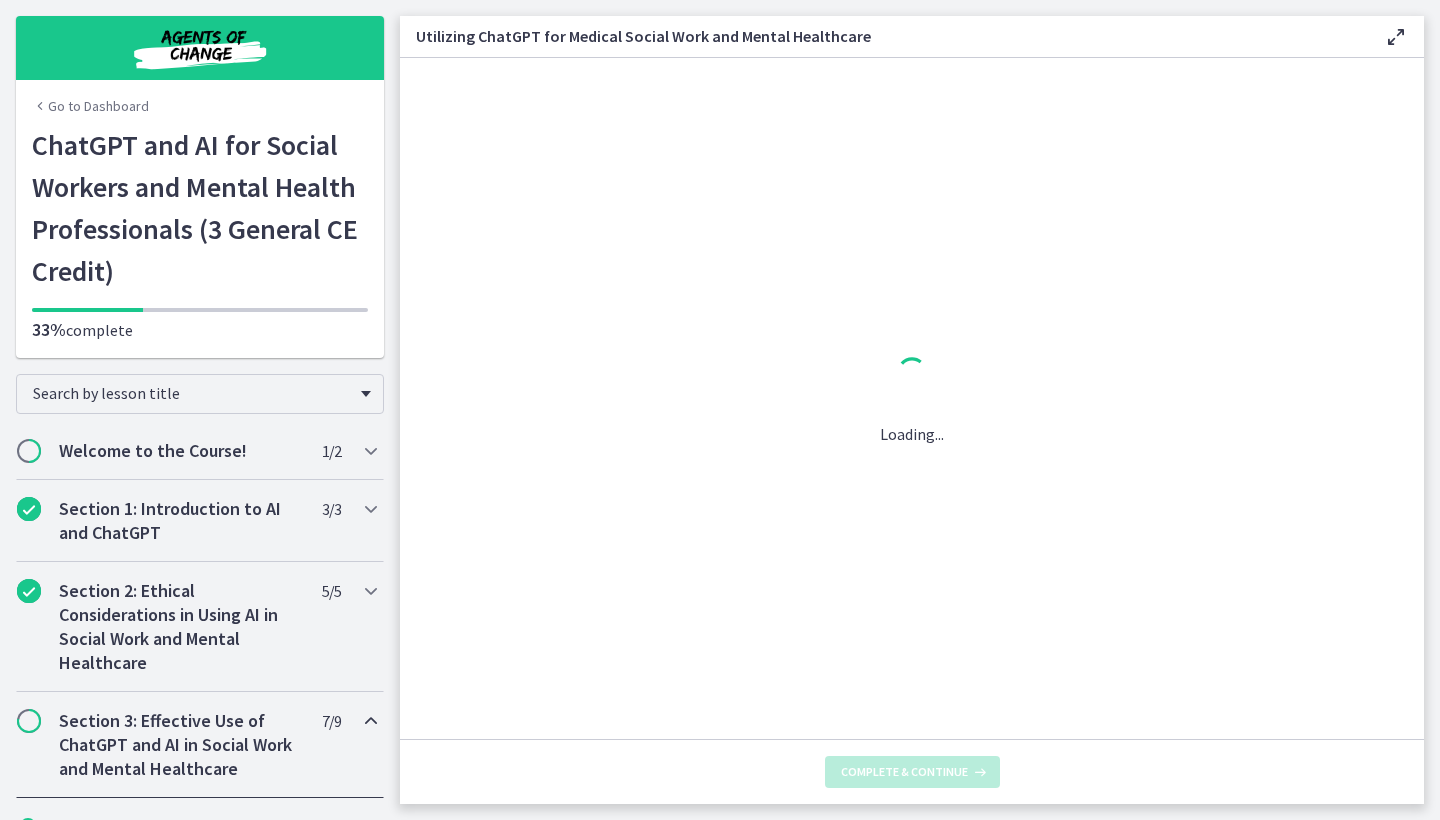scroll, scrollTop: 0, scrollLeft: 0, axis: both 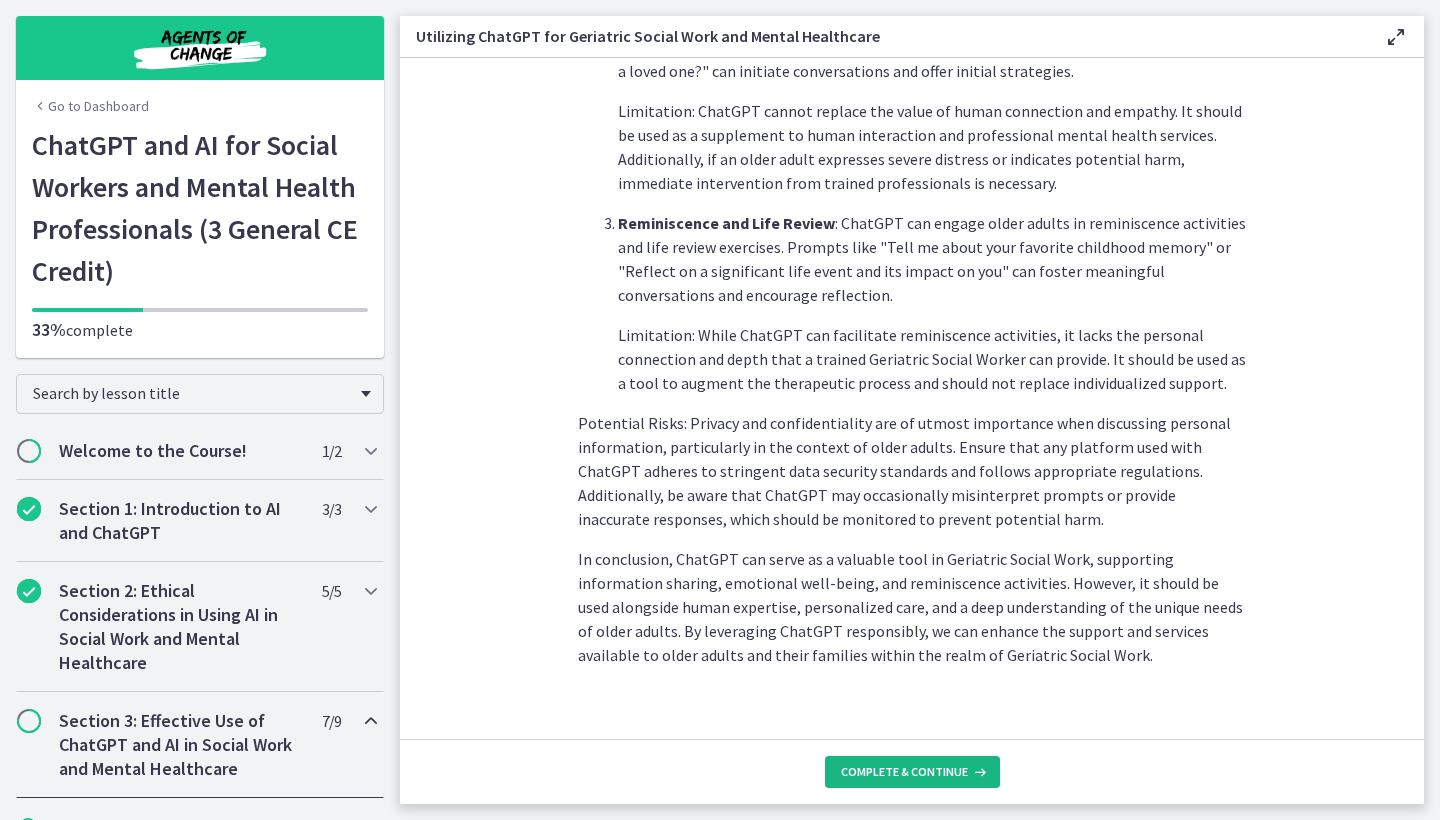 click on "Complete & continue" at bounding box center (904, 772) 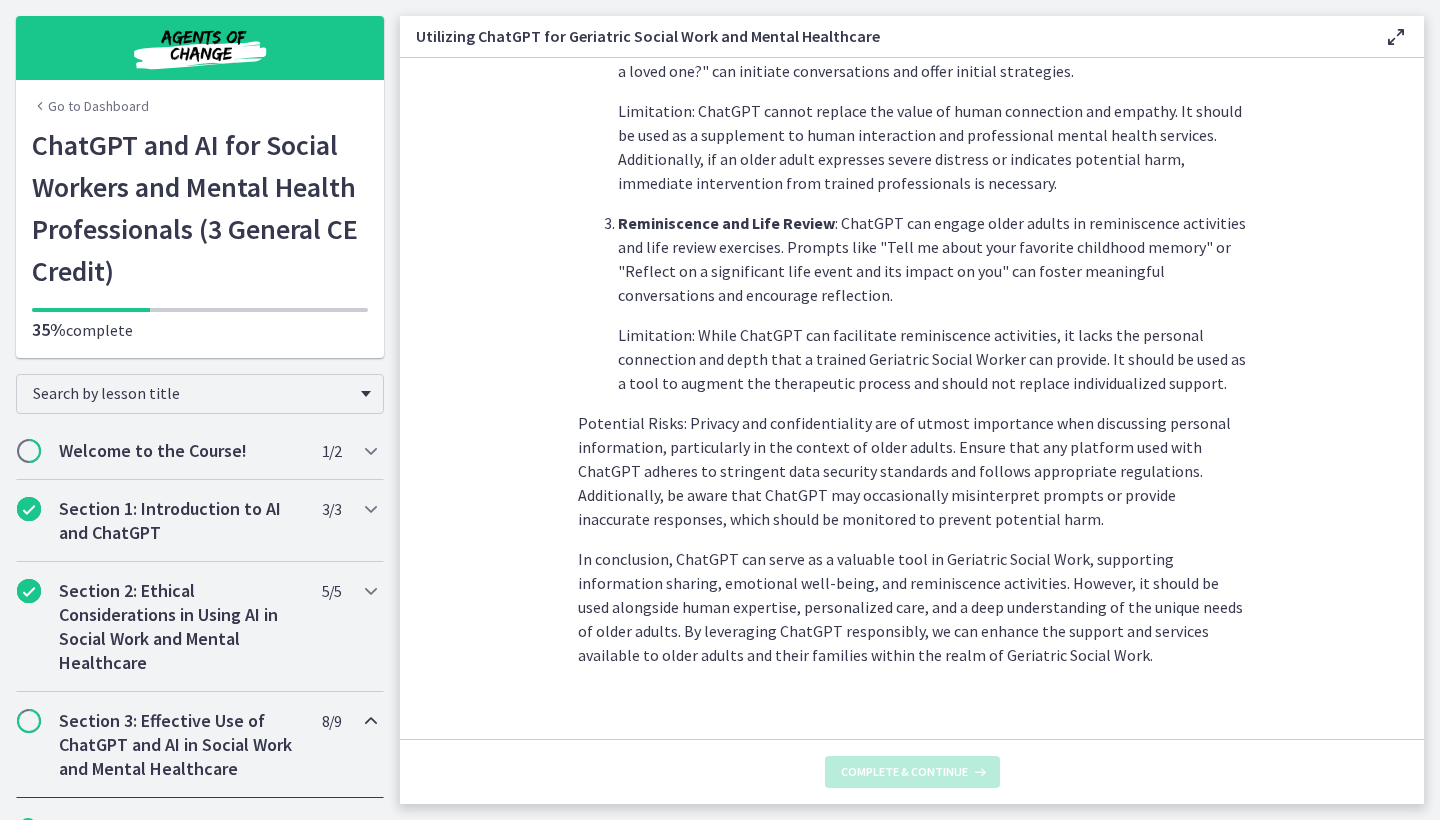 scroll, scrollTop: 0, scrollLeft: 0, axis: both 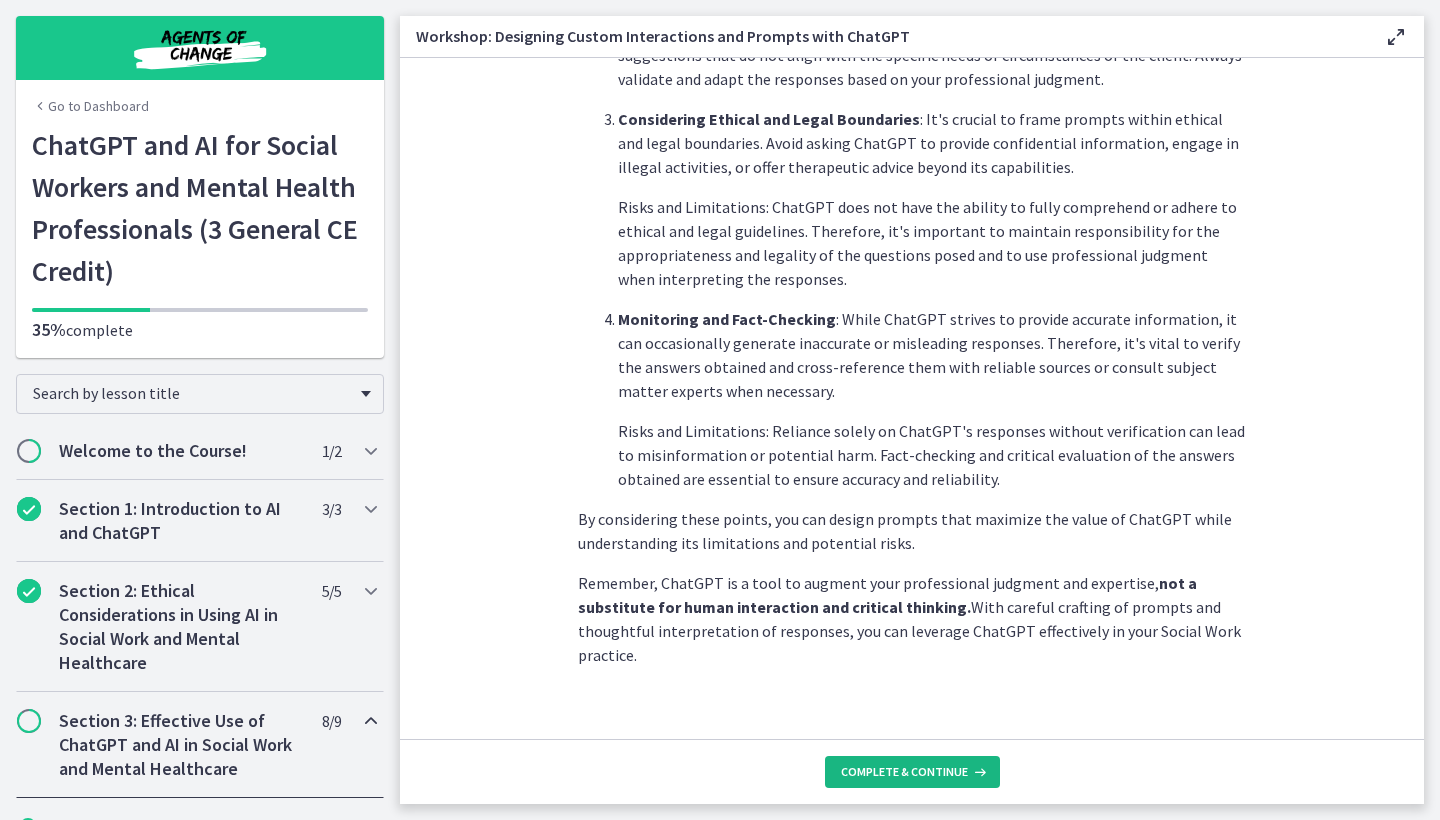 click on "Complete & continue" at bounding box center (904, 772) 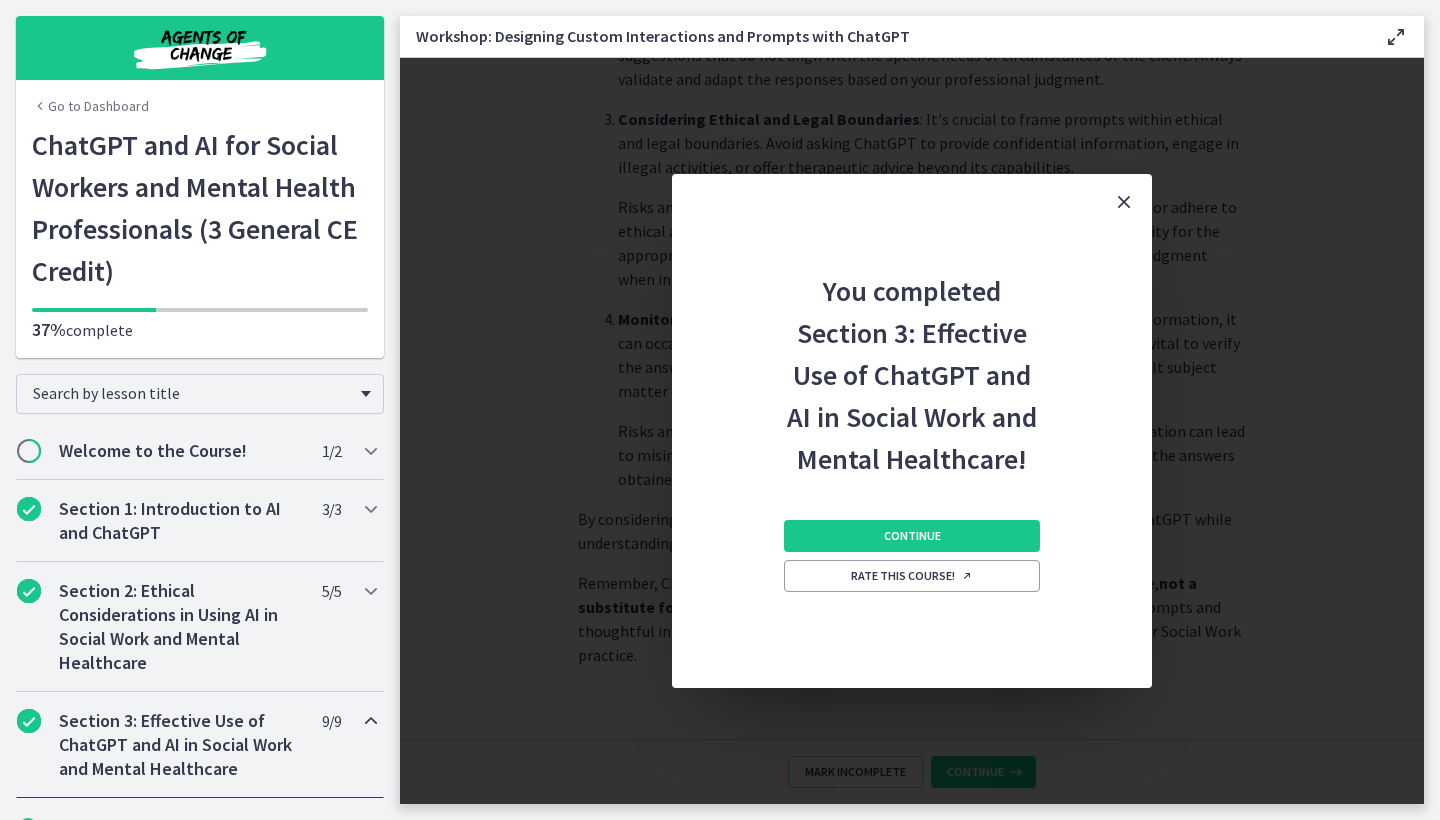click on "Continue
Rate this course!" at bounding box center [912, 584] 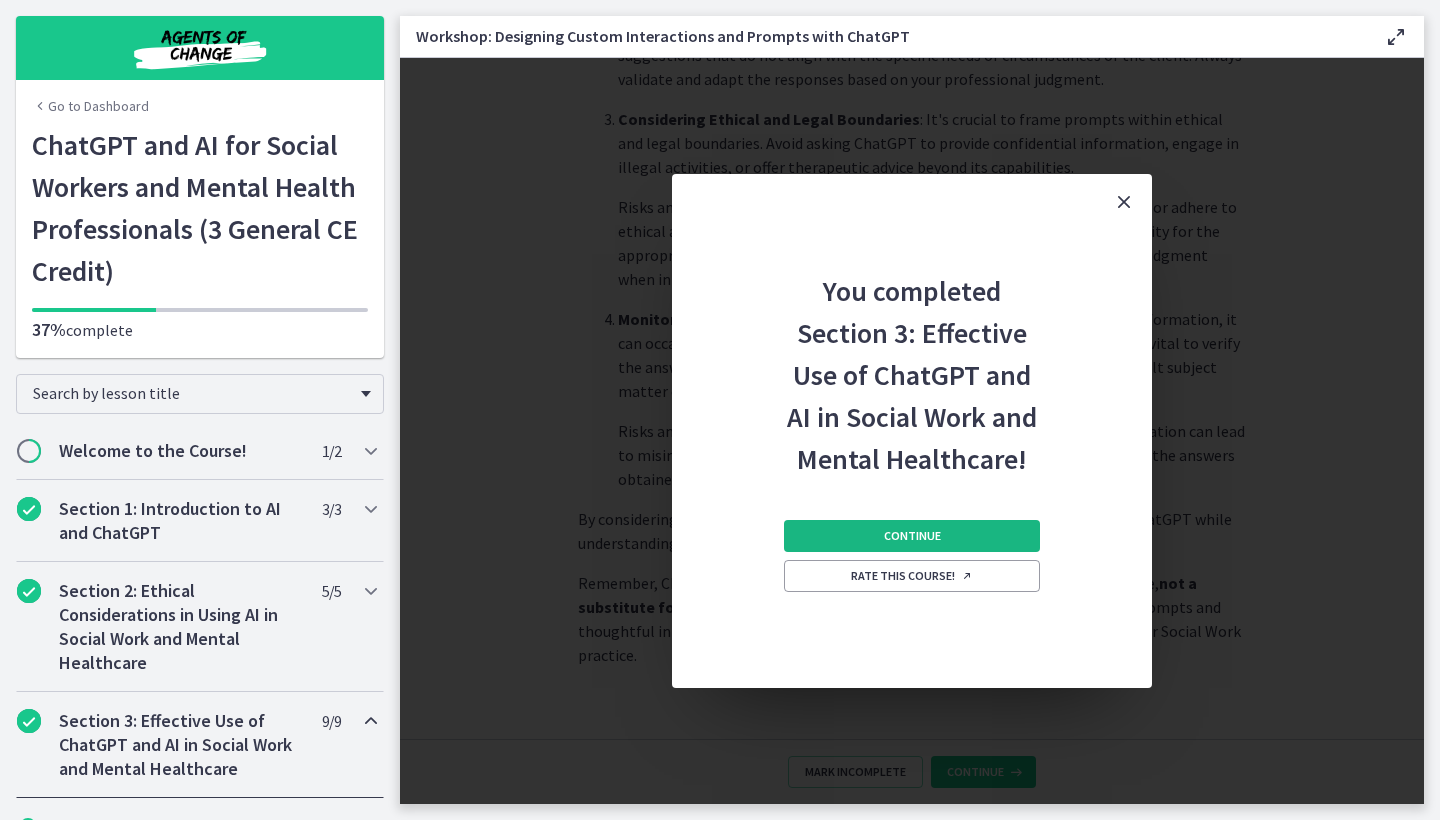 click on "Continue" at bounding box center (912, 536) 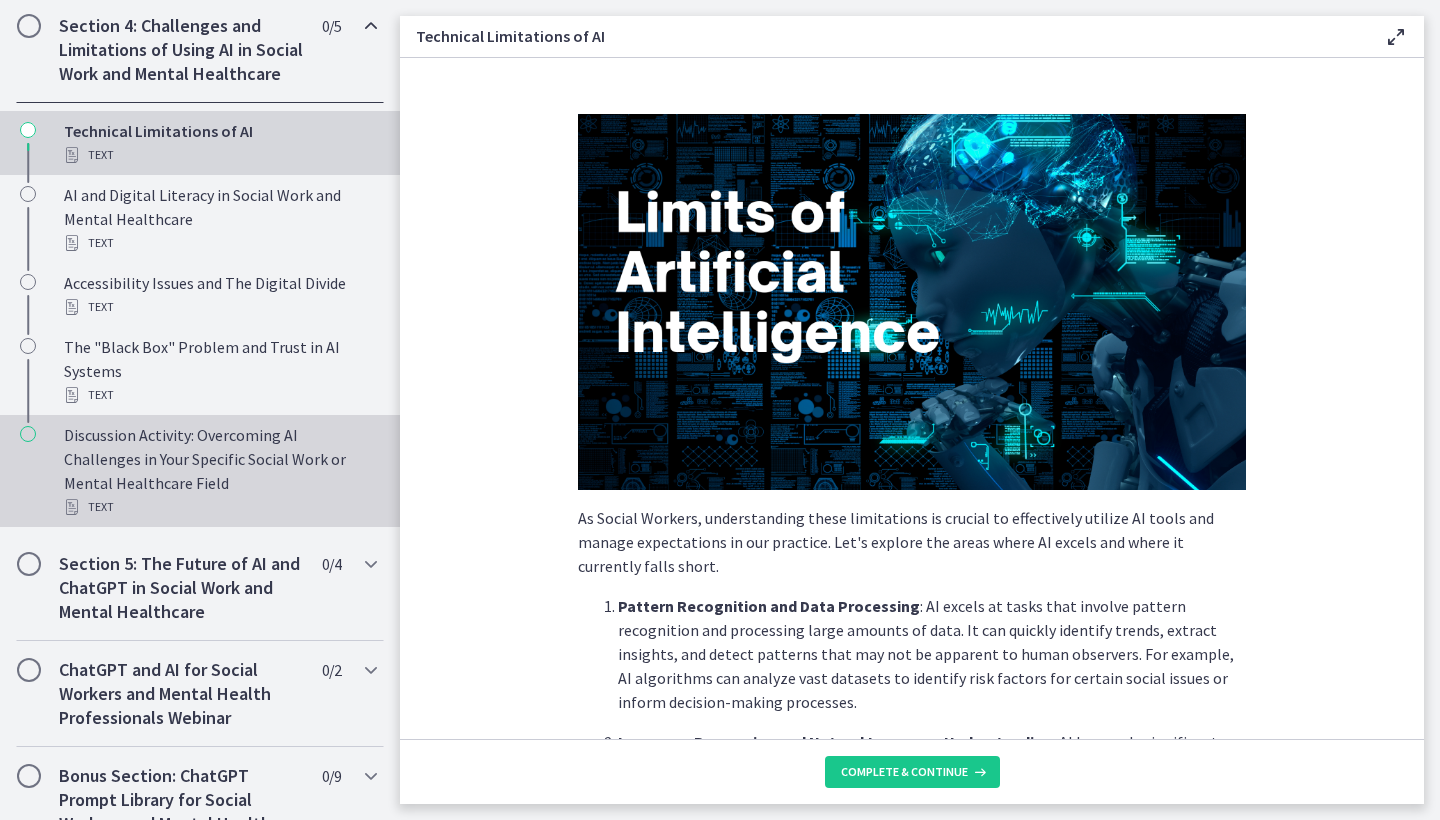 scroll 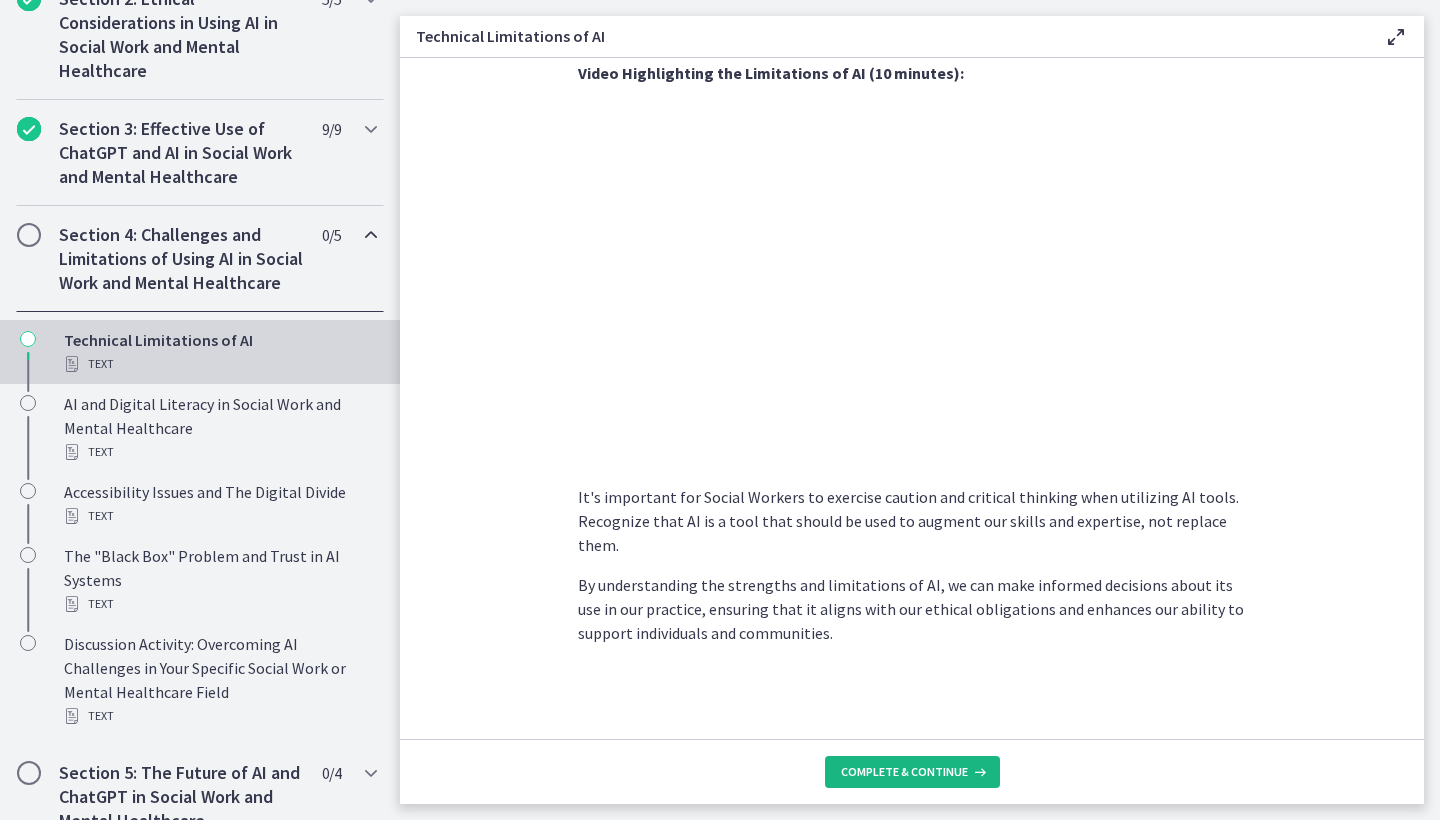 click on "Complete & continue" at bounding box center [904, 772] 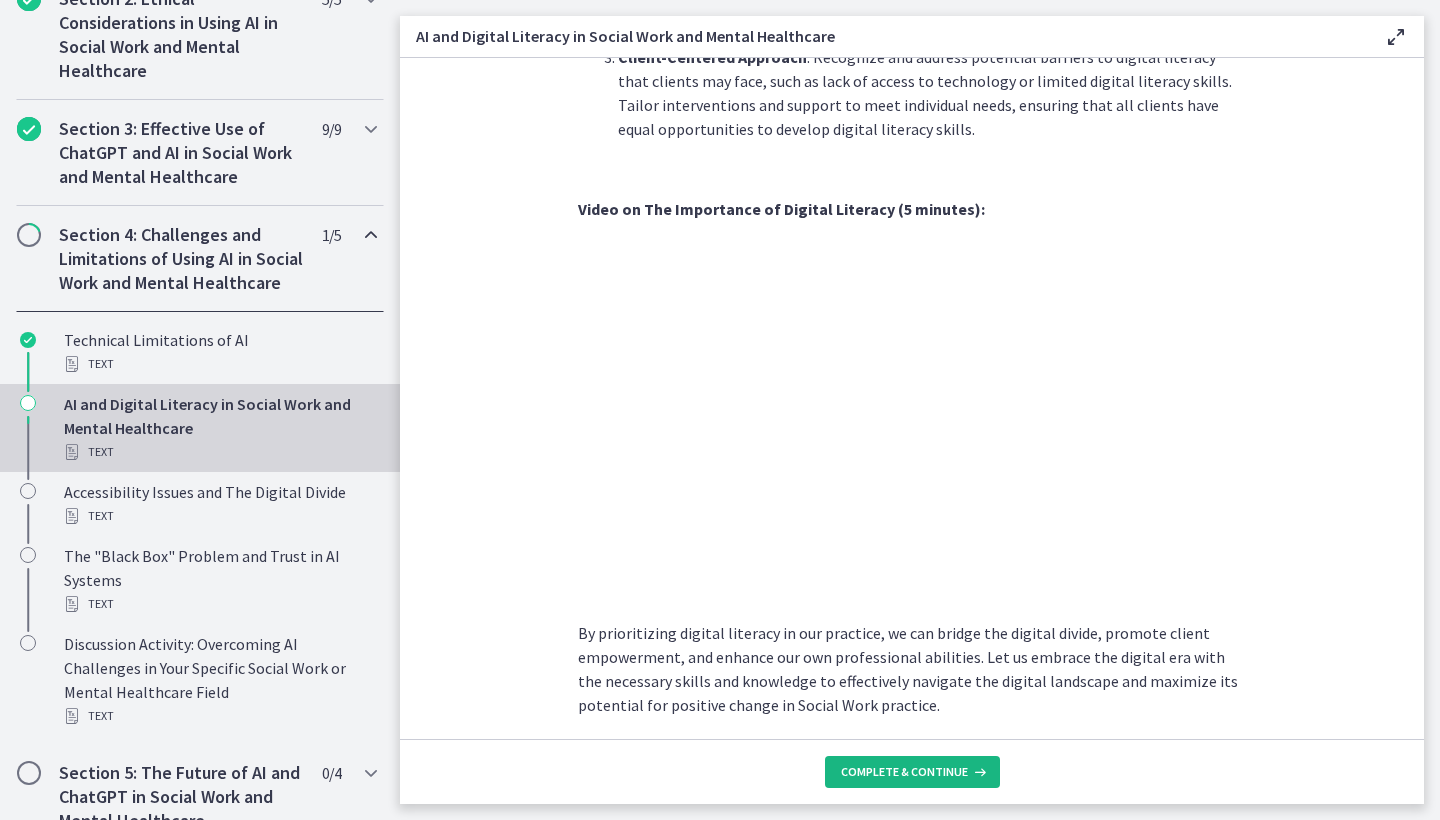 click on "Complete & continue" at bounding box center [912, 772] 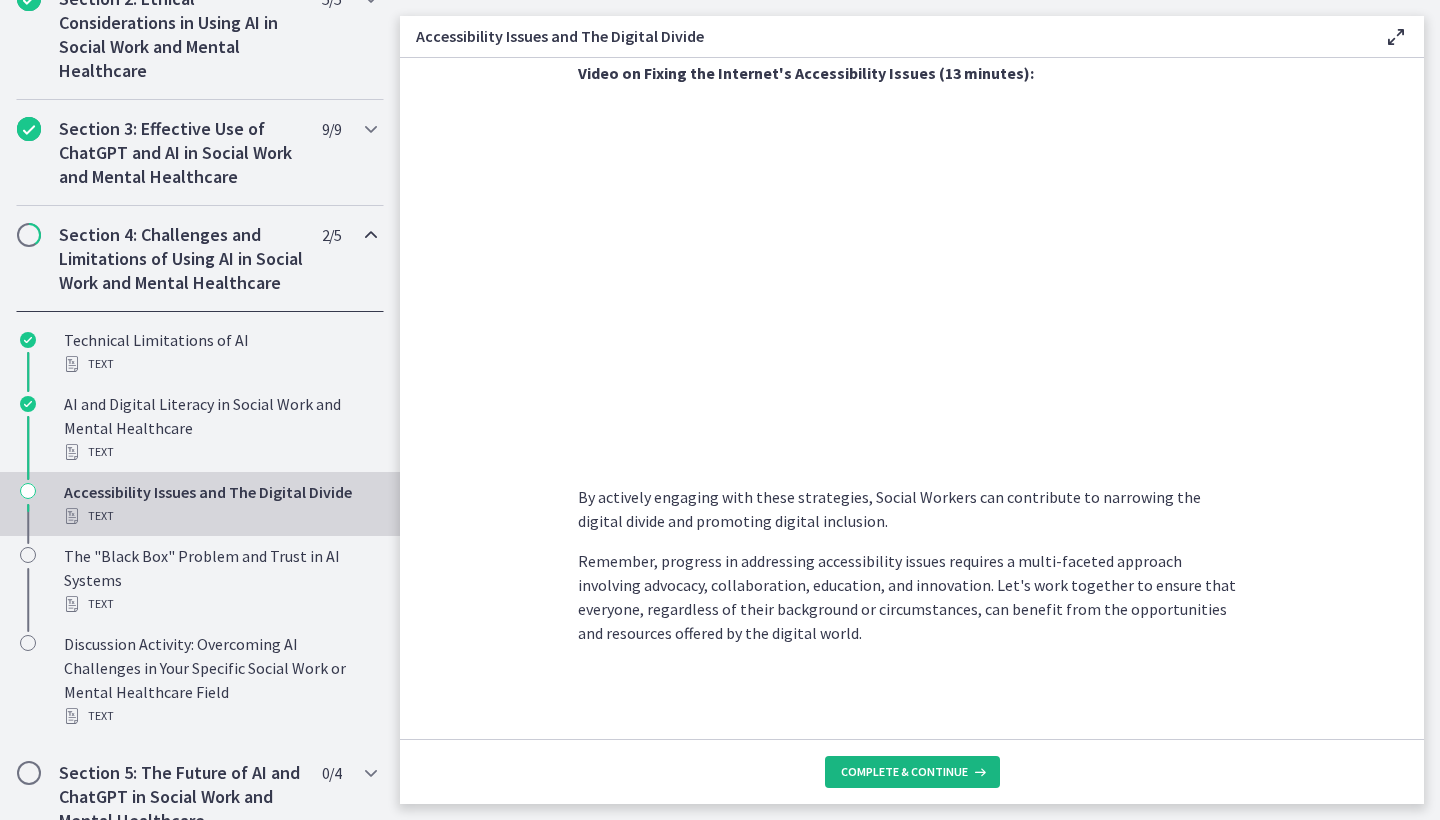click on "Complete & continue" at bounding box center [912, 772] 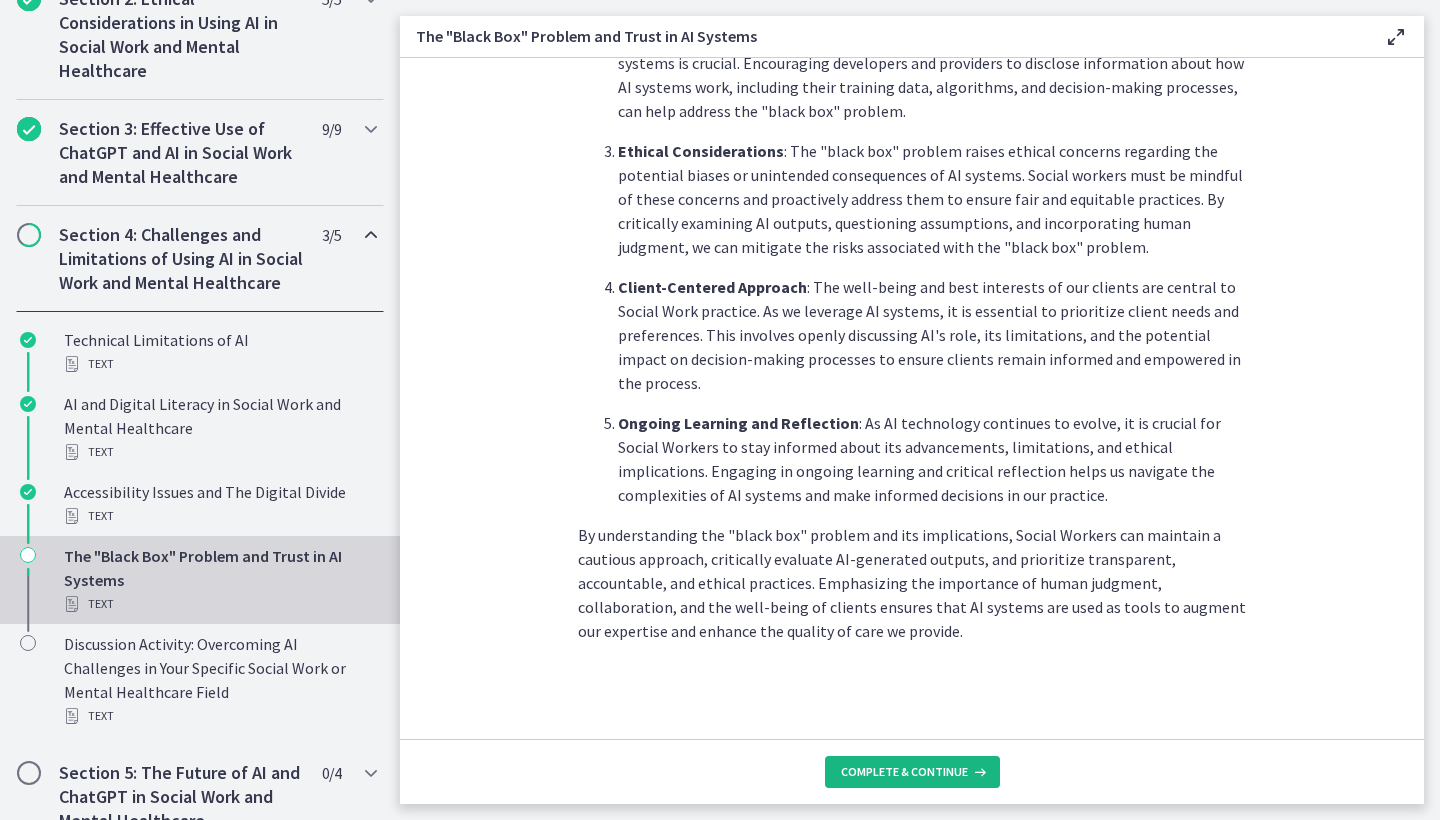 click on "Complete & continue" at bounding box center [904, 772] 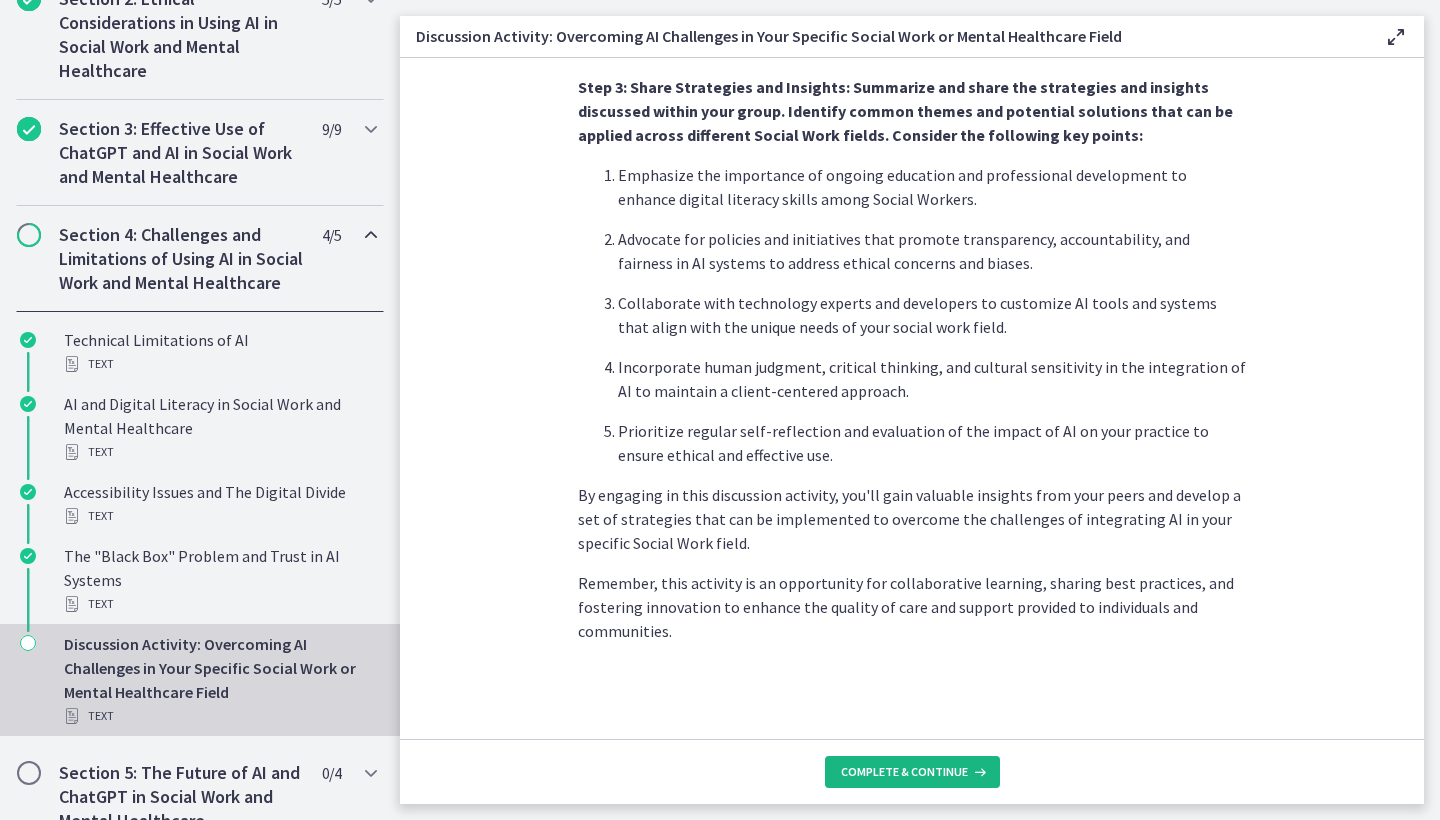 click on "Complete & continue" at bounding box center [904, 772] 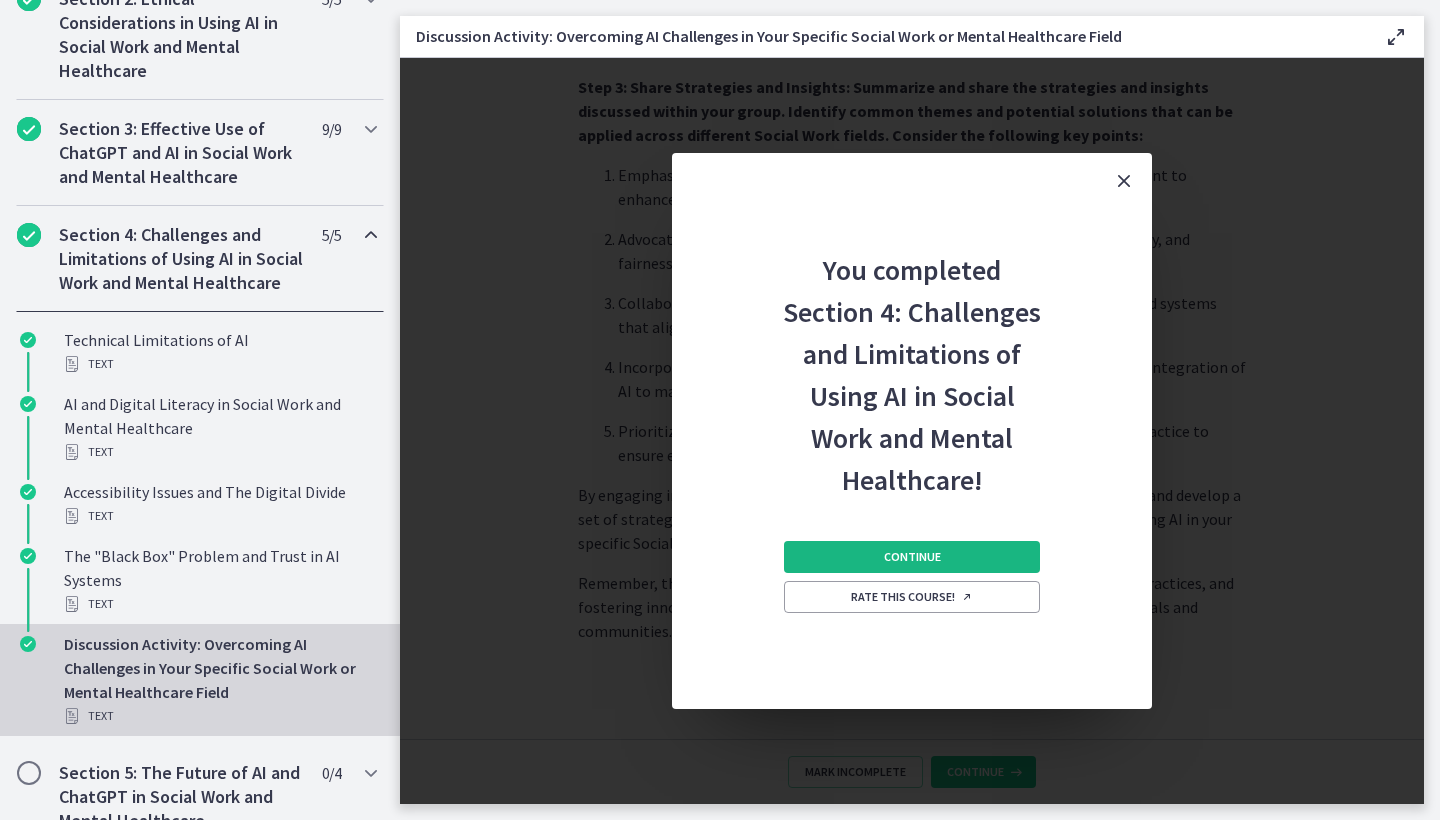 click on "Continue" at bounding box center (912, 557) 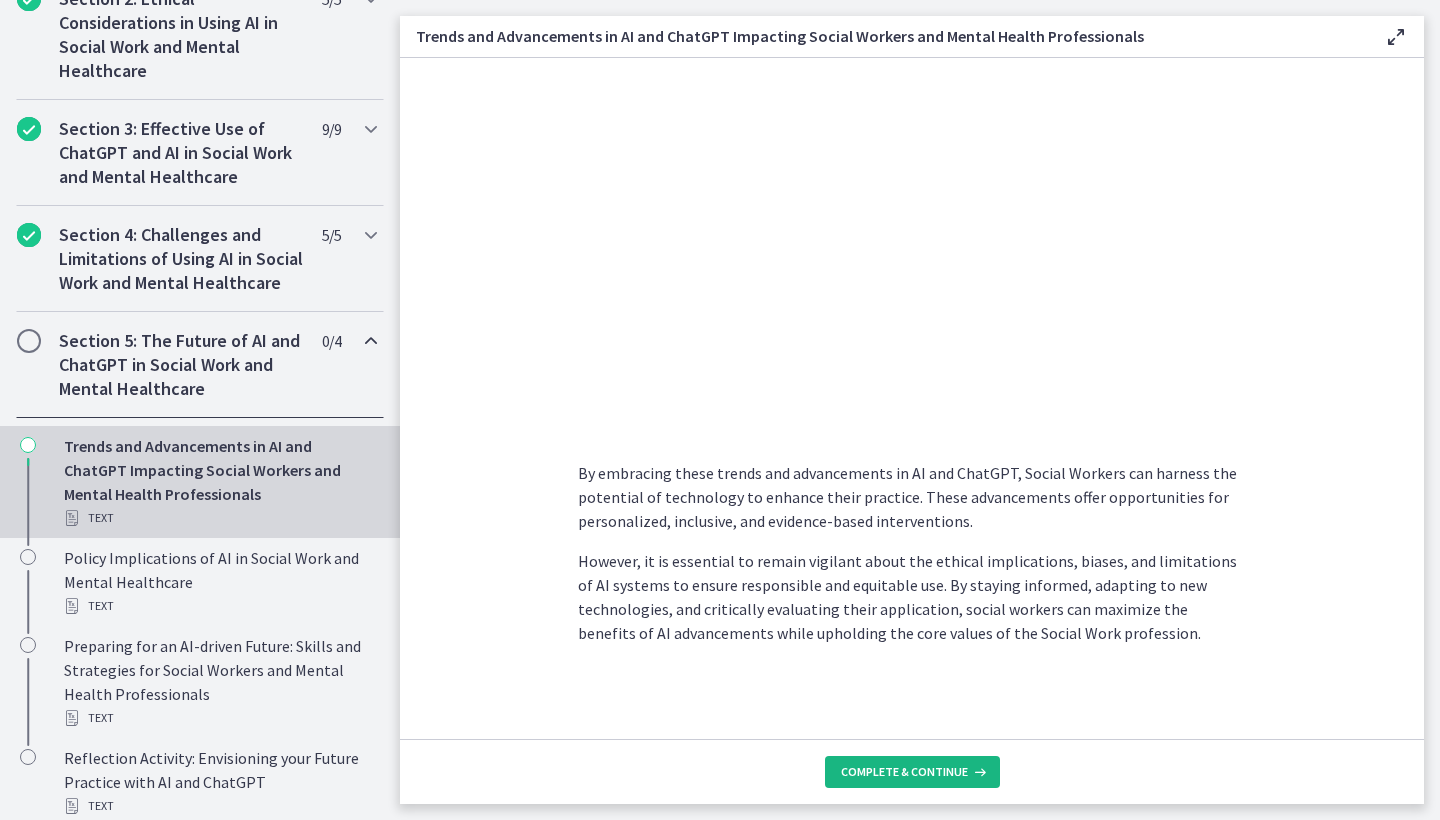 click on "Complete & continue" at bounding box center [904, 772] 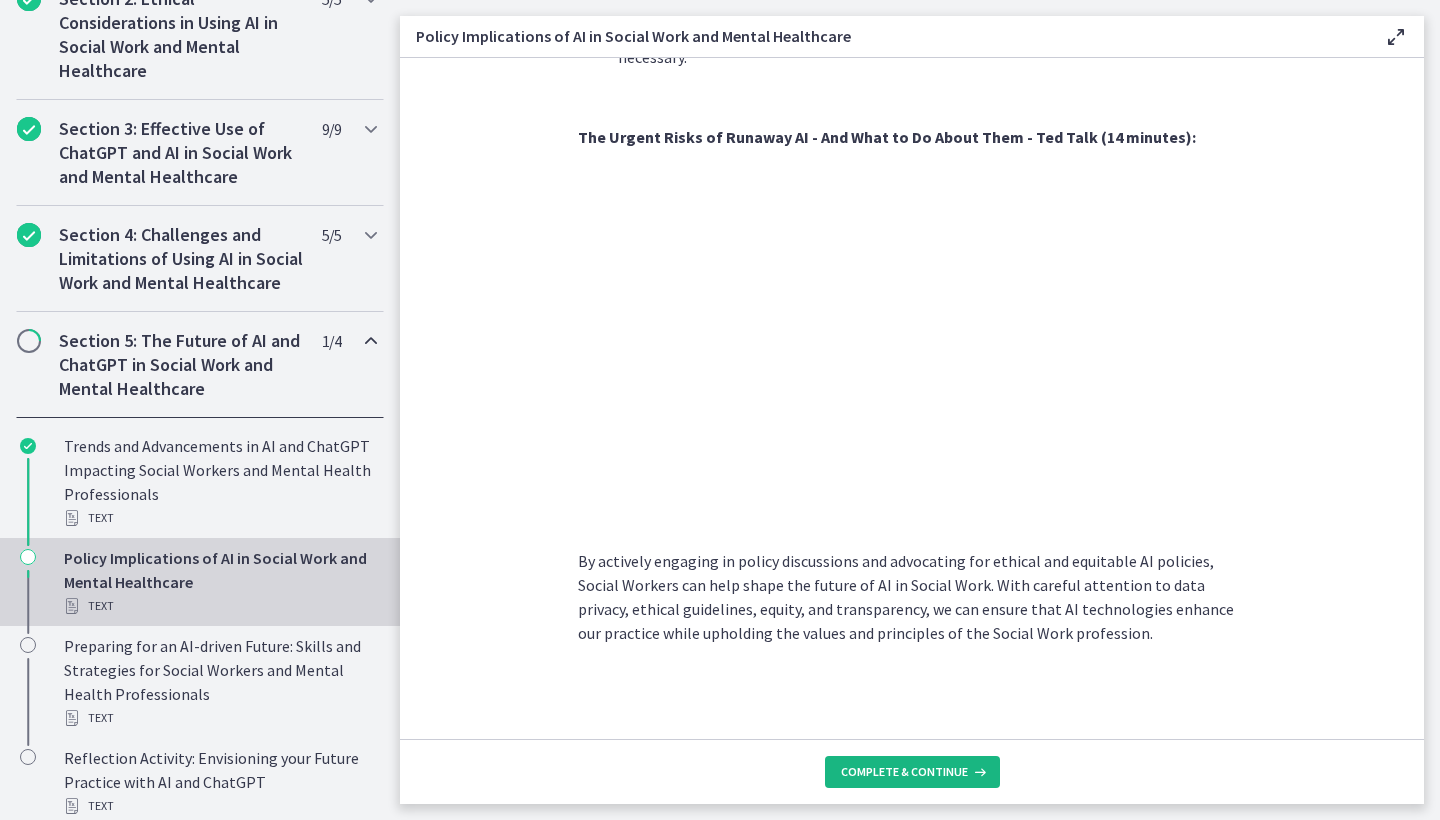 click on "Complete & continue" at bounding box center (912, 772) 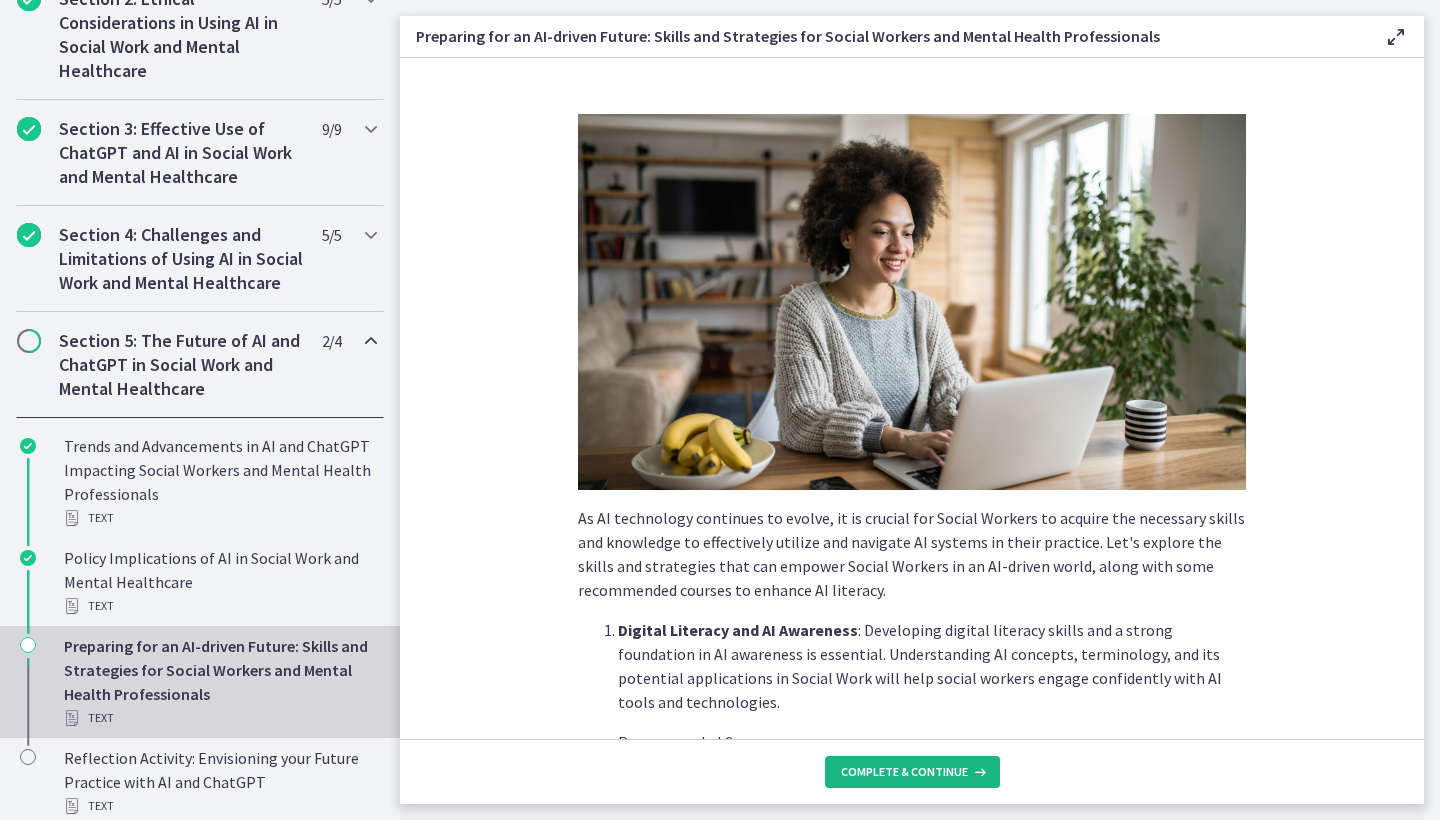 click on "Complete & continue" at bounding box center [904, 772] 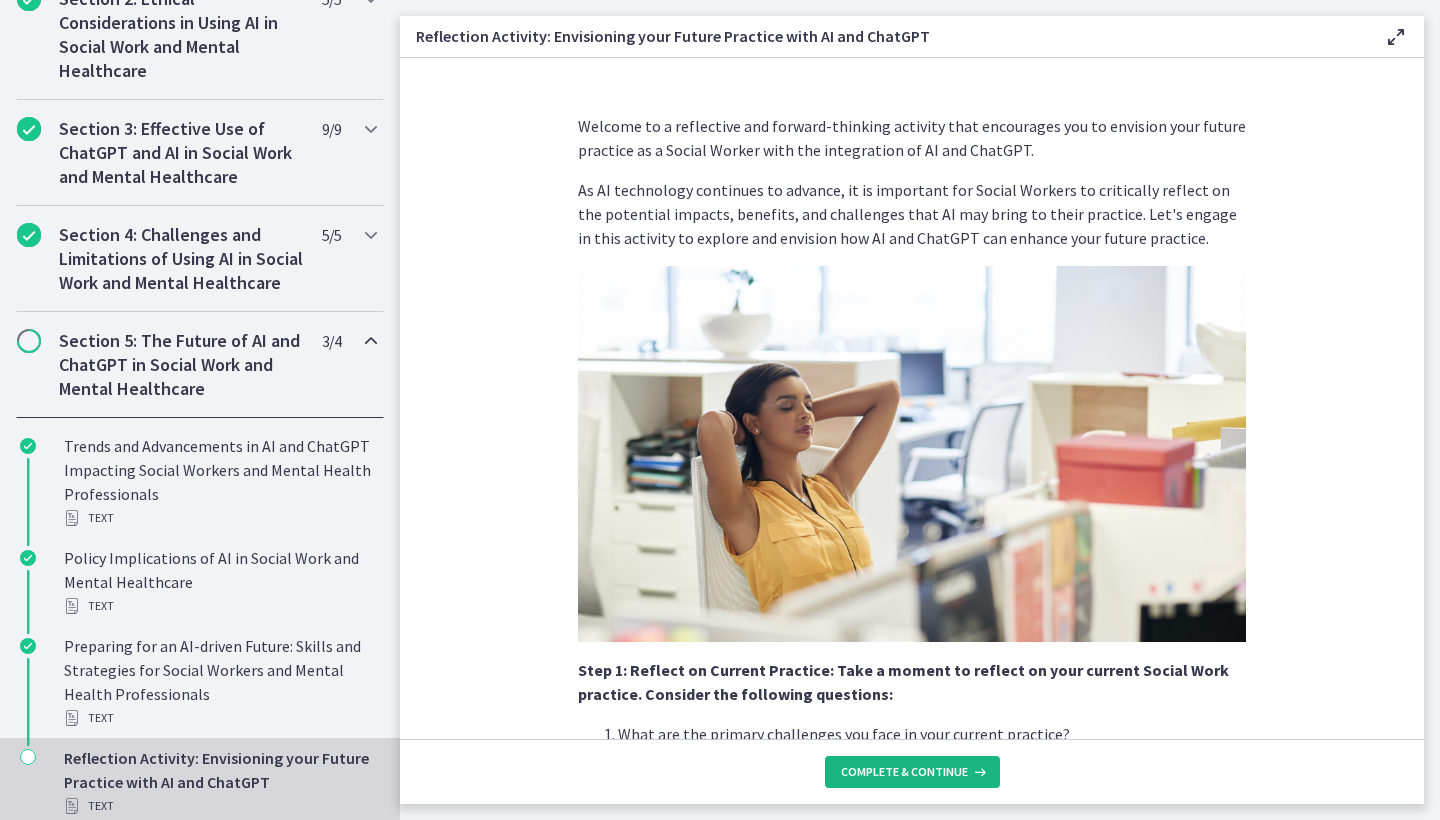 click on "Complete & continue" at bounding box center [904, 772] 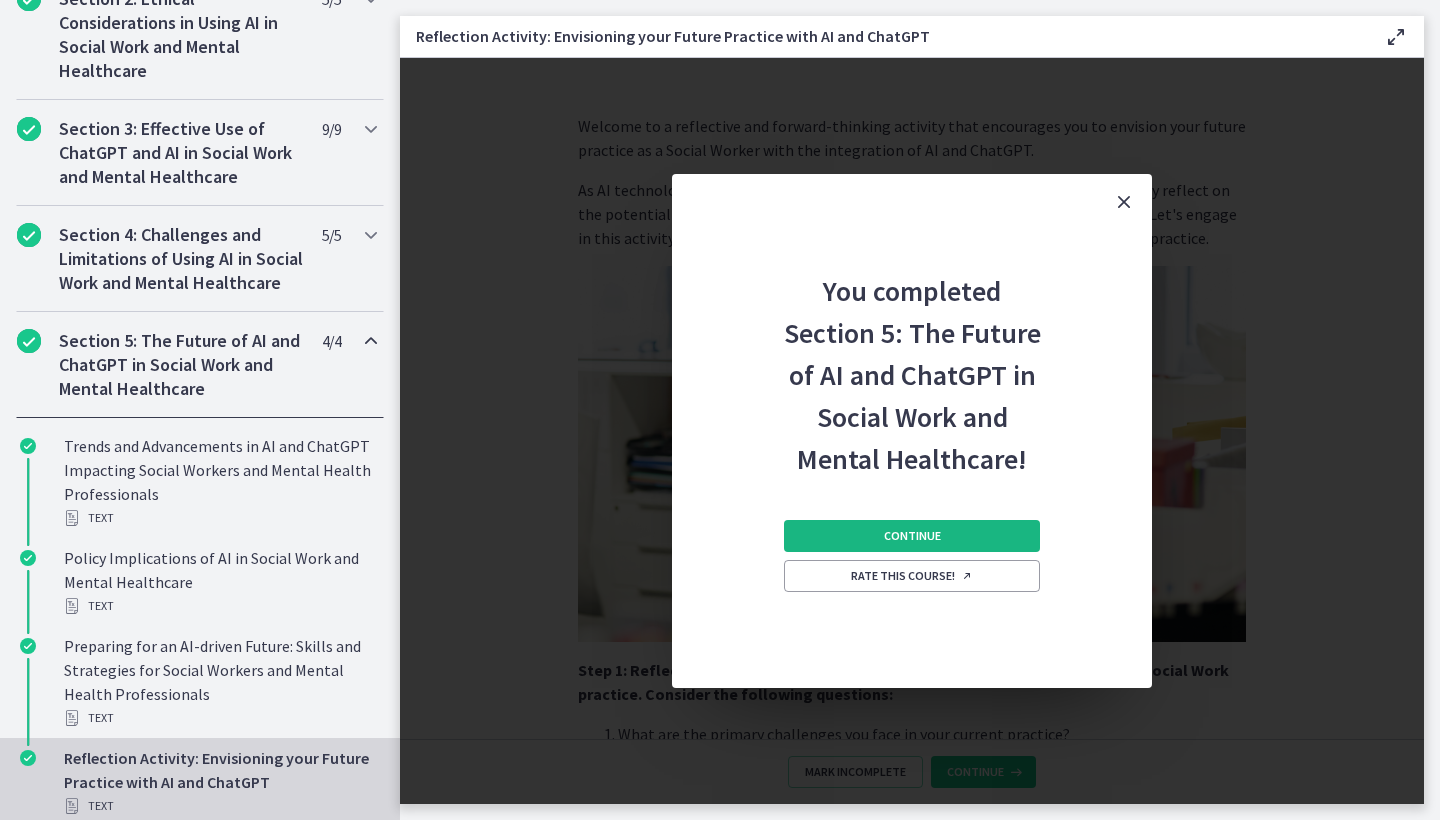 click on "Continue" at bounding box center (912, 536) 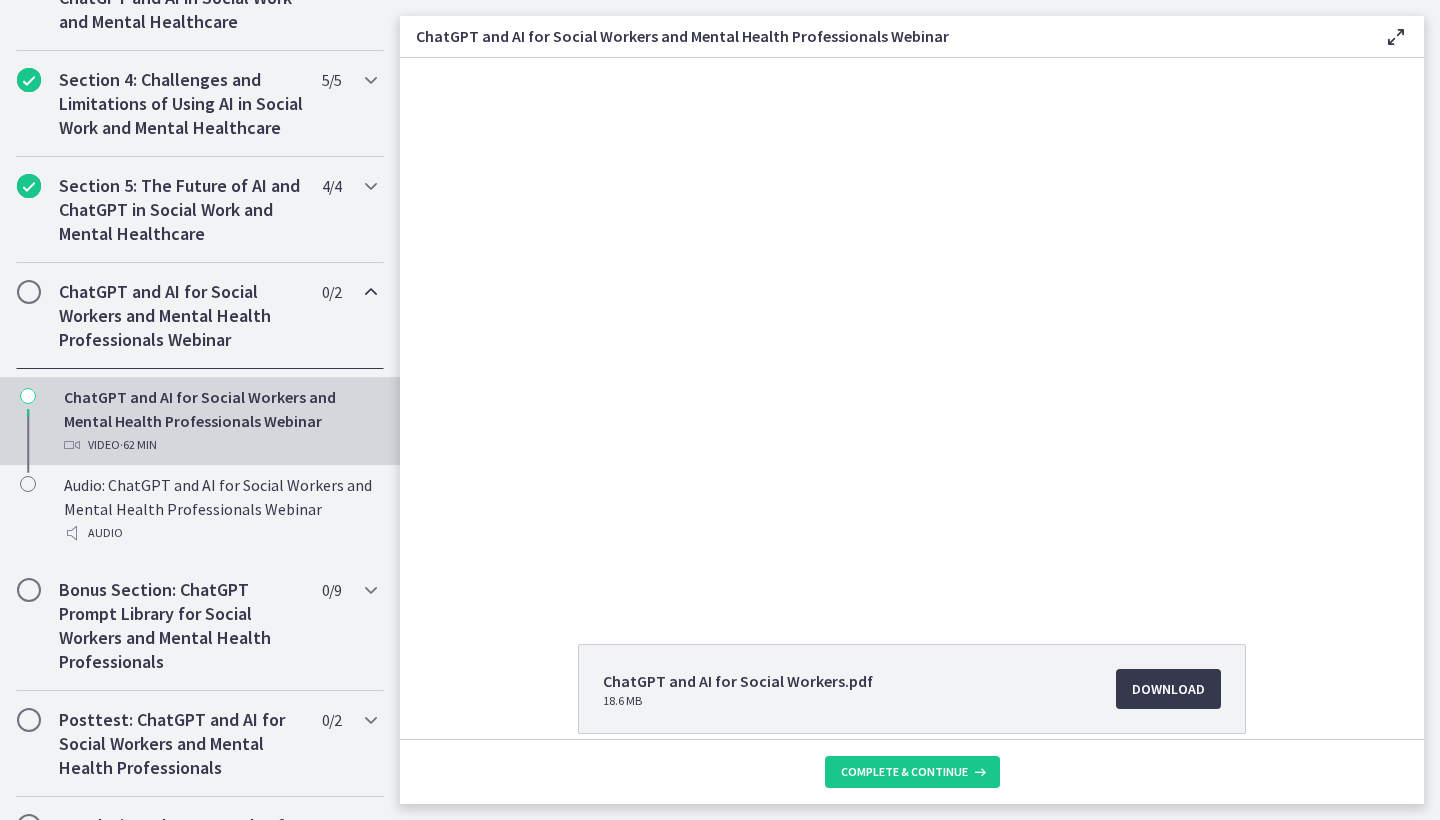 scroll, scrollTop: 906, scrollLeft: 0, axis: vertical 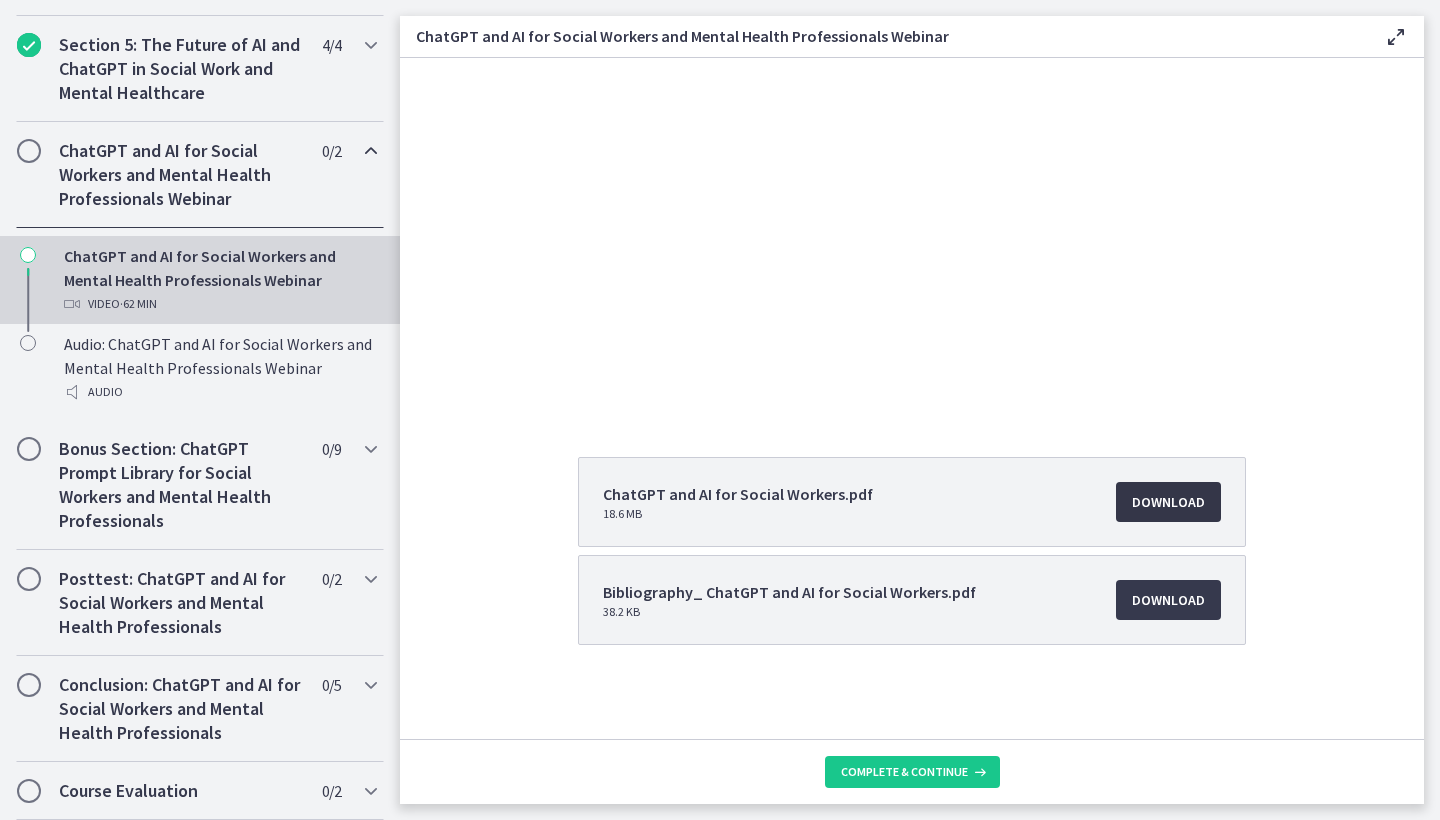 click on "Download
Opens in a new window" at bounding box center (1168, 502) 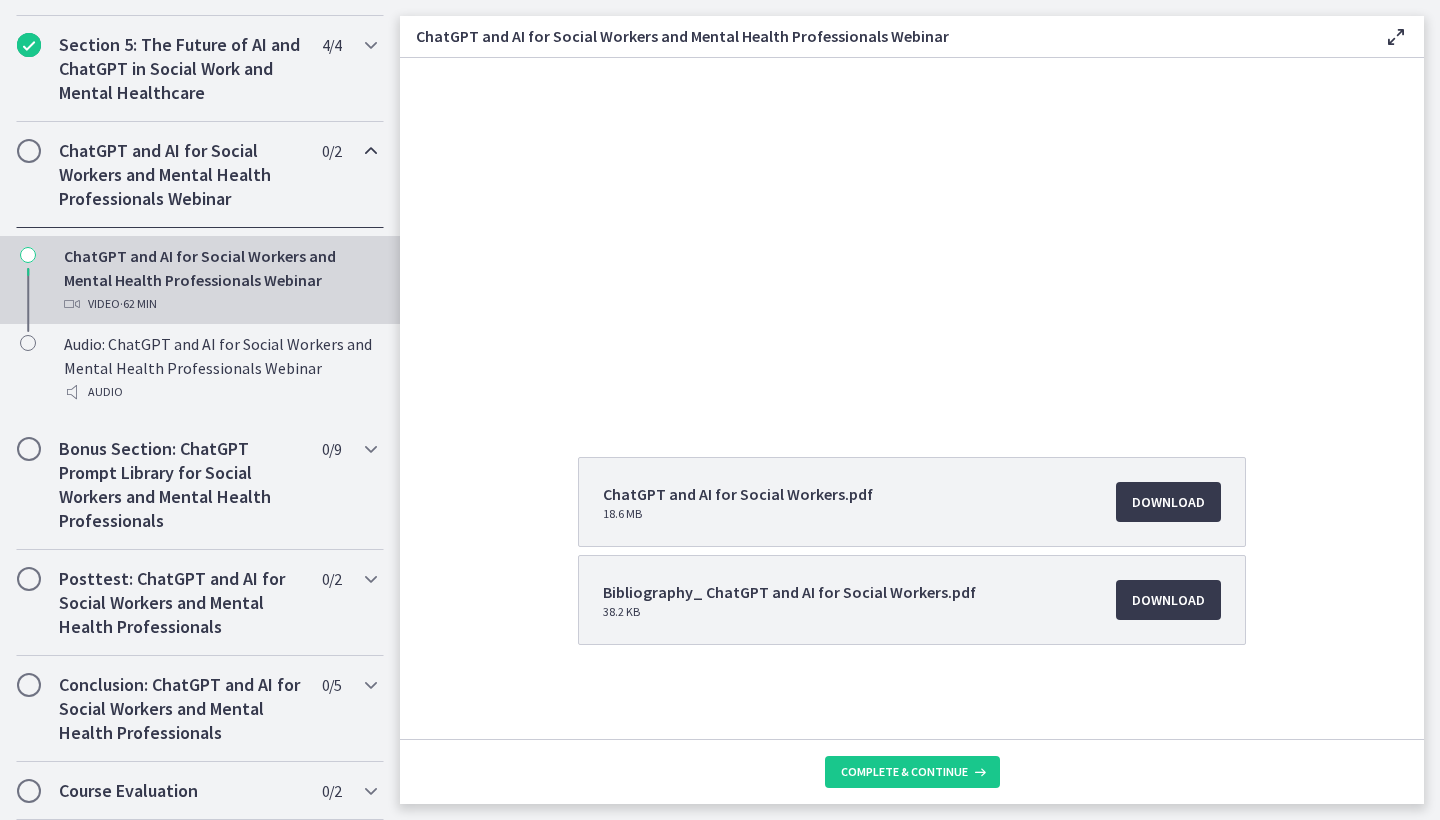 scroll, scrollTop: 189, scrollLeft: 0, axis: vertical 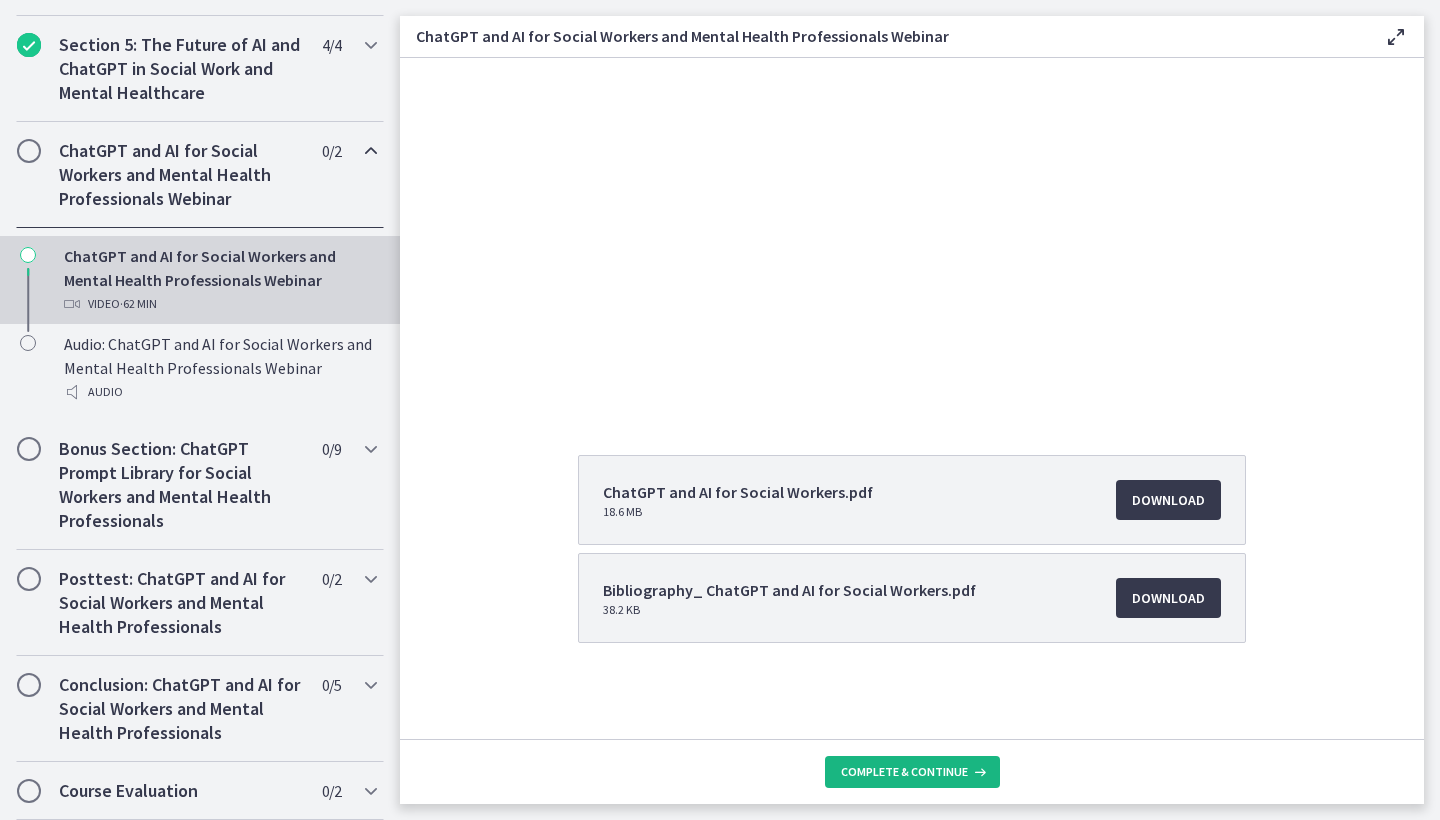 click on "Complete & continue" at bounding box center (904, 772) 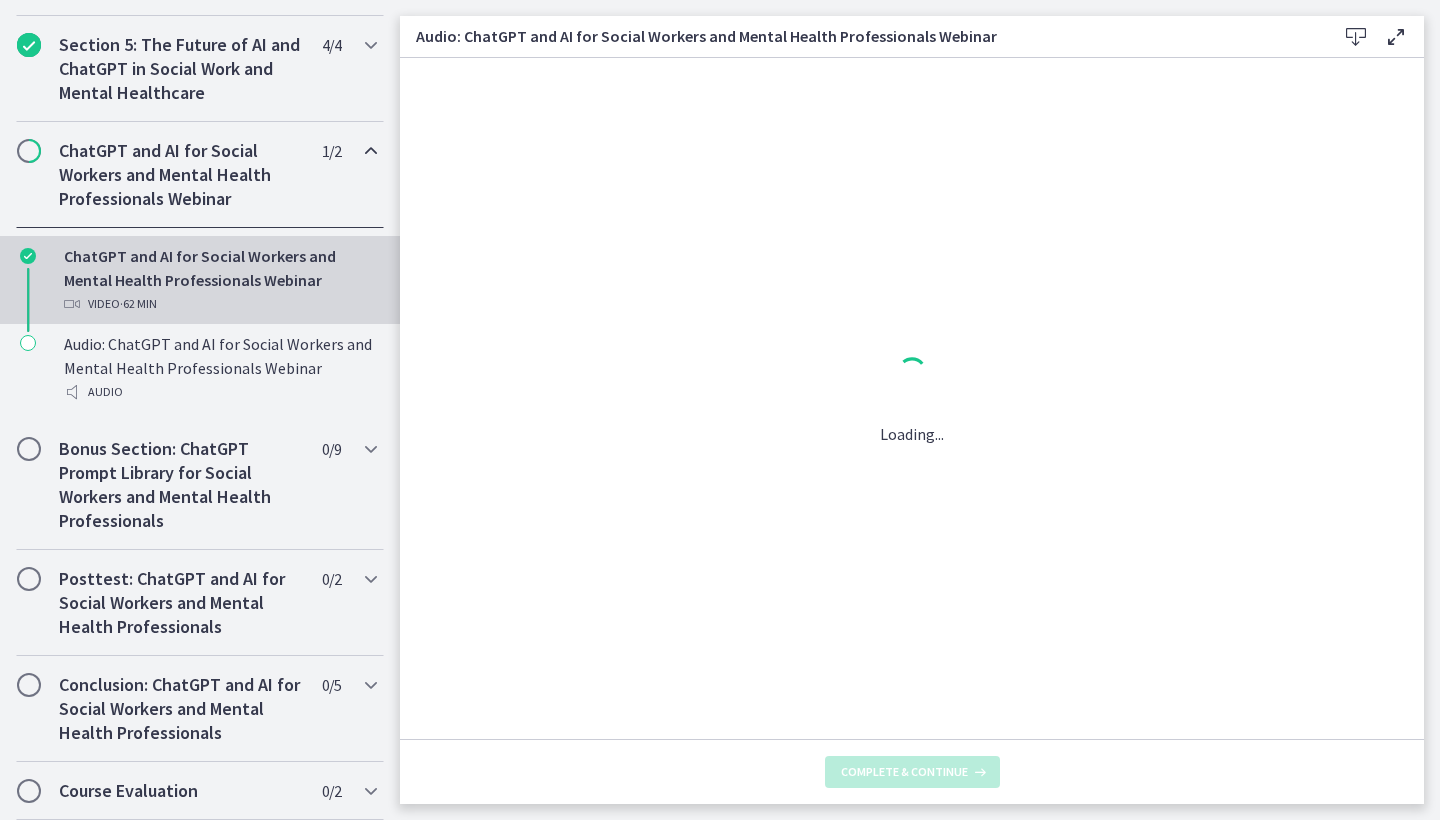 scroll, scrollTop: 0, scrollLeft: 0, axis: both 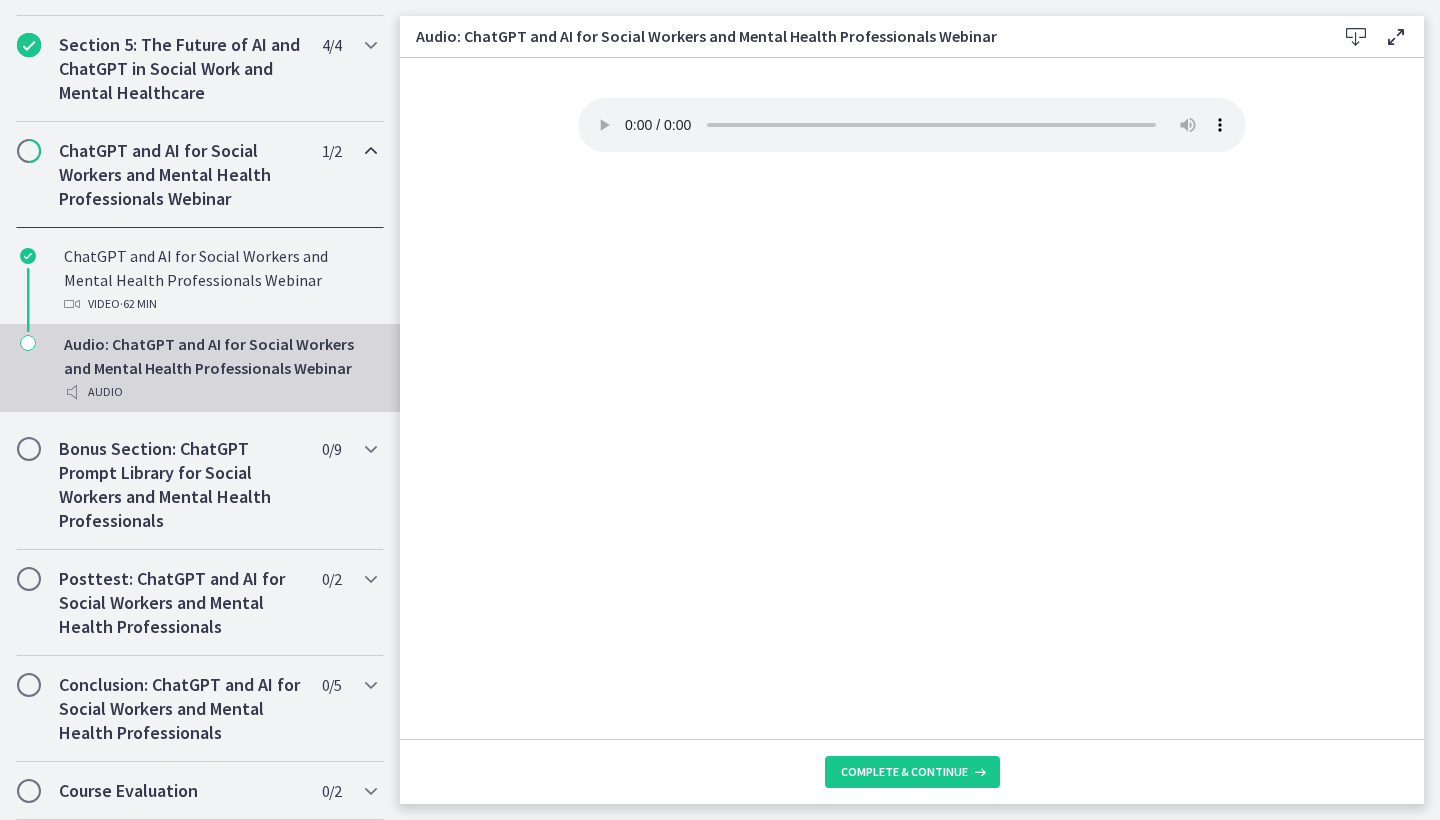 click on "Your browser doesn't support the audio element. Download it
here" at bounding box center [912, 125] 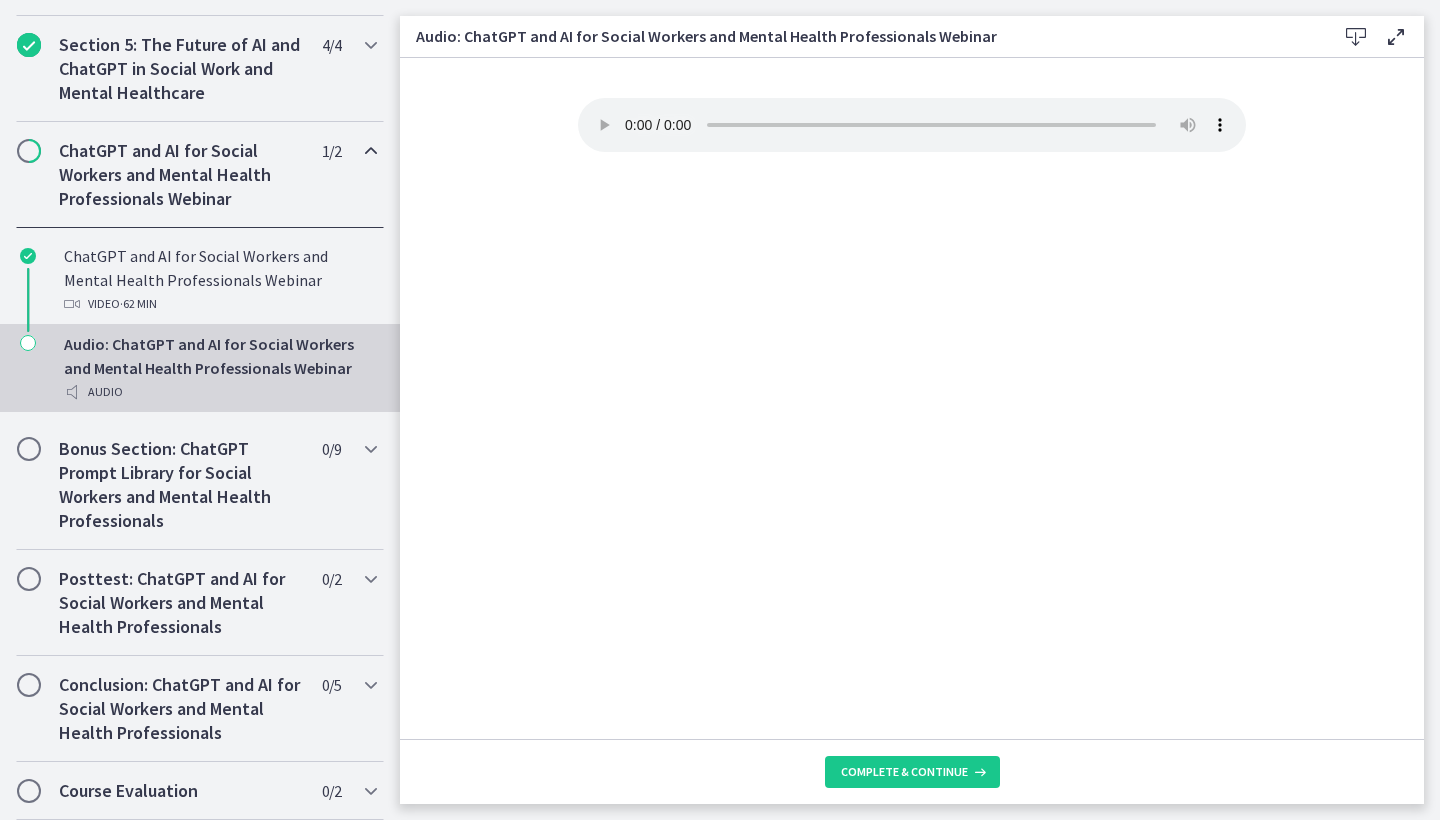 type 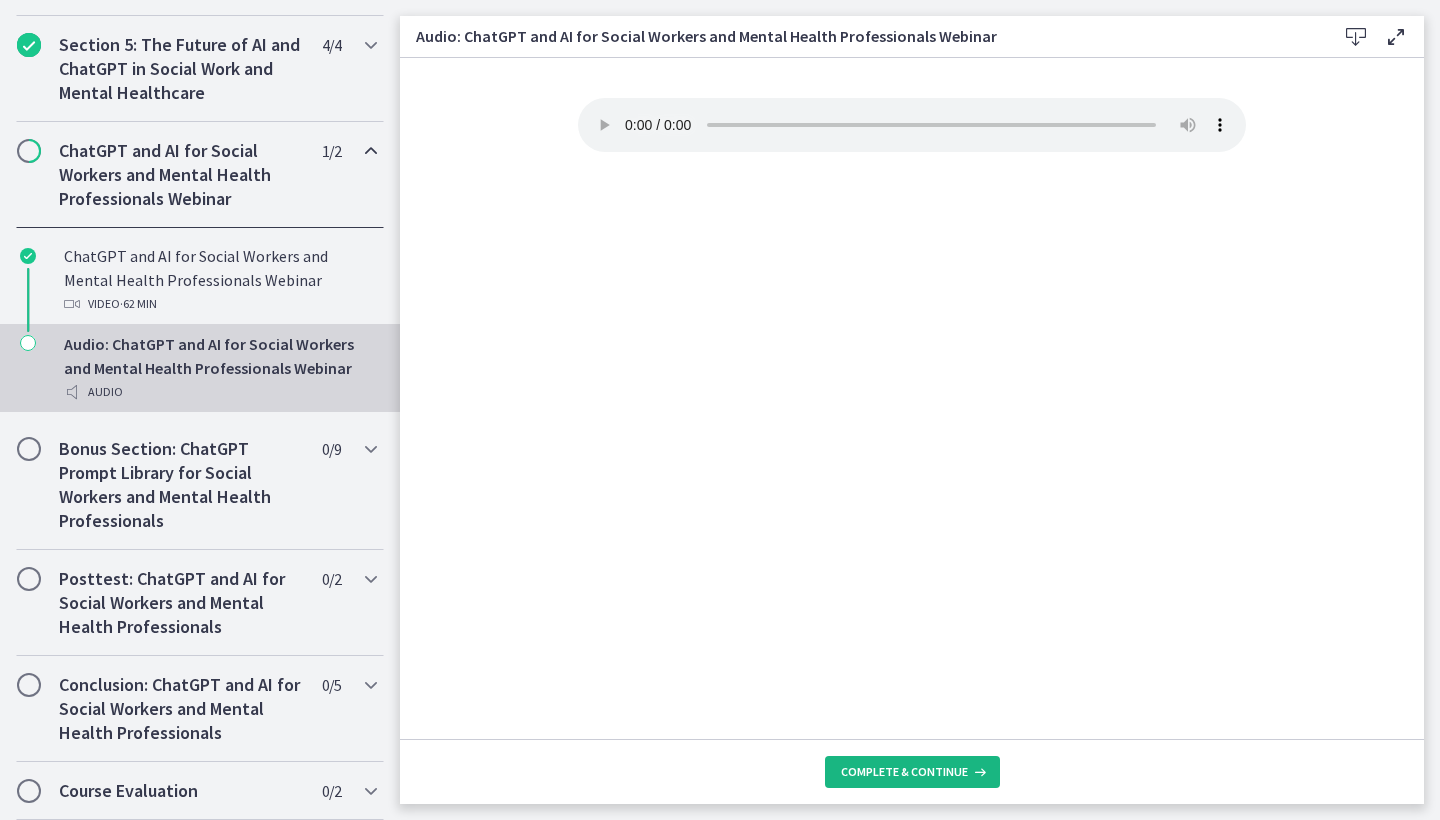 click on "Complete & continue" at bounding box center [904, 772] 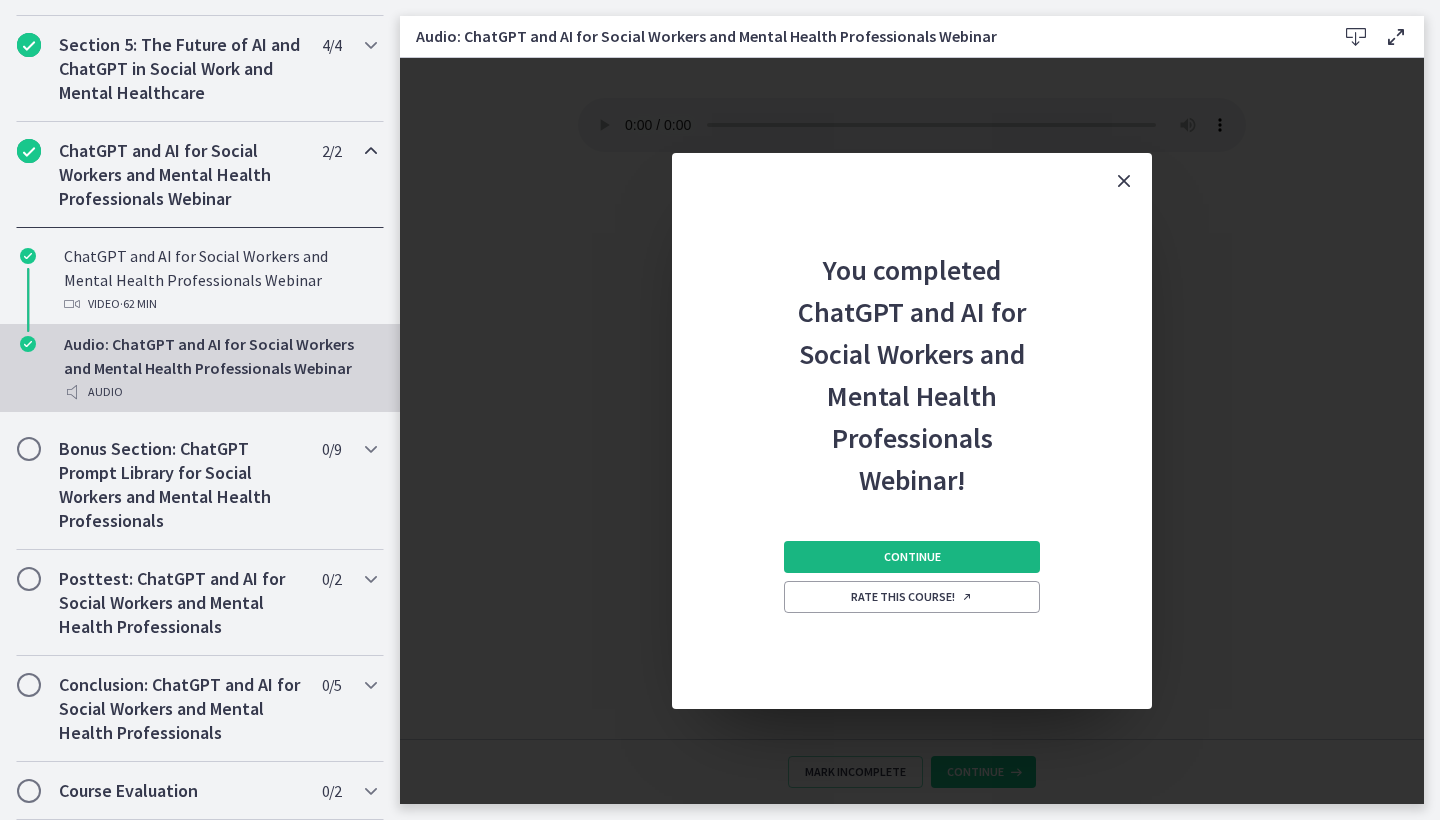 click on "Continue" at bounding box center [912, 557] 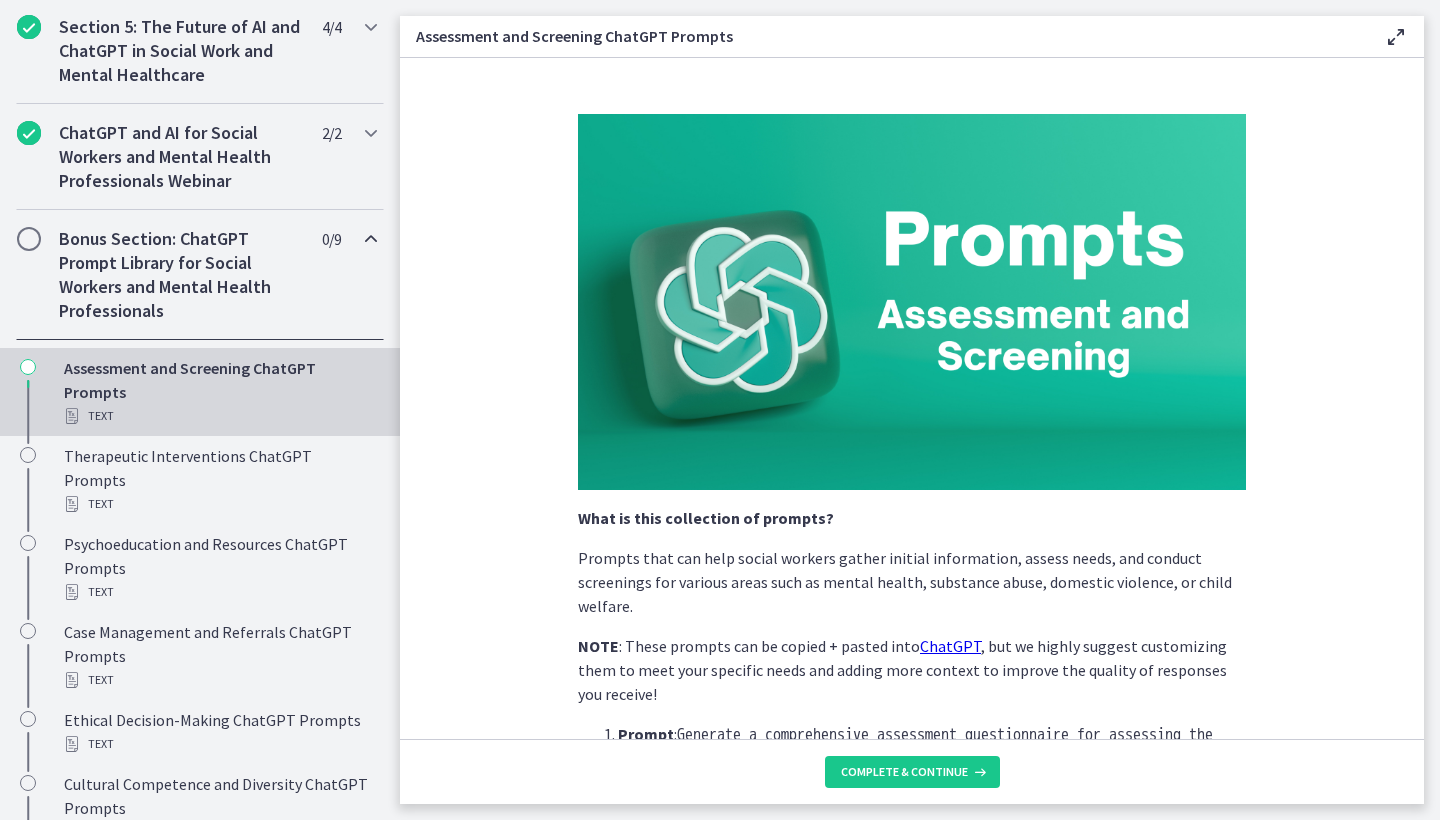 scroll, scrollTop: 662, scrollLeft: 0, axis: vertical 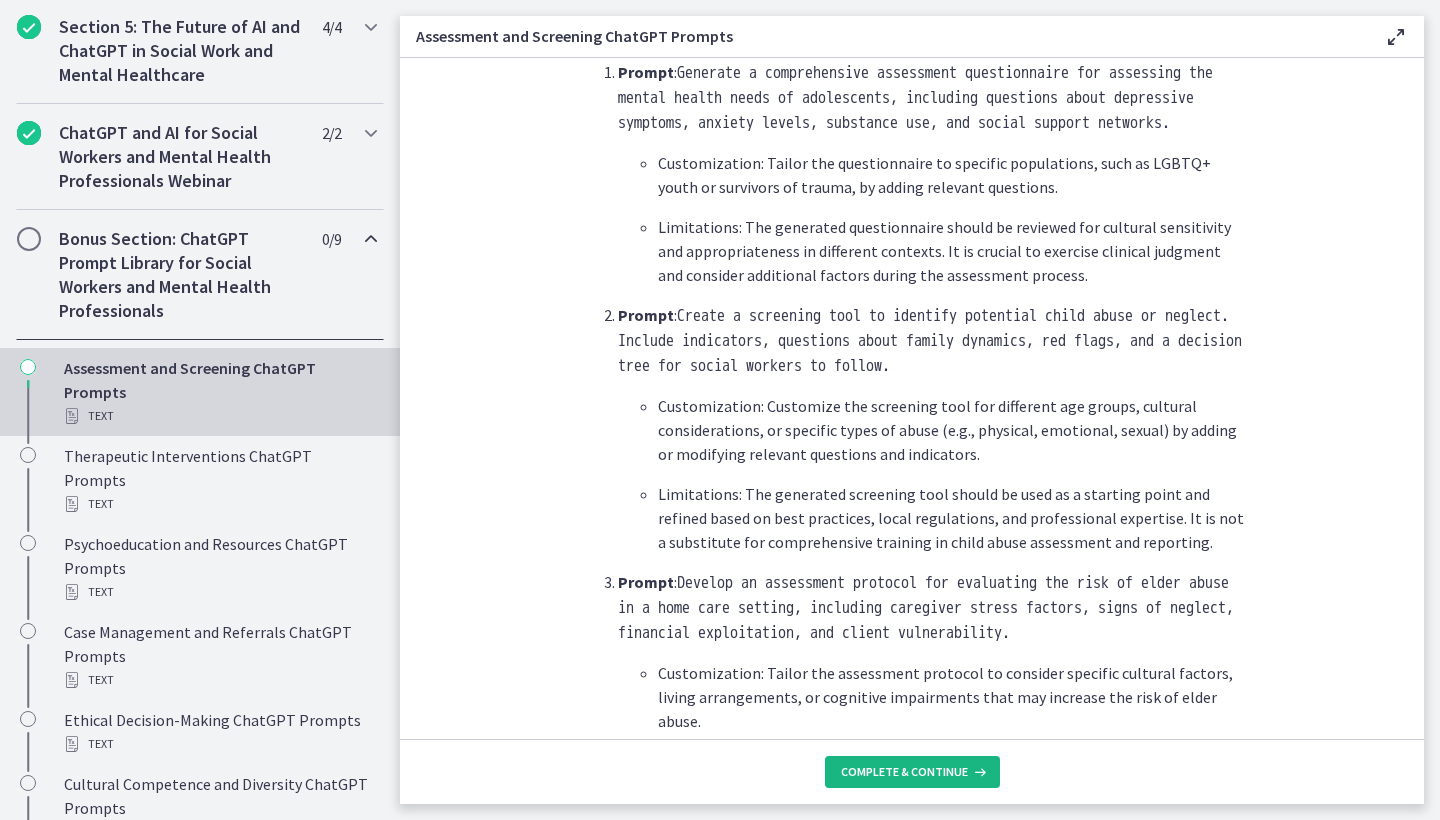 click on "Complete & continue" at bounding box center [912, 772] 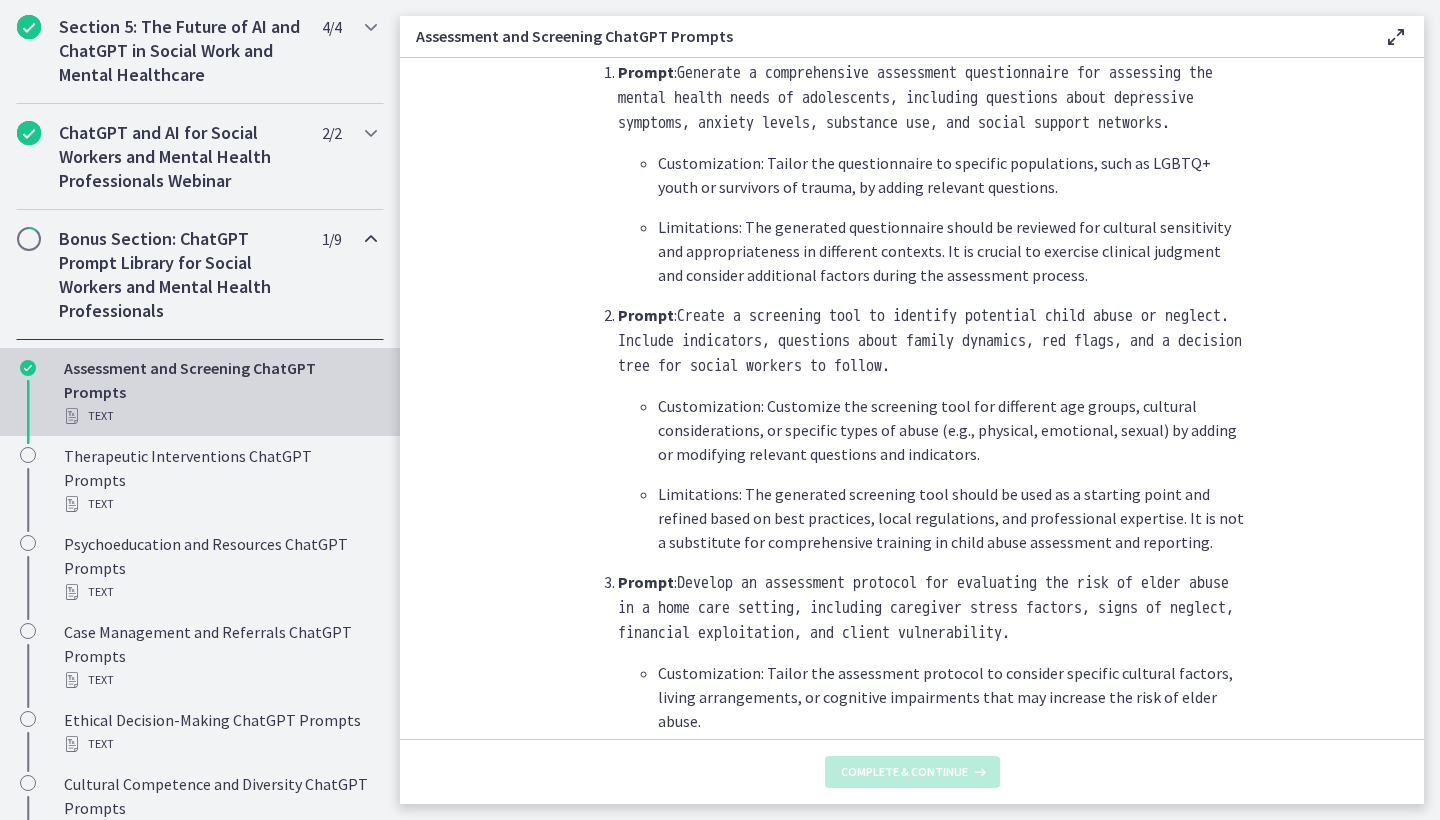 scroll, scrollTop: 0, scrollLeft: 0, axis: both 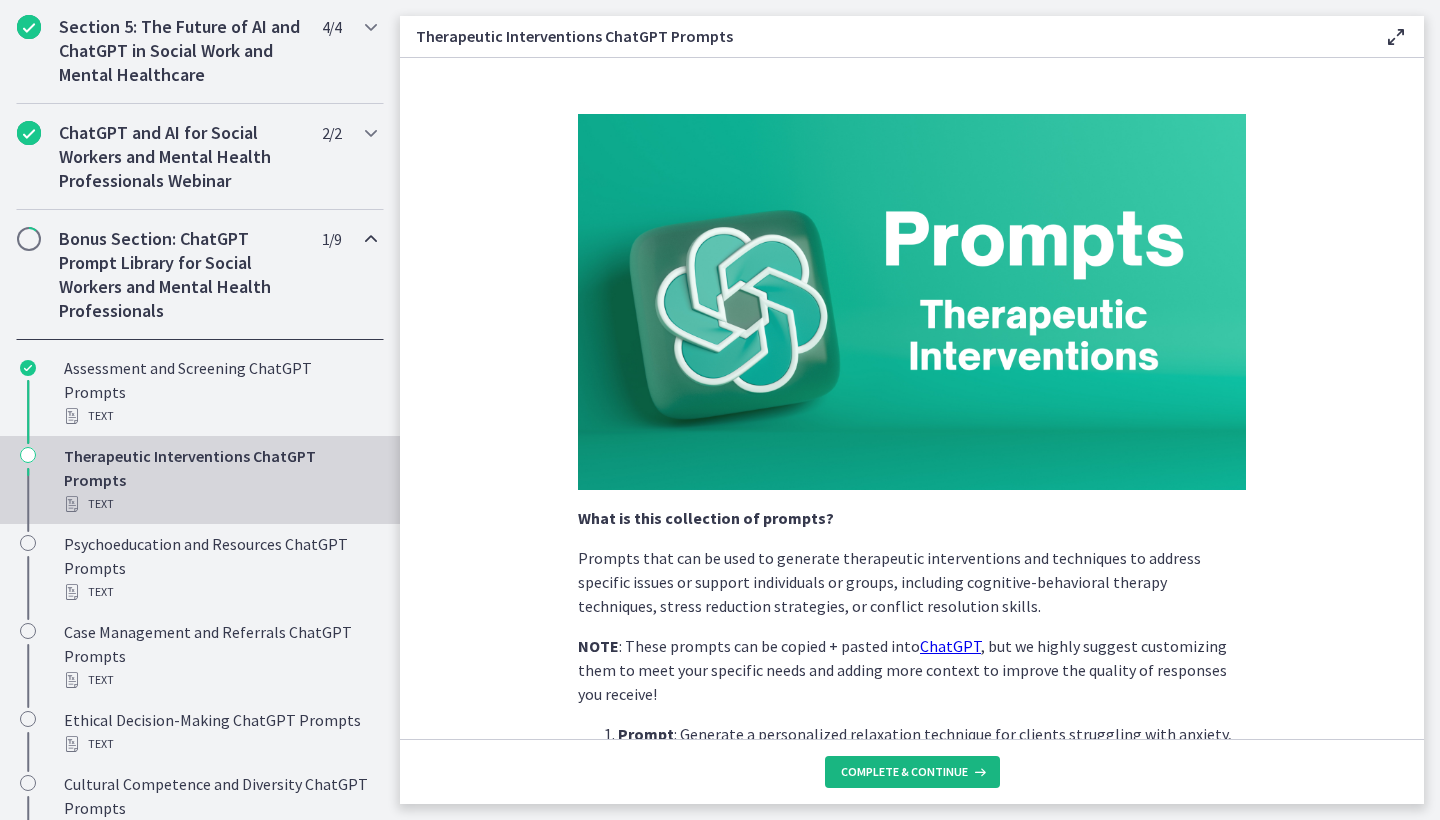 click on "Complete & continue" at bounding box center [904, 772] 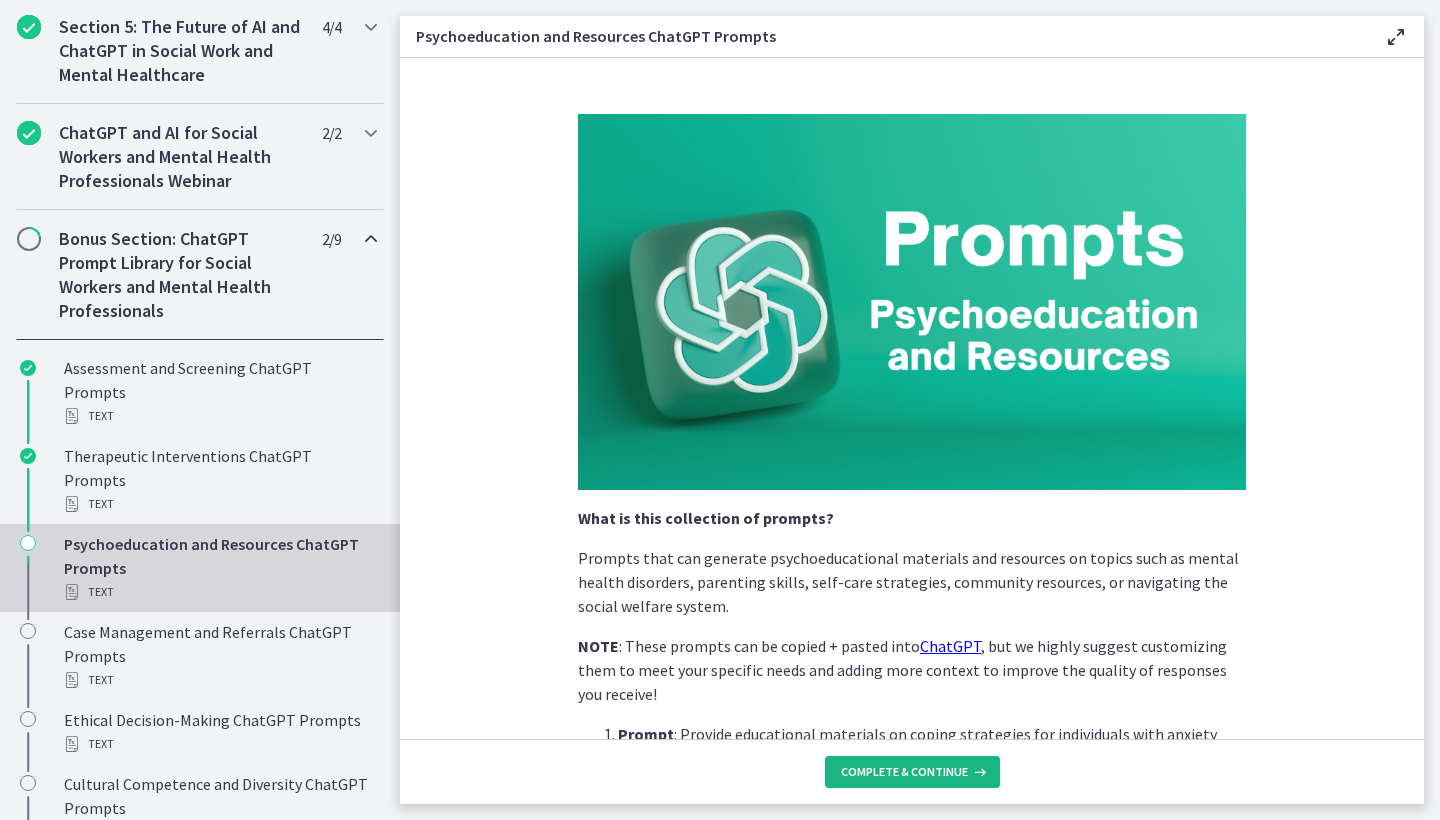 click on "Complete & continue" at bounding box center (904, 772) 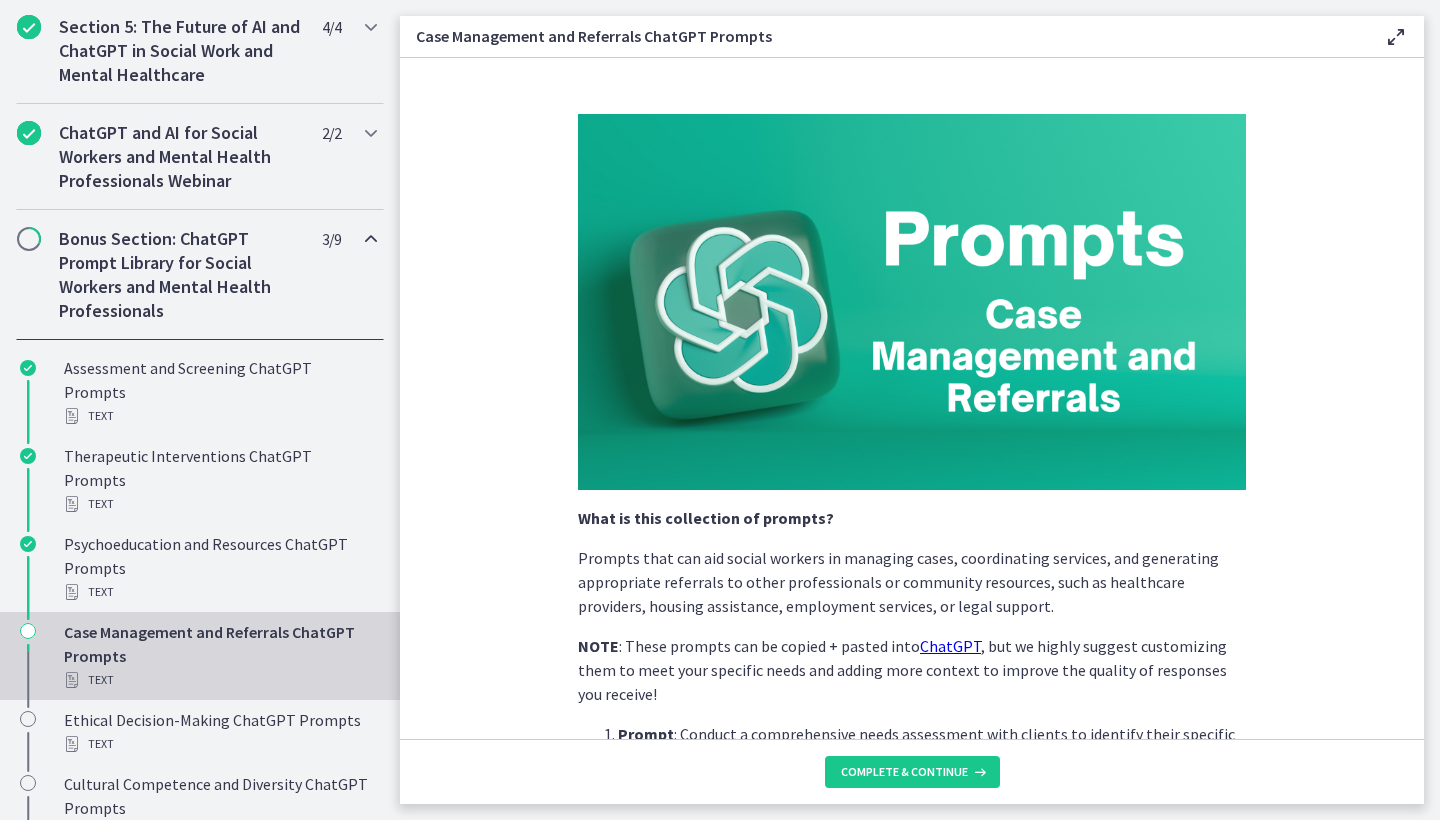 click on "Complete & continue" at bounding box center (904, 772) 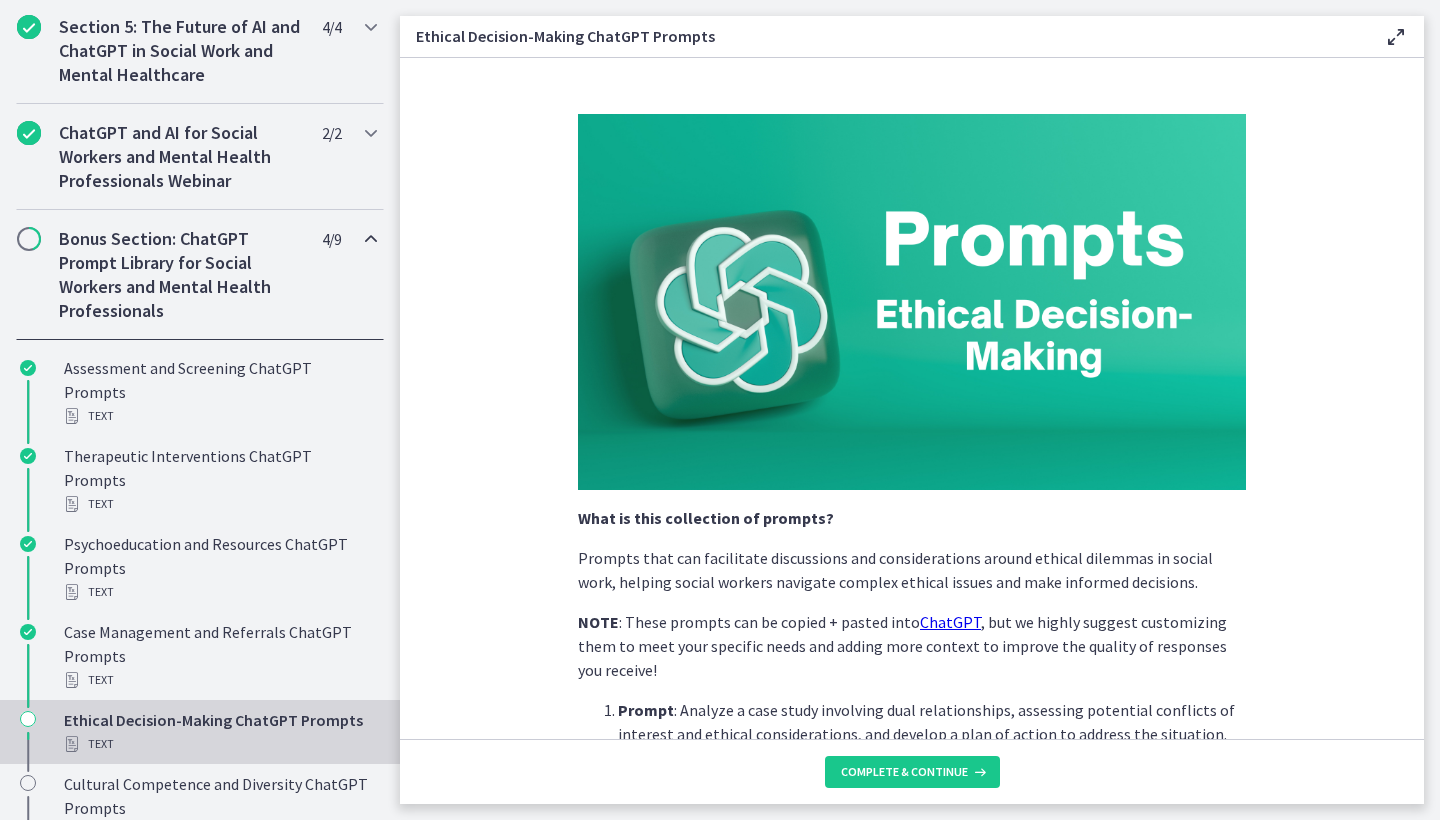 click on "Complete & continue" at bounding box center (904, 772) 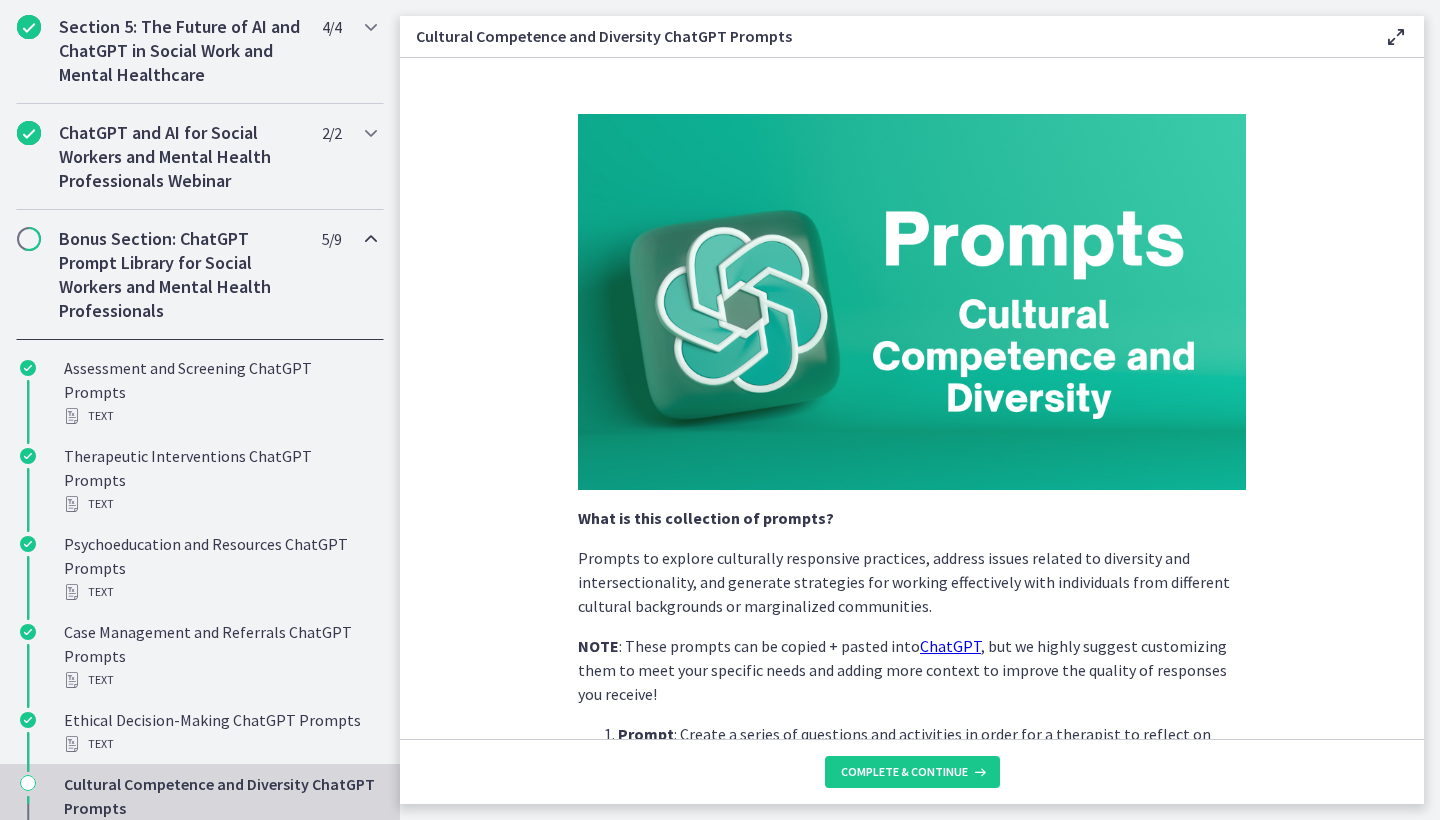 click on "Complete & continue" at bounding box center [904, 772] 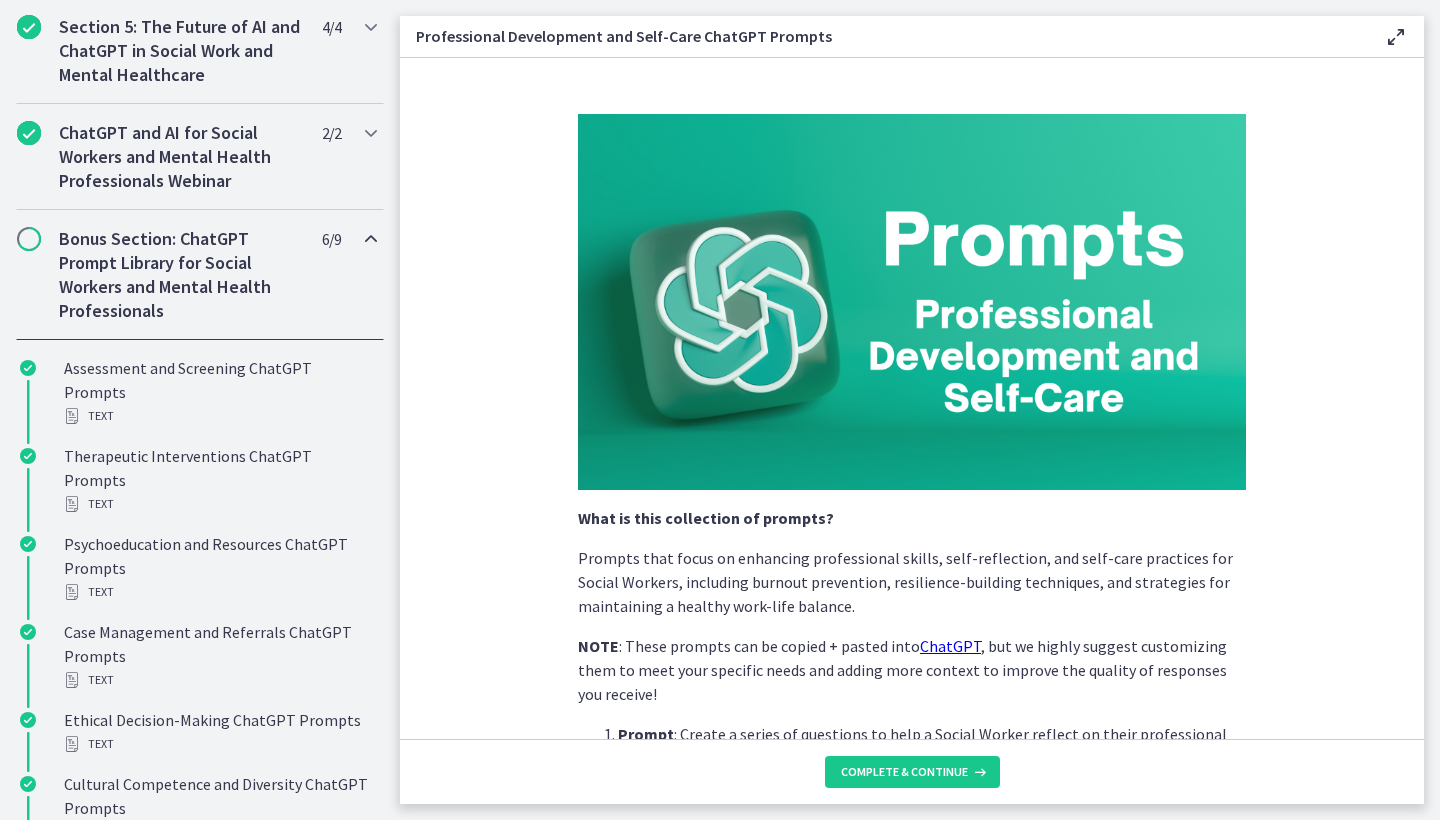 click on "Complete & continue" at bounding box center (904, 772) 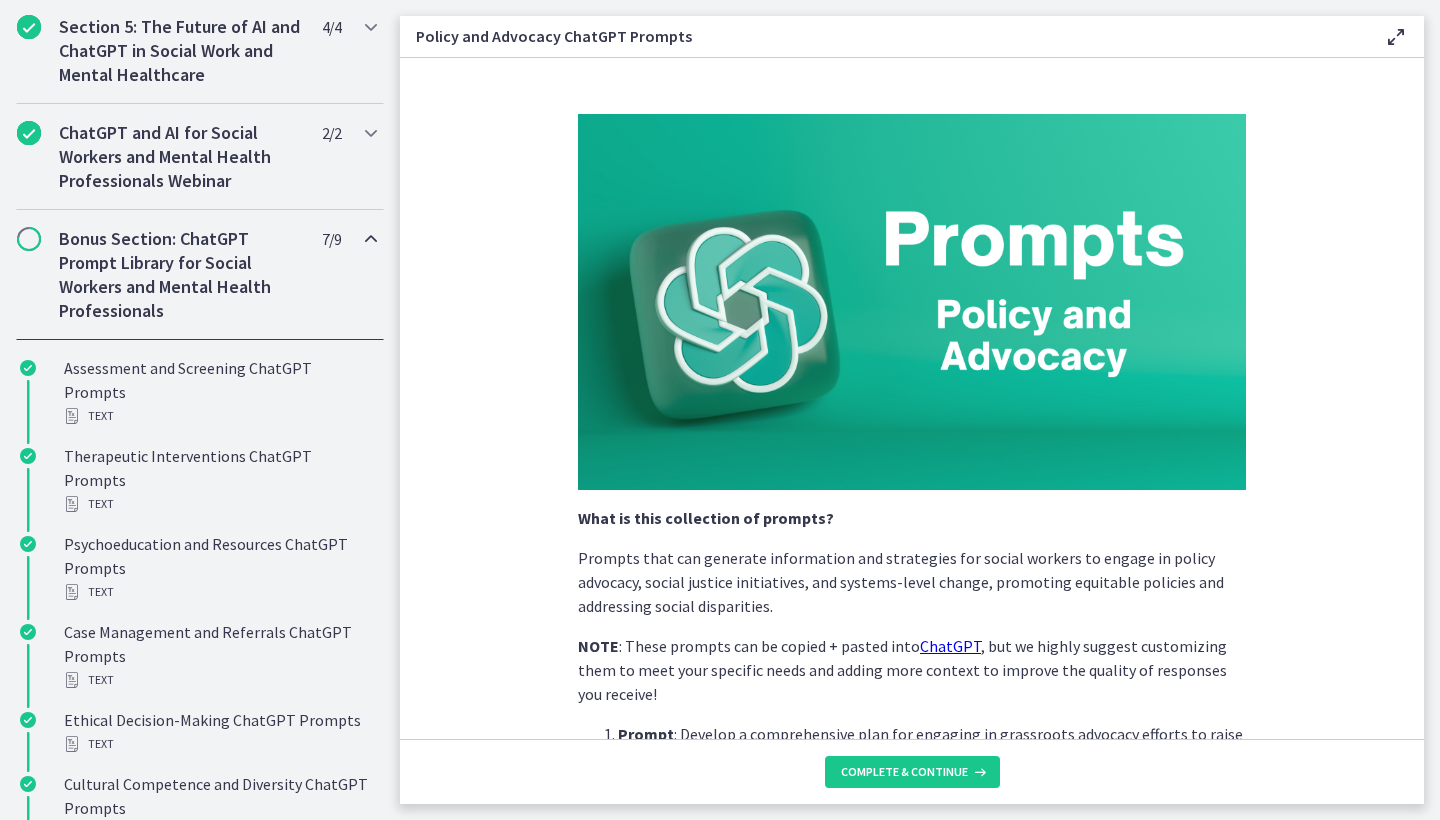 click on "Complete & continue" at bounding box center (904, 772) 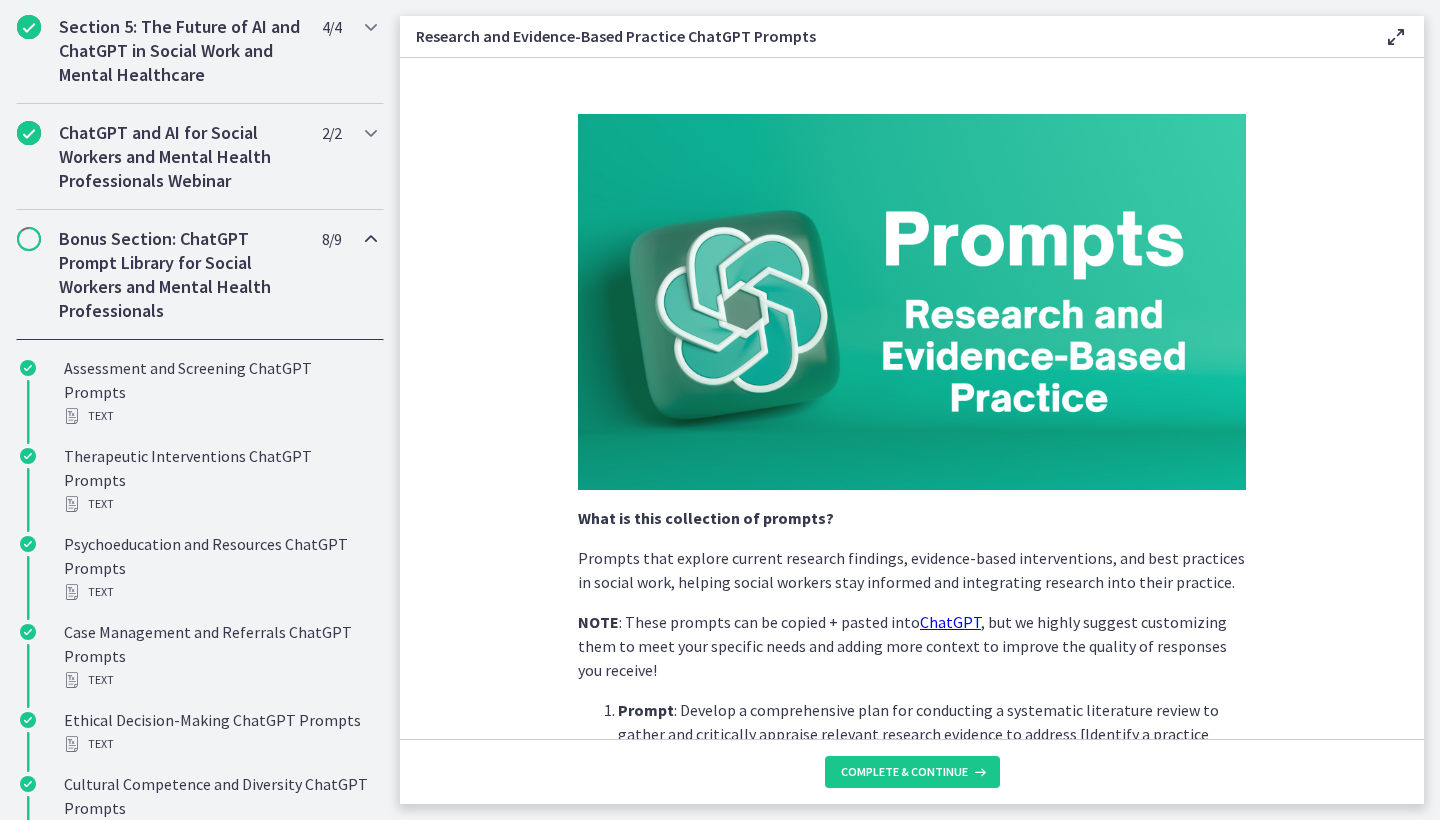 click on "Complete & continue" at bounding box center (904, 772) 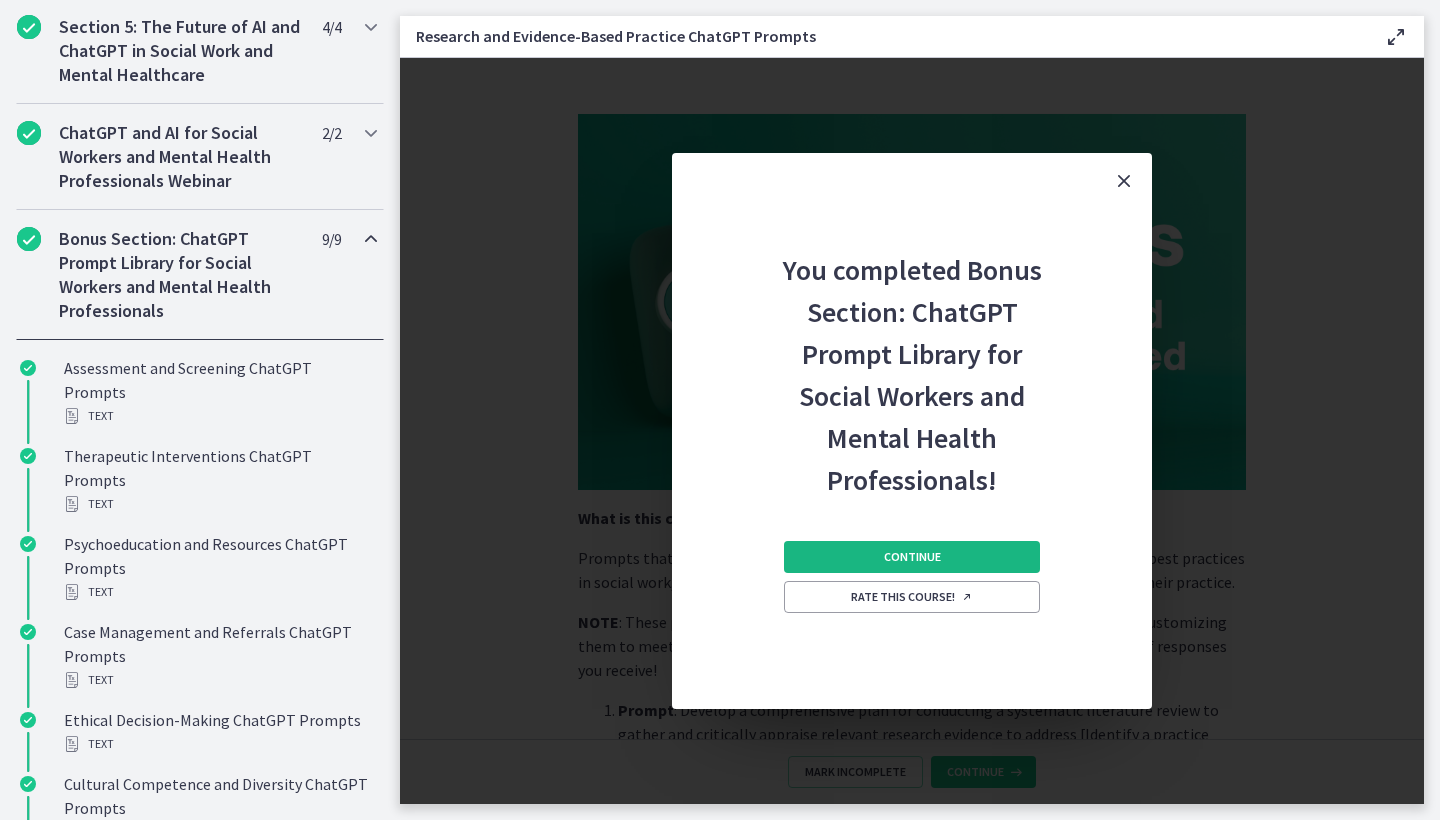click on "Continue" at bounding box center [912, 557] 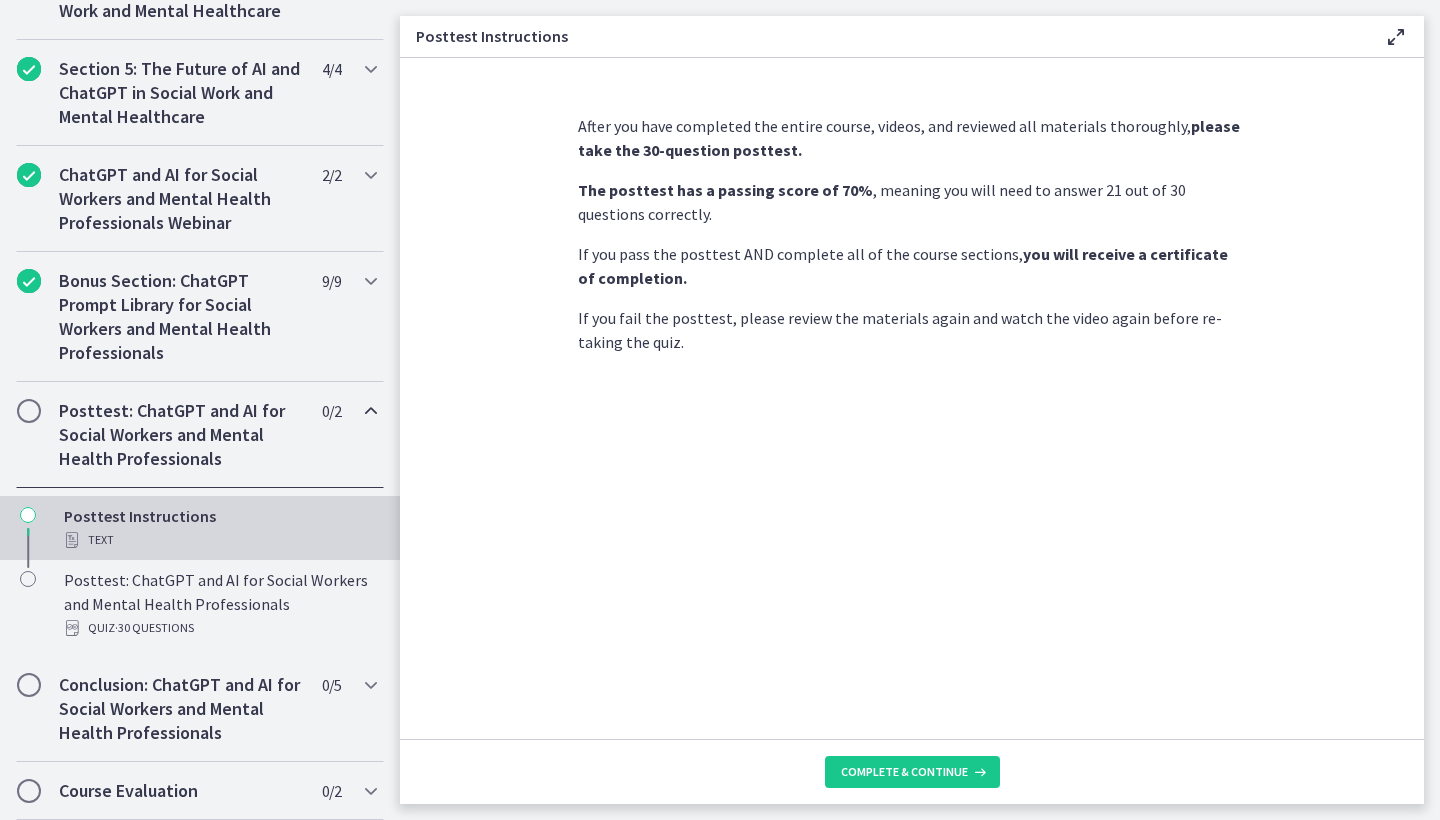 scroll, scrollTop: 888, scrollLeft: 0, axis: vertical 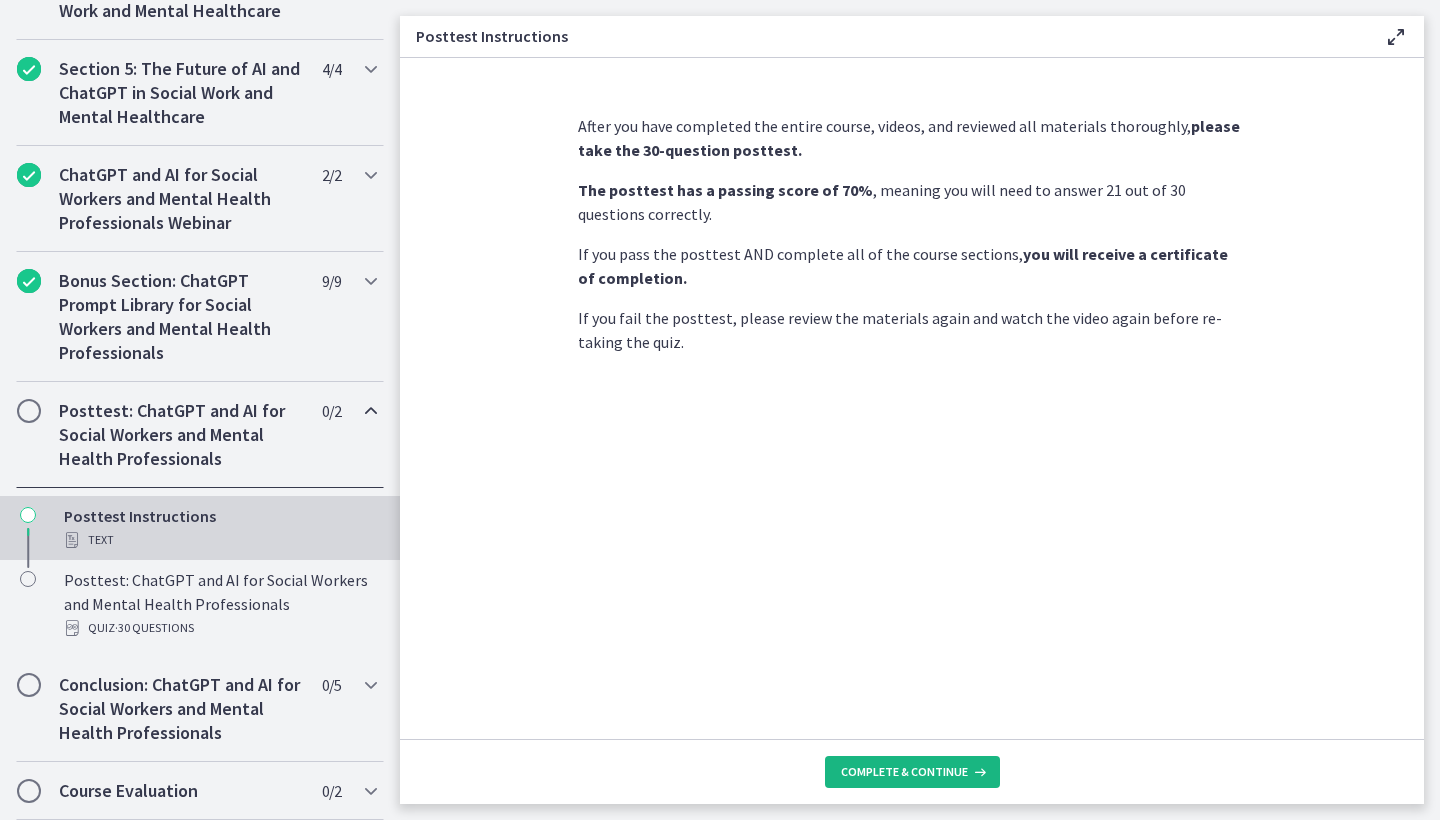 click on "Complete & continue" at bounding box center [904, 772] 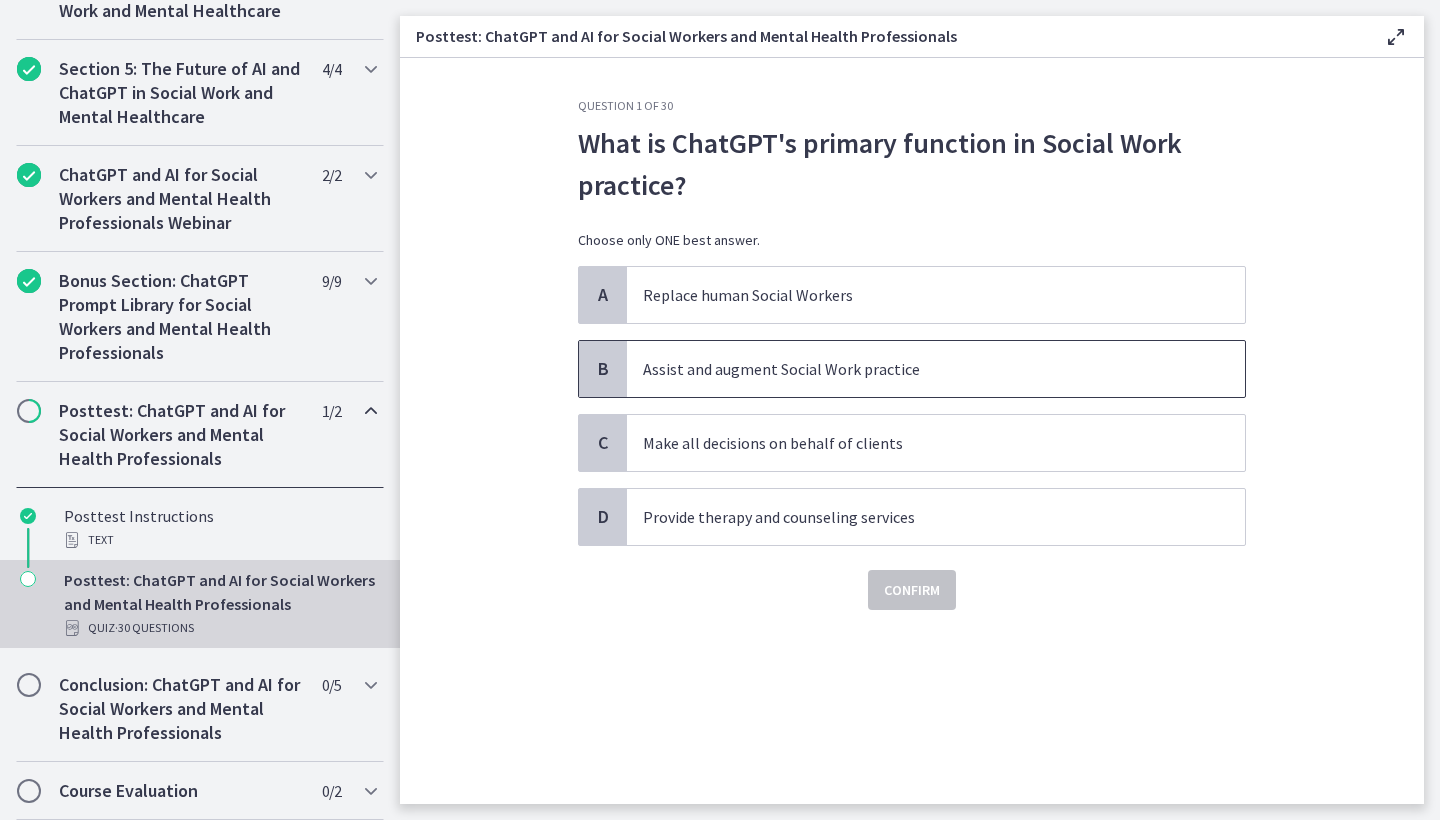 click on "Assist and augment Social Work practice" at bounding box center (916, 369) 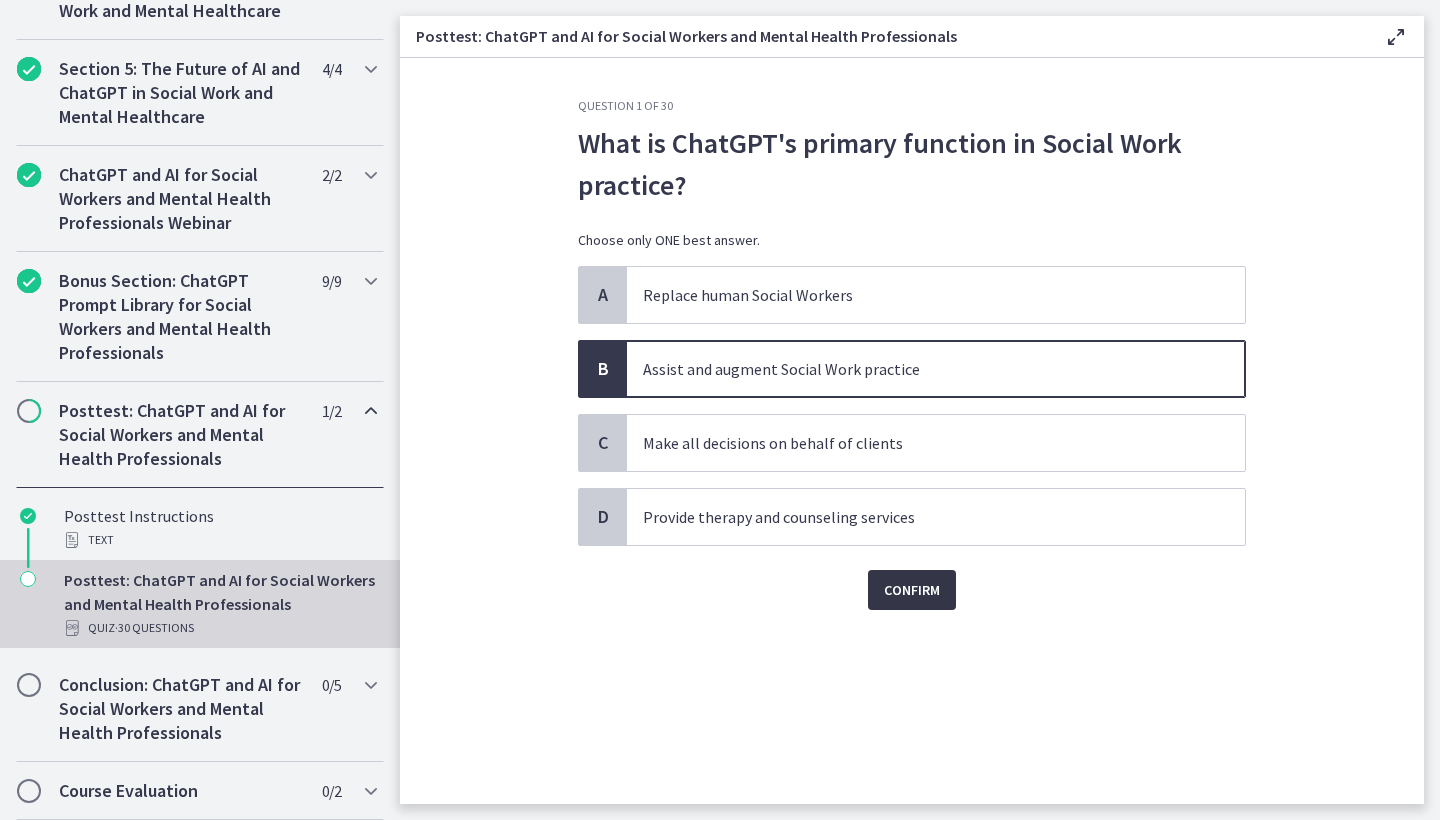 click on "Confirm" at bounding box center [912, 590] 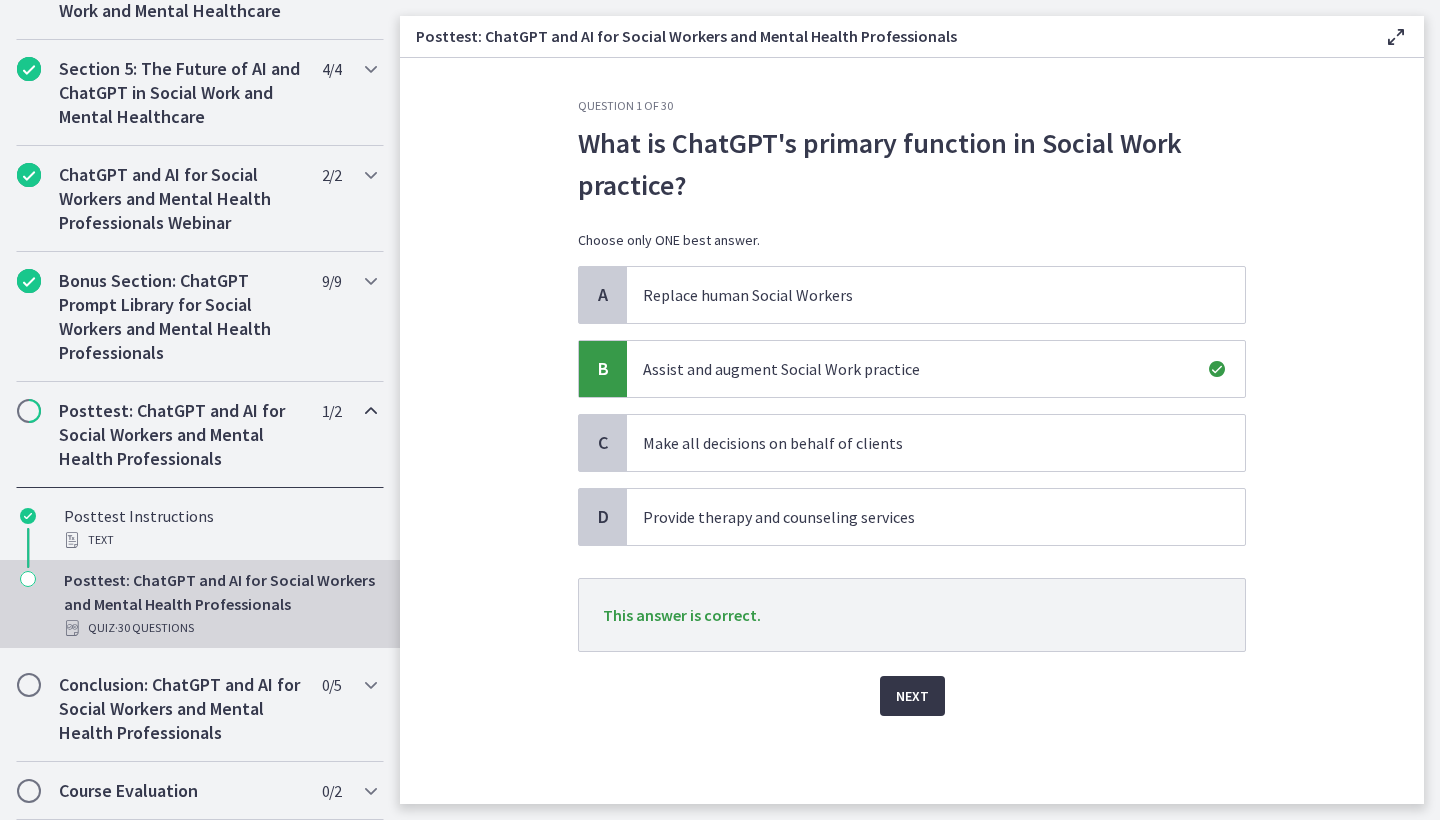 click on "Next" at bounding box center [912, 696] 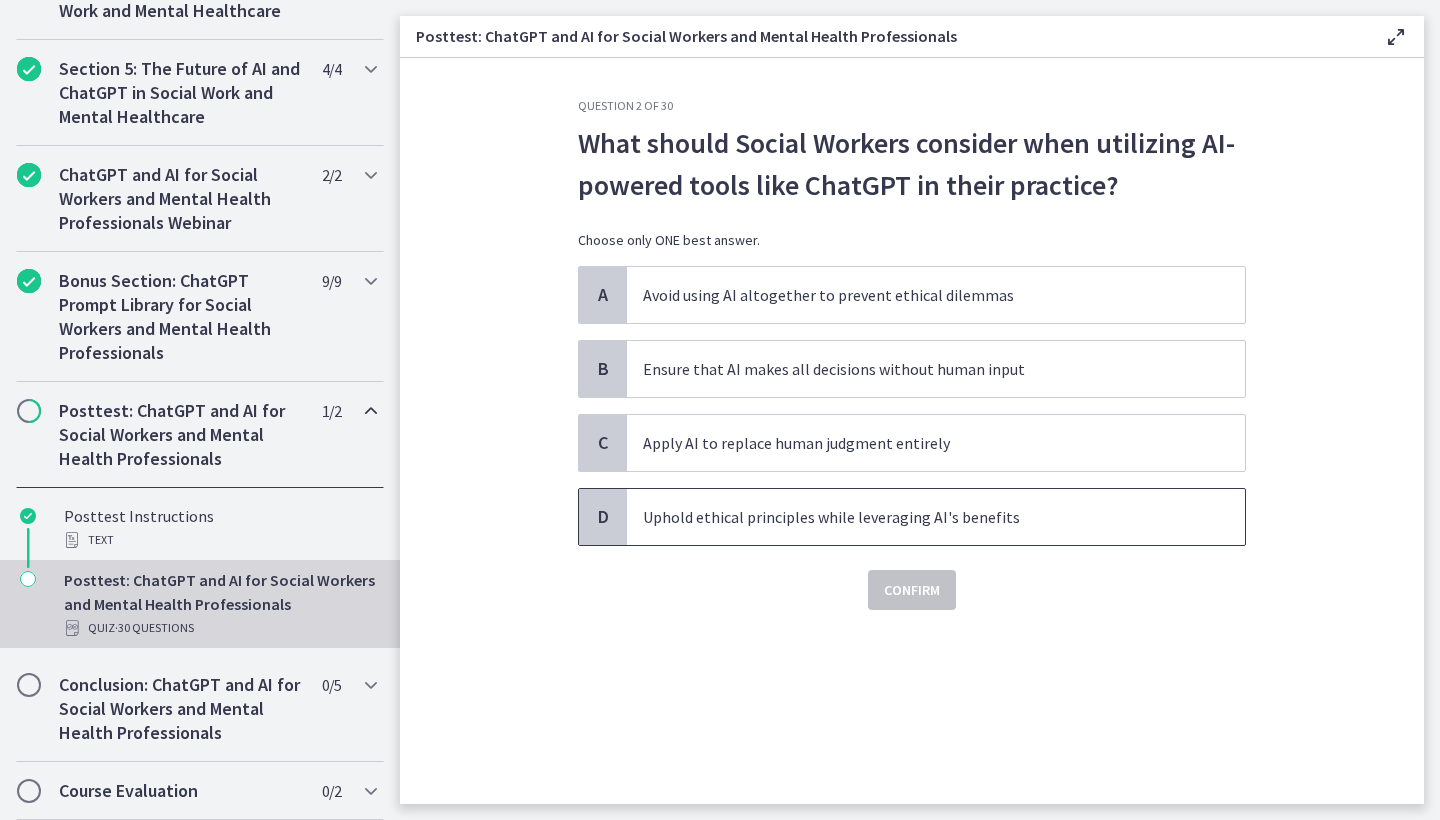 click on "Uphold ethical principles while leveraging AI's benefits" at bounding box center [936, 517] 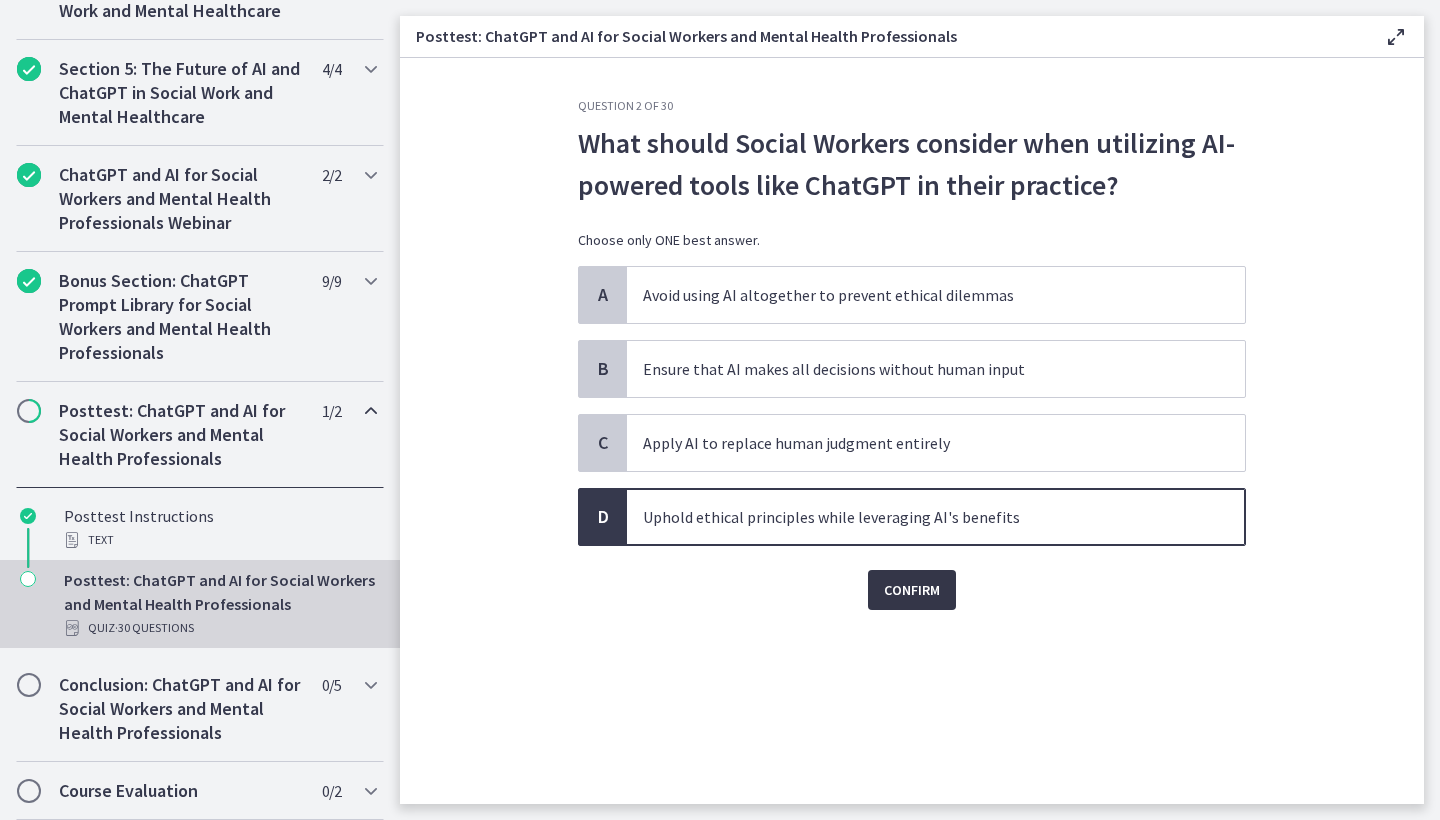 click on "Confirm" at bounding box center [912, 590] 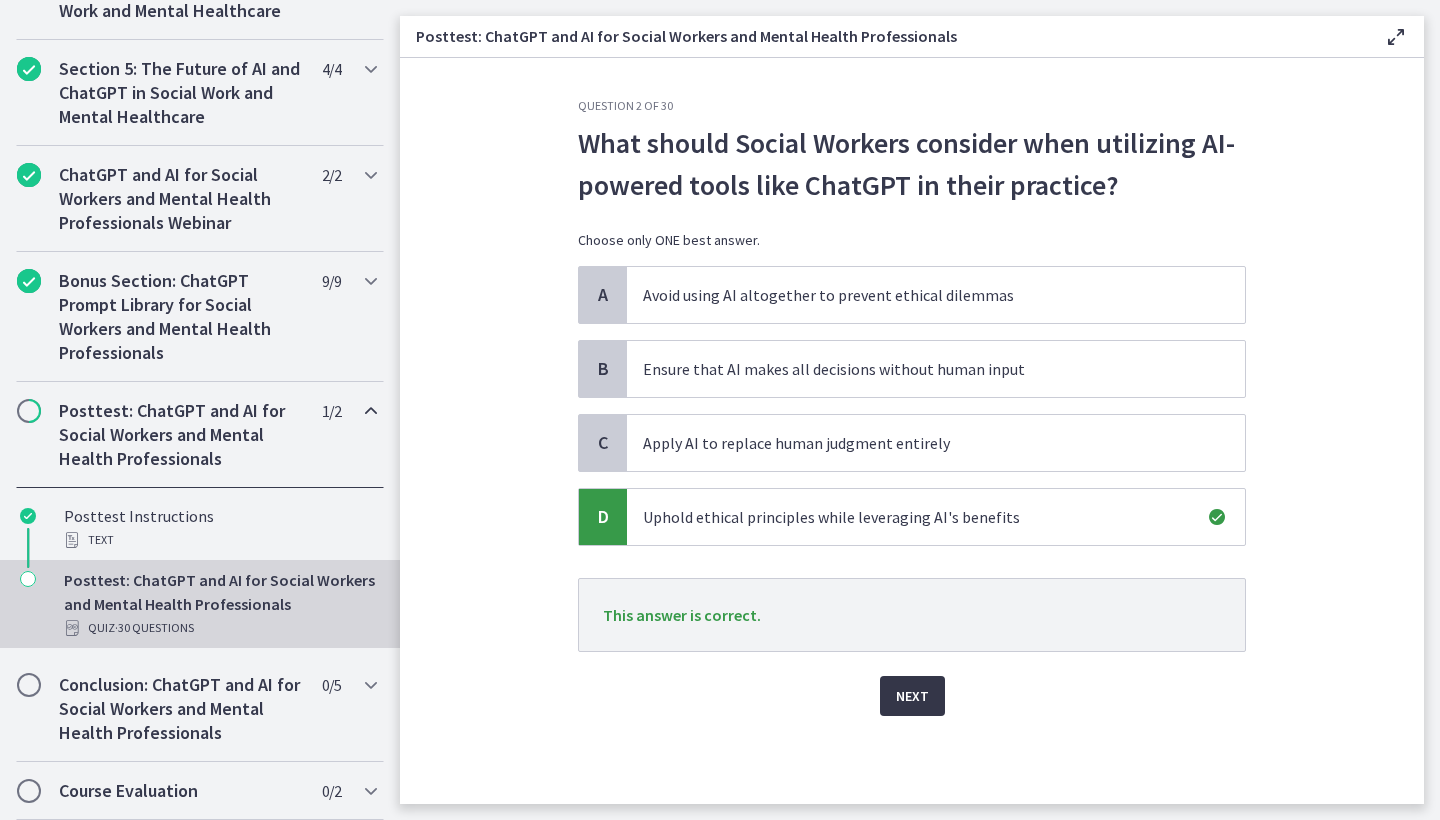 click on "Next" at bounding box center [912, 696] 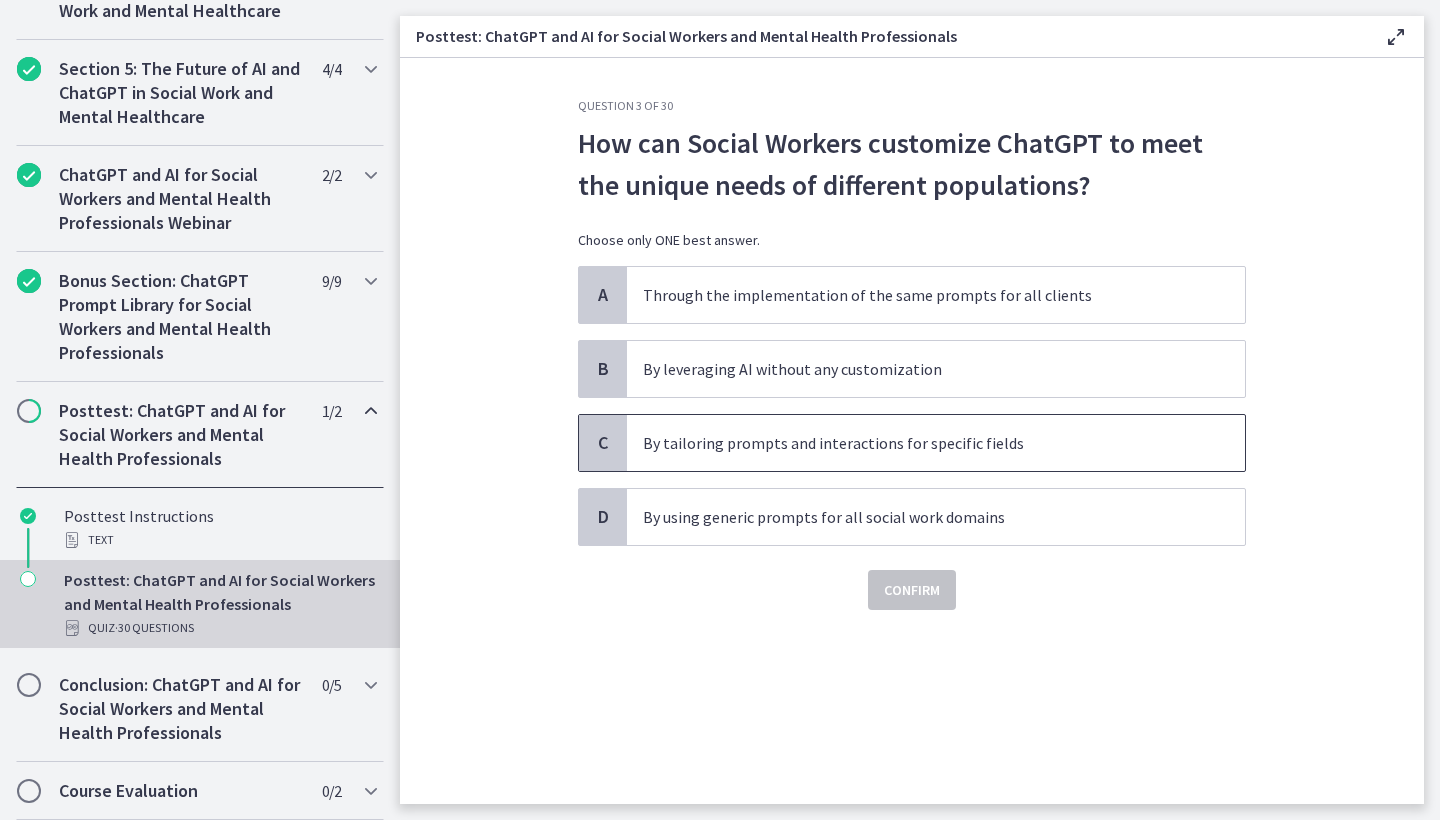 click on "By tailoring prompts and interactions for specific fields" at bounding box center [916, 443] 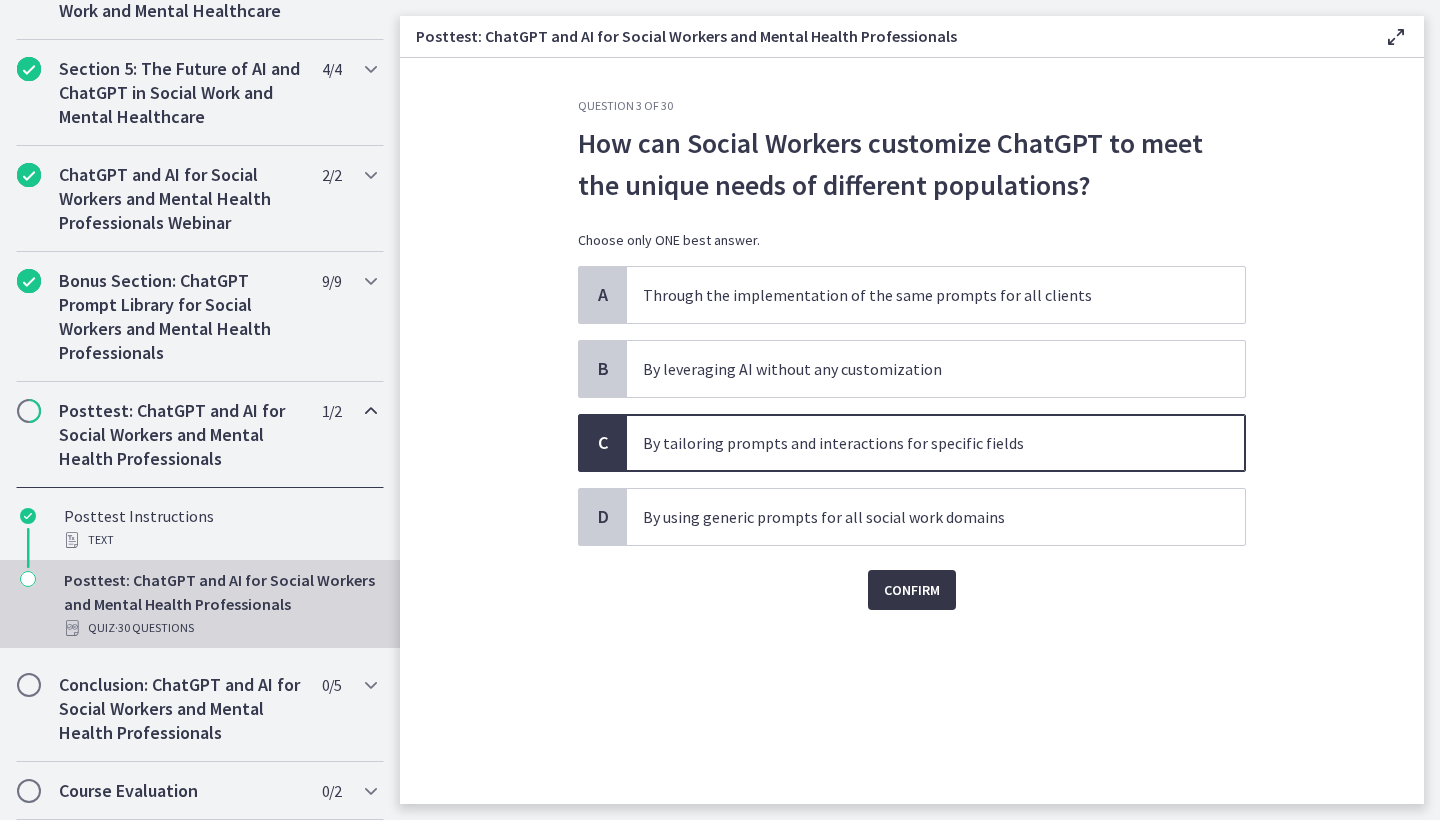 click on "Confirm" at bounding box center (912, 590) 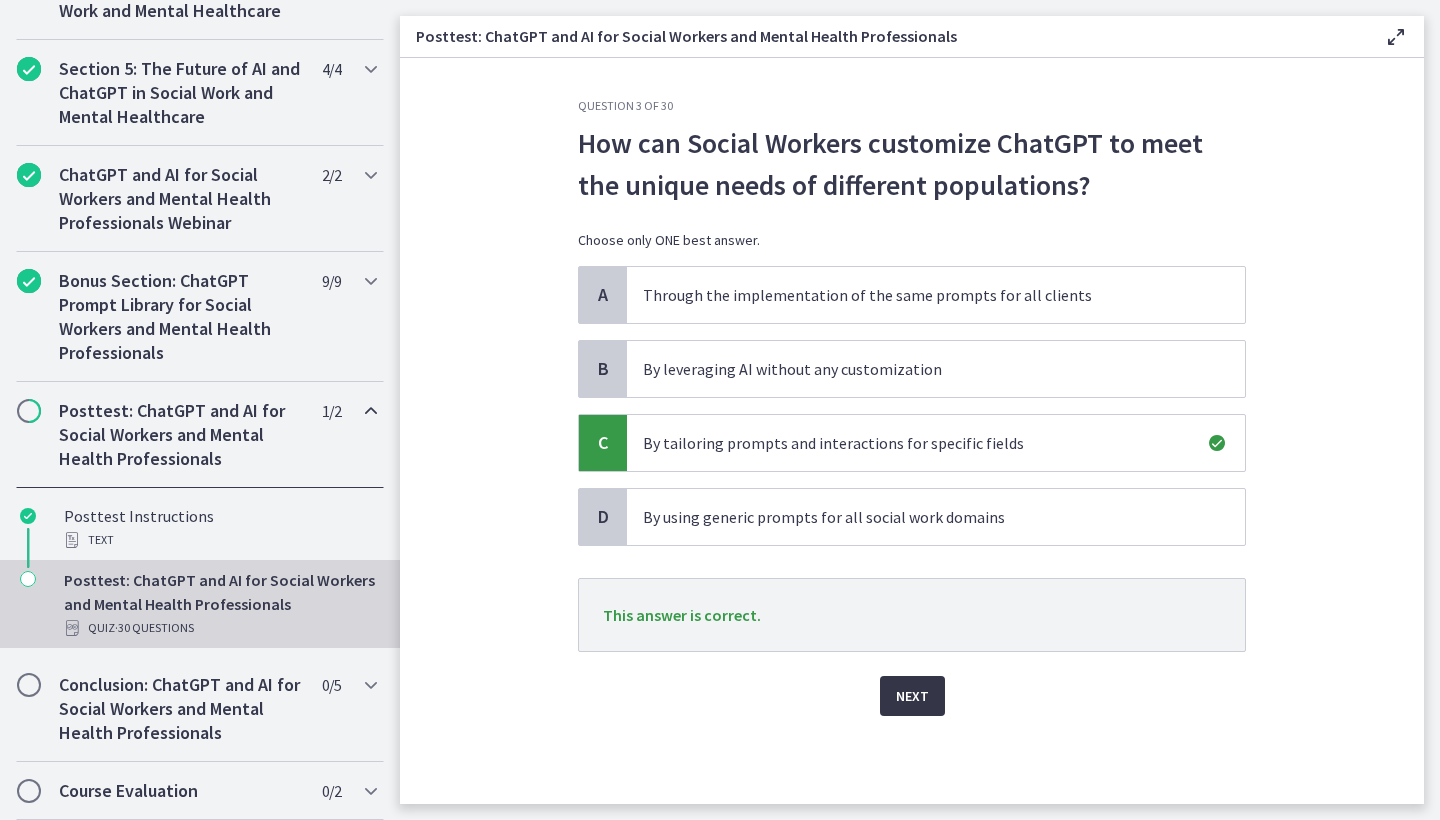 click on "Next" at bounding box center (912, 696) 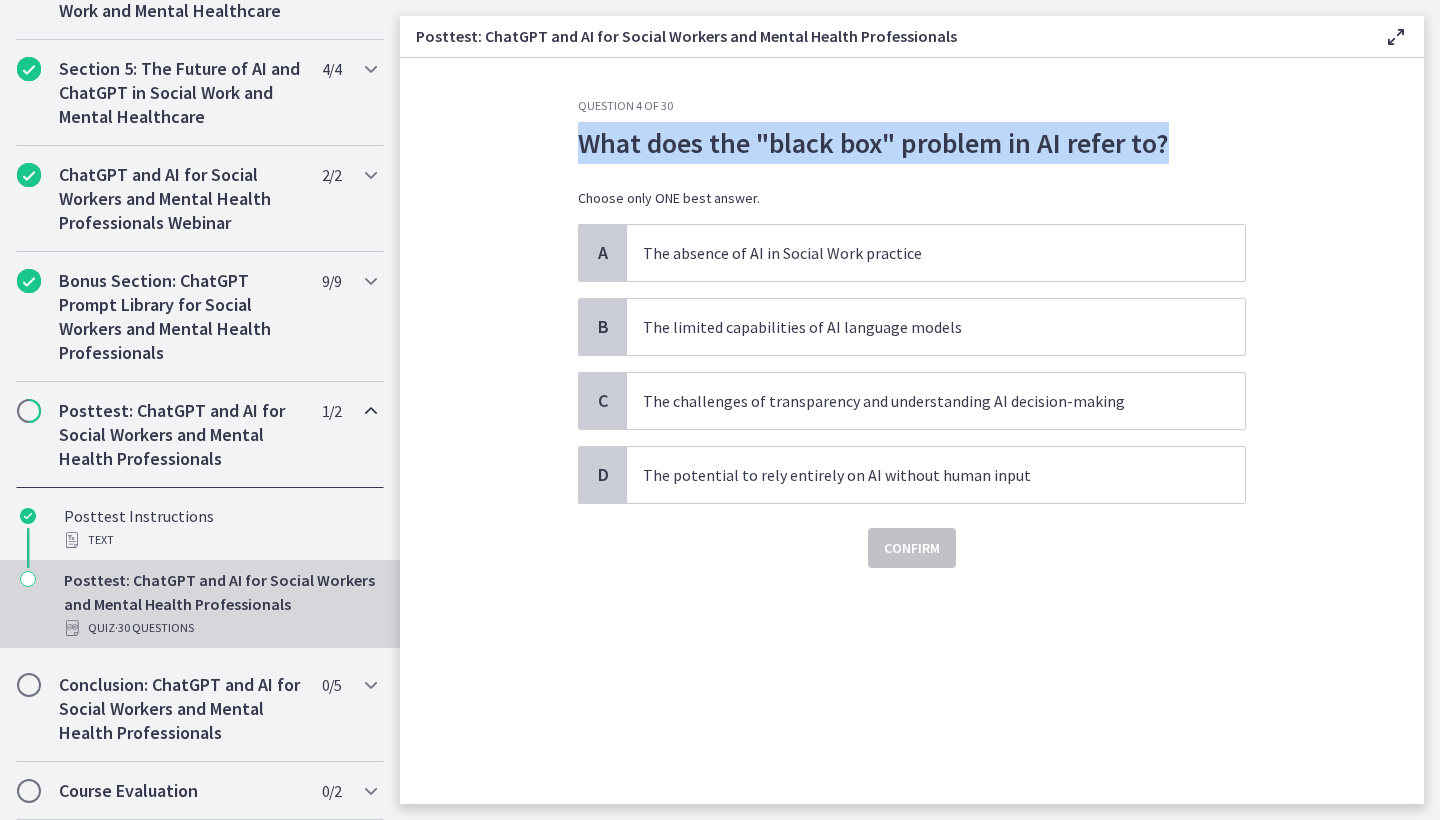 drag, startPoint x: 1001, startPoint y: 141, endPoint x: 587, endPoint y: 126, distance: 414.27164 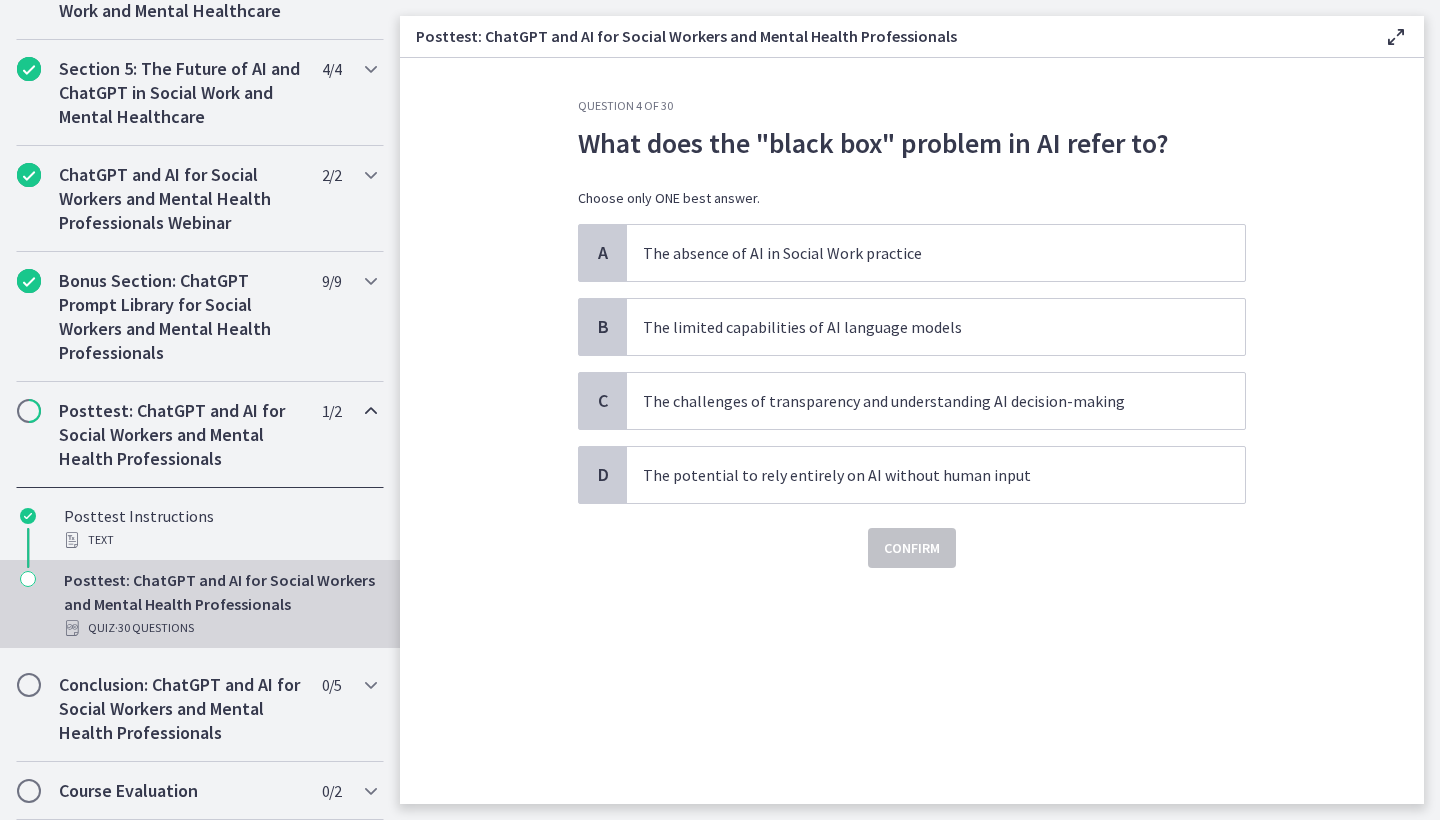 click on "Question   4   of   30
What does the "black box" problem in AI refer to?
Choose only ONE best answer.
A
The absence of AI in Social Work practice
B
The limited capabilities of AI language models
C
The challenges of transparency and understanding AI decision-making
D
The potential to rely entirely on AI without human input
Confirm" at bounding box center (912, 431) 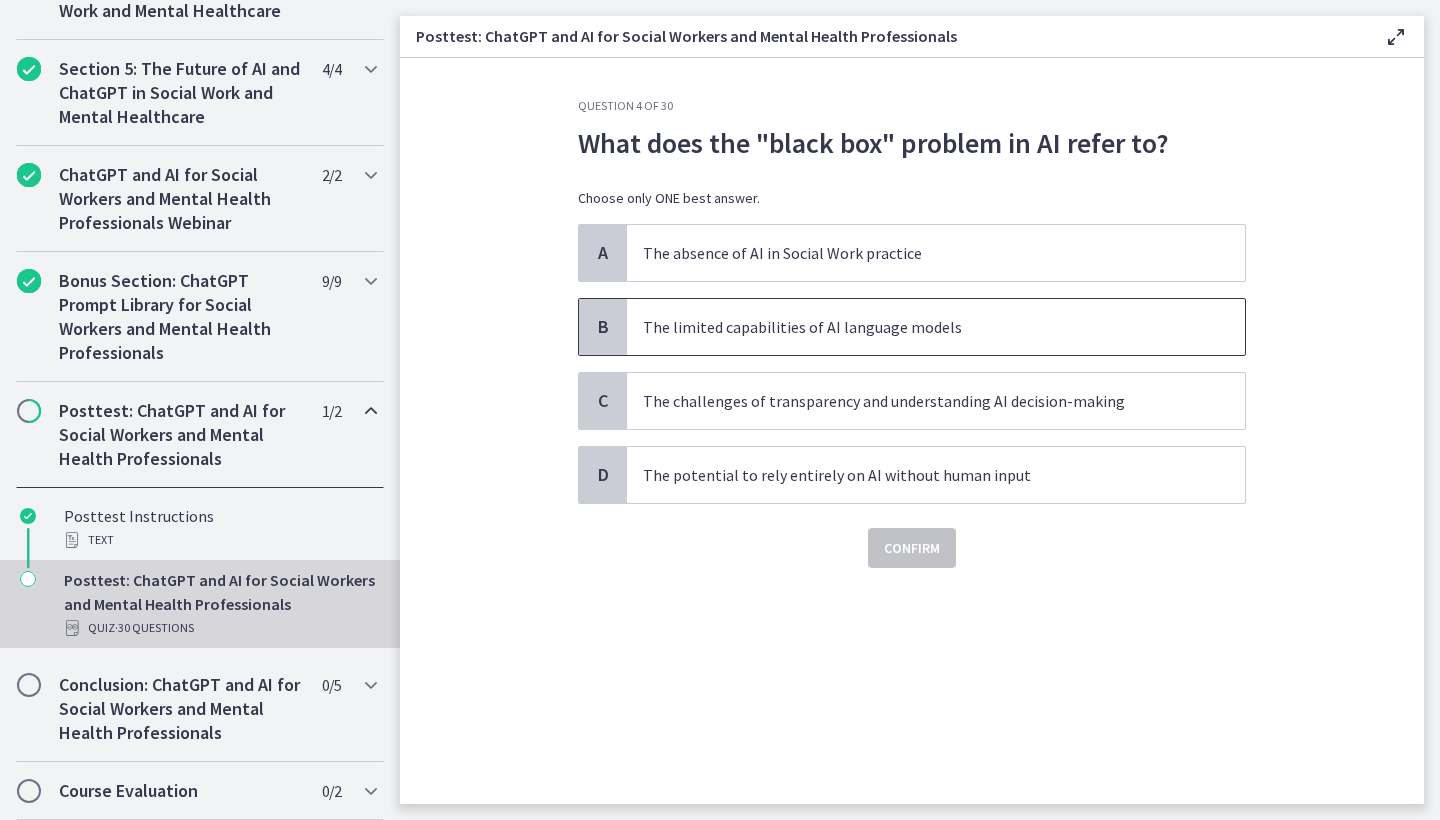 click on "The limited capabilities of AI language models" at bounding box center (936, 327) 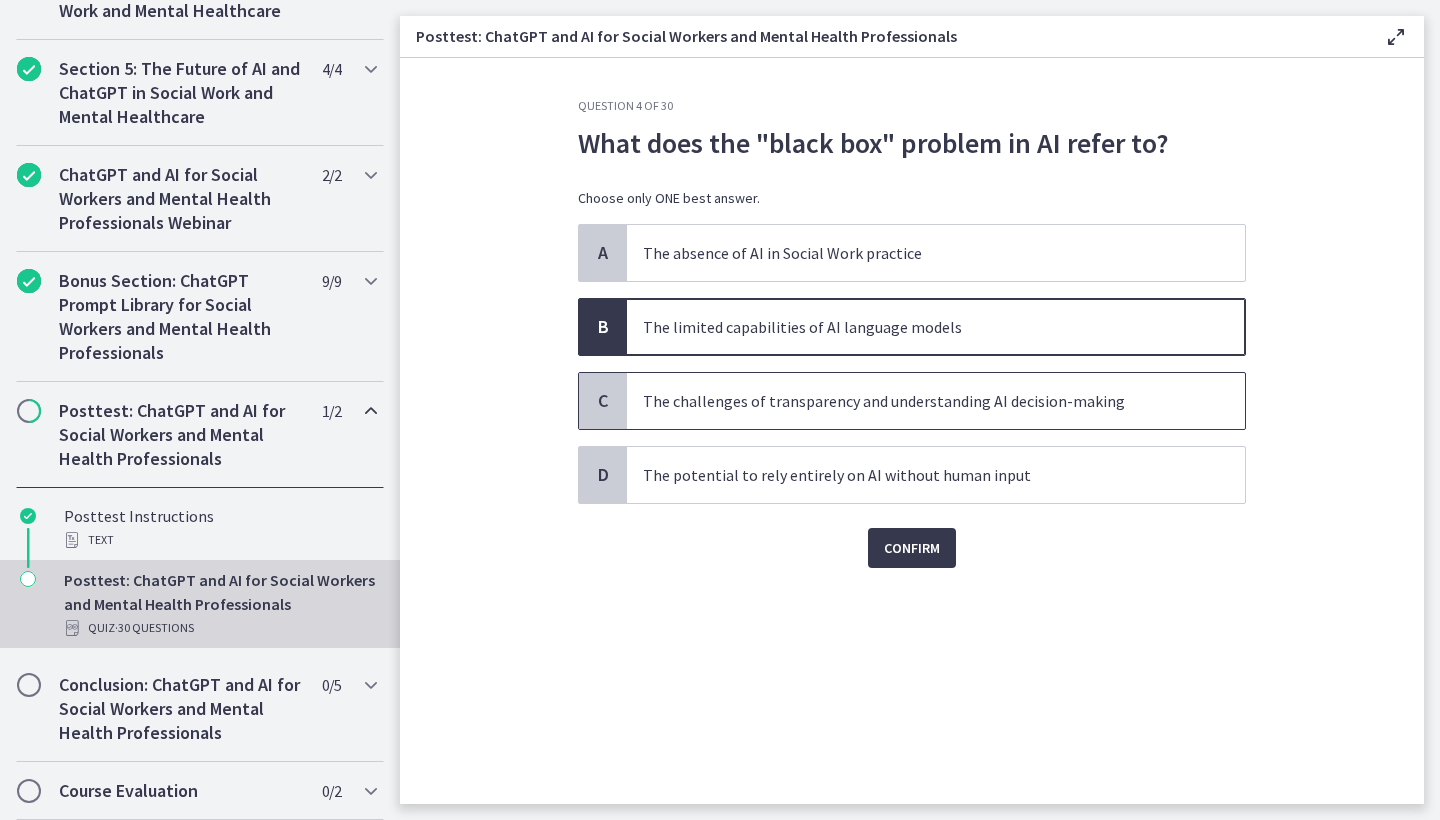 click on "The challenges of transparency and understanding AI decision-making" at bounding box center [916, 401] 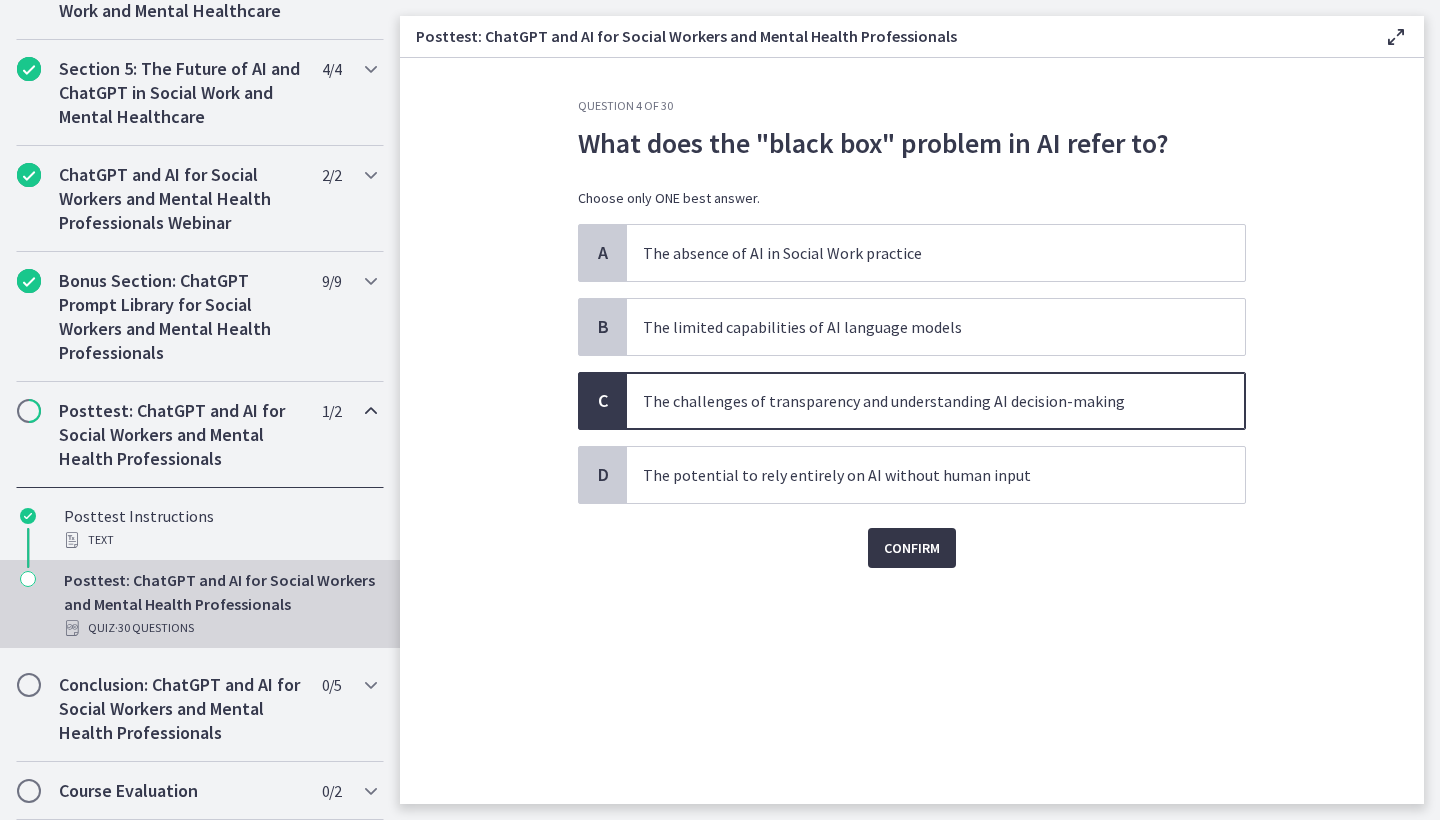 click on "Confirm" at bounding box center [912, 548] 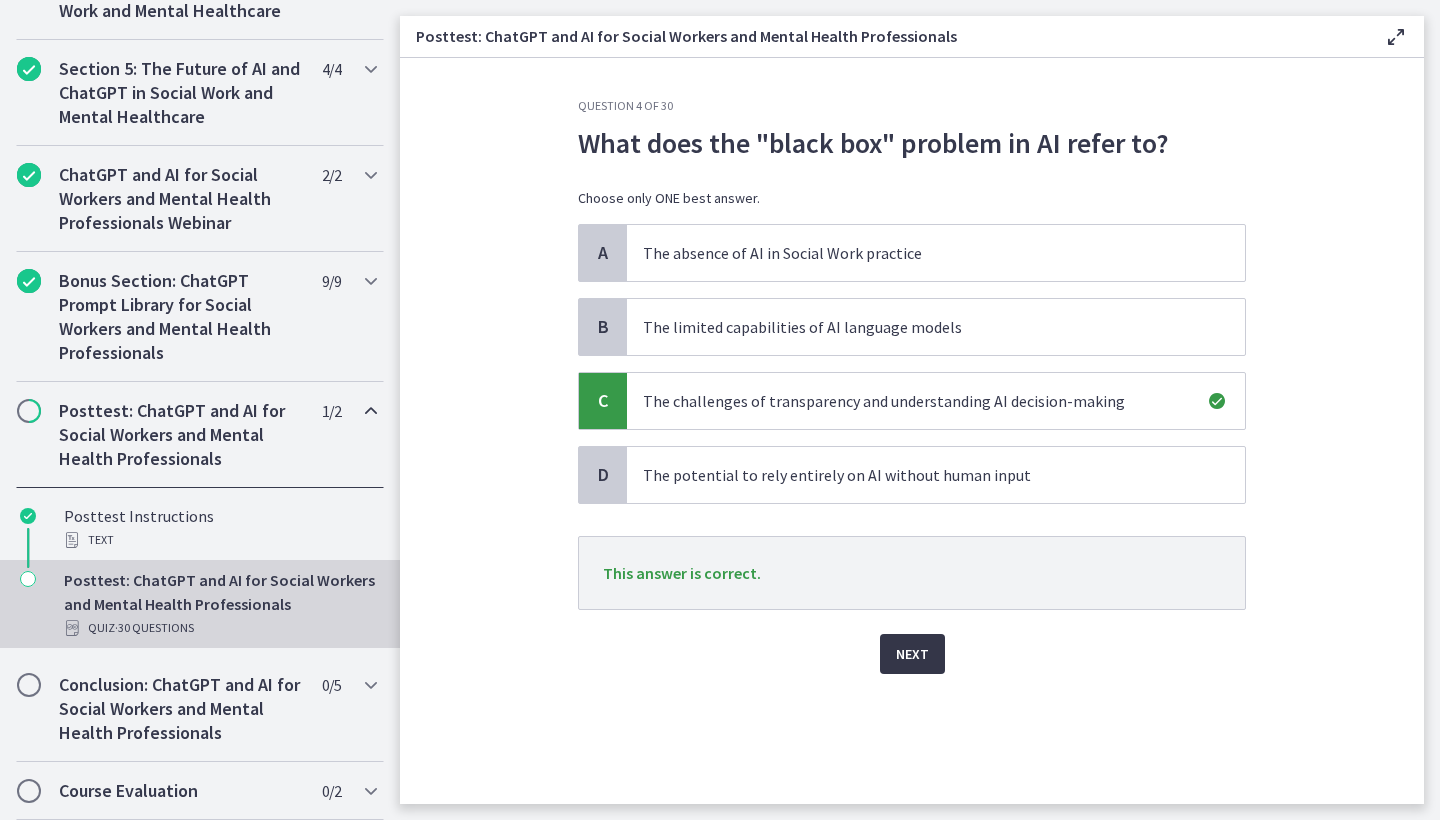 click on "Next" at bounding box center (912, 654) 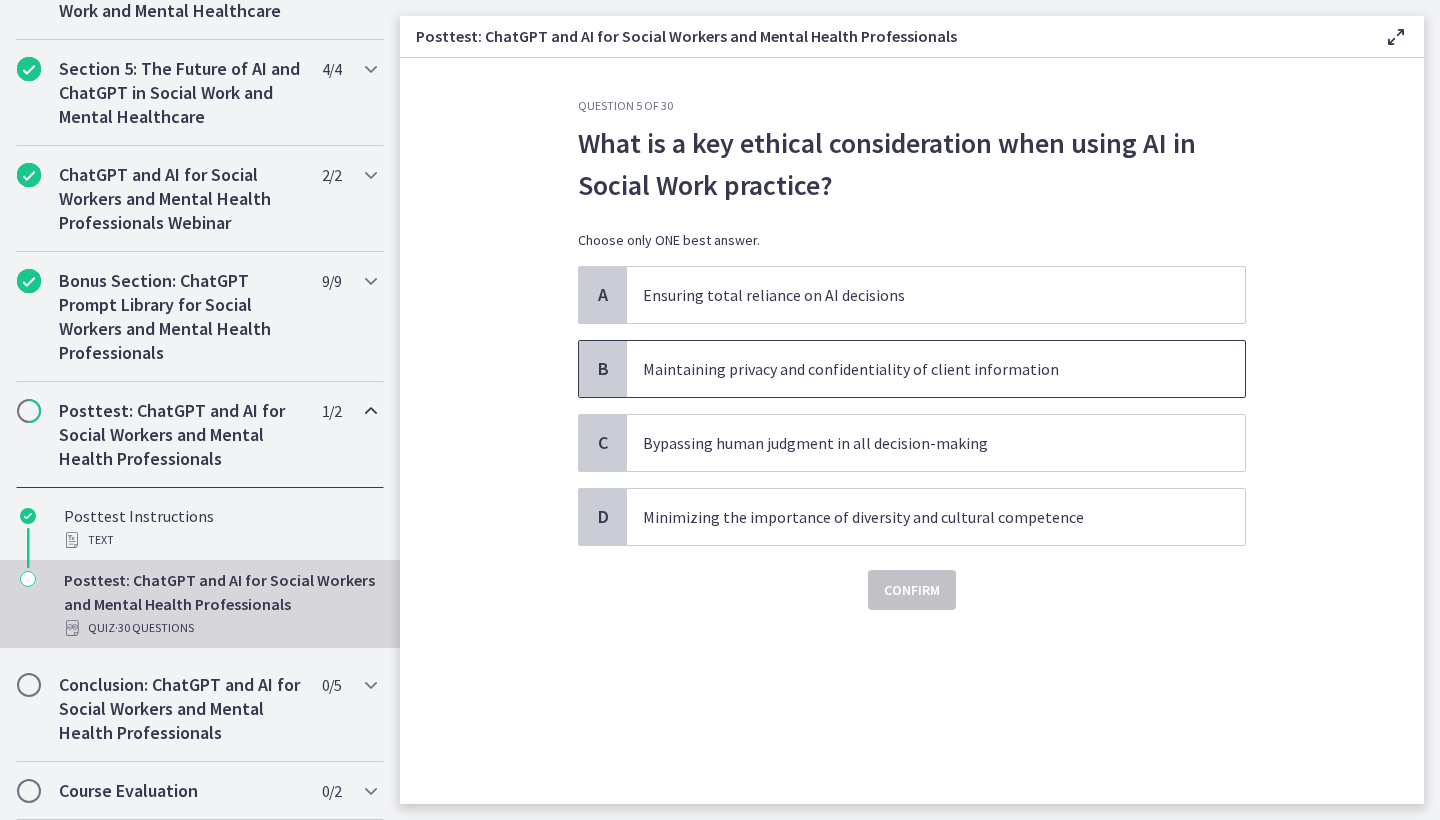 click on "Maintaining privacy and confidentiality of client information" at bounding box center (916, 369) 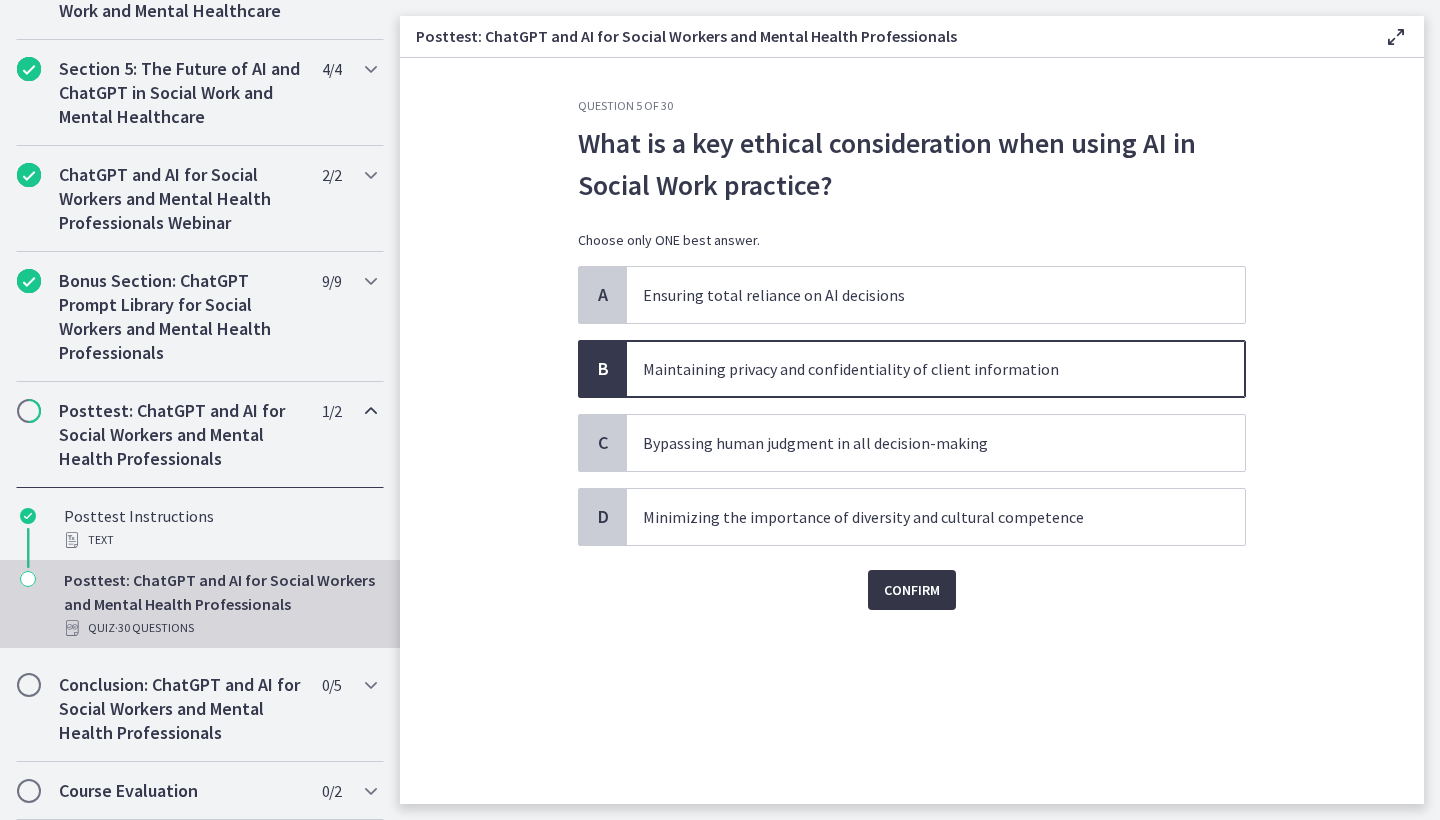 click on "Confirm" at bounding box center (912, 590) 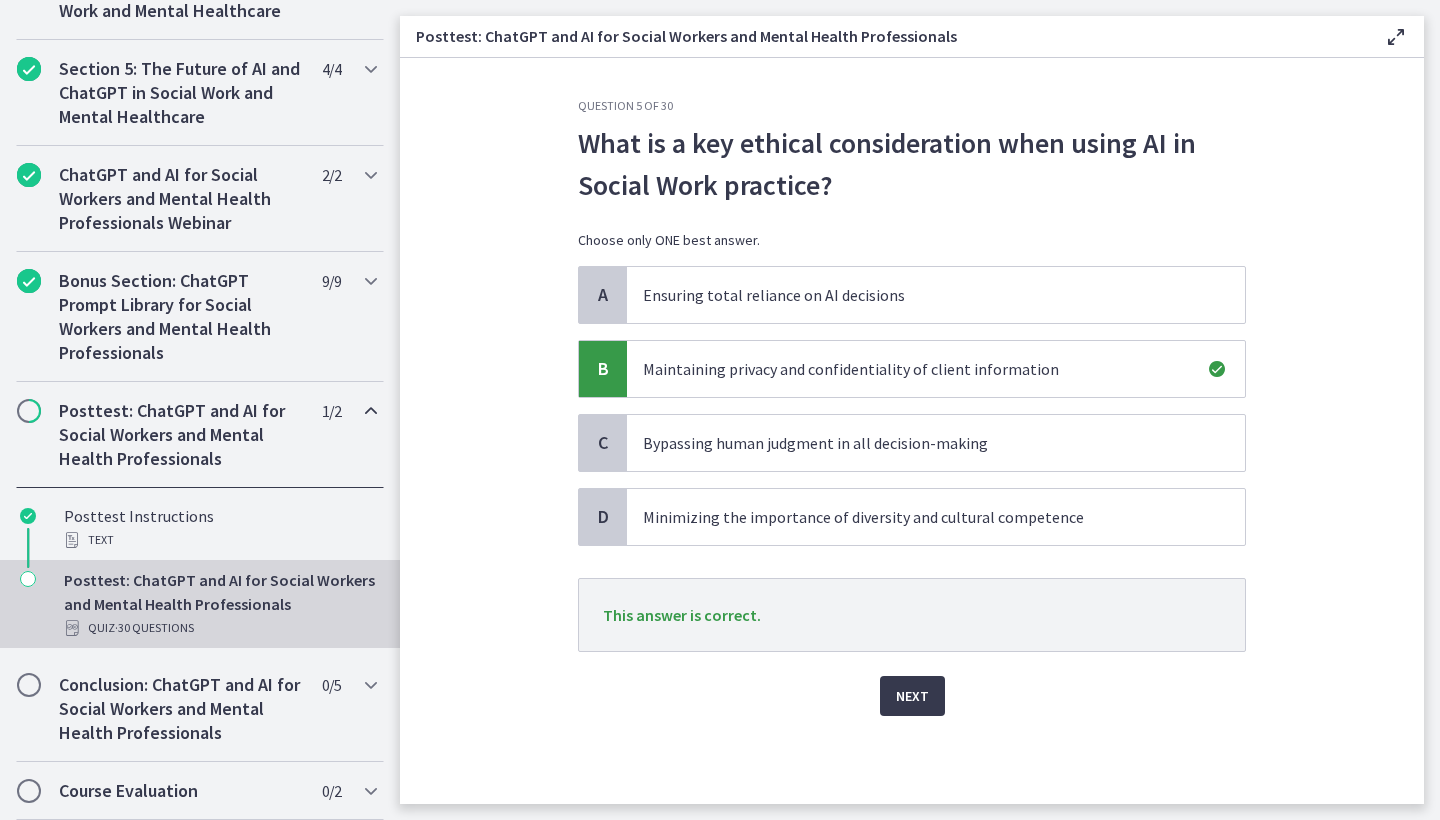 click on "Next" at bounding box center (912, 696) 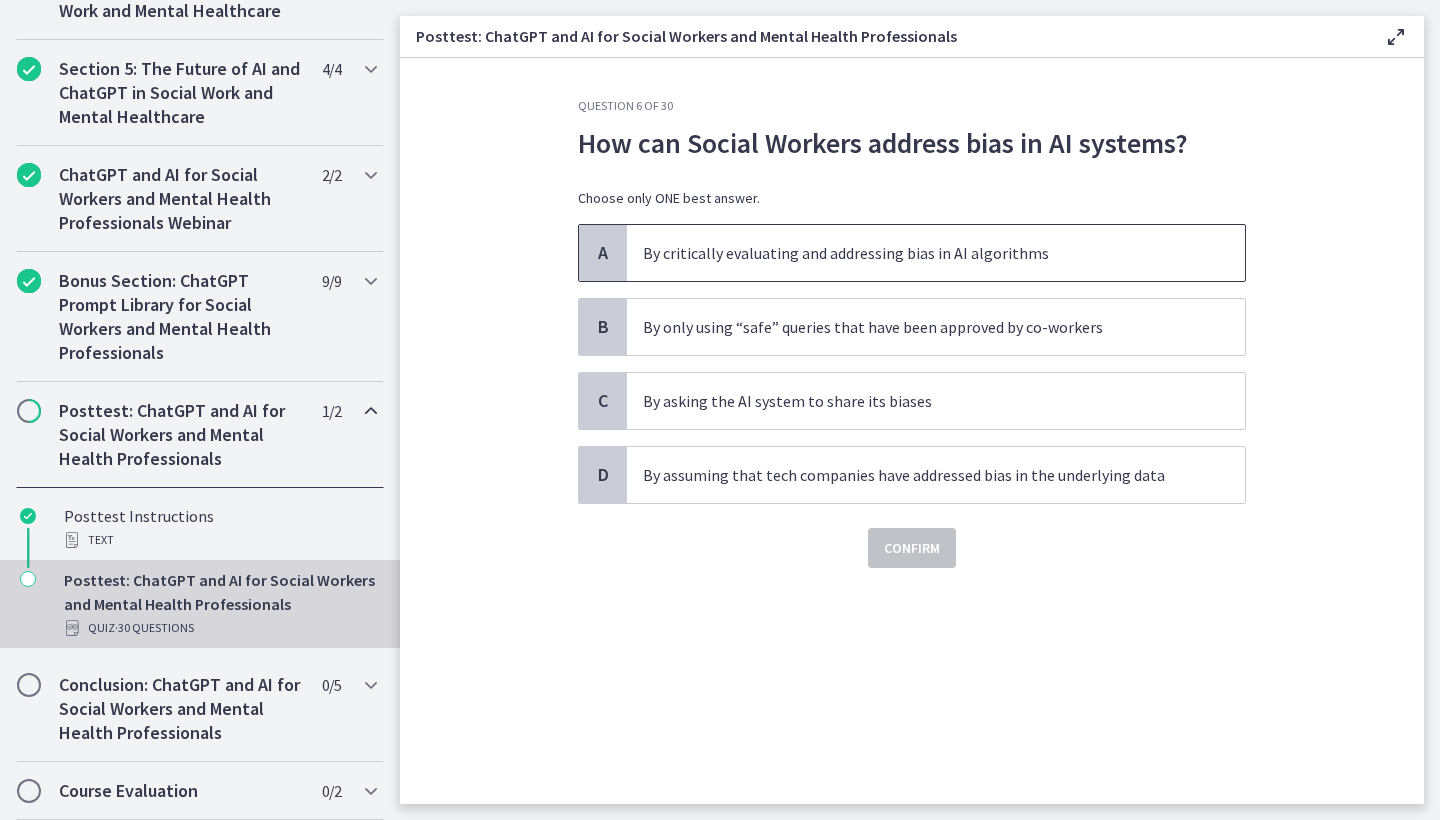 click on "By critically evaluating and addressing bias in AI algorithms" at bounding box center (936, 253) 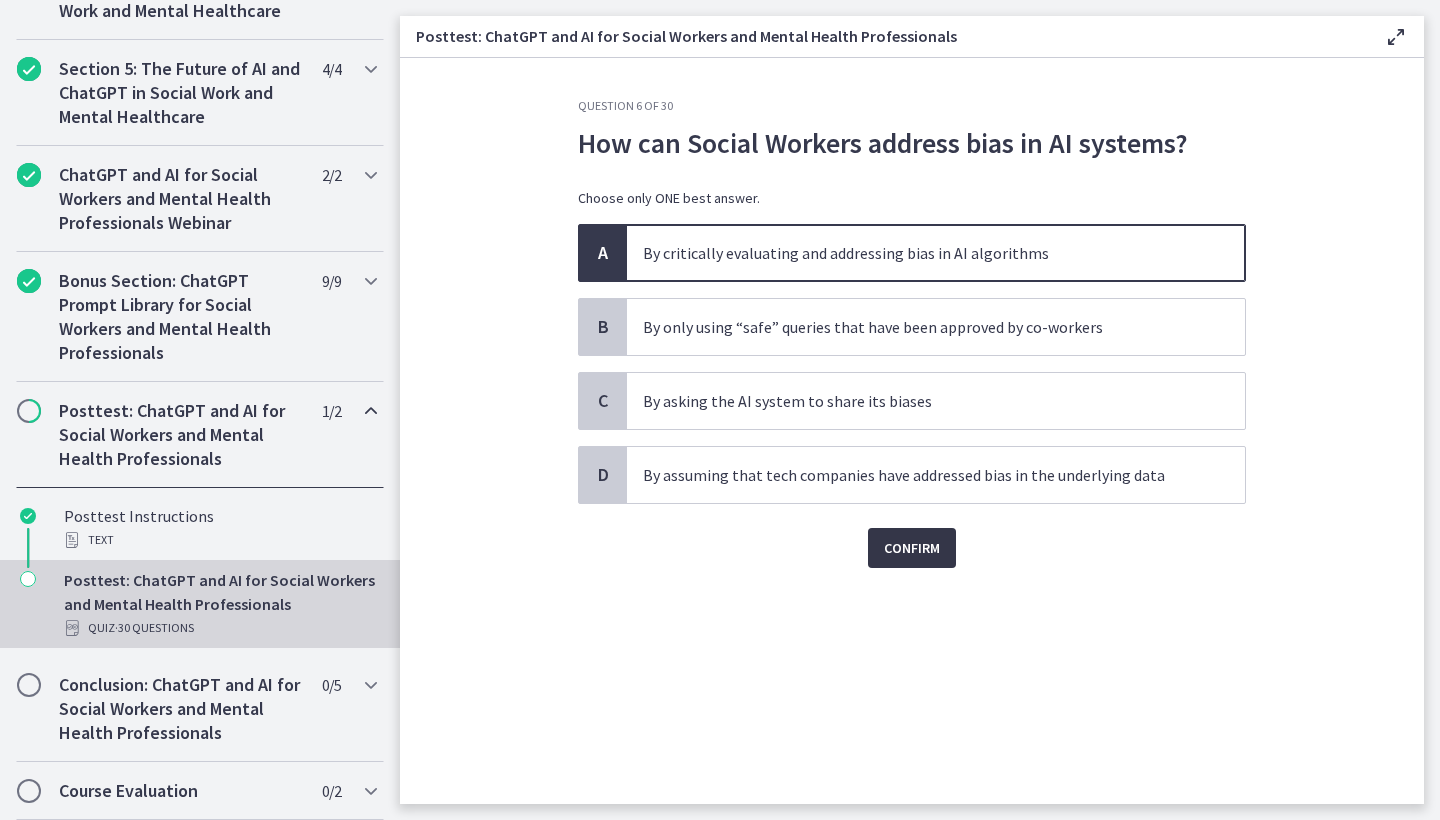 click on "Confirm" at bounding box center [912, 548] 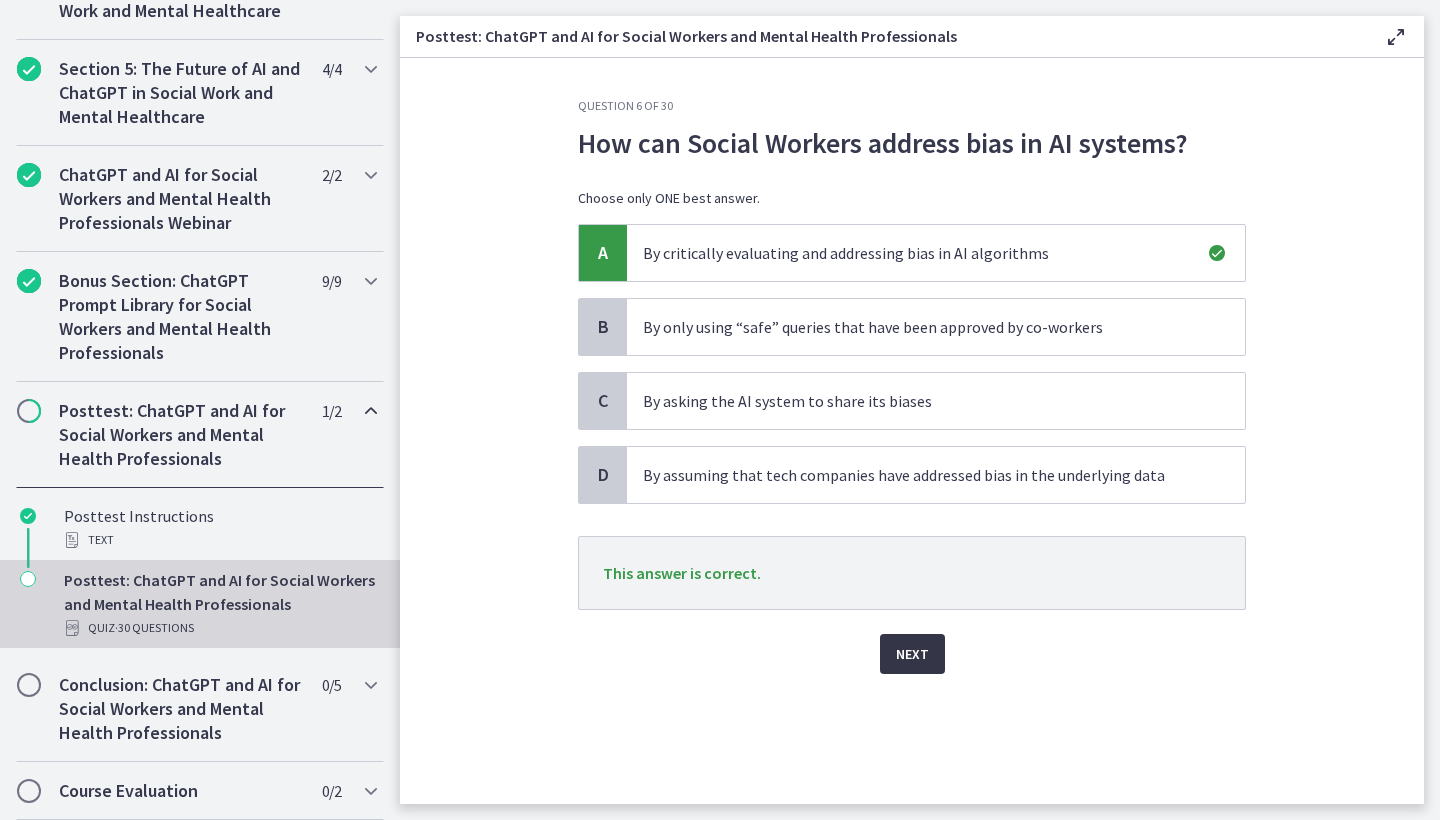 click on "Next" at bounding box center (912, 654) 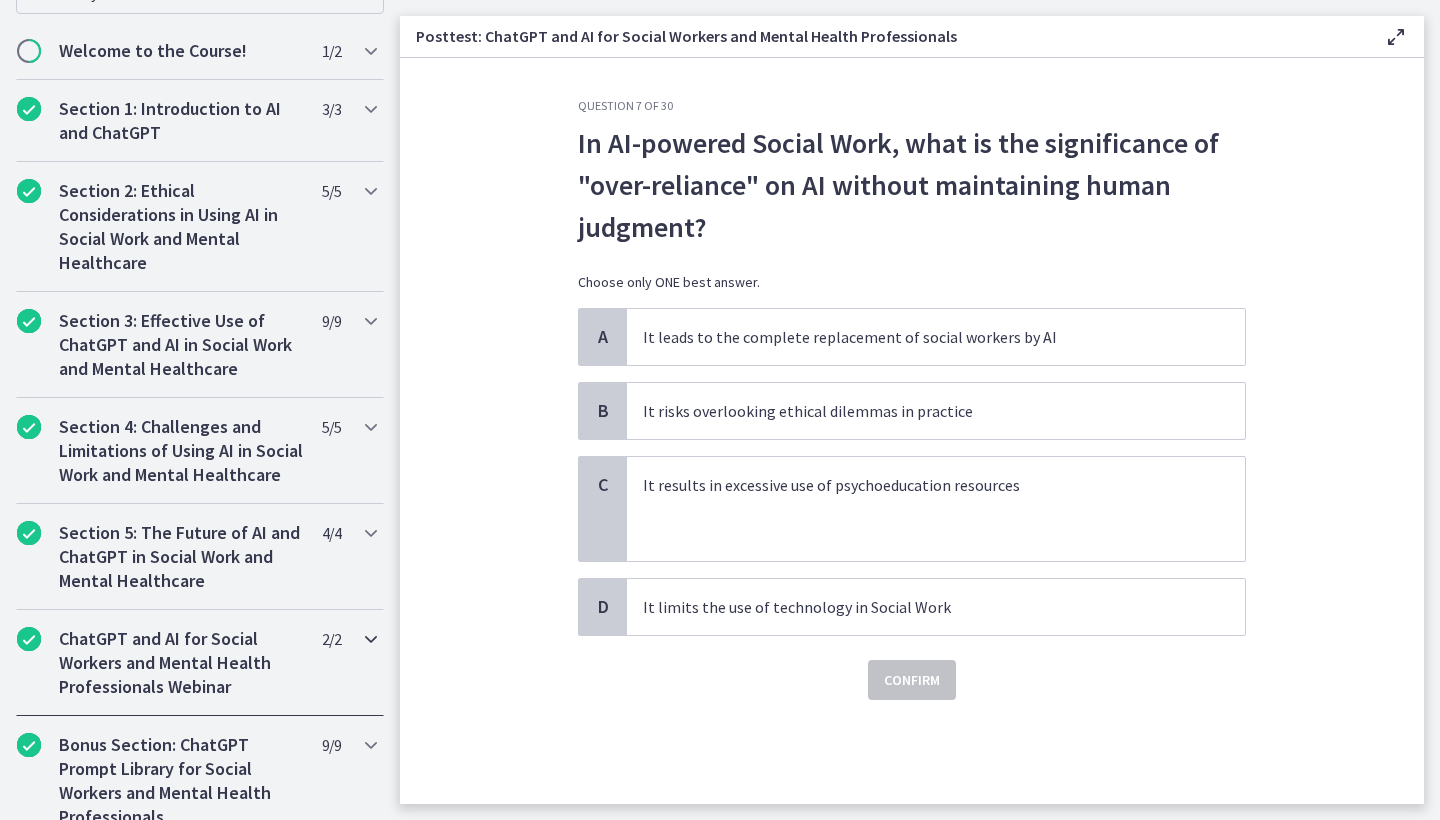 scroll, scrollTop: 888, scrollLeft: 0, axis: vertical 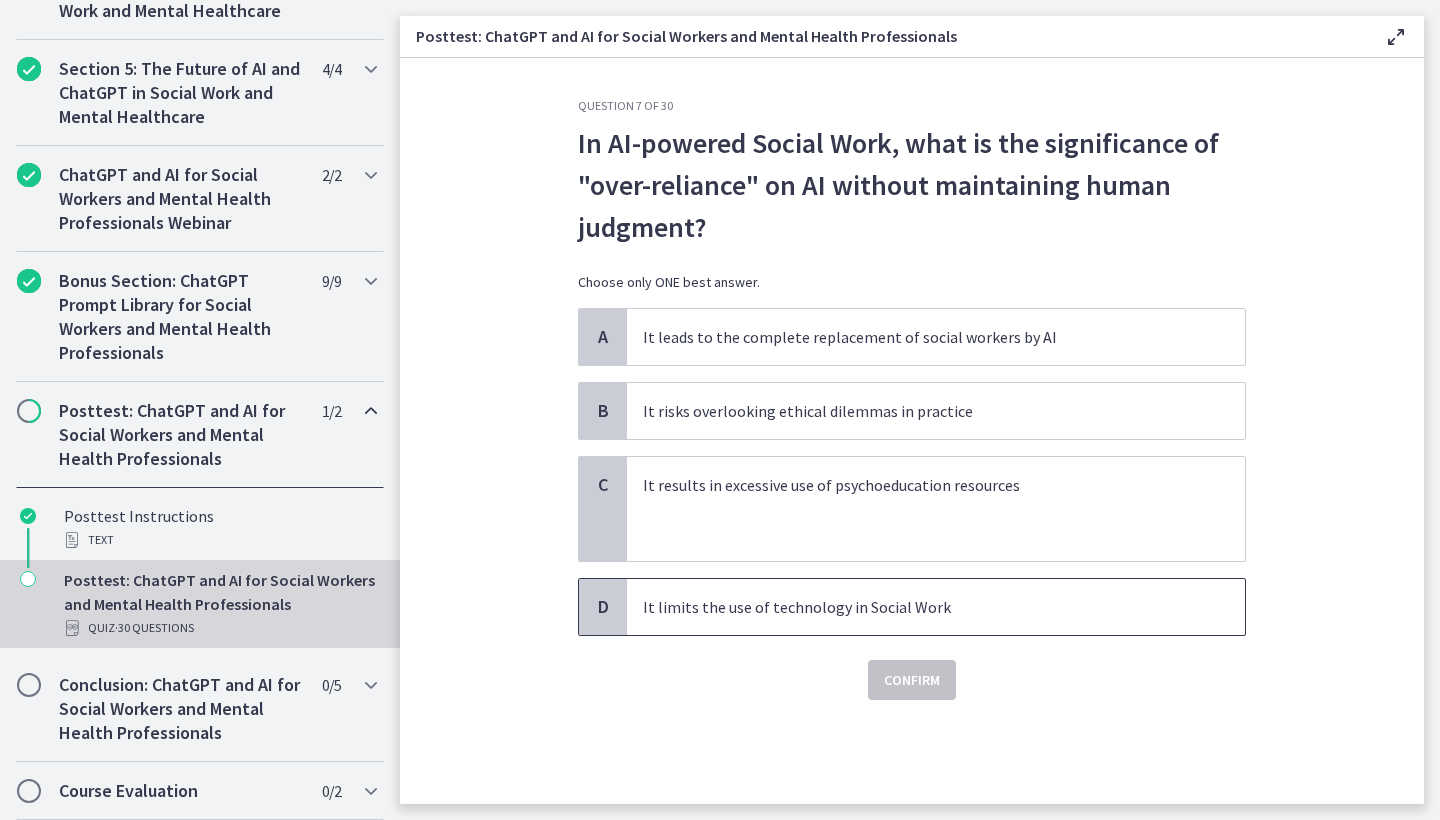 click on "It limits the use of technology in Social Work" at bounding box center (936, 607) 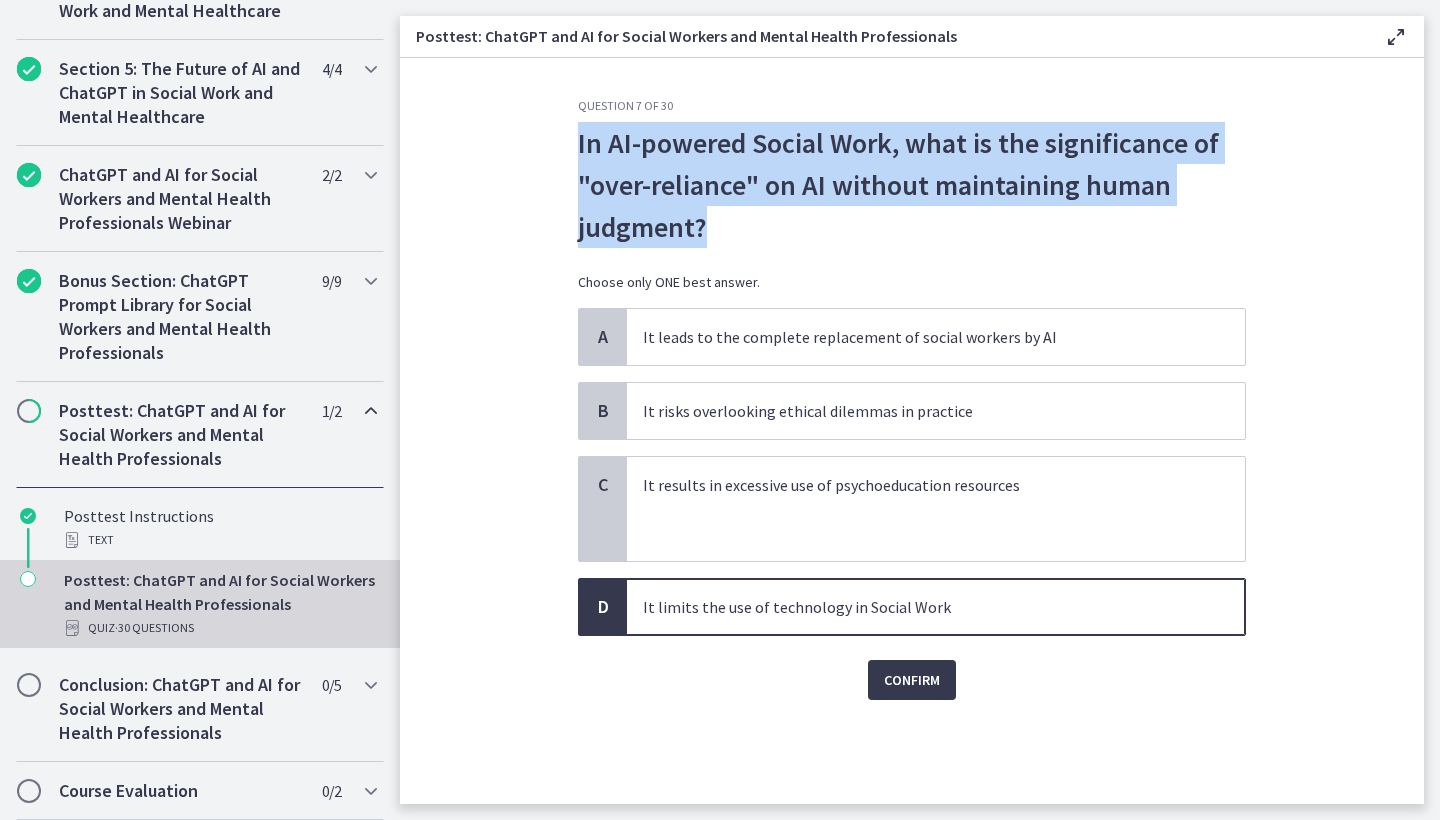 drag, startPoint x: 708, startPoint y: 227, endPoint x: 568, endPoint y: 129, distance: 170.89178 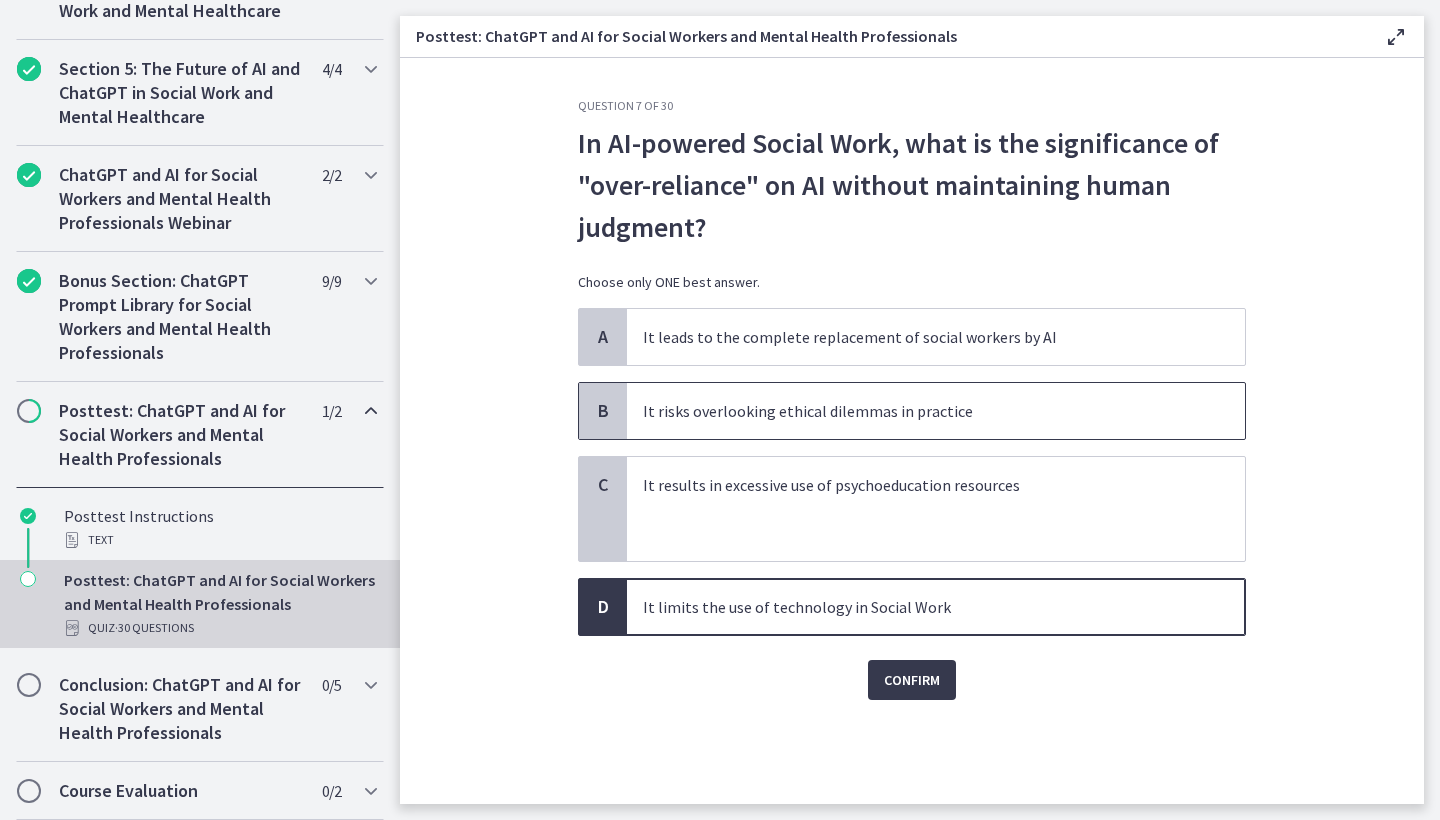 click on "It risks overlooking ethical dilemmas in practice" at bounding box center (916, 411) 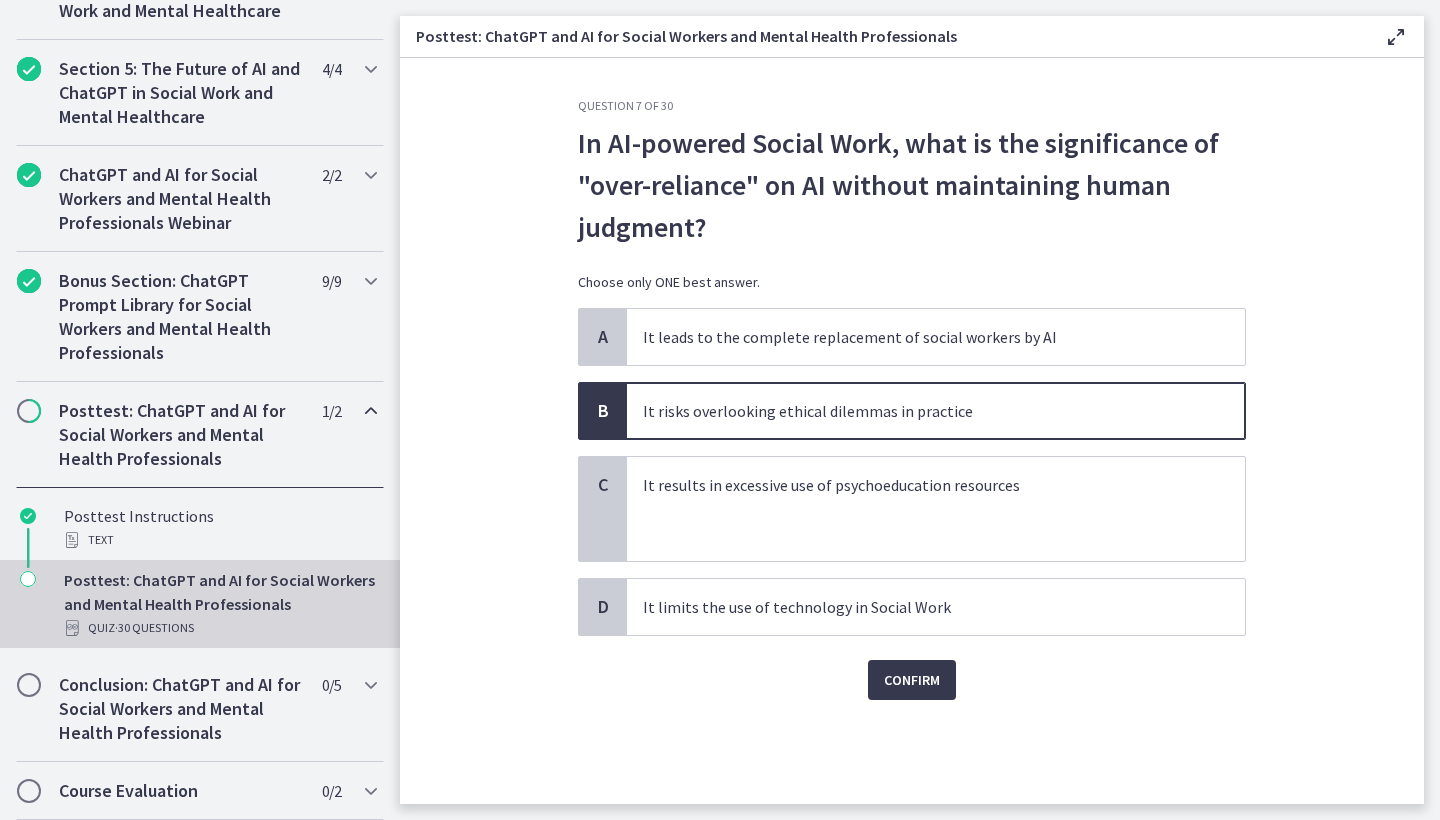 click on "Question   7   of   30
In AI-powered Social Work, what is the significance of "over-reliance" on AI without maintaining human judgment?
Choose only ONE best answer.
A
It leads to the complete replacement of social workers by AI
B
It risks overlooking ethical dilemmas in practice
C
It results in excessive use of psychoeducation resources
D
It limits the use of technology in Social Work
Confirm" 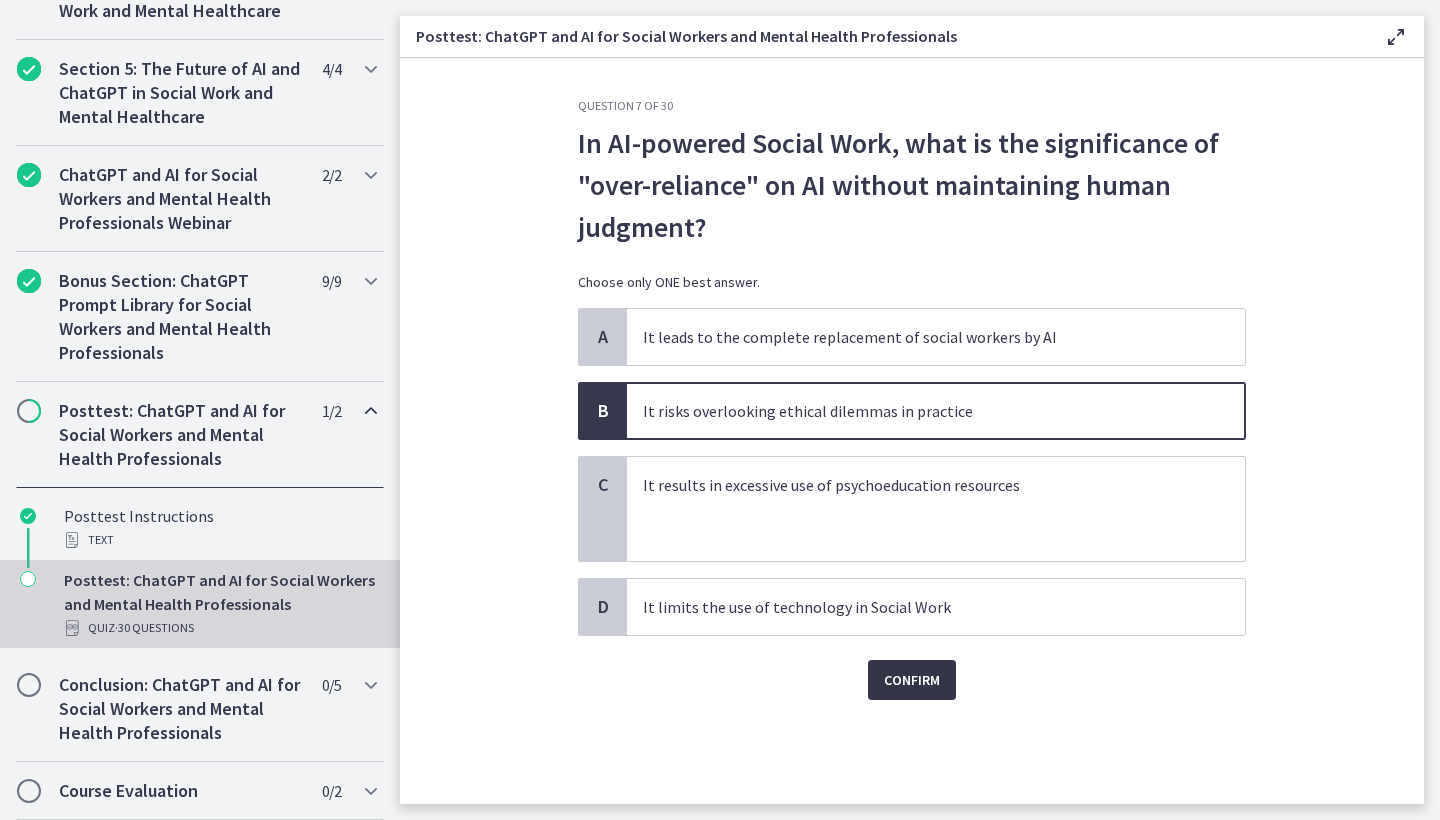 click on "Confirm" at bounding box center (912, 680) 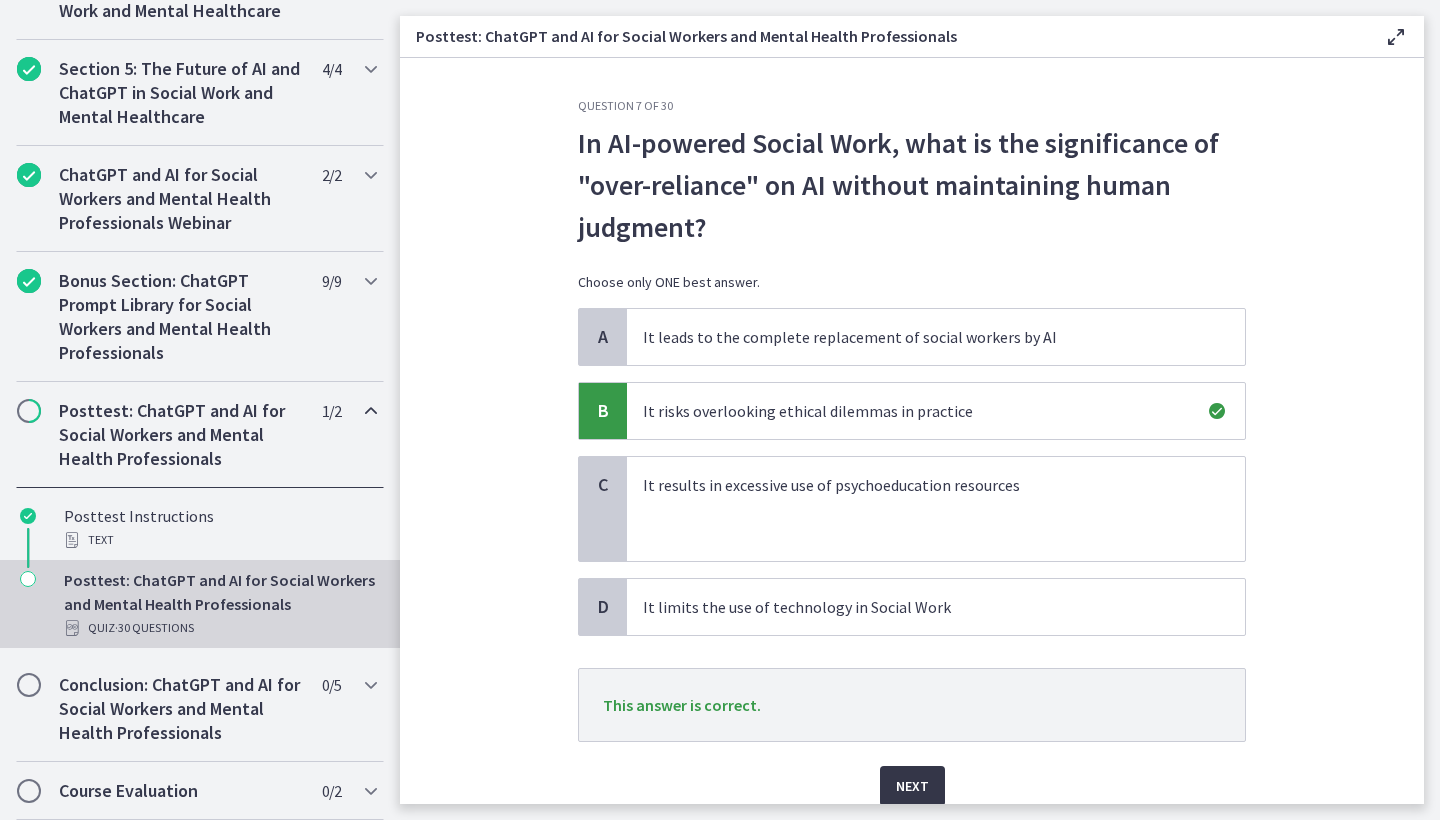 click on "Next" at bounding box center [912, 786] 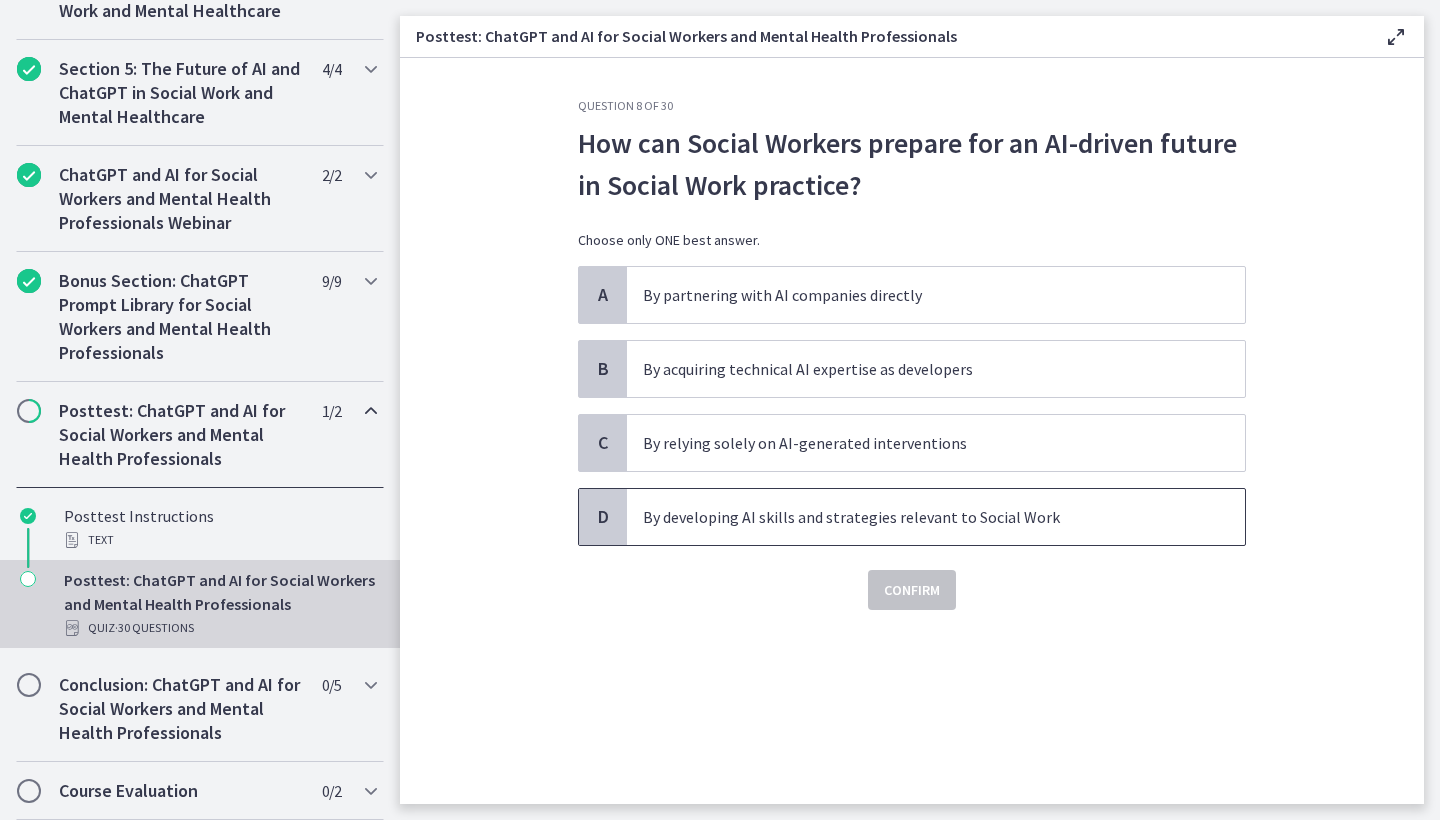 click on "By developing AI skills and strategies relevant to Social Work" at bounding box center (916, 517) 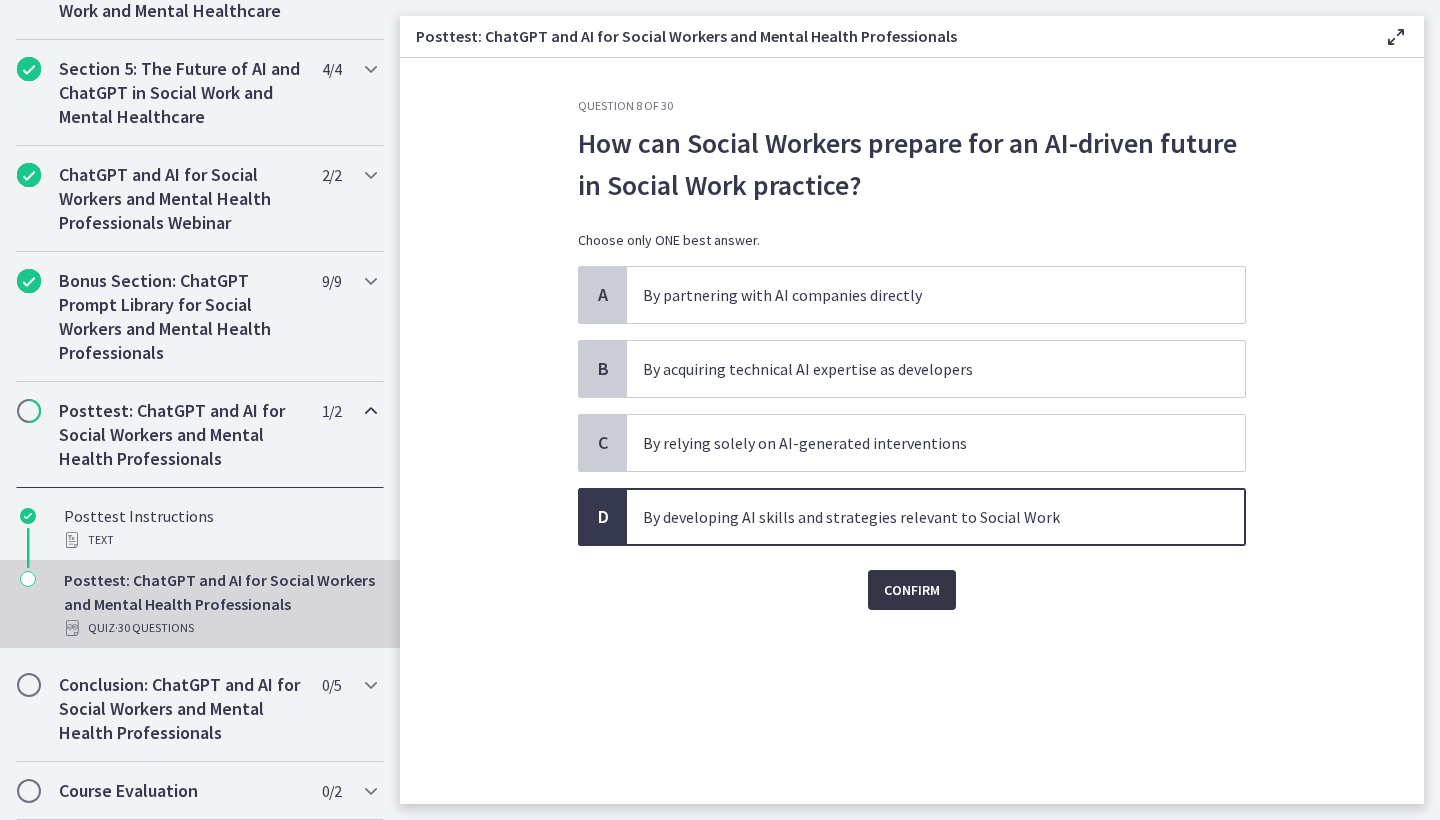 click on "Confirm" at bounding box center (912, 590) 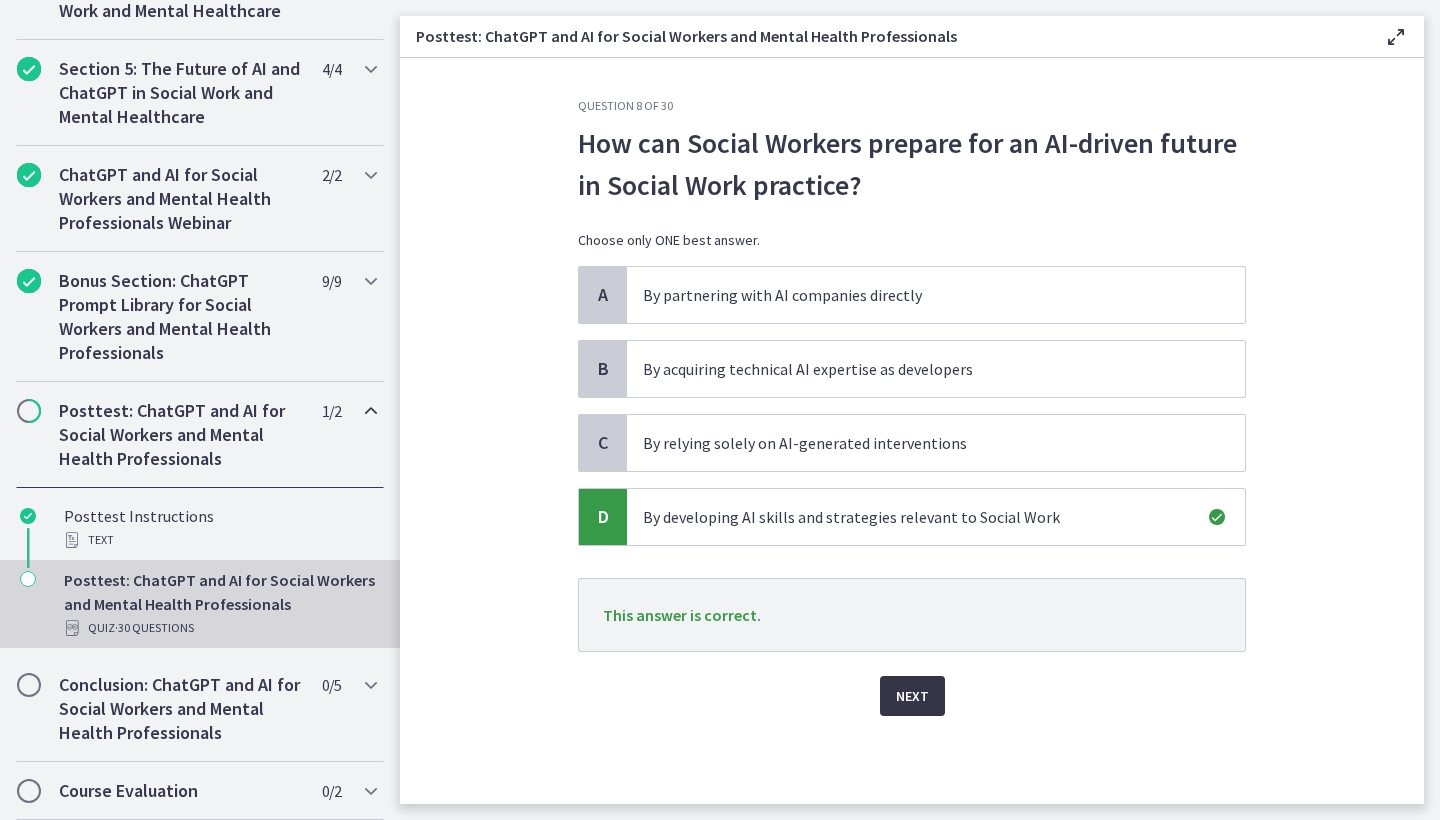 click on "Next" at bounding box center [912, 696] 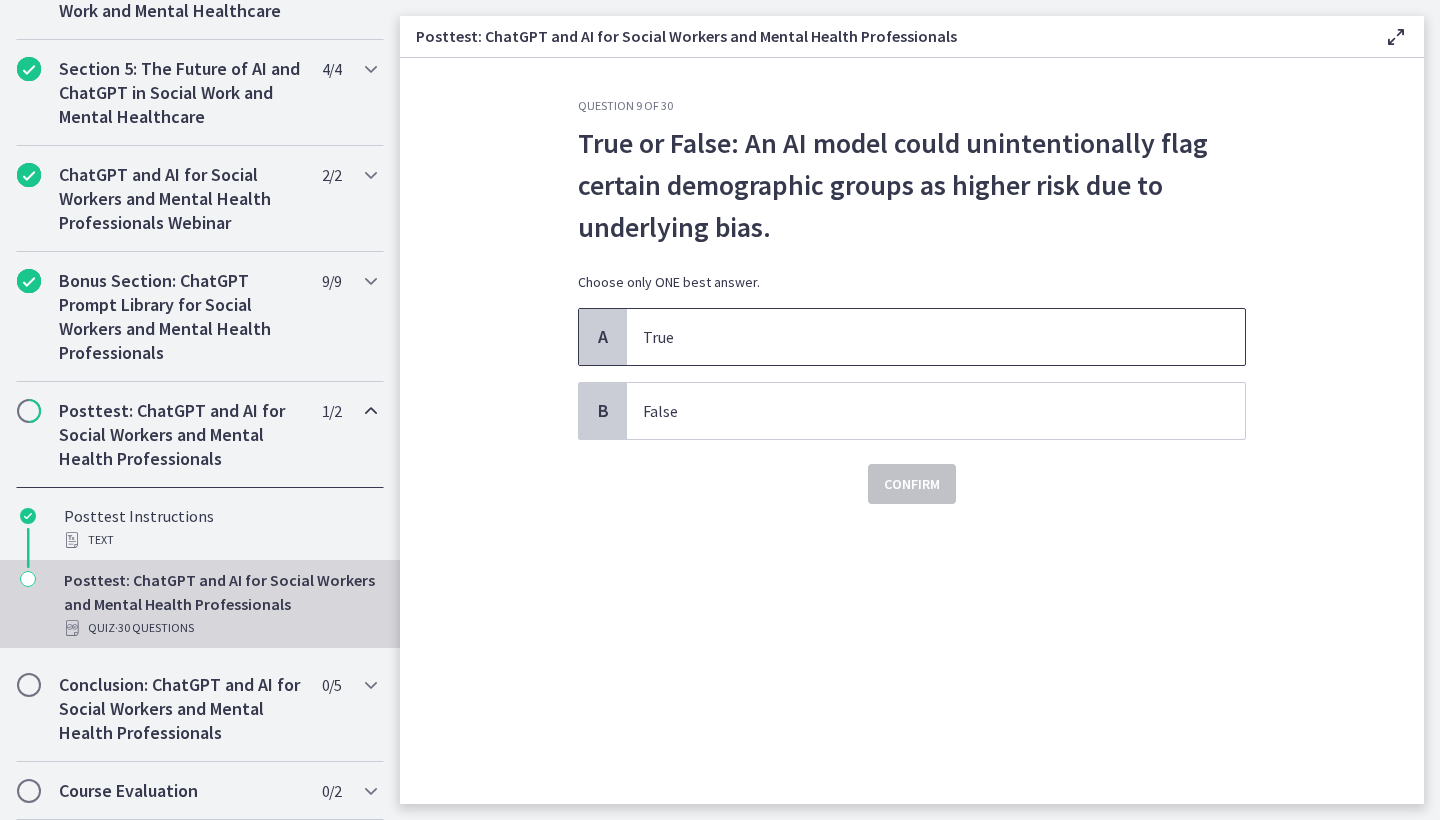 click on "True" at bounding box center (916, 337) 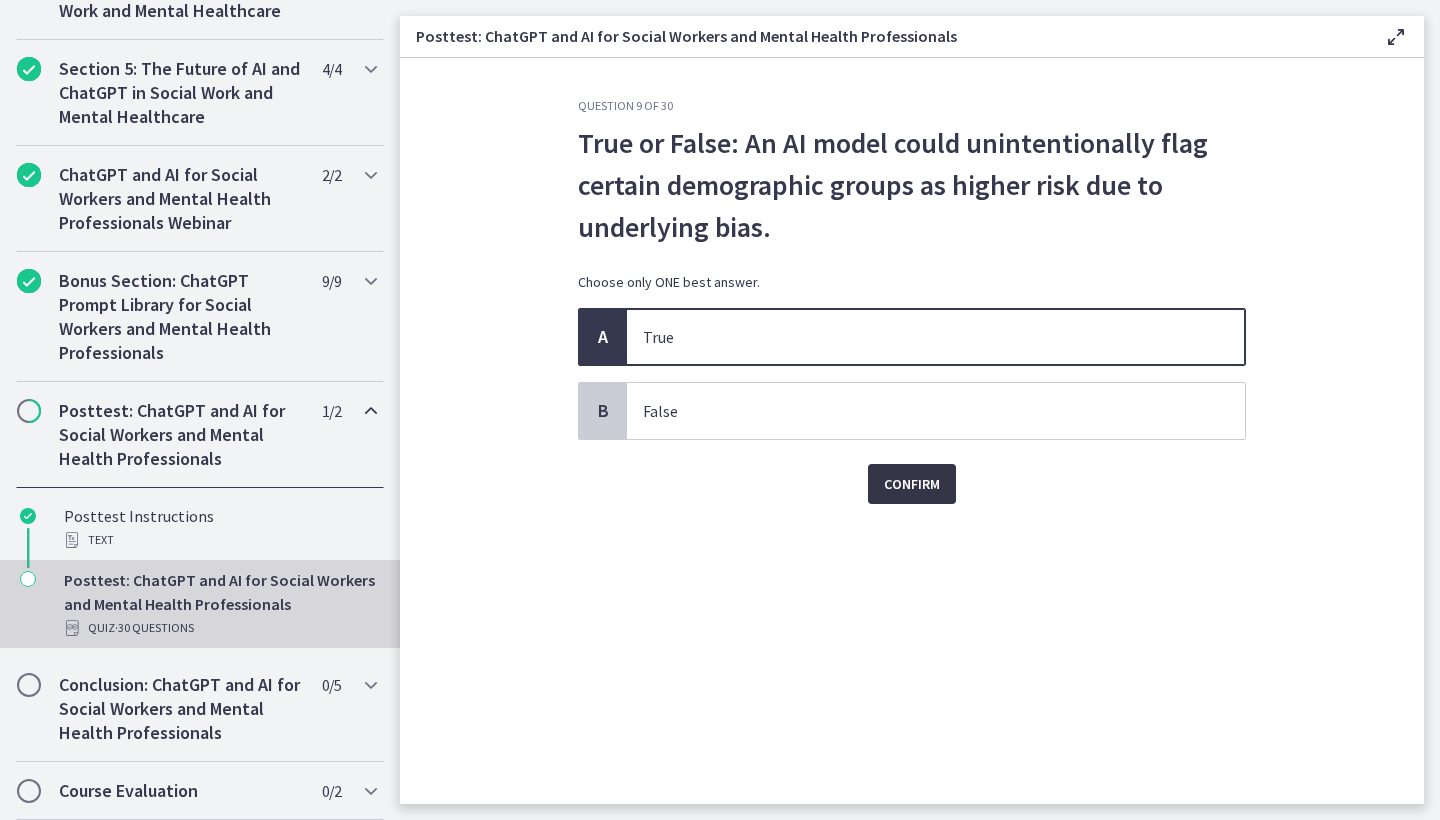 click on "Confirm" at bounding box center (912, 484) 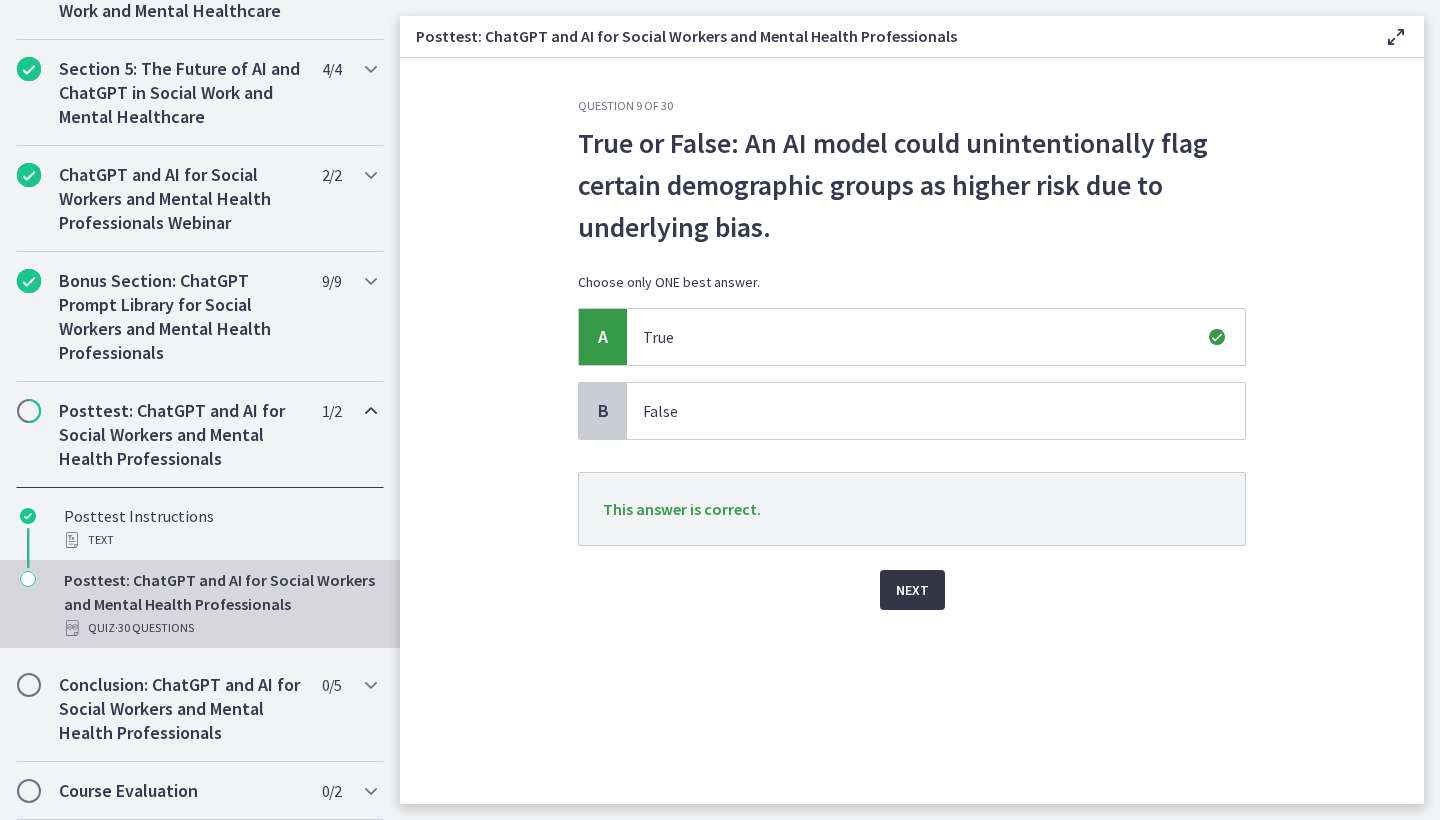 click on "Next" at bounding box center (912, 590) 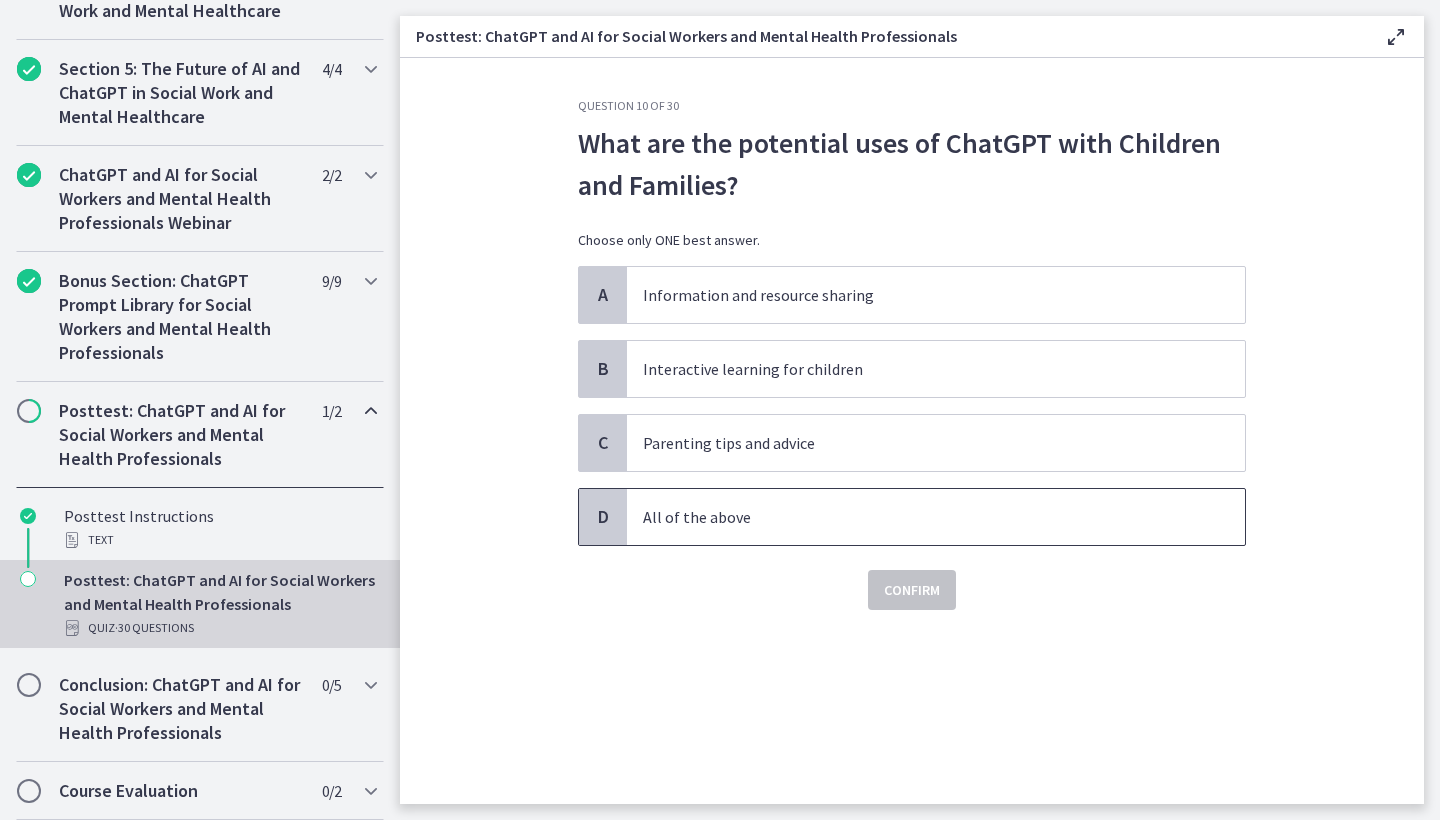 click on "All of the above" at bounding box center [916, 517] 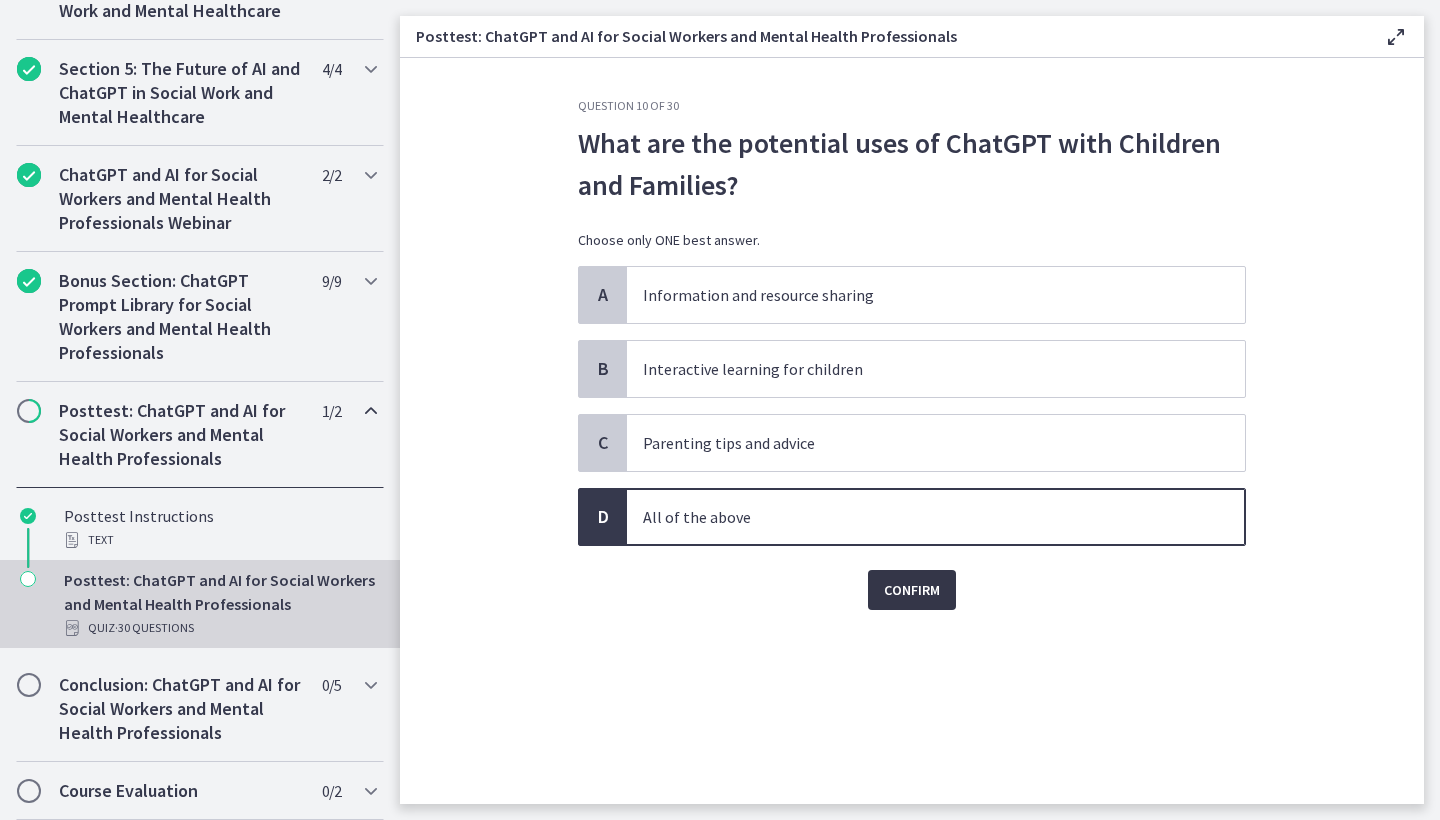 click on "Confirm" at bounding box center [912, 590] 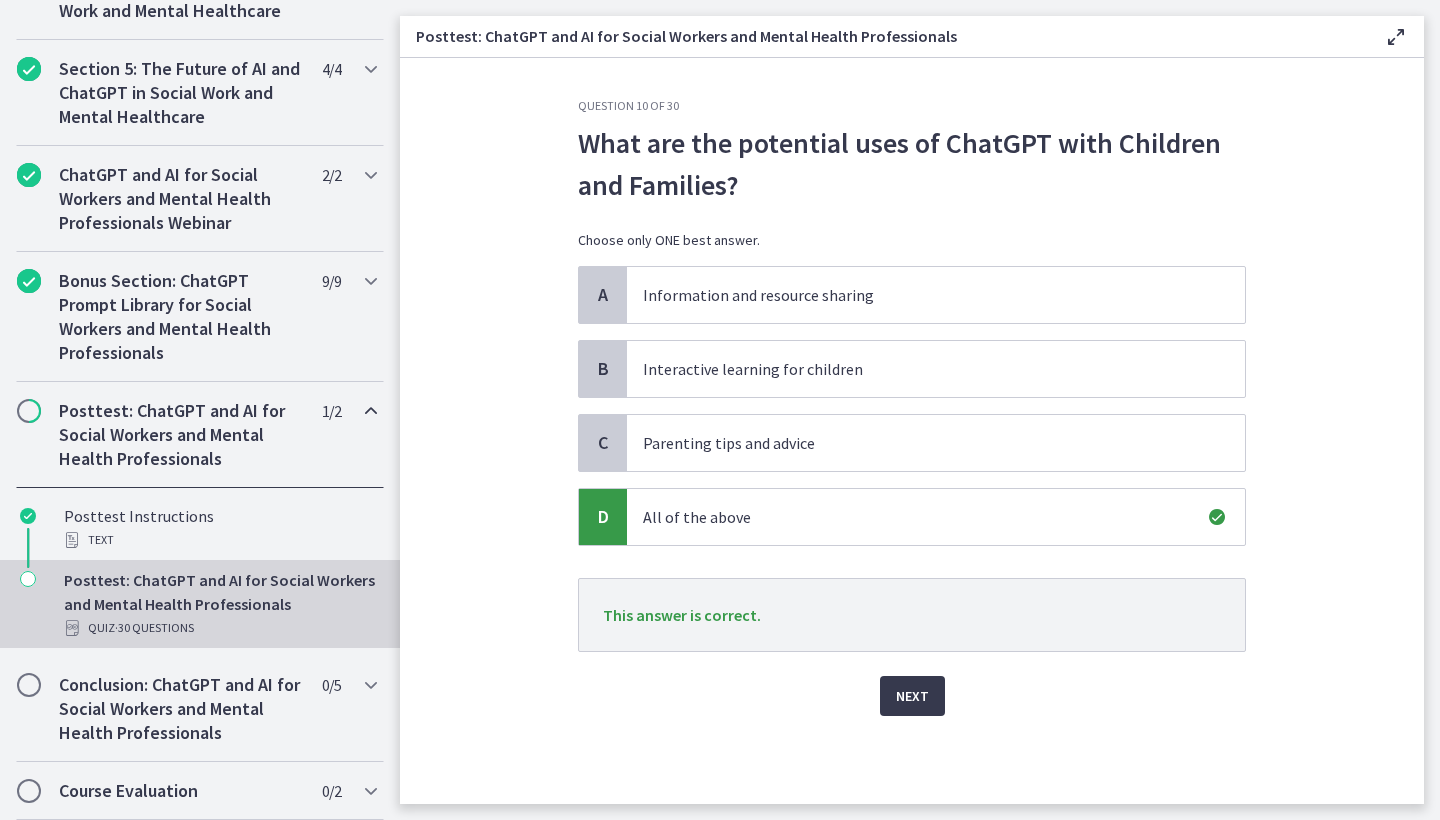 drag, startPoint x: 916, startPoint y: 702, endPoint x: 871, endPoint y: 695, distance: 45.54119 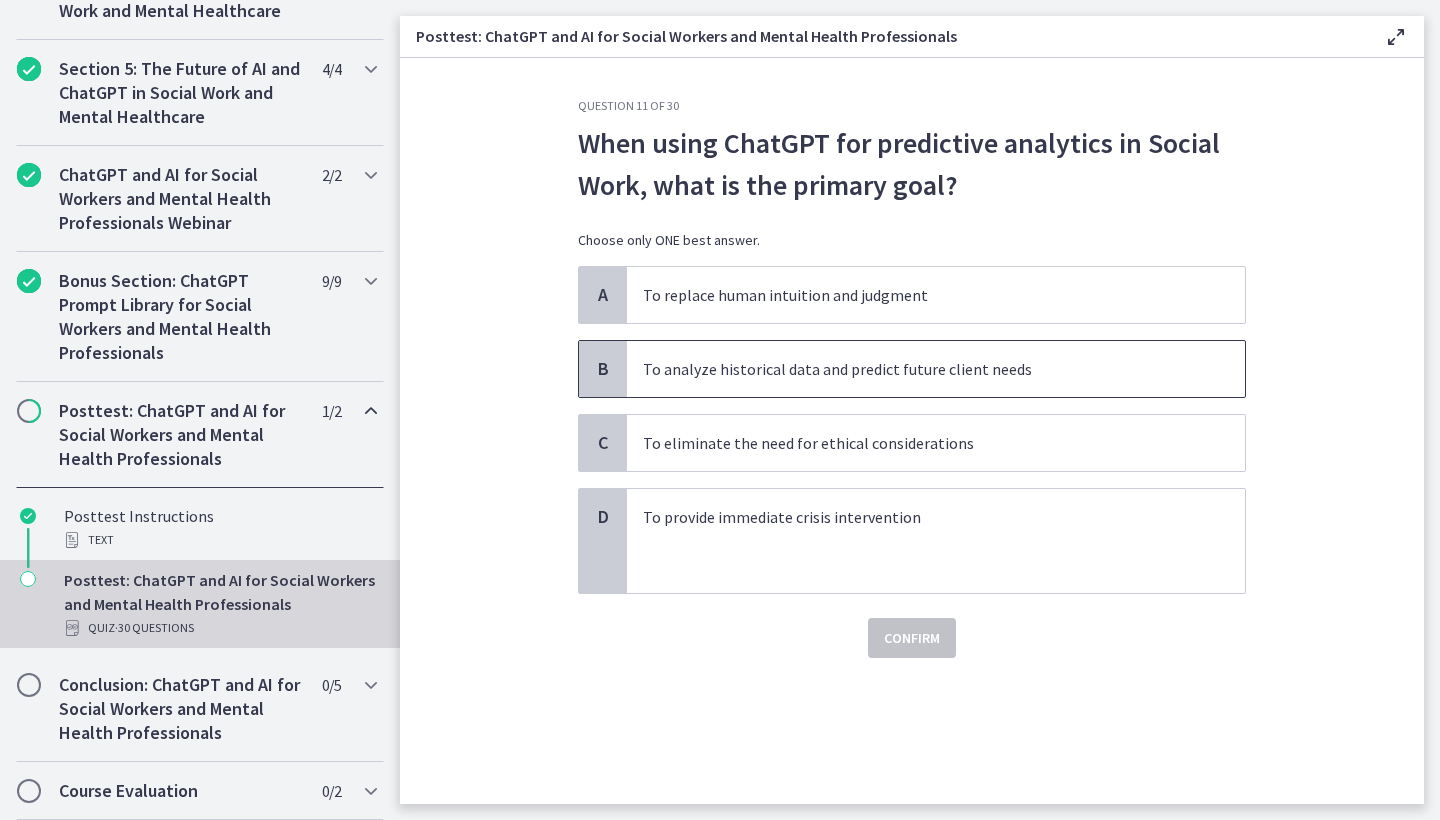 click on "To analyze historical data and predict future client needs" at bounding box center [916, 369] 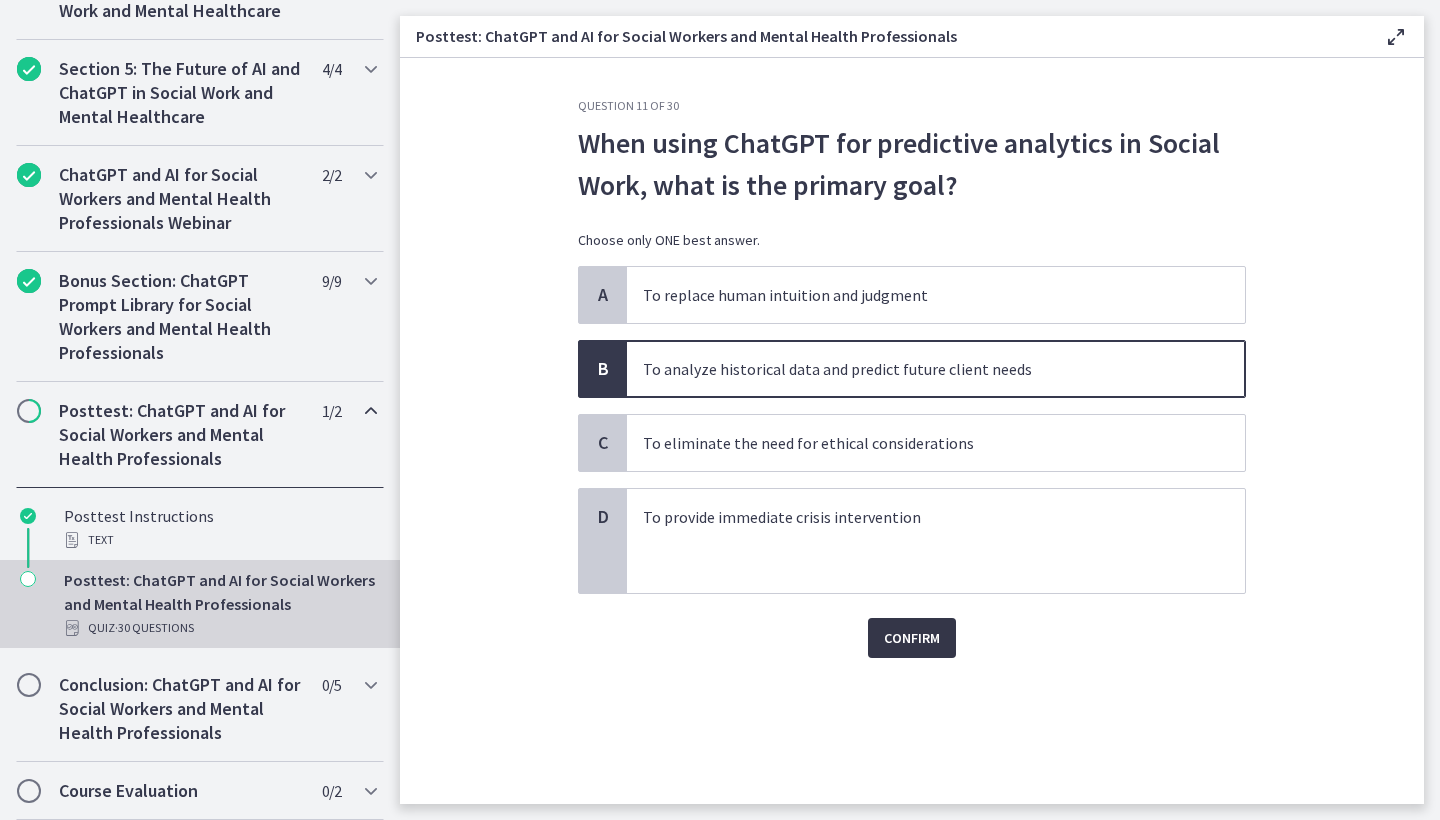 click on "Confirm" at bounding box center [912, 638] 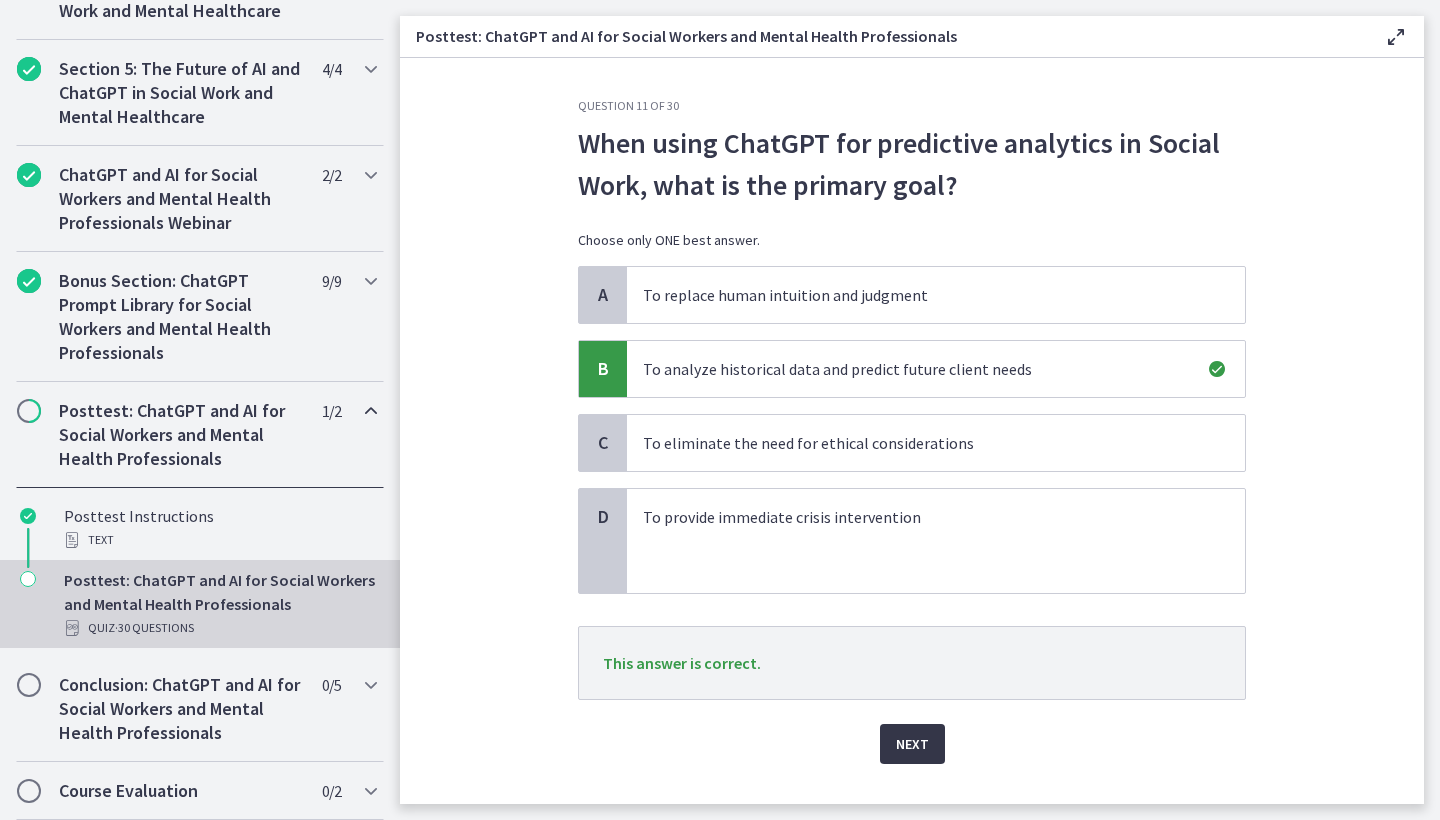 click on "Next" at bounding box center (912, 744) 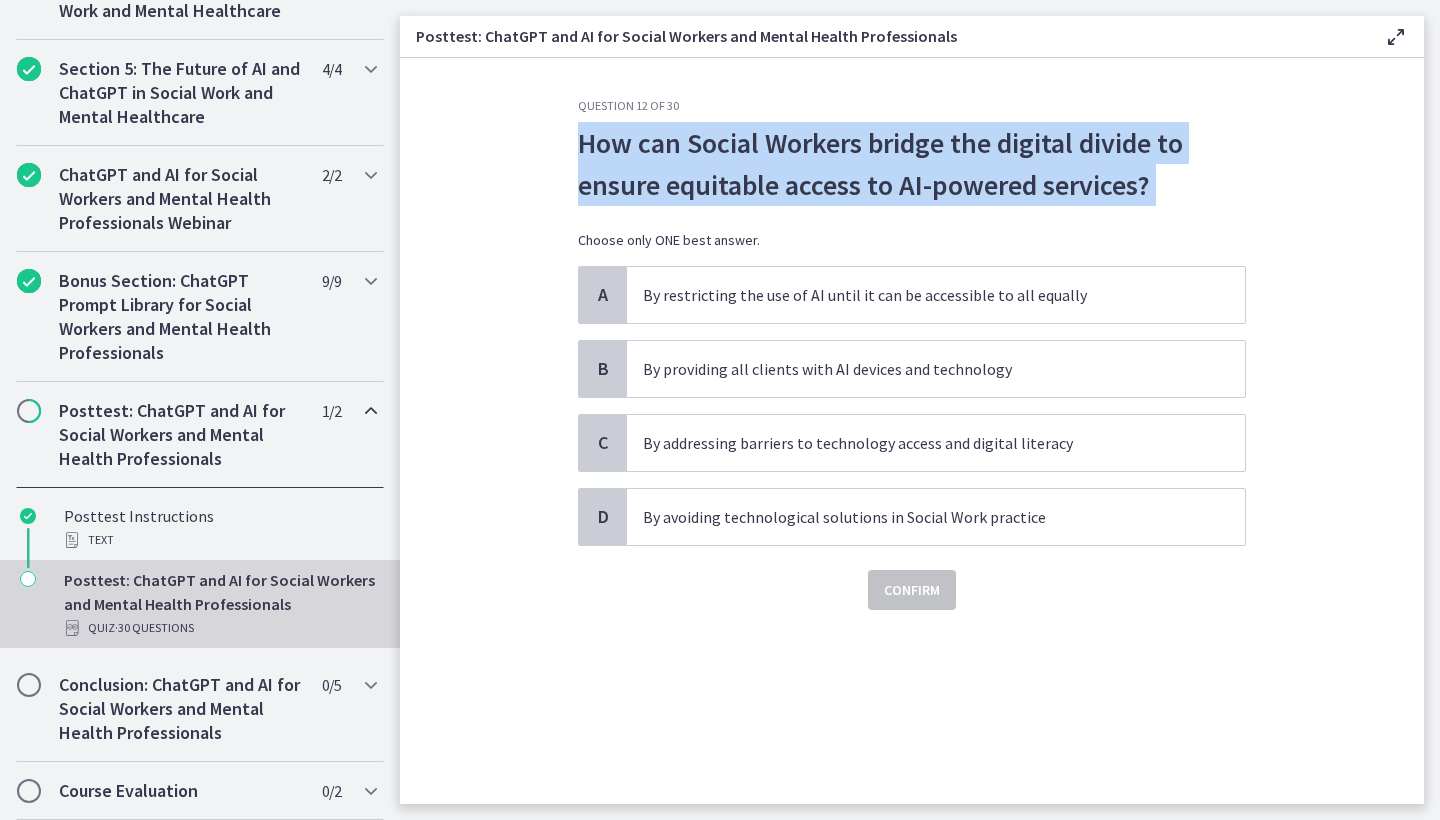 drag, startPoint x: 570, startPoint y: 128, endPoint x: 1250, endPoint y: 224, distance: 686.74304 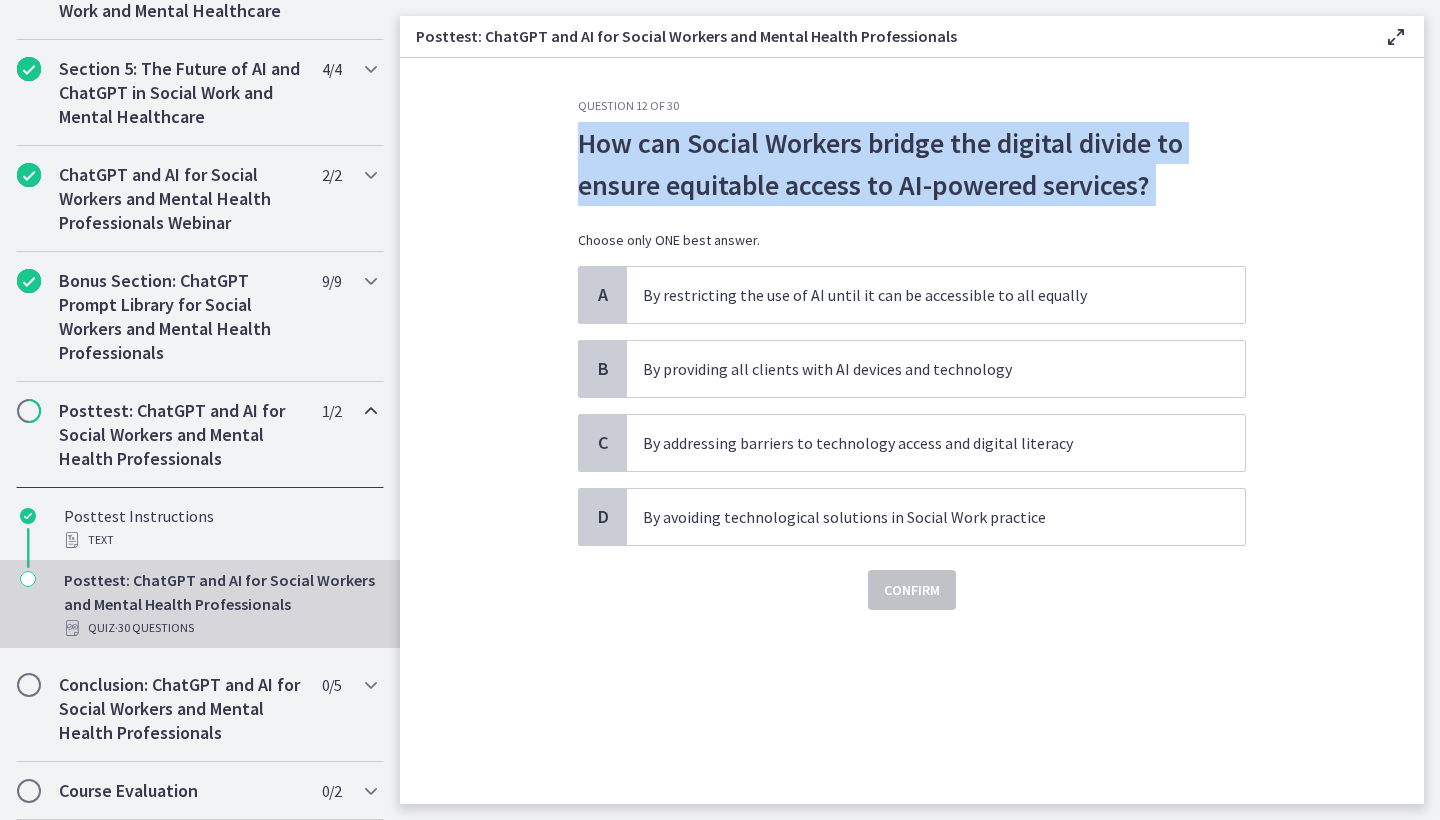 copy on "How can Social Workers bridge the digital divide to ensure equitable access to AI-powered services?" 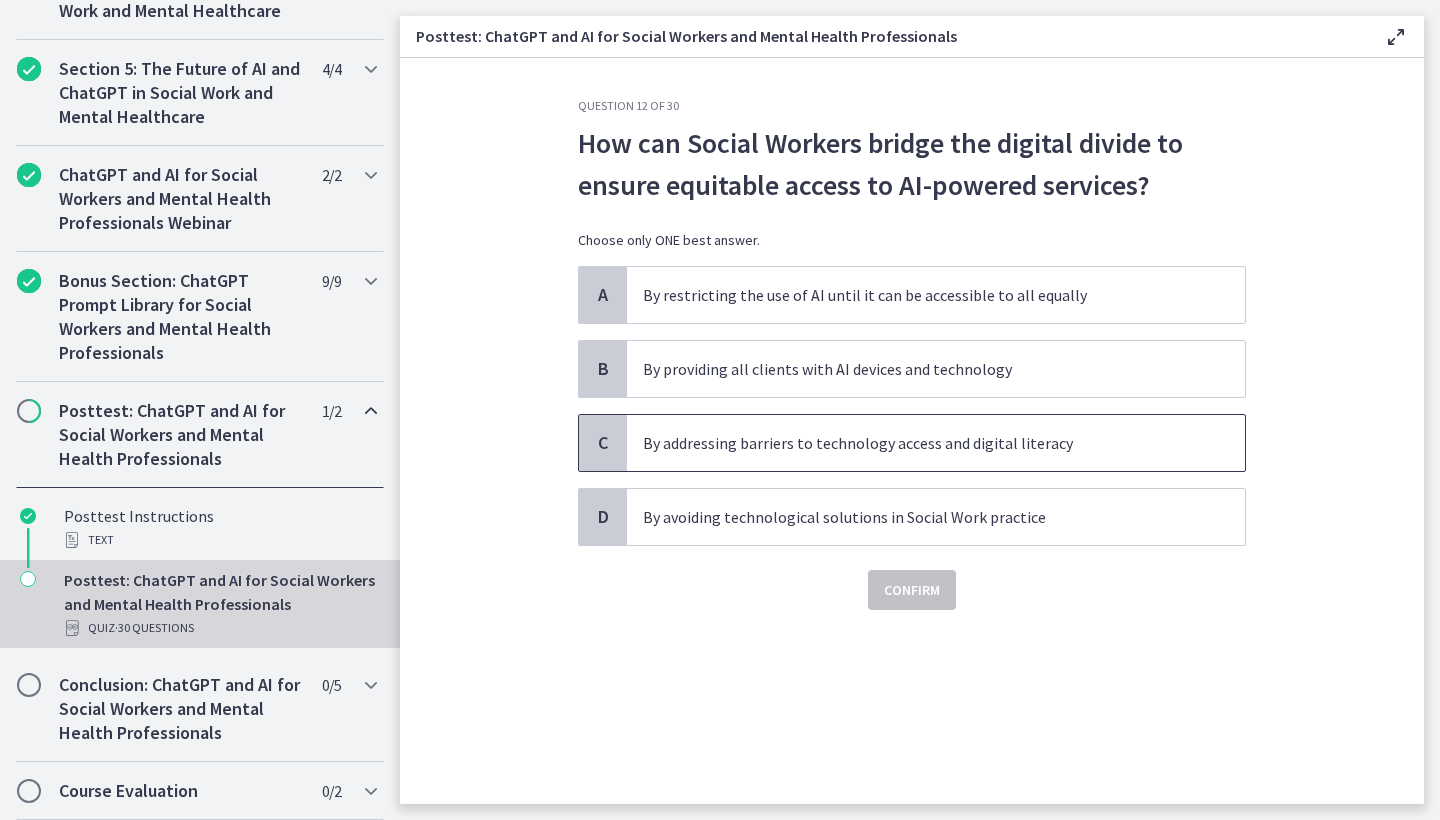 click on "By addressing barriers to technology access and digital literacy" at bounding box center [936, 443] 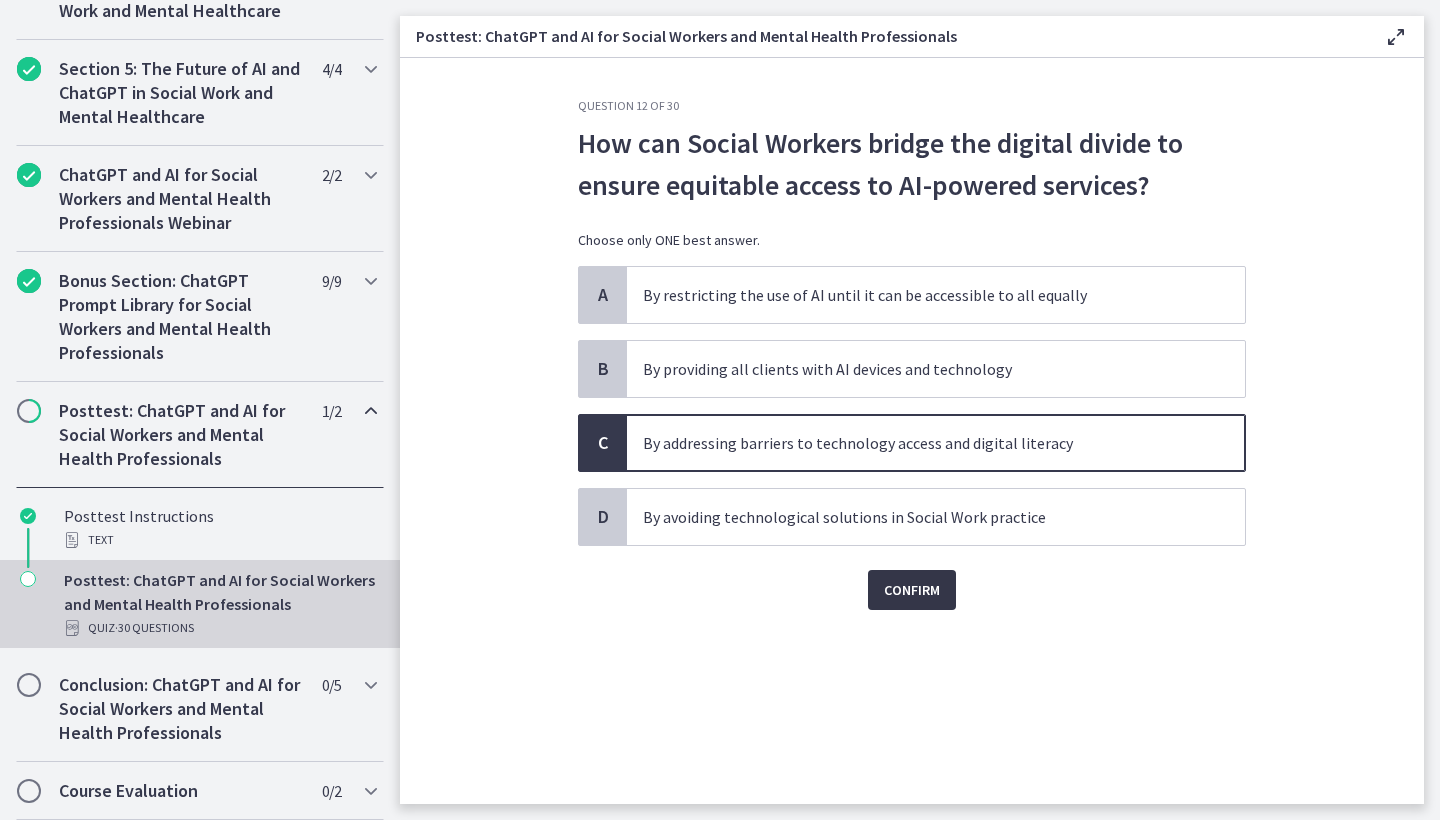 click on "Confirm" at bounding box center [912, 590] 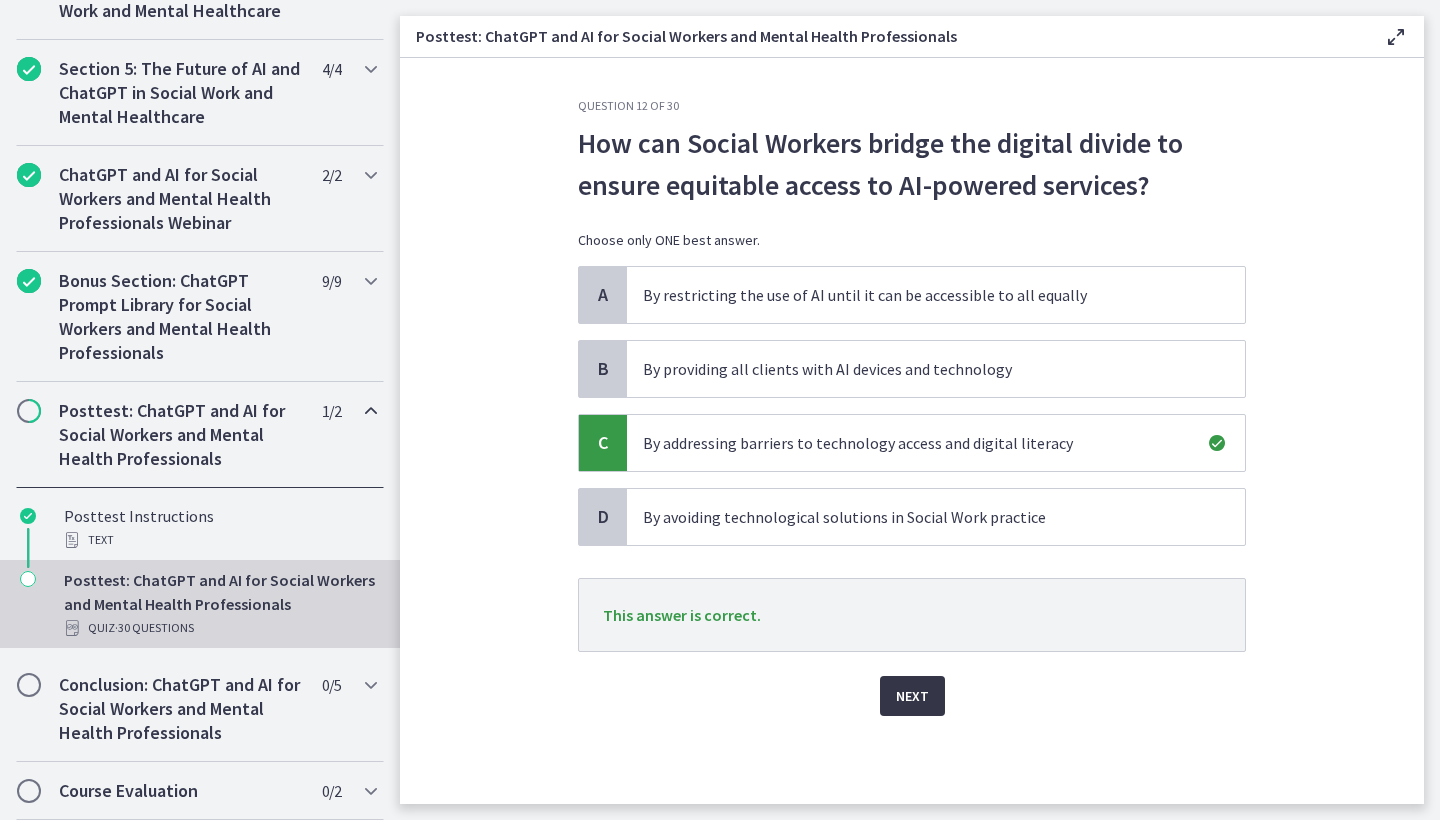 click on "Next" at bounding box center [912, 696] 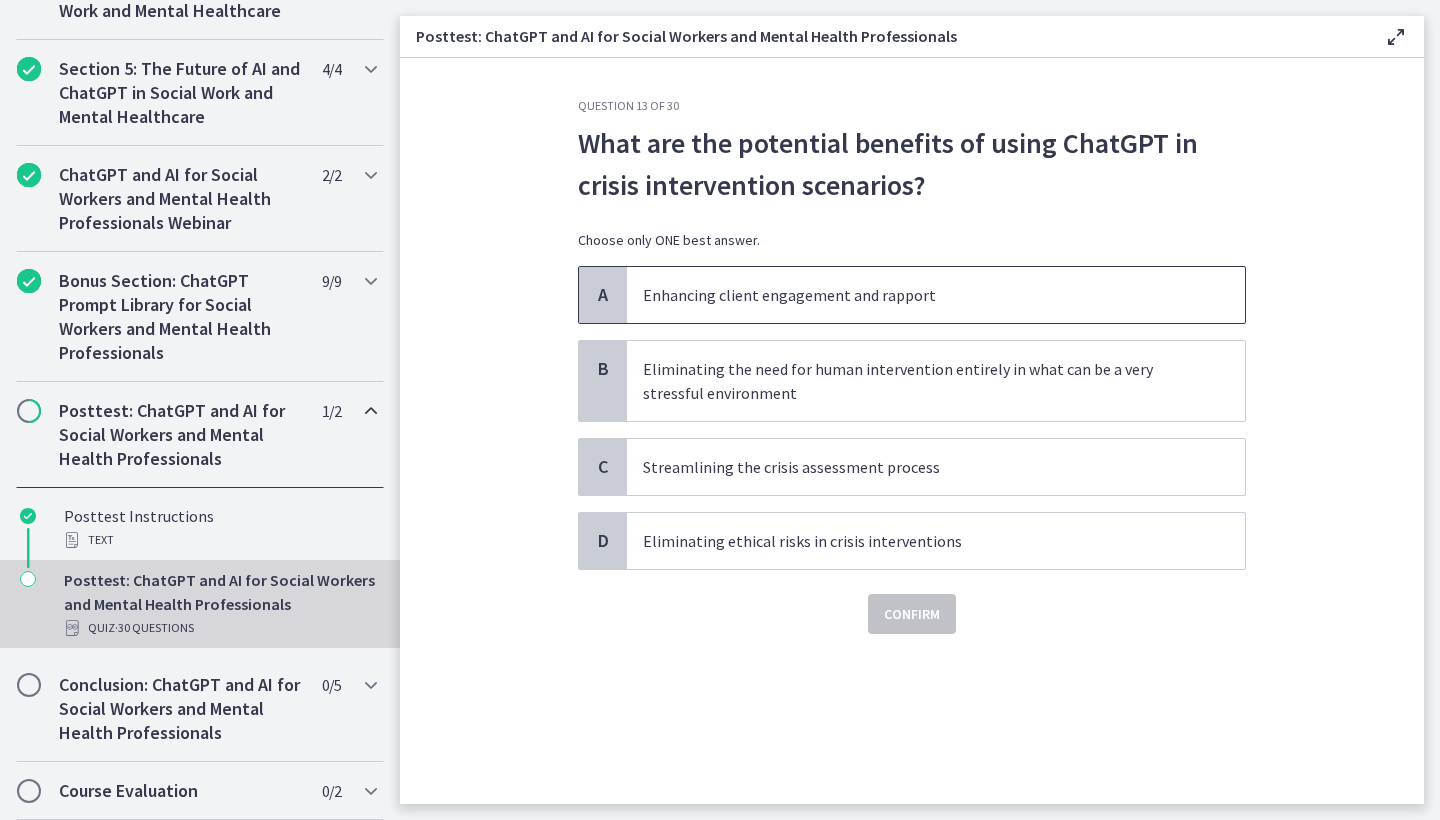 click on "Enhancing client engagement and rapport" at bounding box center [916, 295] 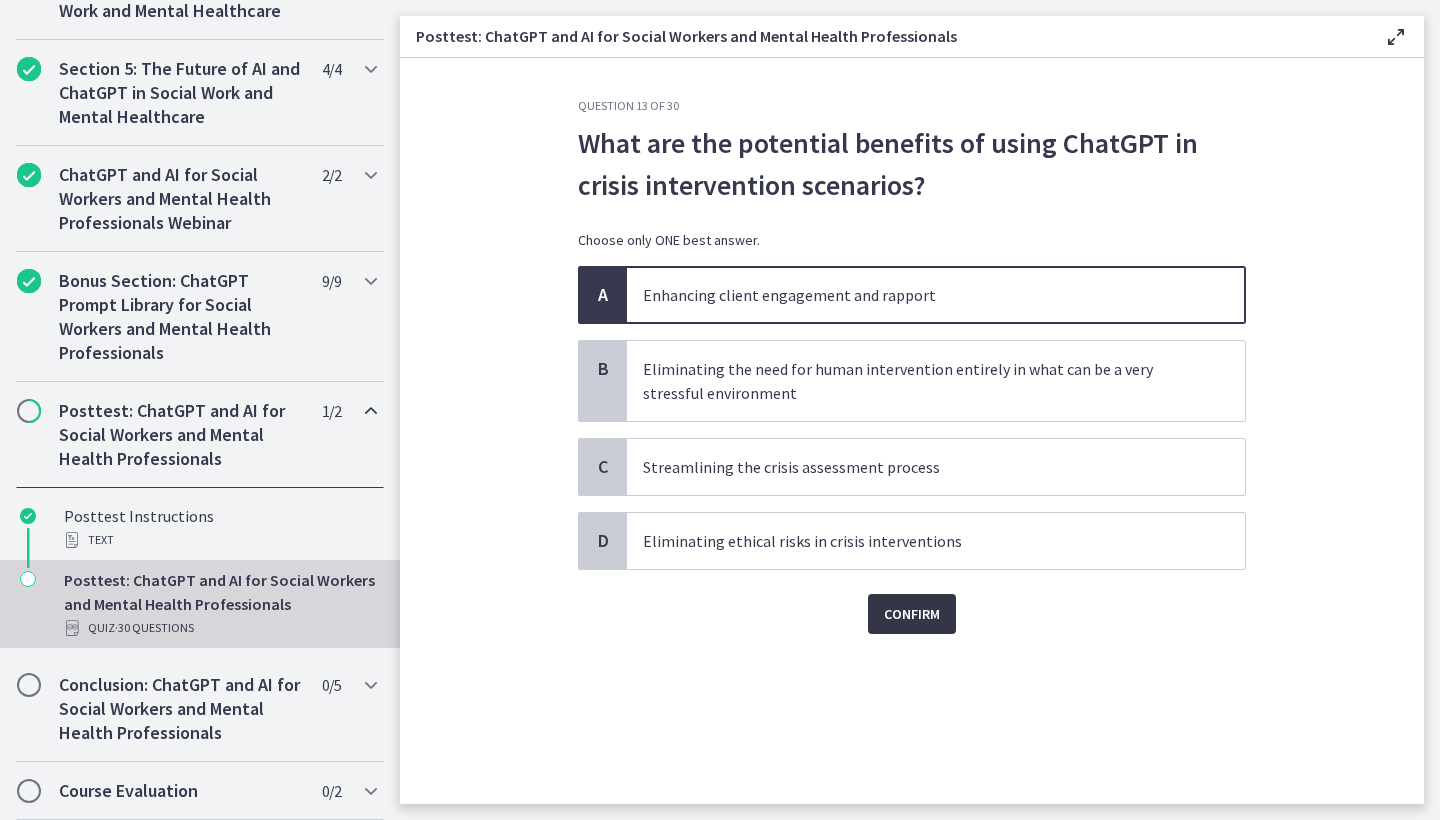 click on "Confirm" at bounding box center (912, 614) 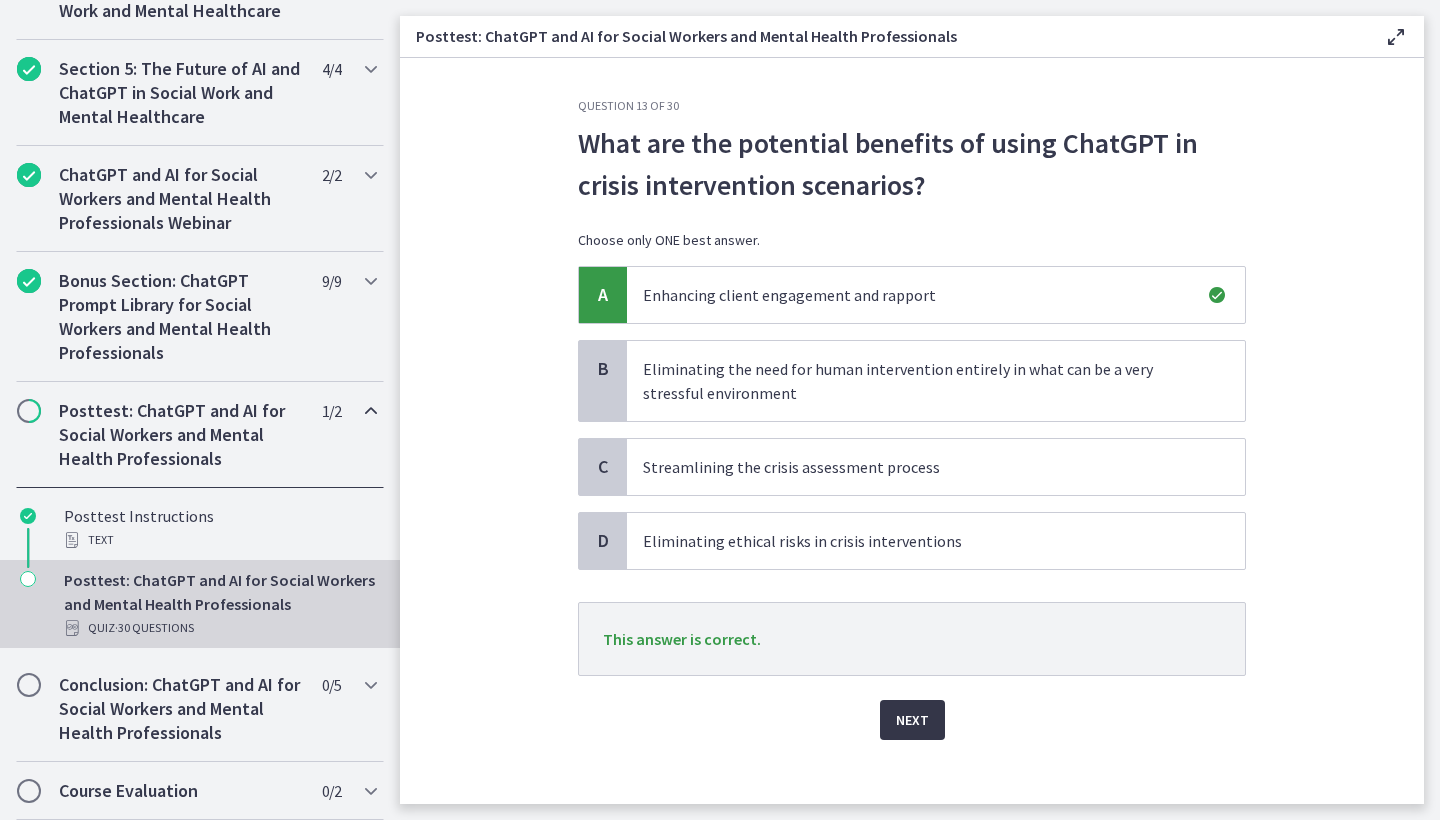 click on "Next" at bounding box center [912, 720] 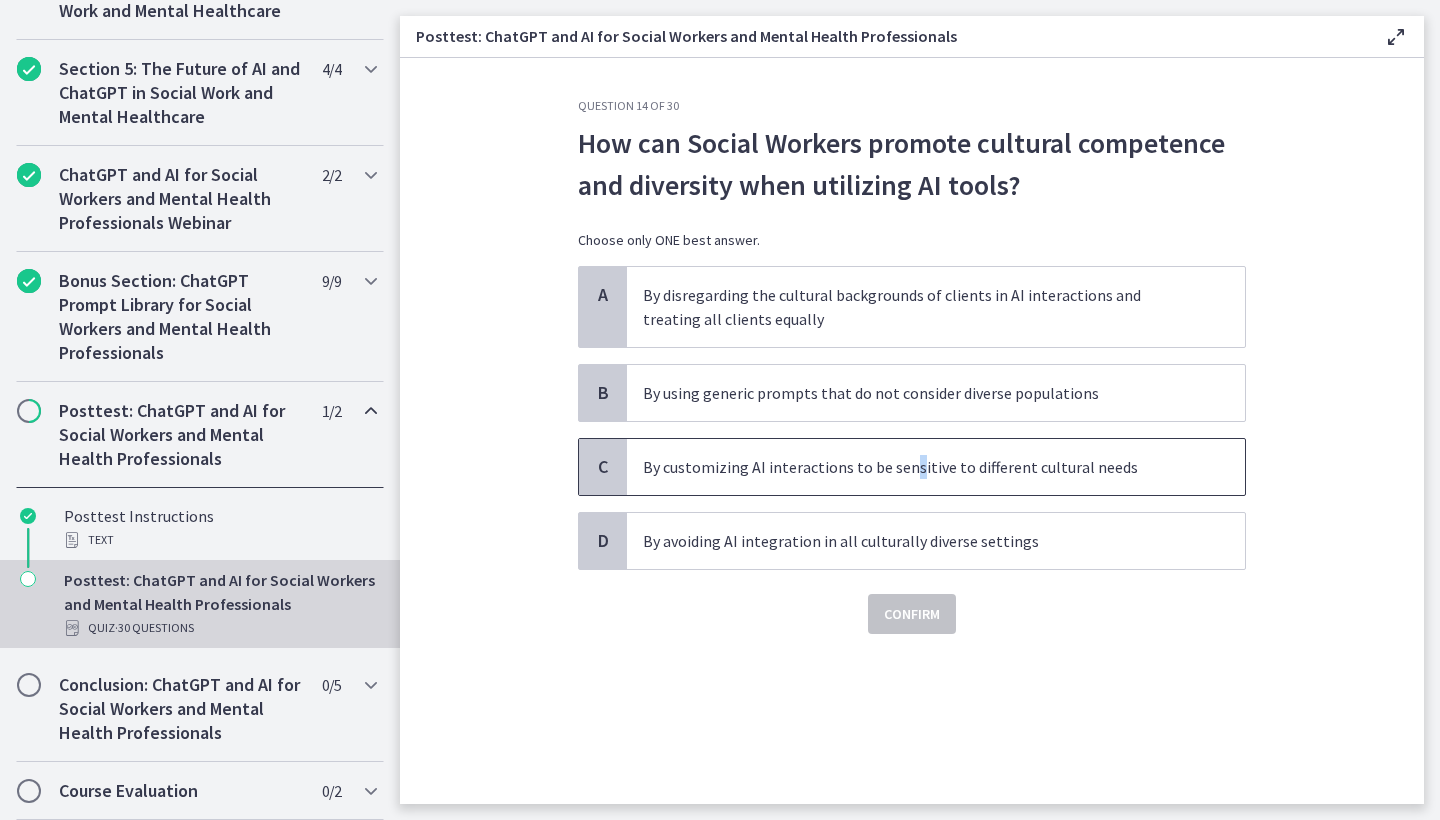 click on "By customizing AI interactions to be sensitive to different cultural needs" at bounding box center [916, 467] 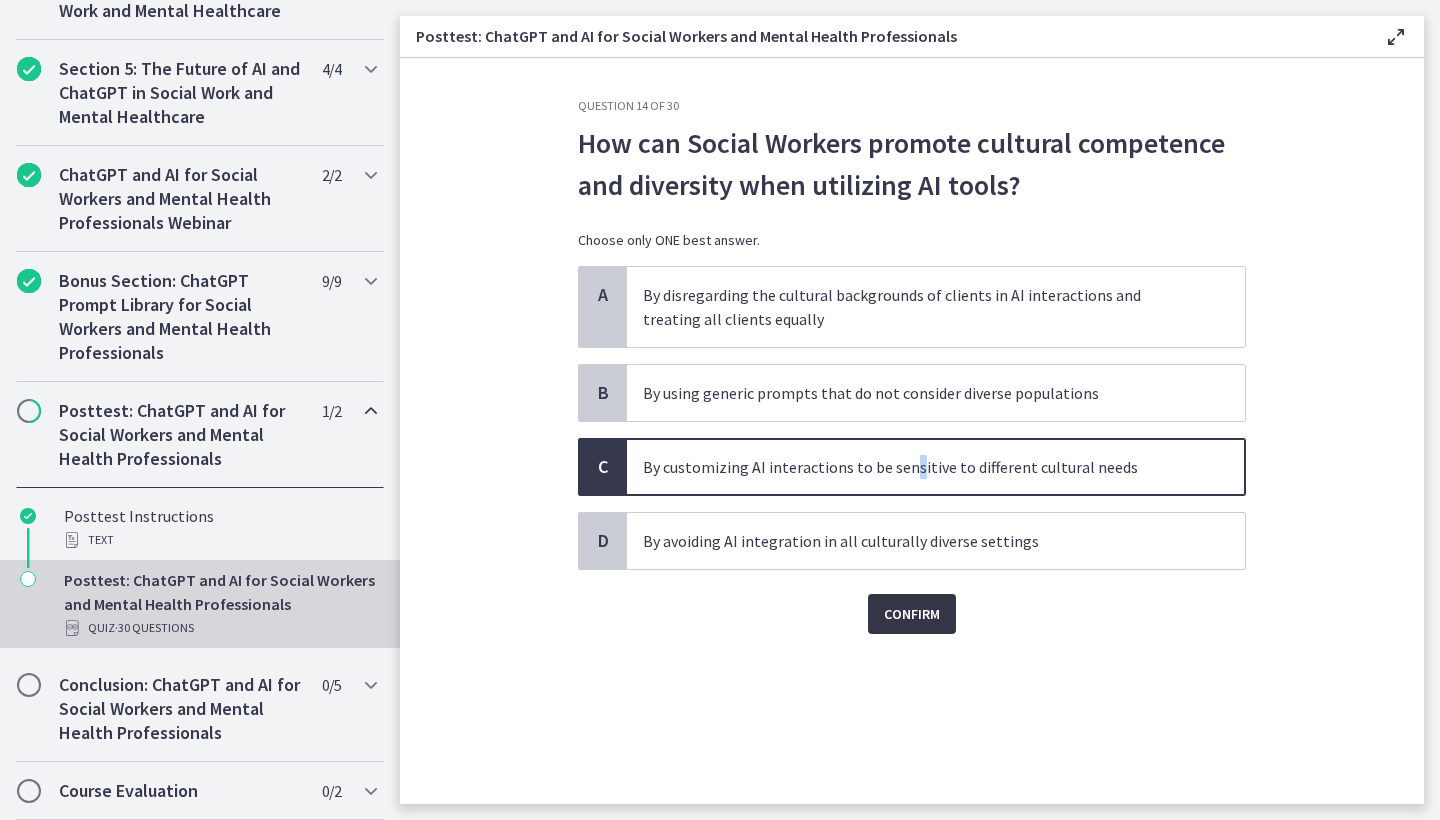 click on "Confirm" at bounding box center [912, 614] 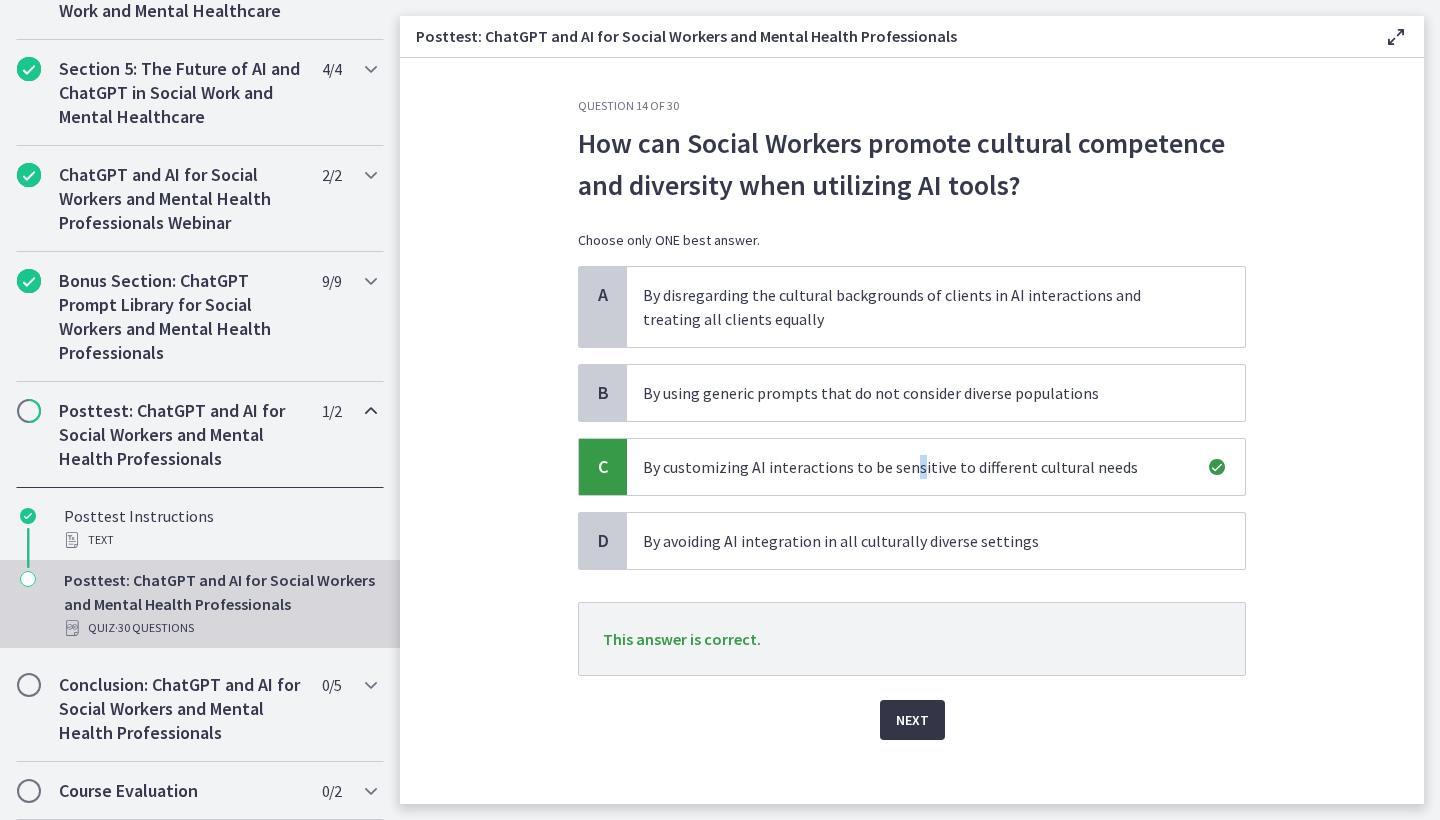 click on "Next" at bounding box center [912, 720] 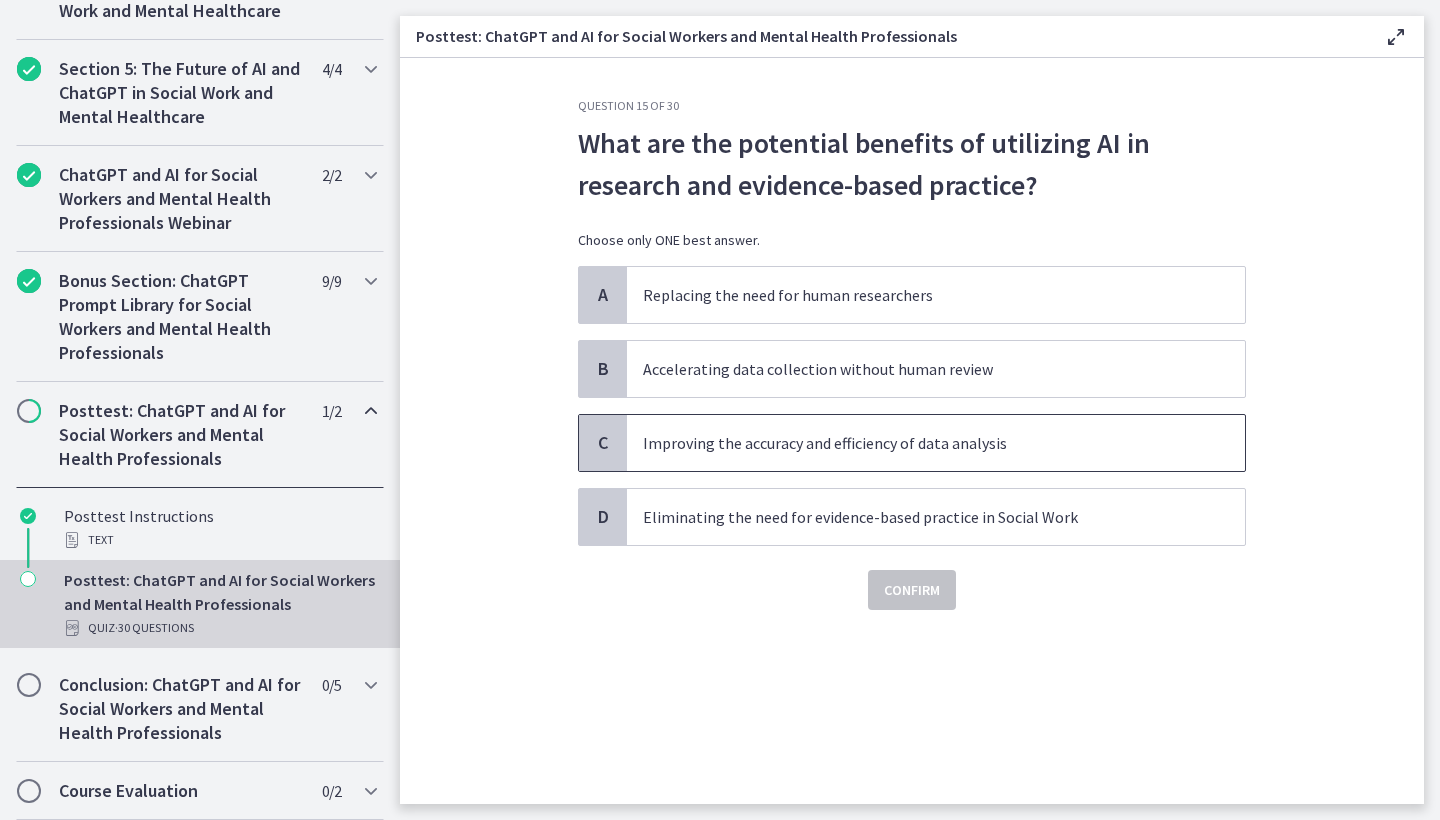 click on "Improving the accuracy and efficiency of data analysis" at bounding box center [936, 443] 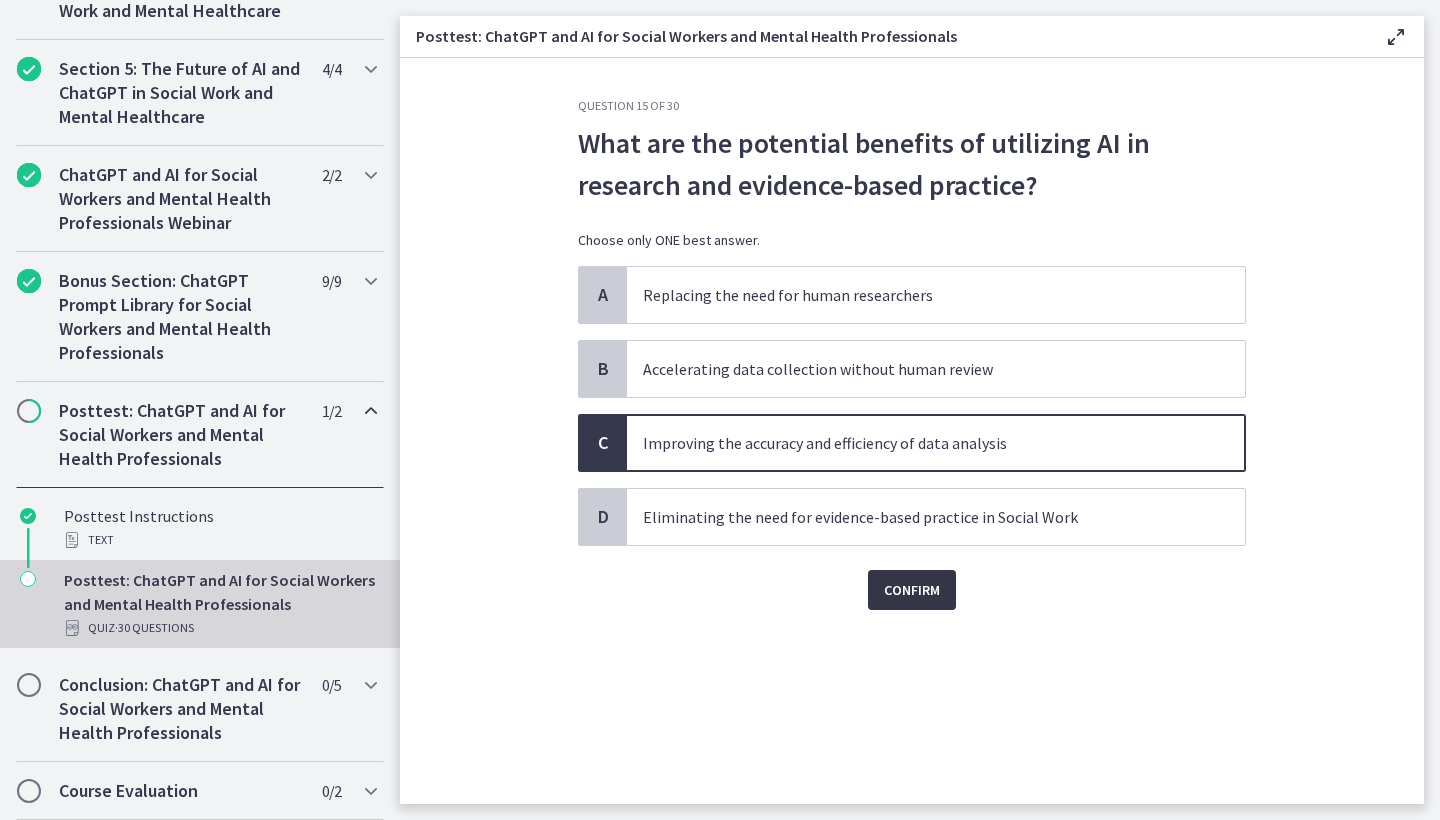 click on "Confirm" at bounding box center [912, 590] 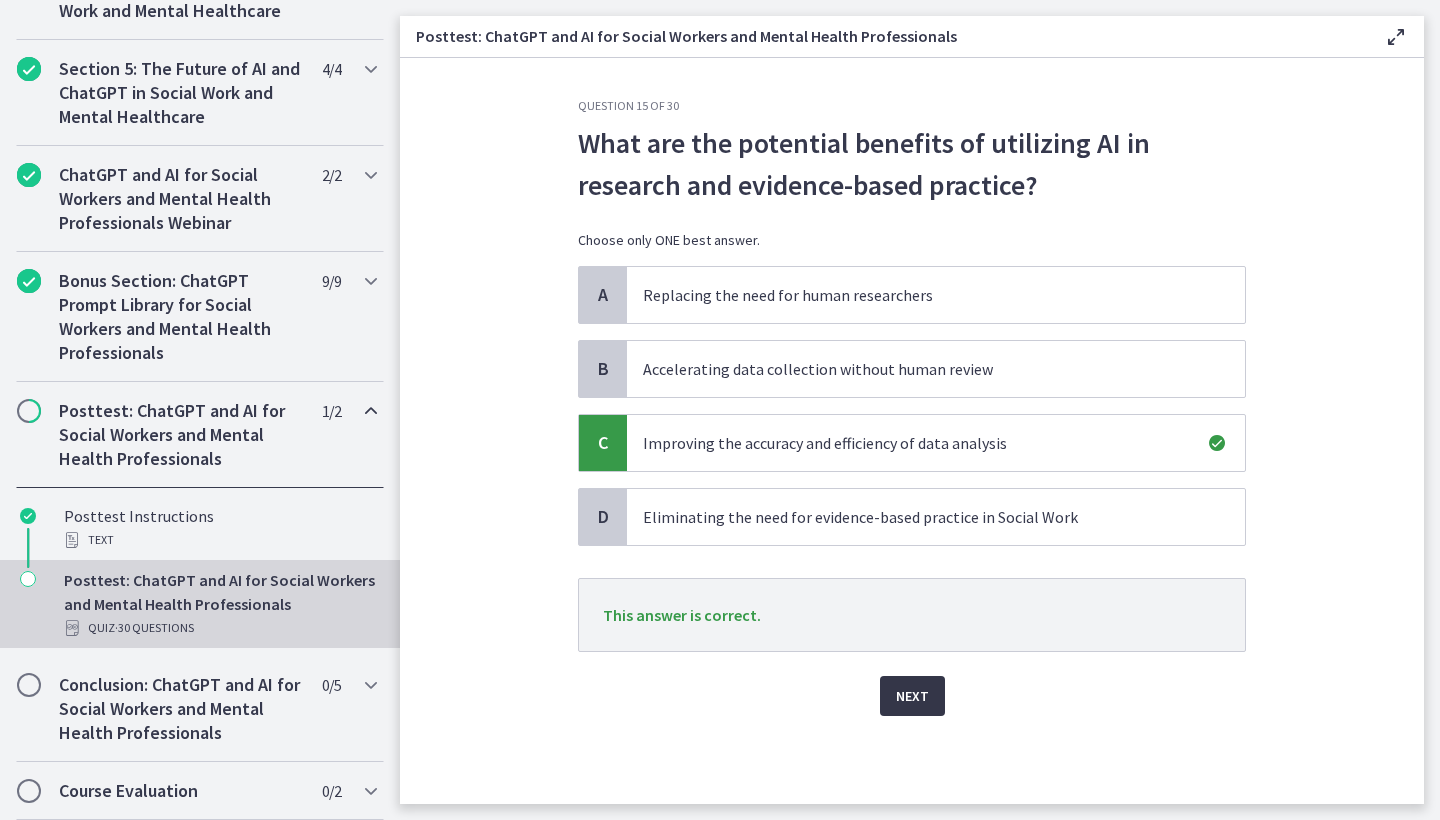 click on "Next" at bounding box center [912, 696] 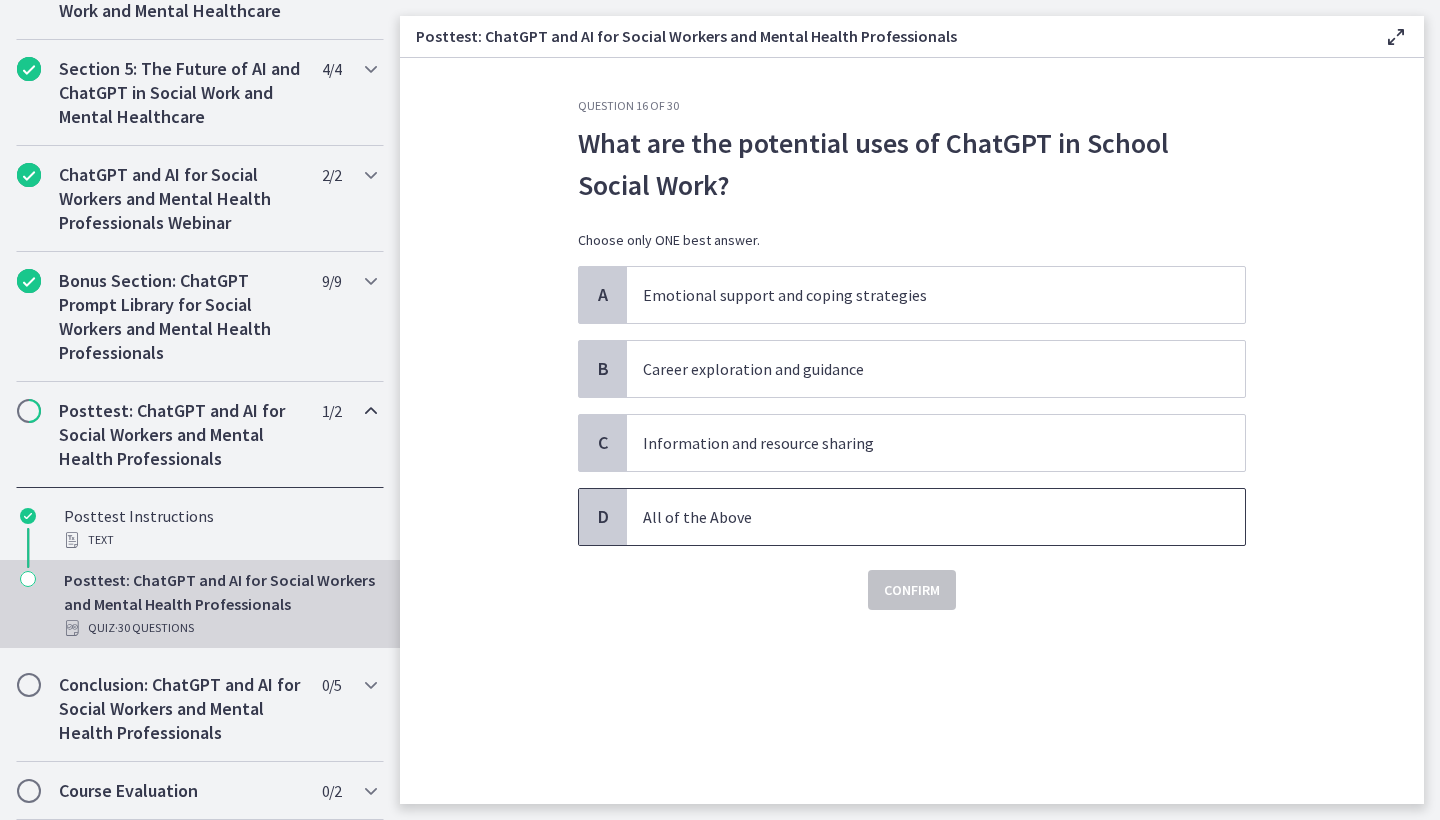 click on "All of the Above" at bounding box center (916, 517) 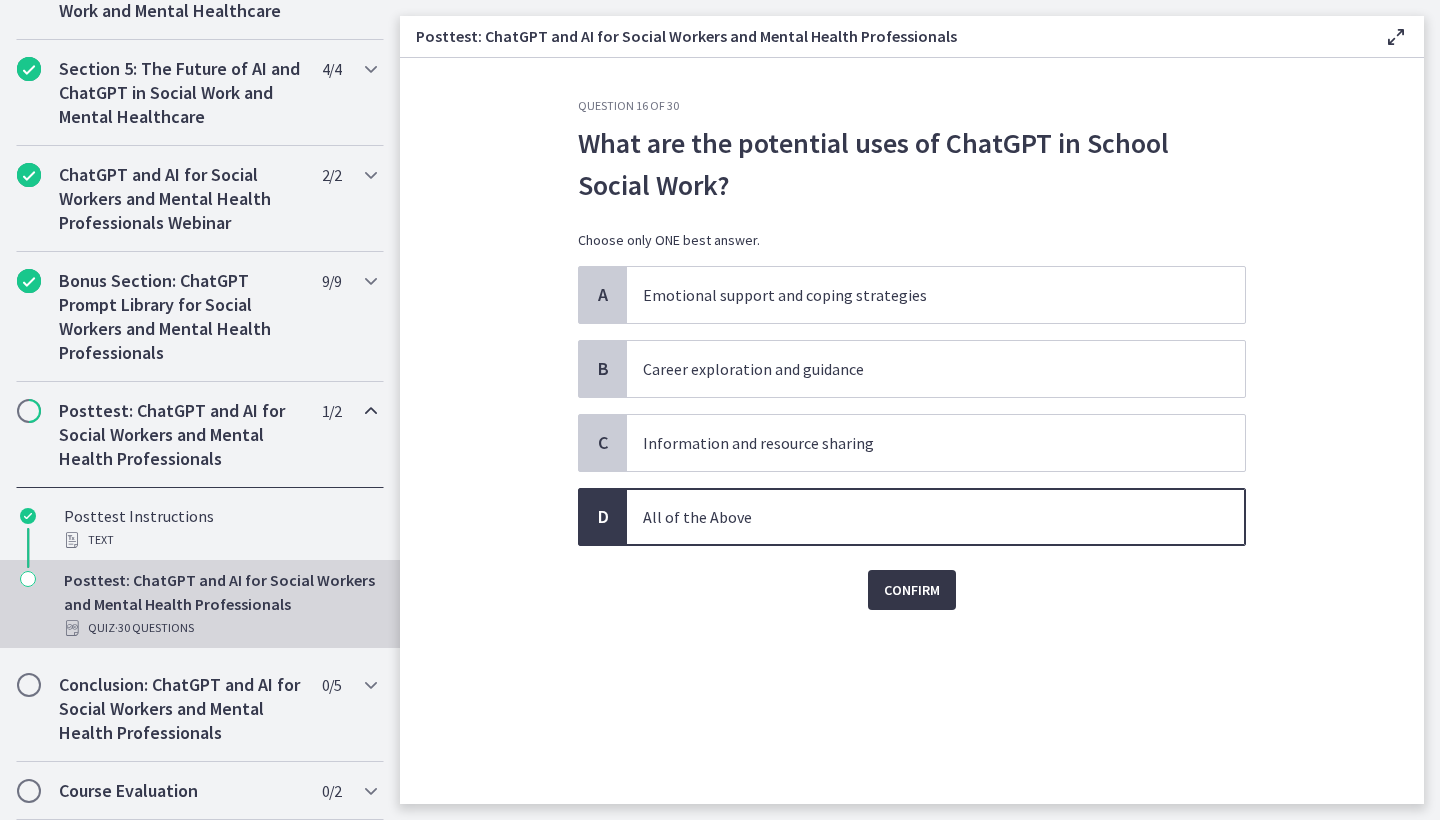 click on "Confirm" at bounding box center (912, 590) 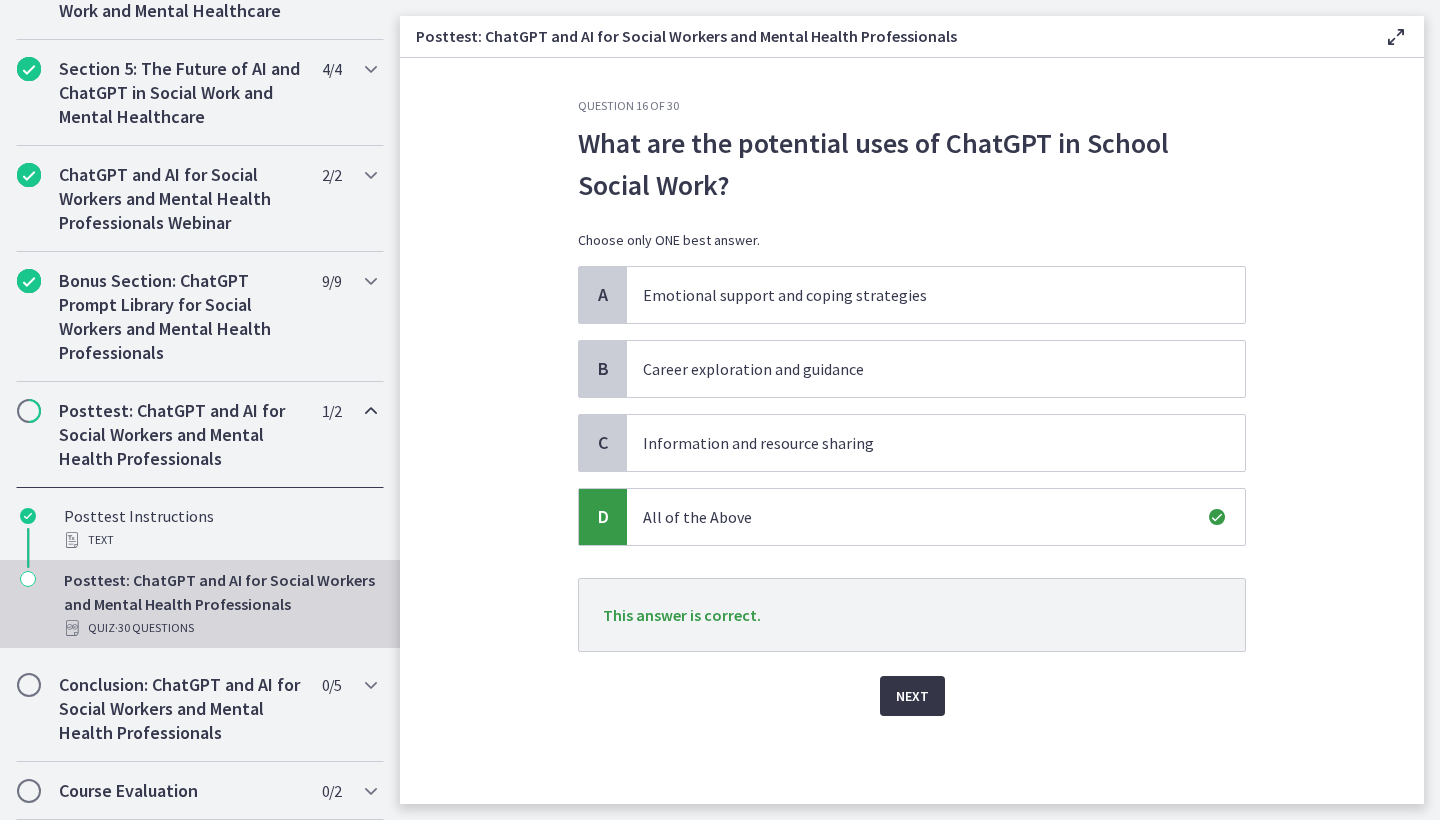 click on "Next" at bounding box center (912, 696) 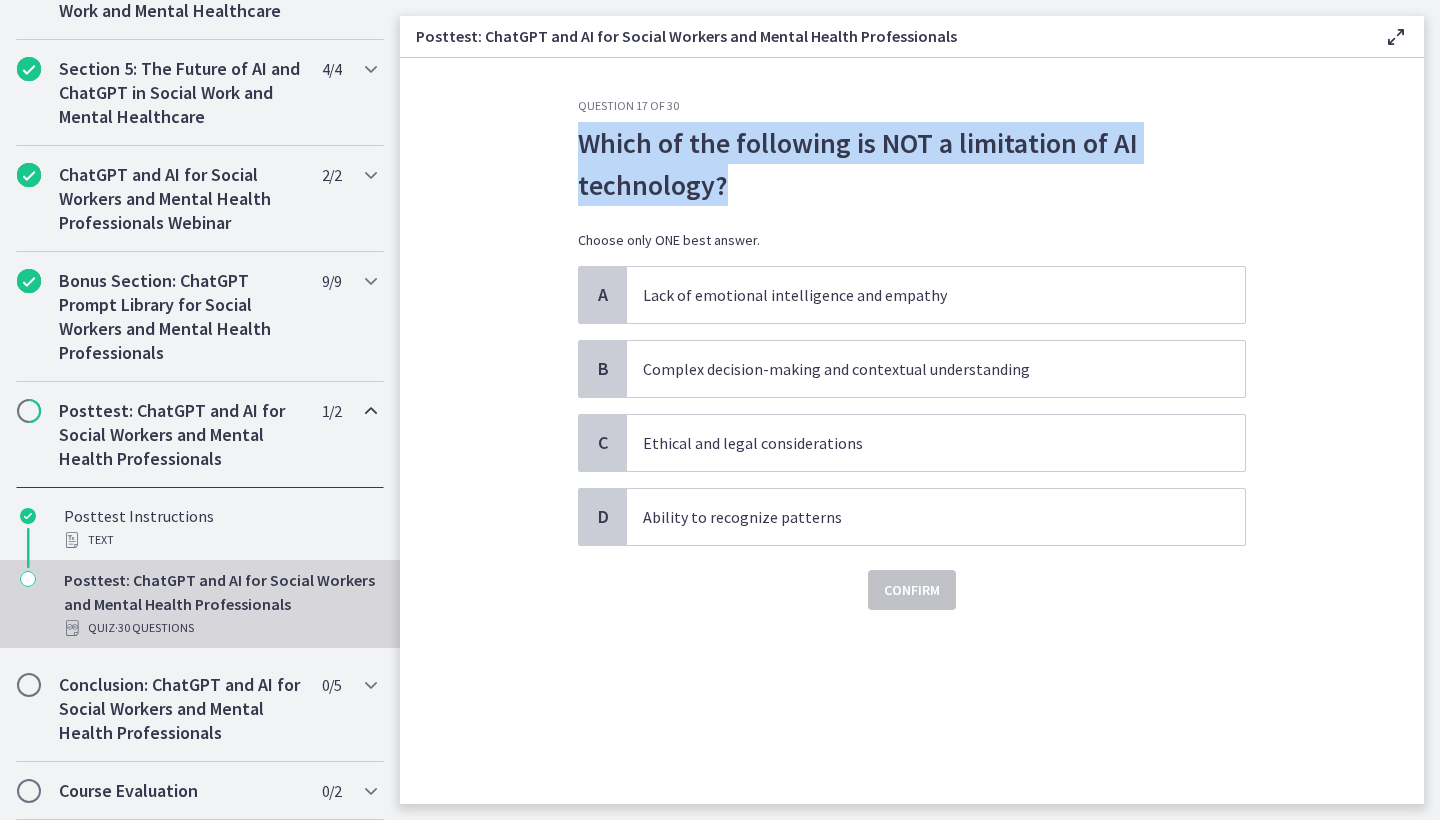 drag, startPoint x: 730, startPoint y: 196, endPoint x: 577, endPoint y: 158, distance: 157.64835 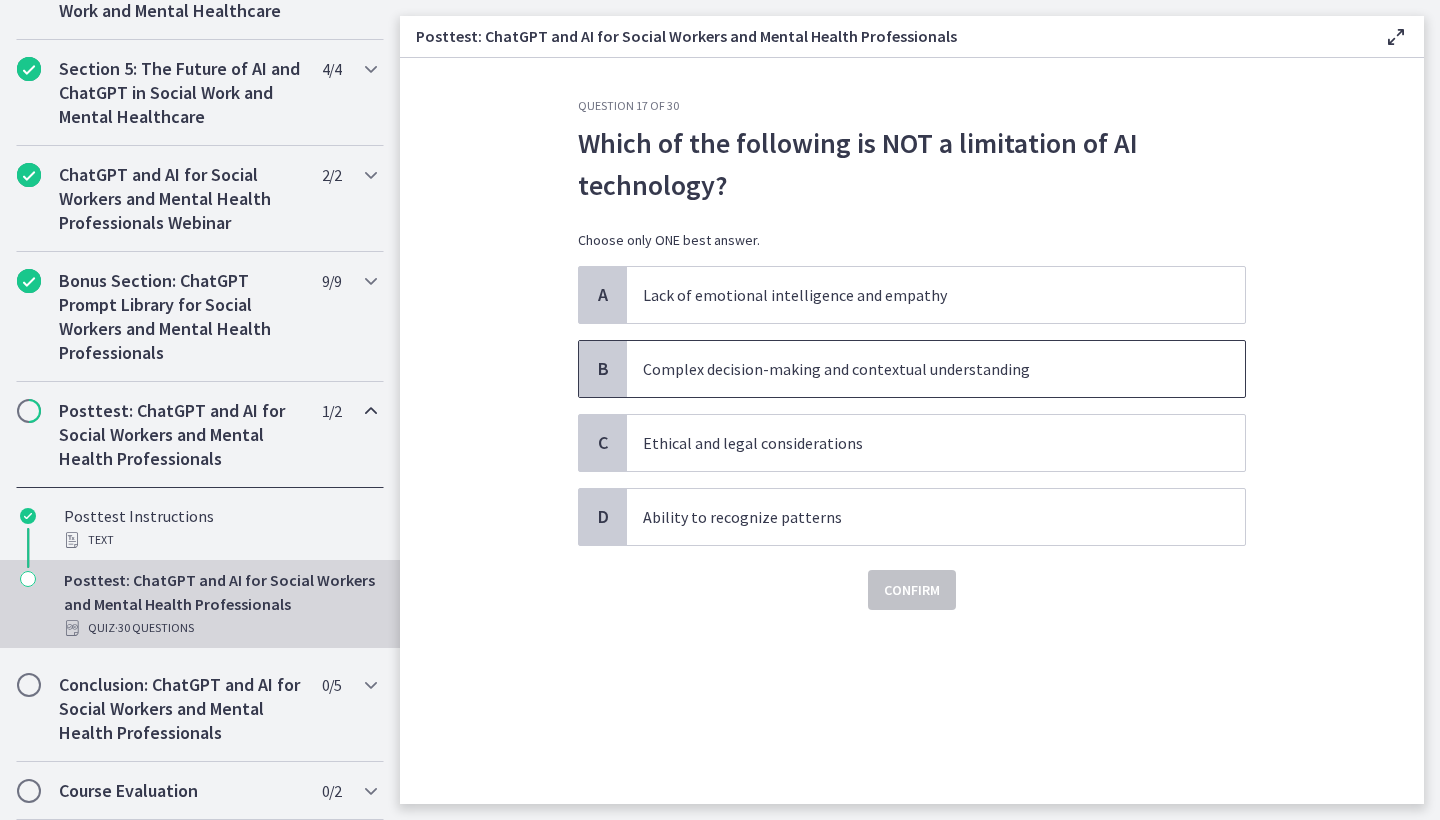 click on "Complex decision-making and contextual understanding" at bounding box center [916, 369] 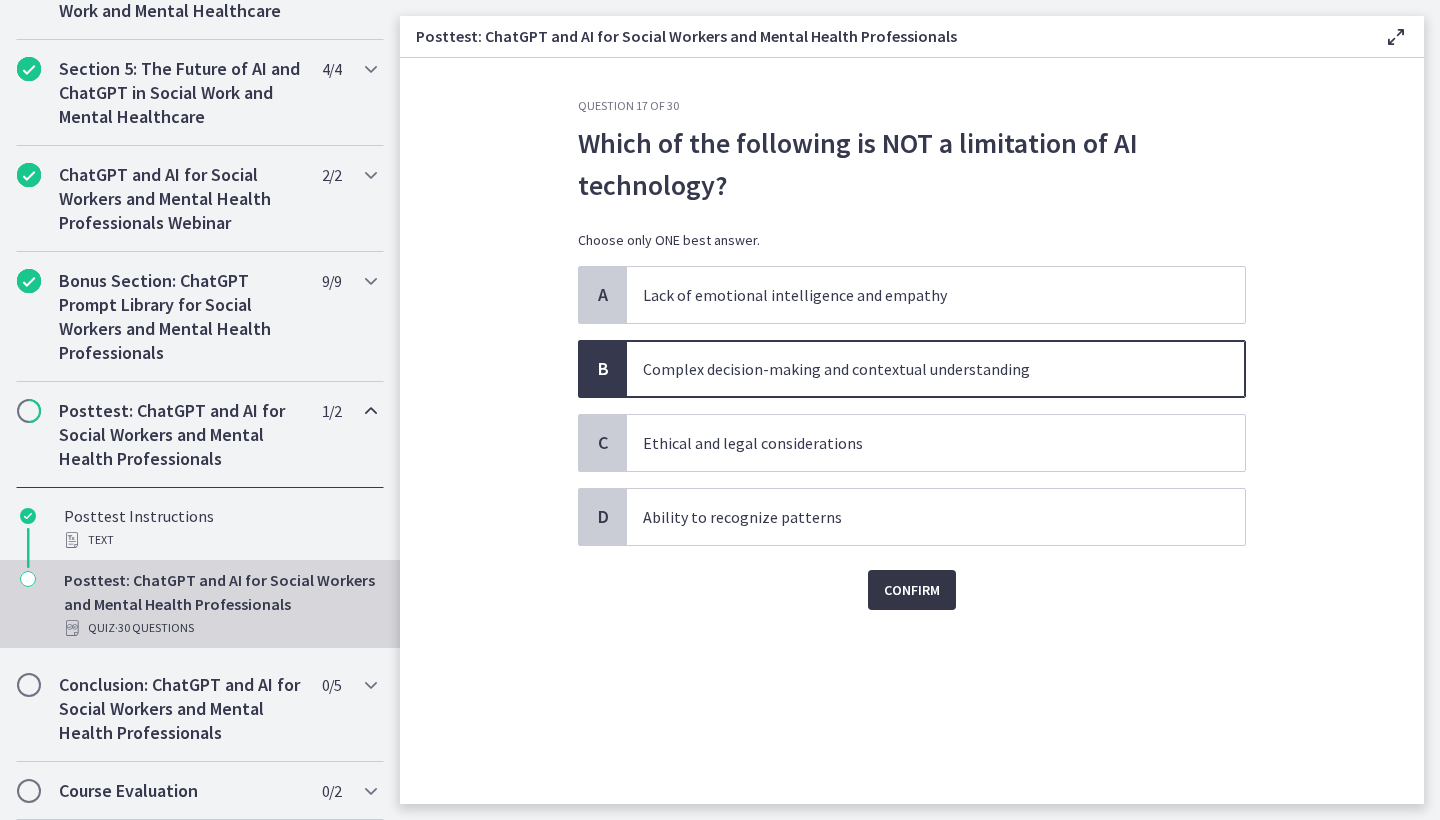 click on "Confirm" at bounding box center [912, 590] 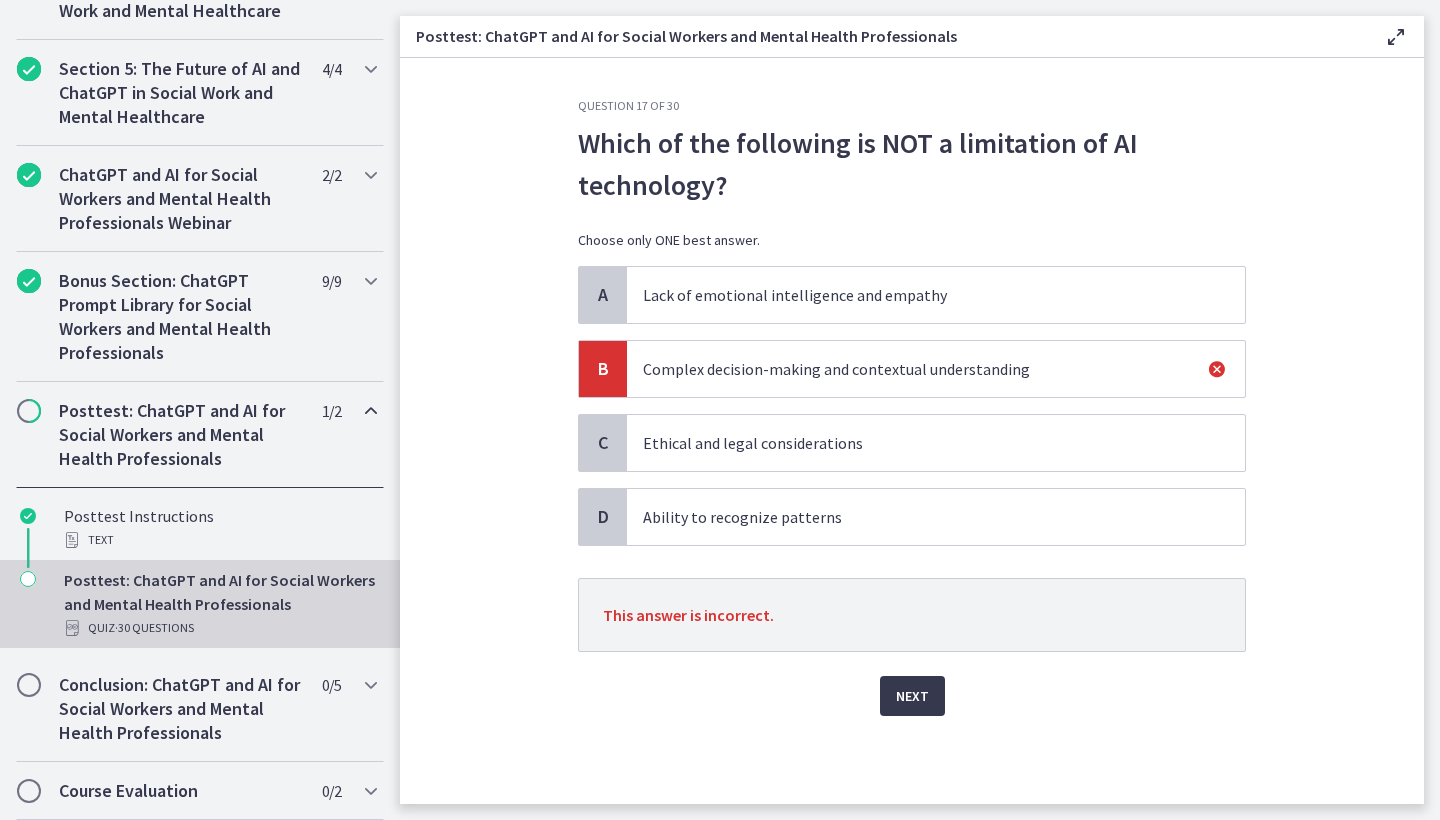 click on "Ability to recognize patterns" at bounding box center [916, 517] 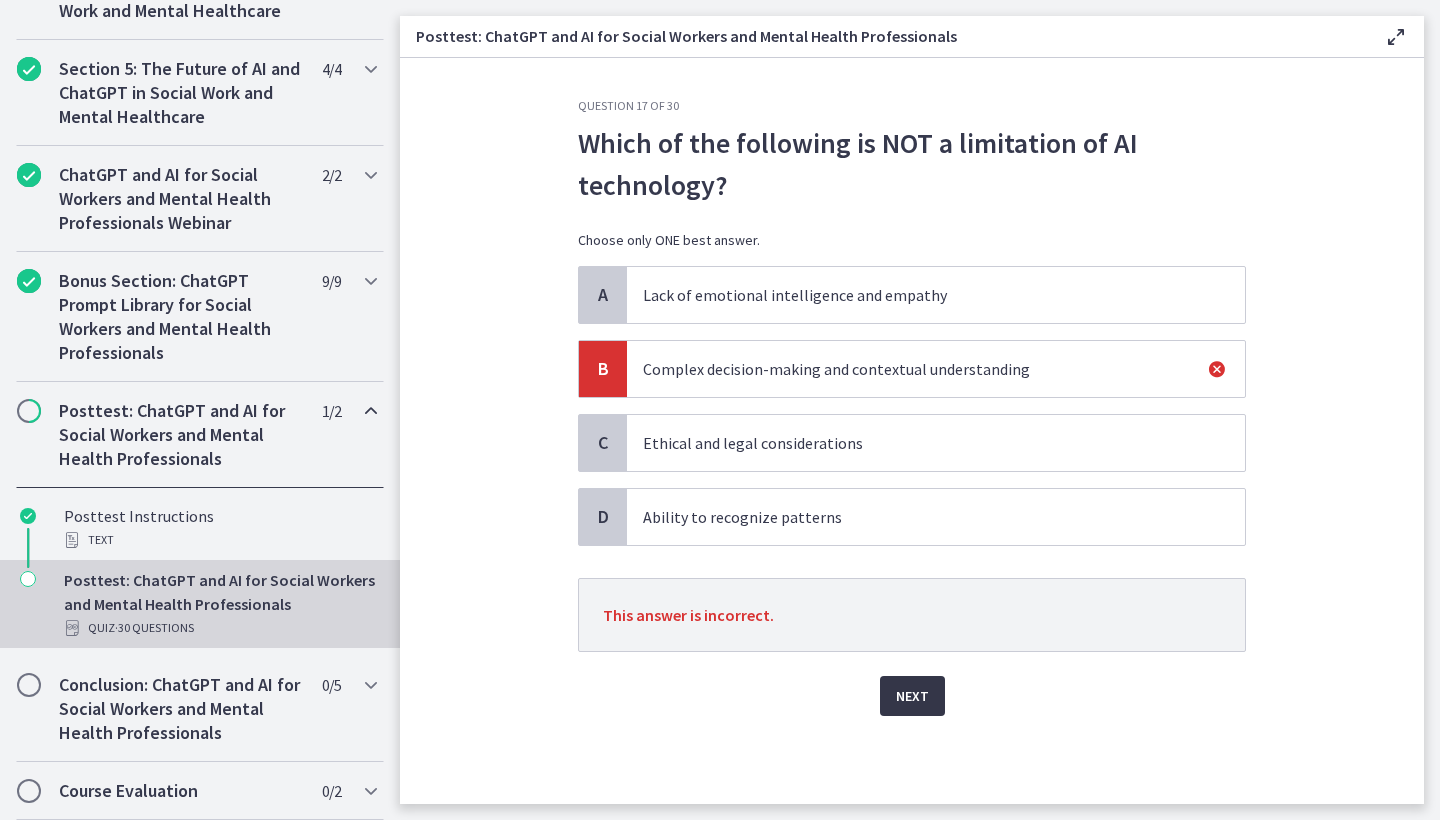 click on "Next" at bounding box center [912, 696] 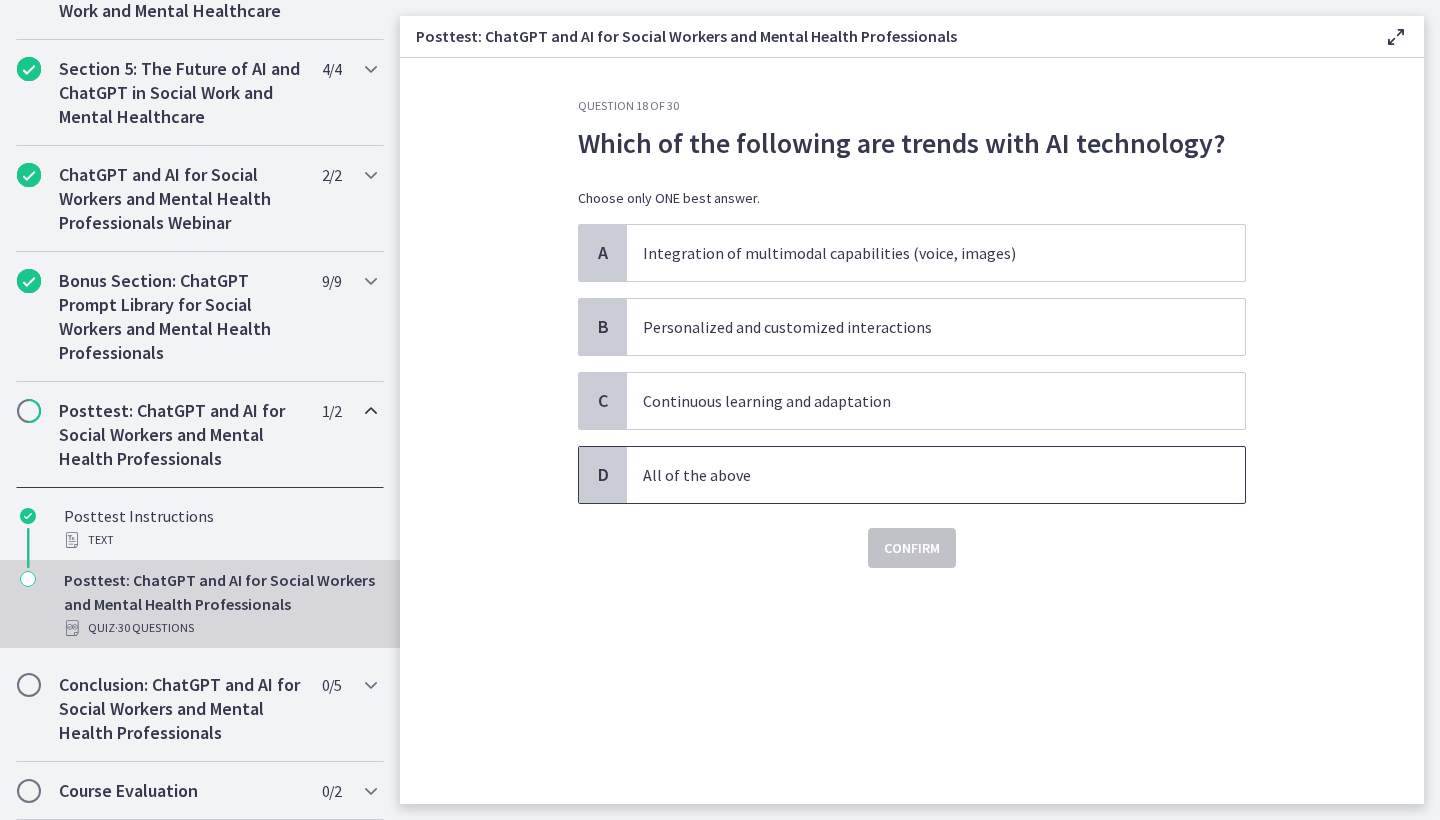click on "All of the above" at bounding box center [936, 475] 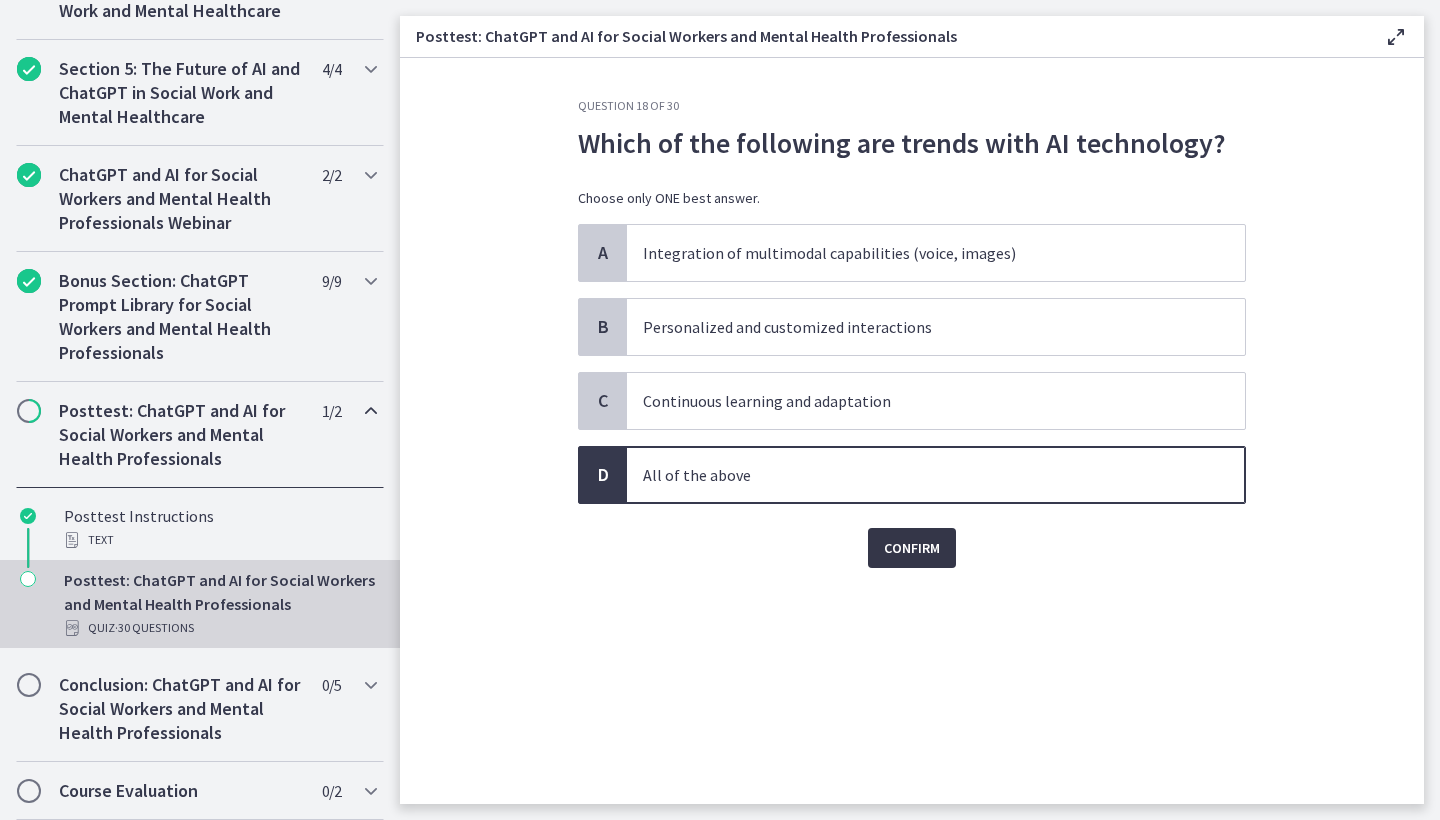 click on "Confirm" at bounding box center [912, 548] 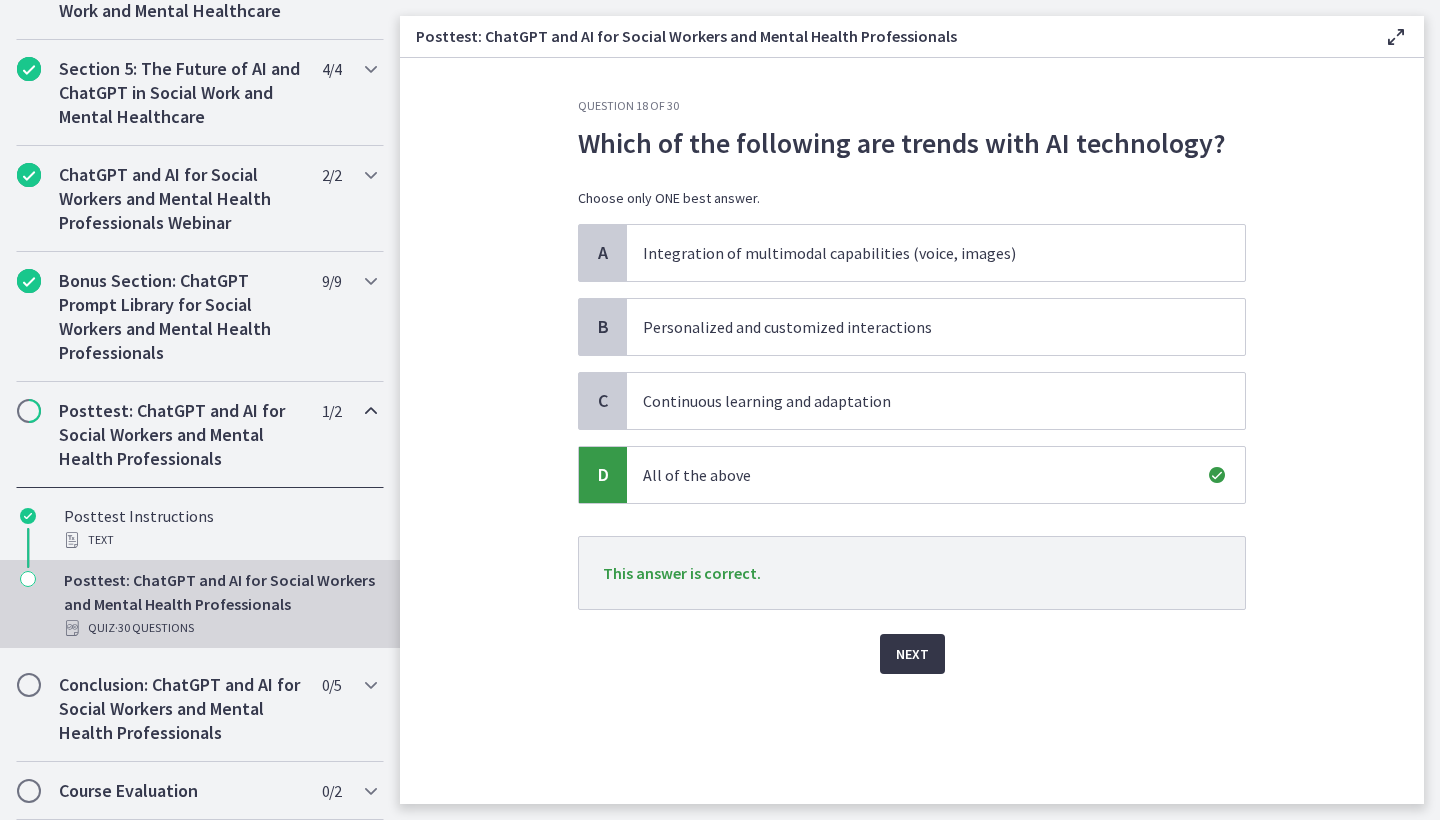 click on "Next" at bounding box center [912, 654] 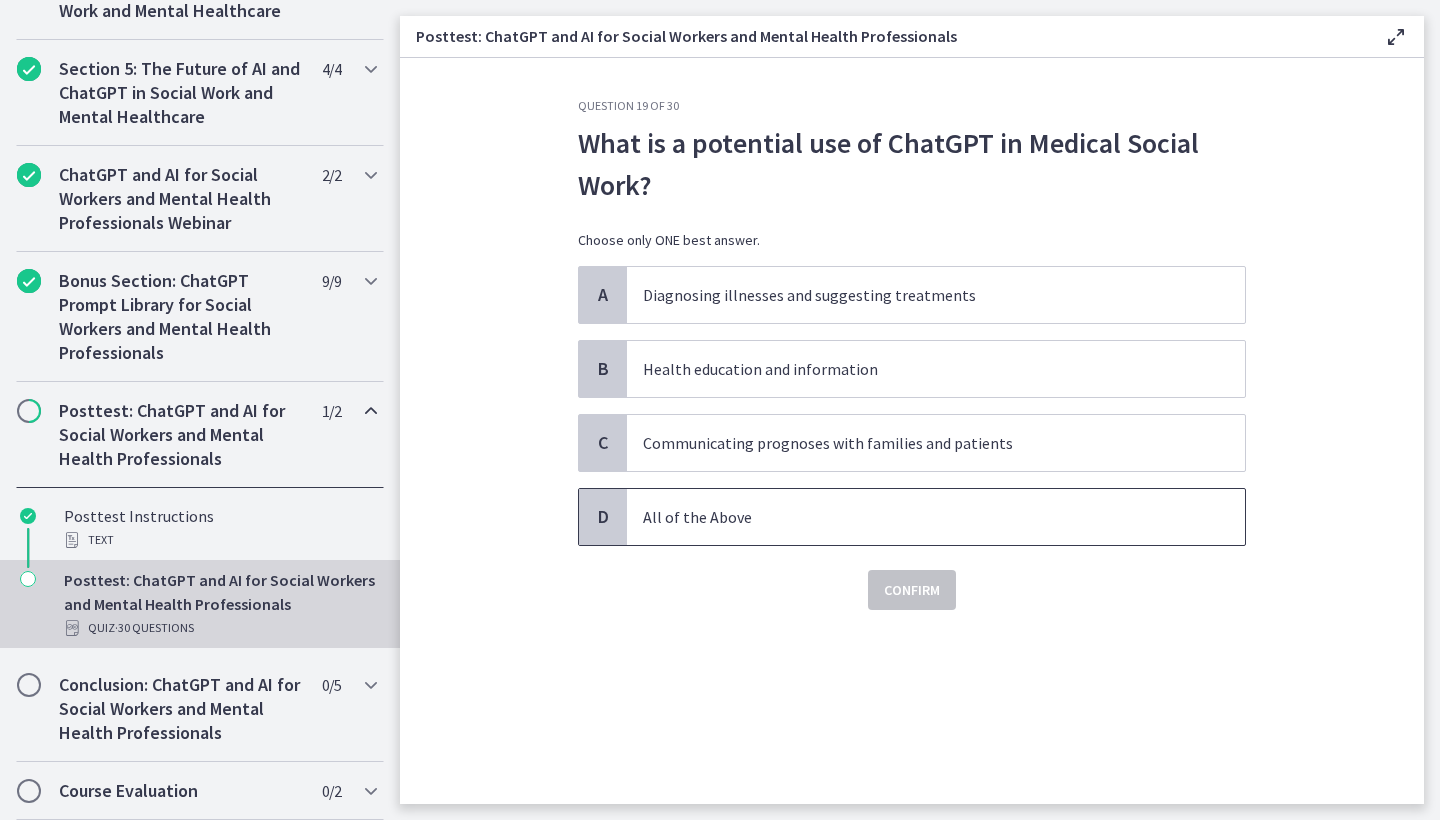 drag, startPoint x: 817, startPoint y: 521, endPoint x: 825, endPoint y: 531, distance: 12.806249 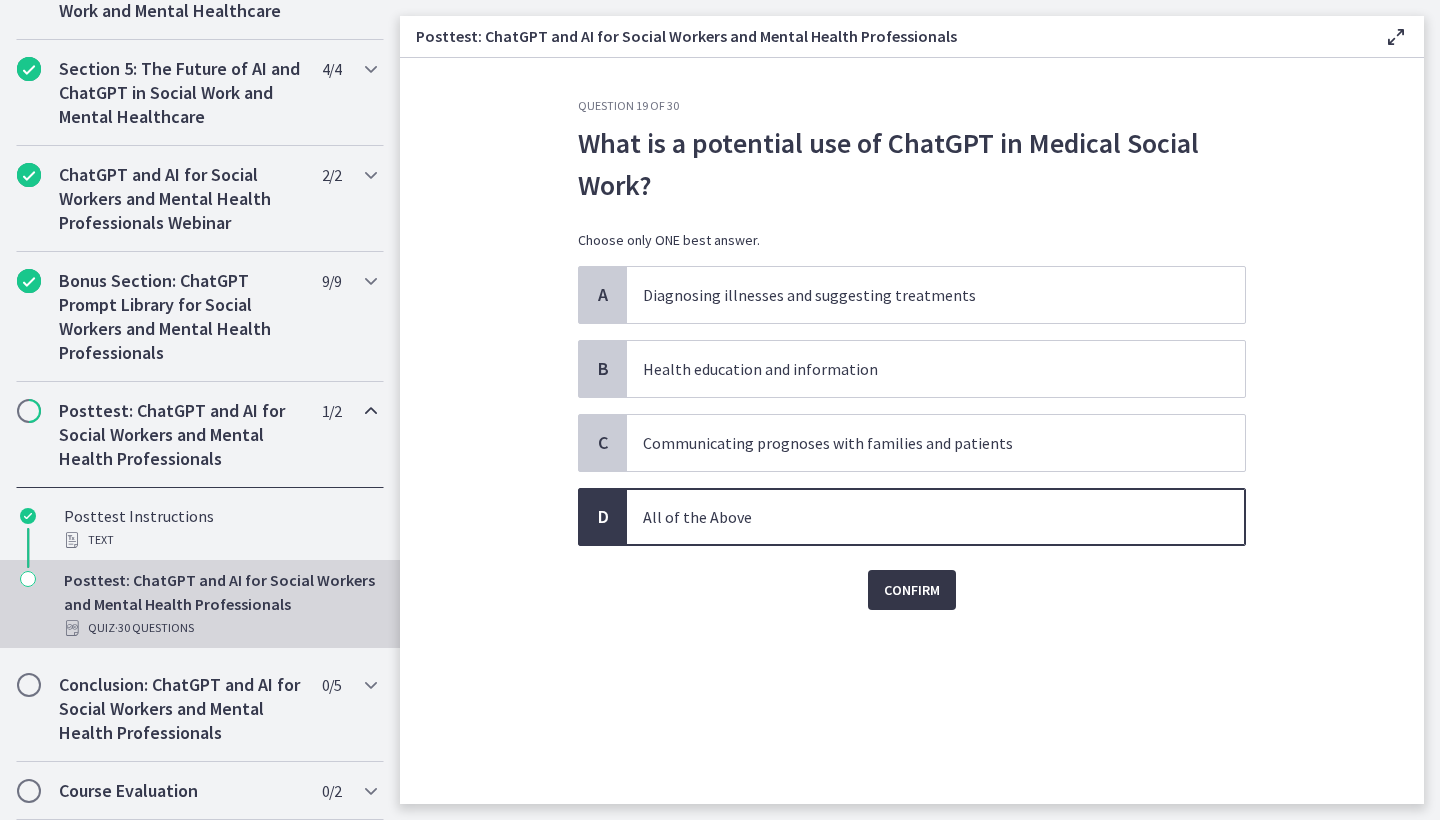 click on "Confirm" at bounding box center (912, 590) 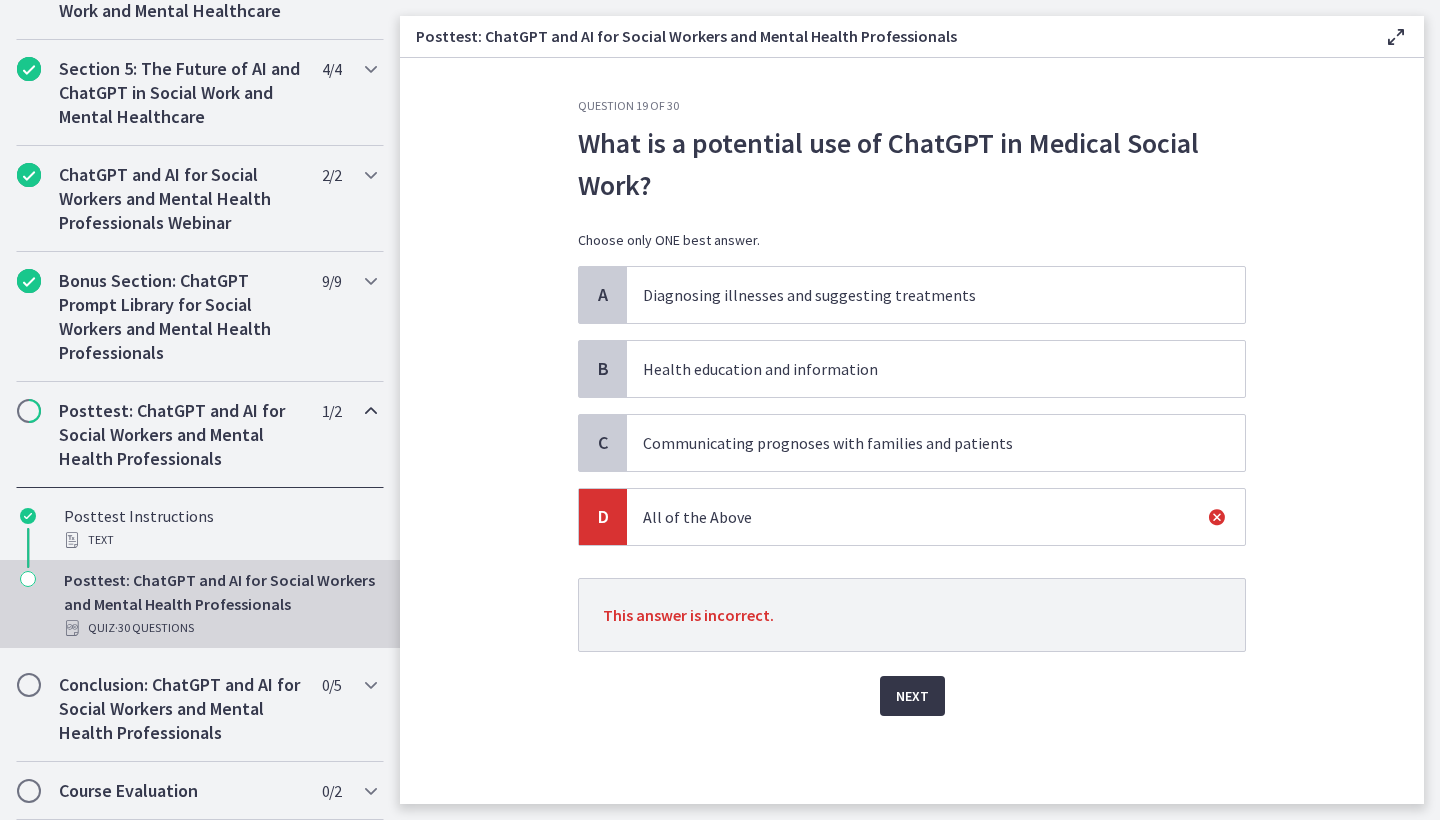 click on "Next" at bounding box center (912, 696) 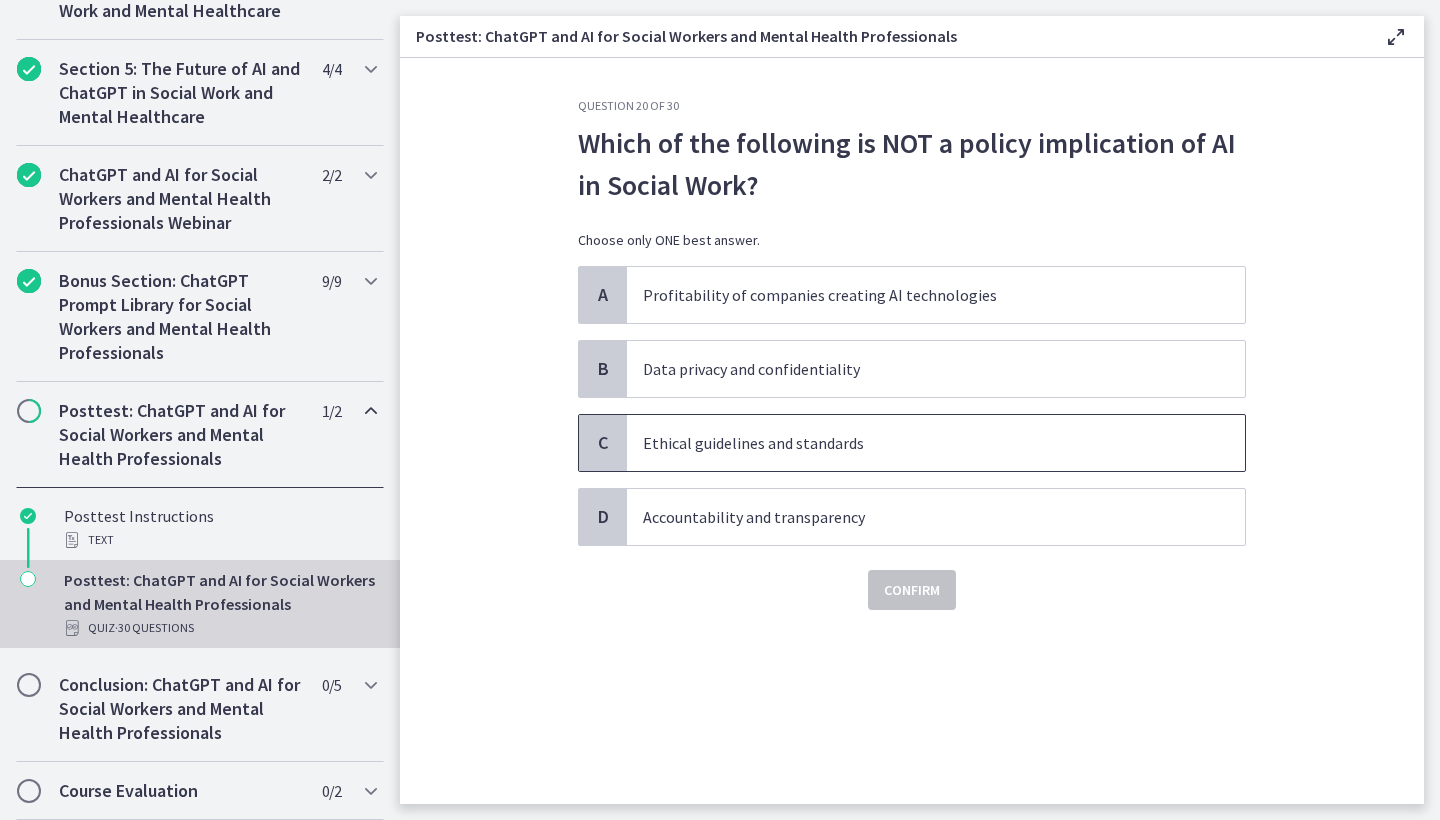 click on "Ethical guidelines and standards" at bounding box center (916, 443) 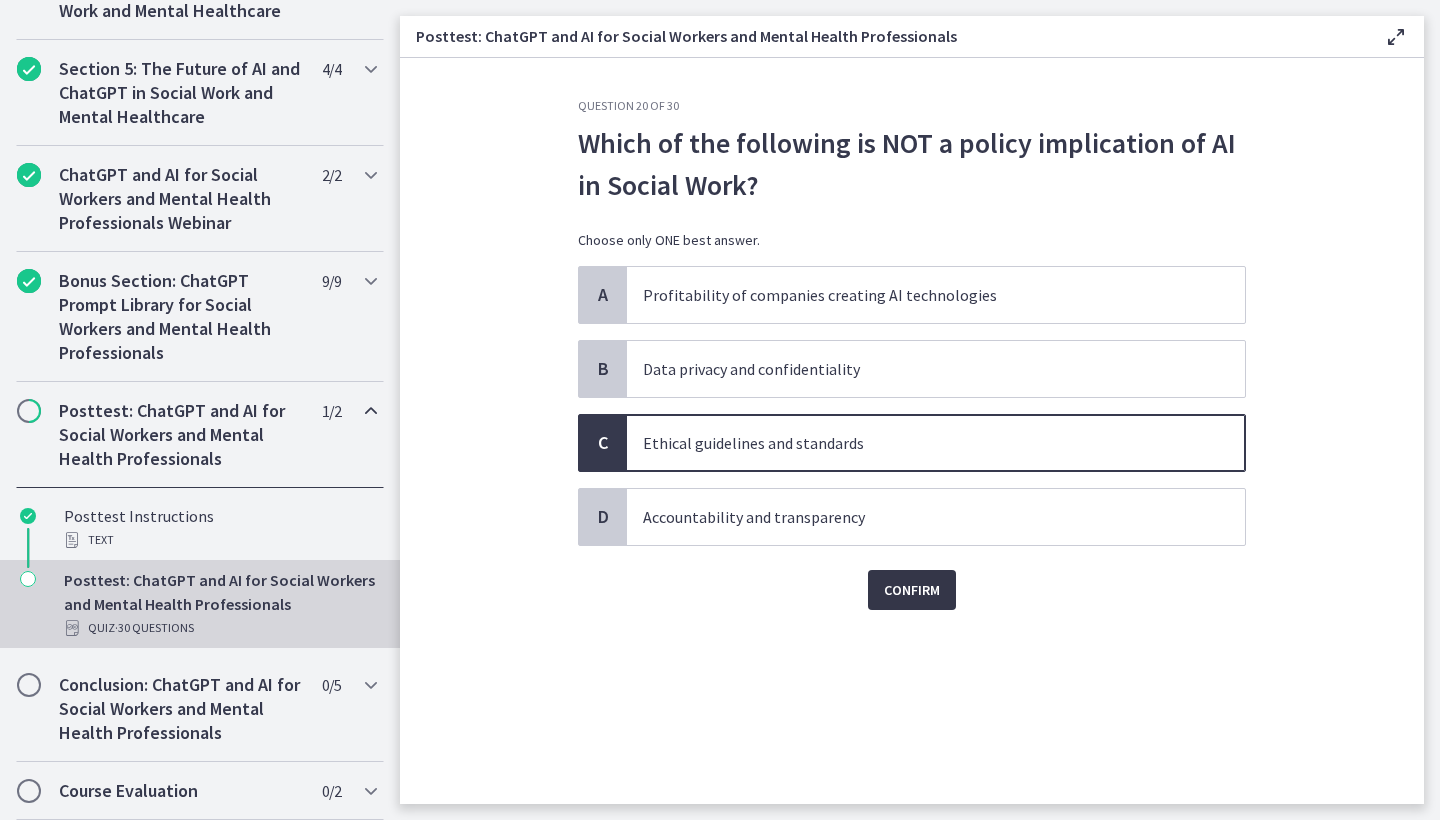 click on "Confirm" at bounding box center [912, 590] 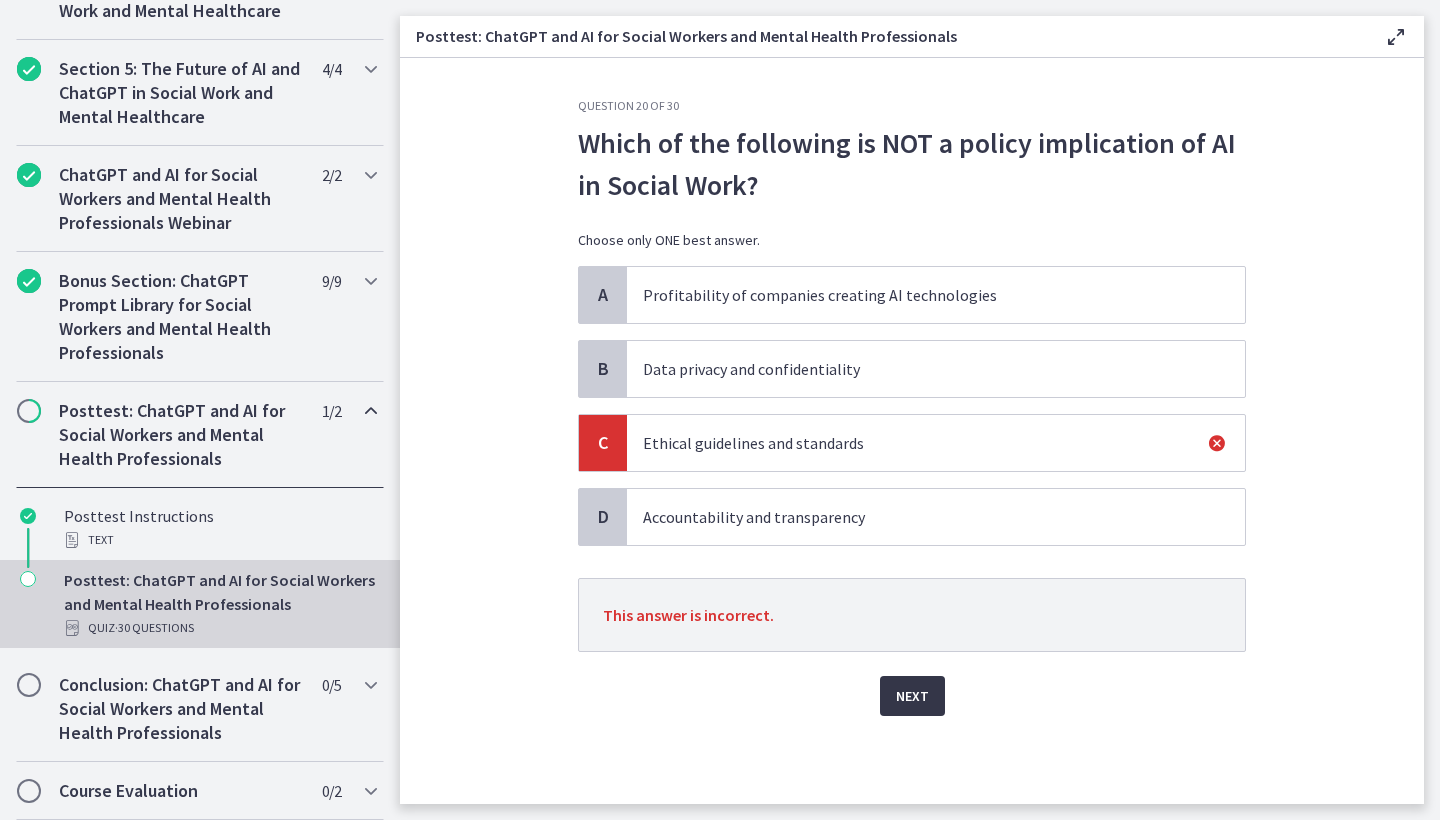 click on "Next" at bounding box center [912, 696] 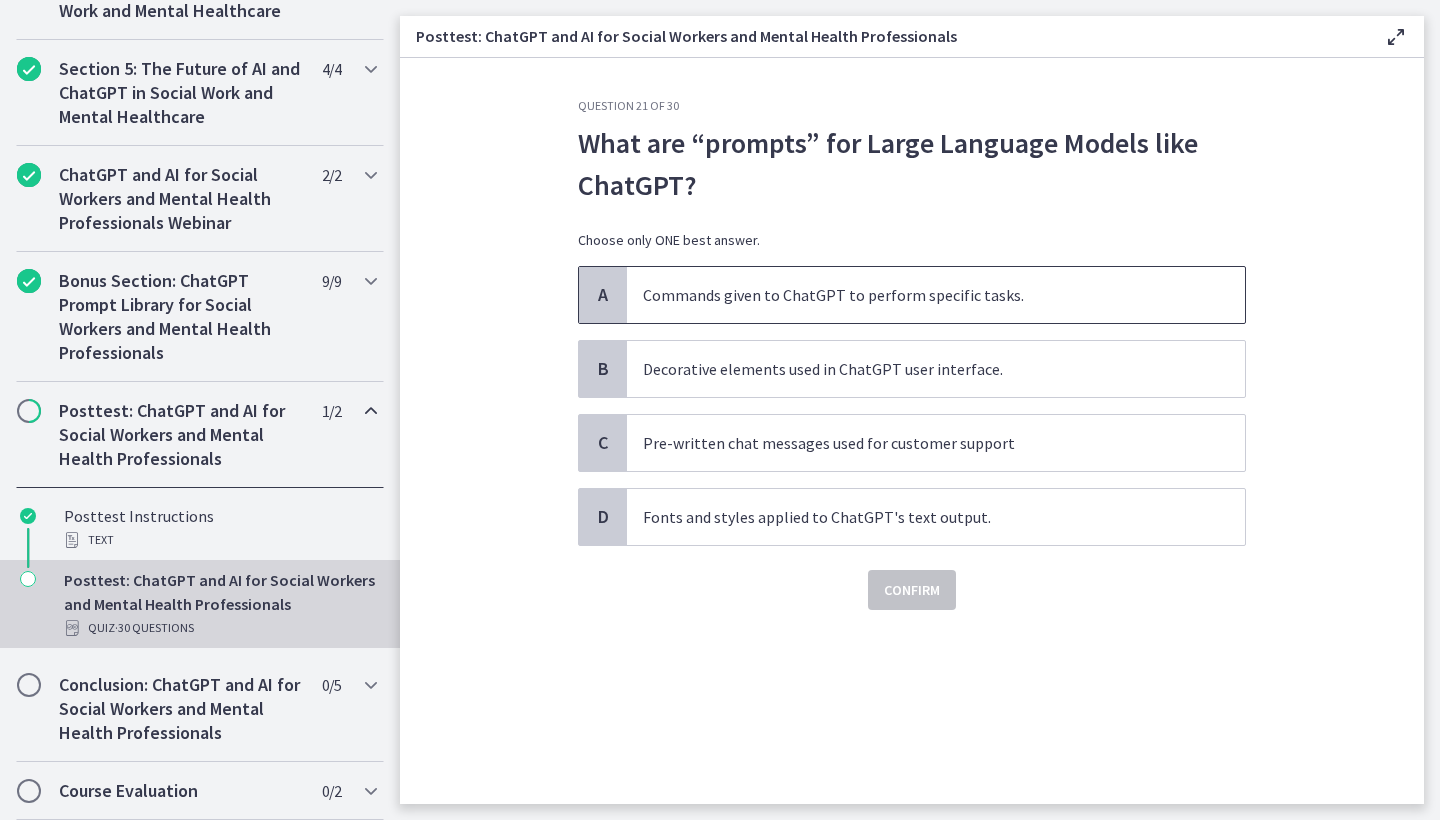 click on "Commands given to ChatGPT to perform specific tasks." at bounding box center [916, 295] 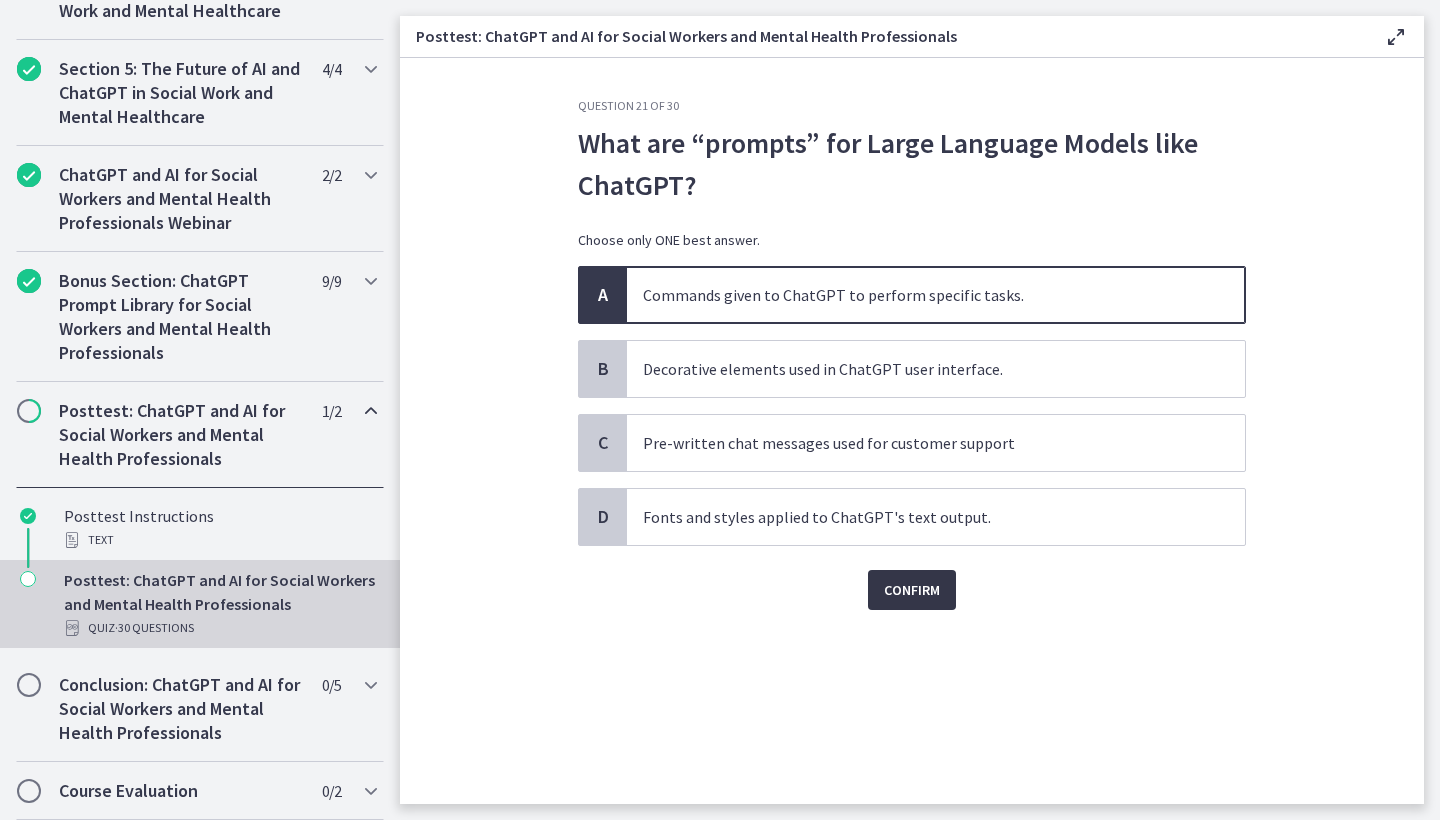 click on "Confirm" at bounding box center (912, 590) 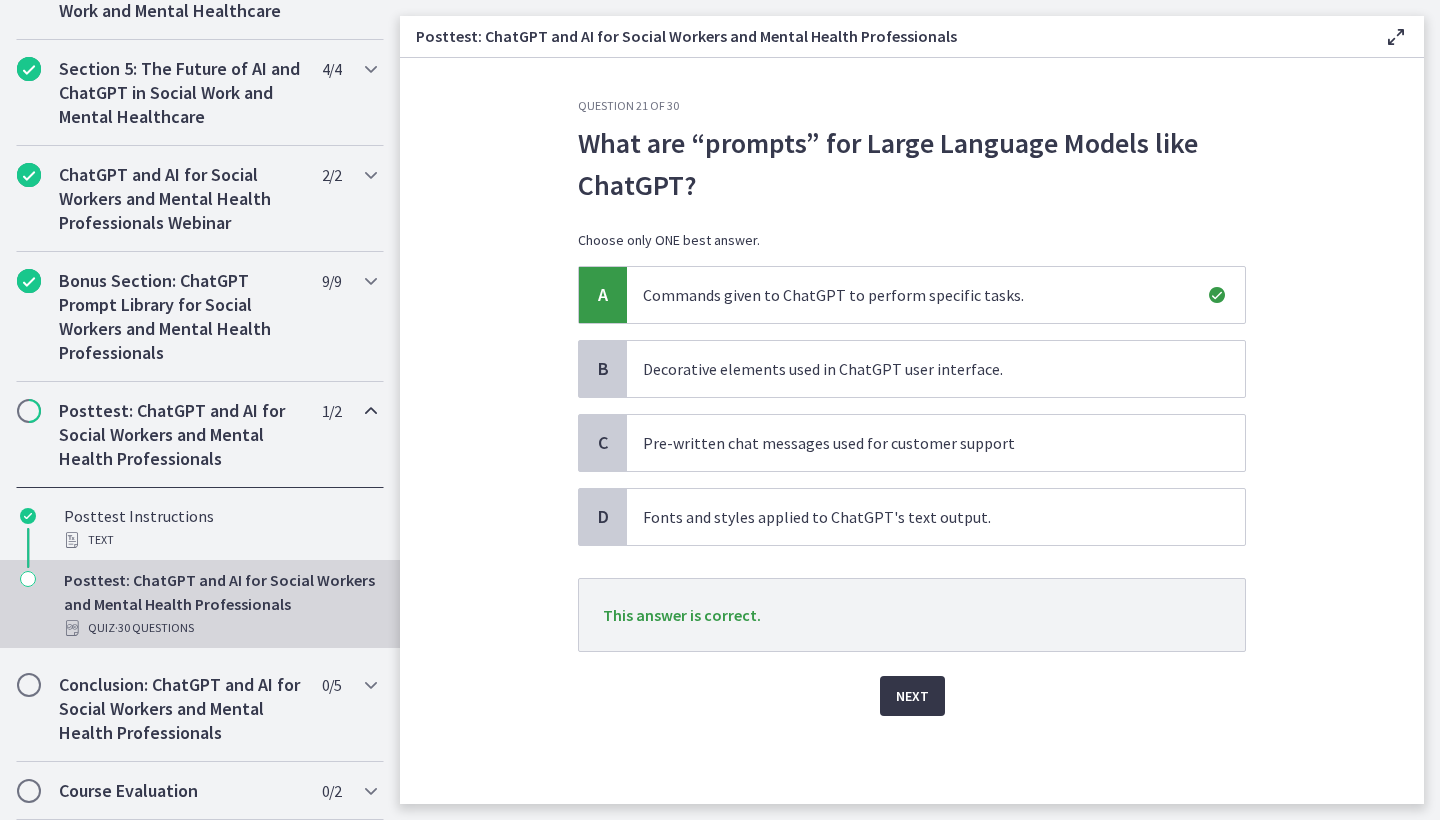 click on "Next" at bounding box center [912, 696] 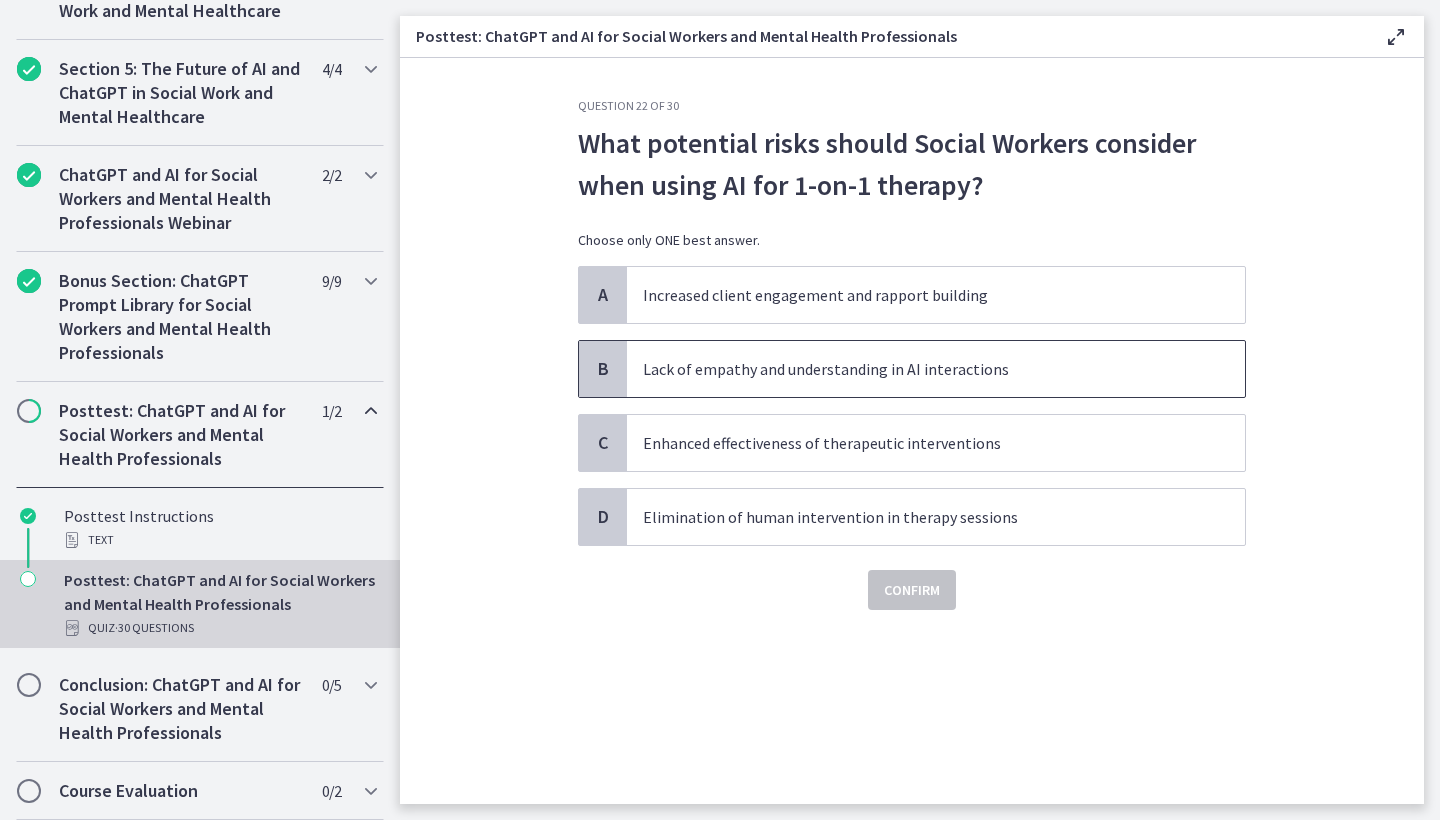 click on "Lack of empathy and understanding in AI interactions" at bounding box center (916, 369) 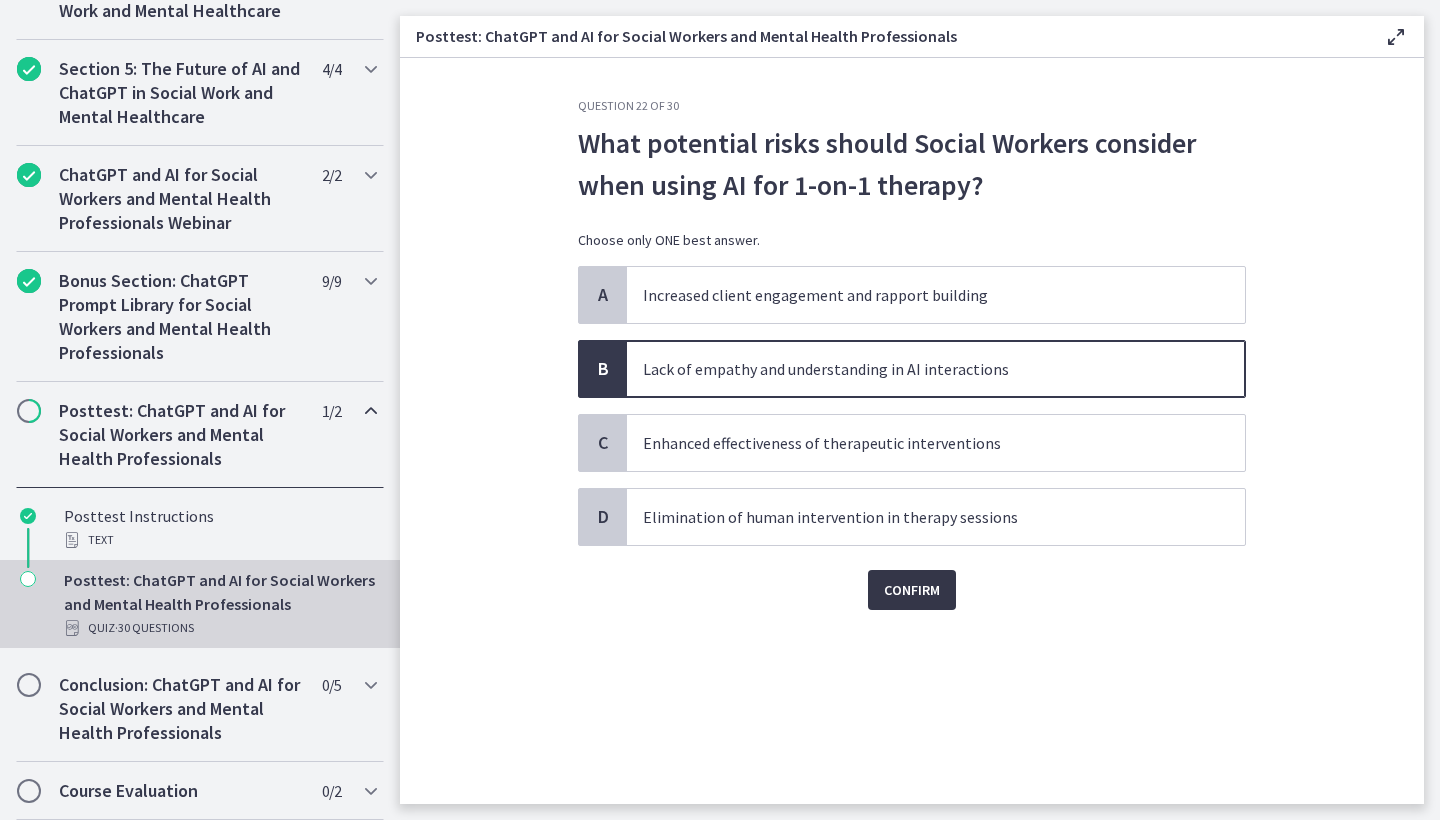 click on "Confirm" at bounding box center (912, 590) 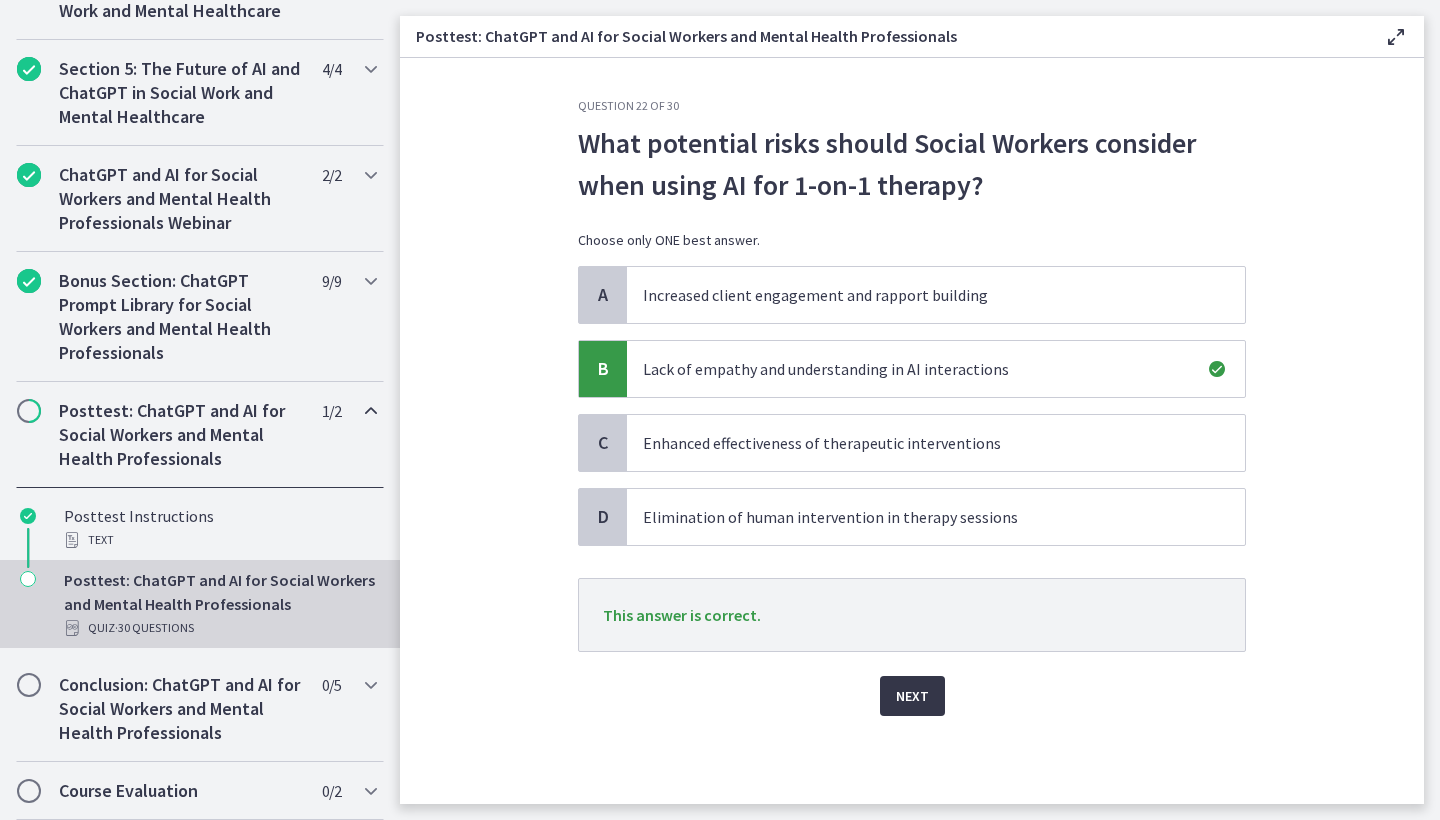 click on "Next" at bounding box center [912, 696] 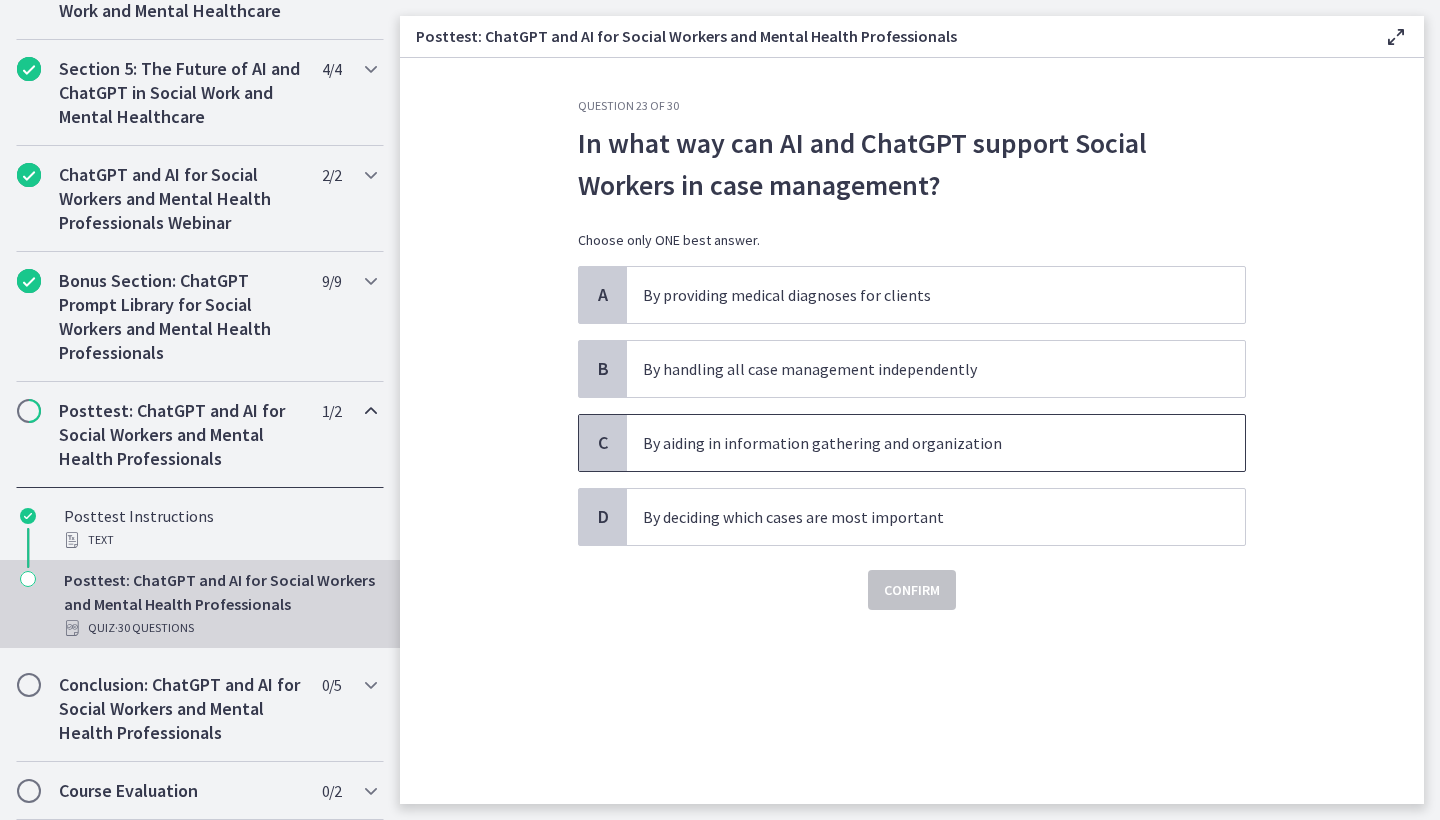 click on "By aiding in information gathering and organization" at bounding box center [916, 443] 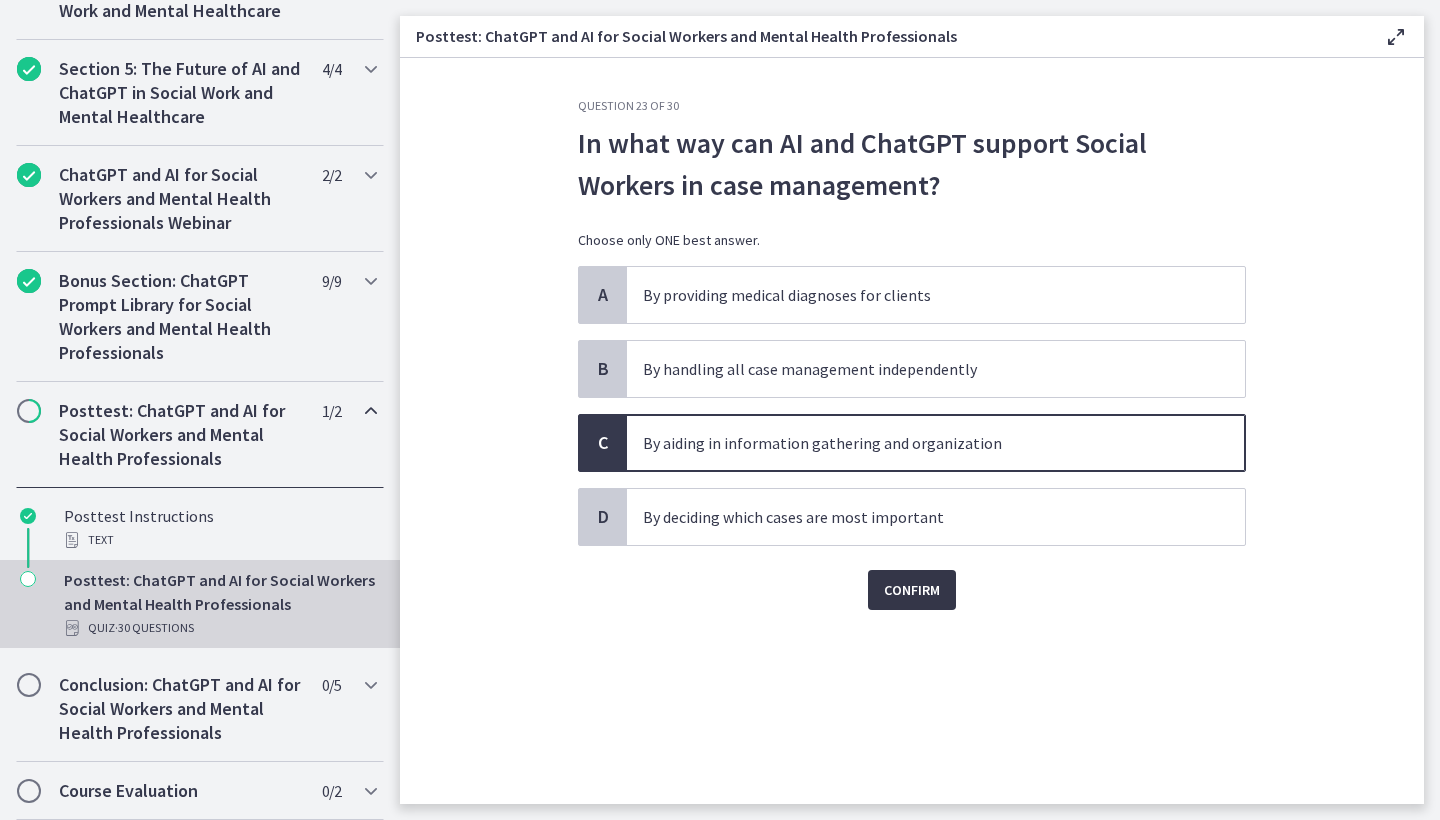 click on "Confirm" at bounding box center (912, 590) 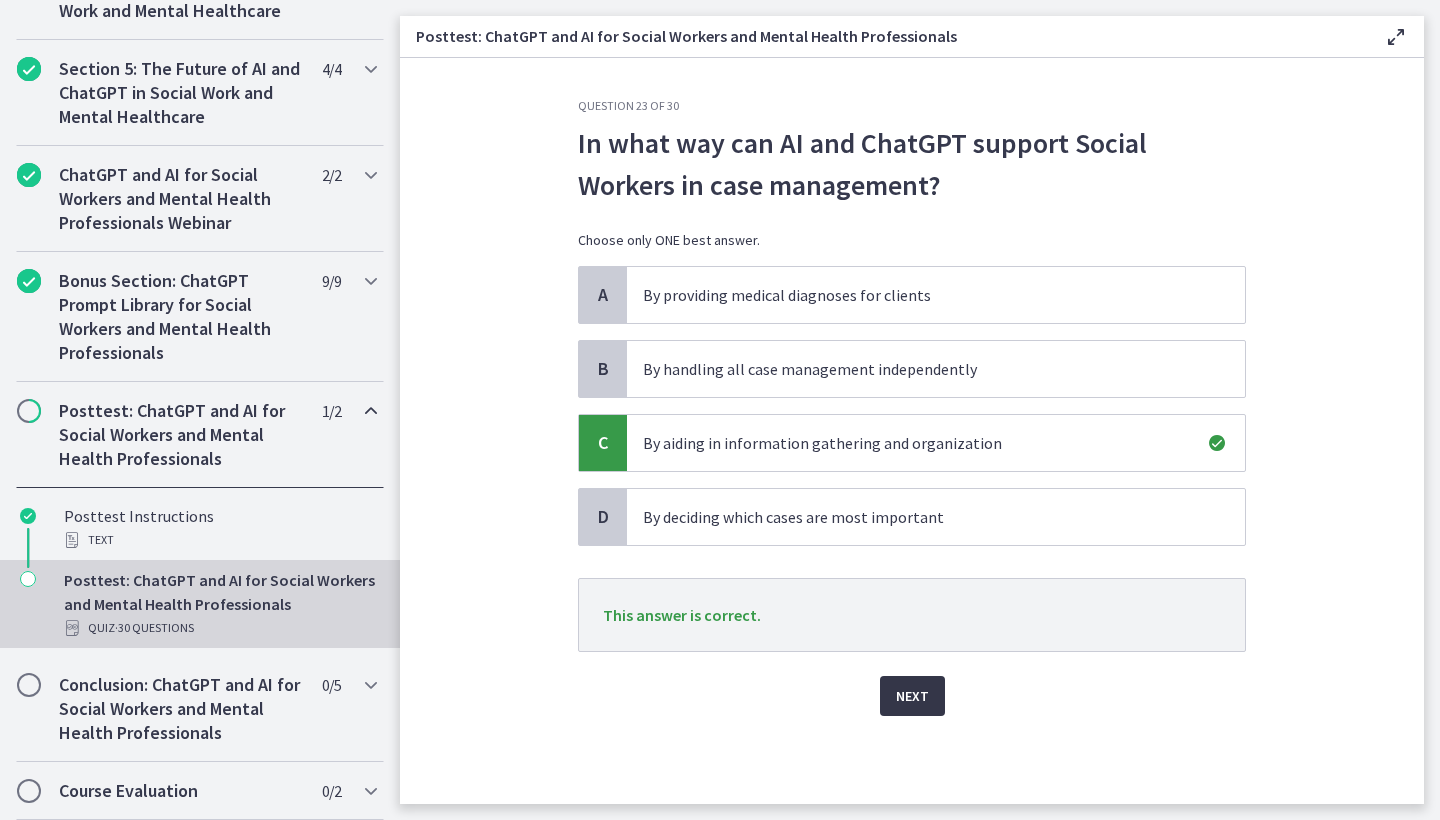 click on "Next" at bounding box center [912, 696] 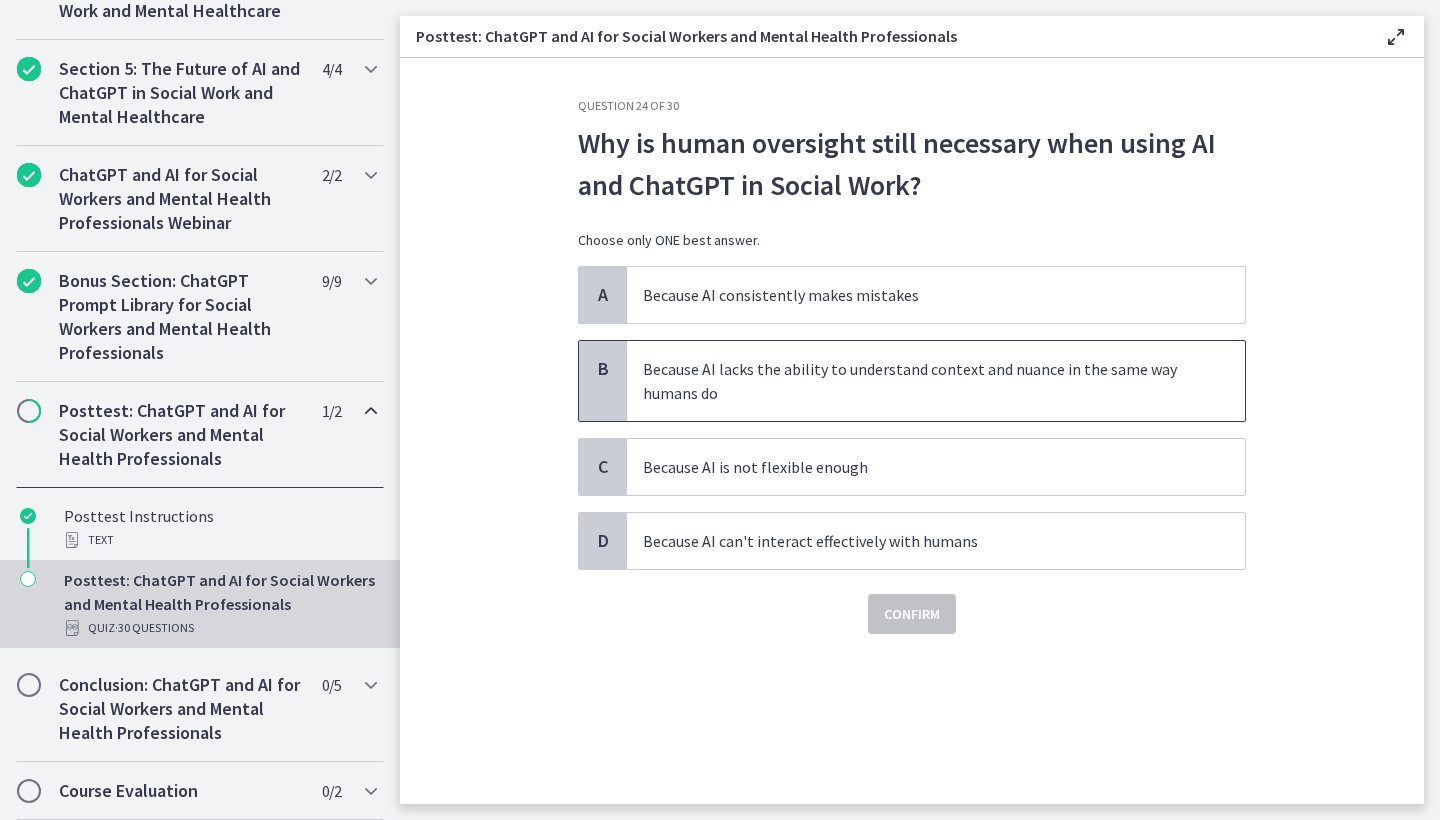 click on "Because AI lacks the ability to understand context and nuance in the same way humans do" at bounding box center (916, 381) 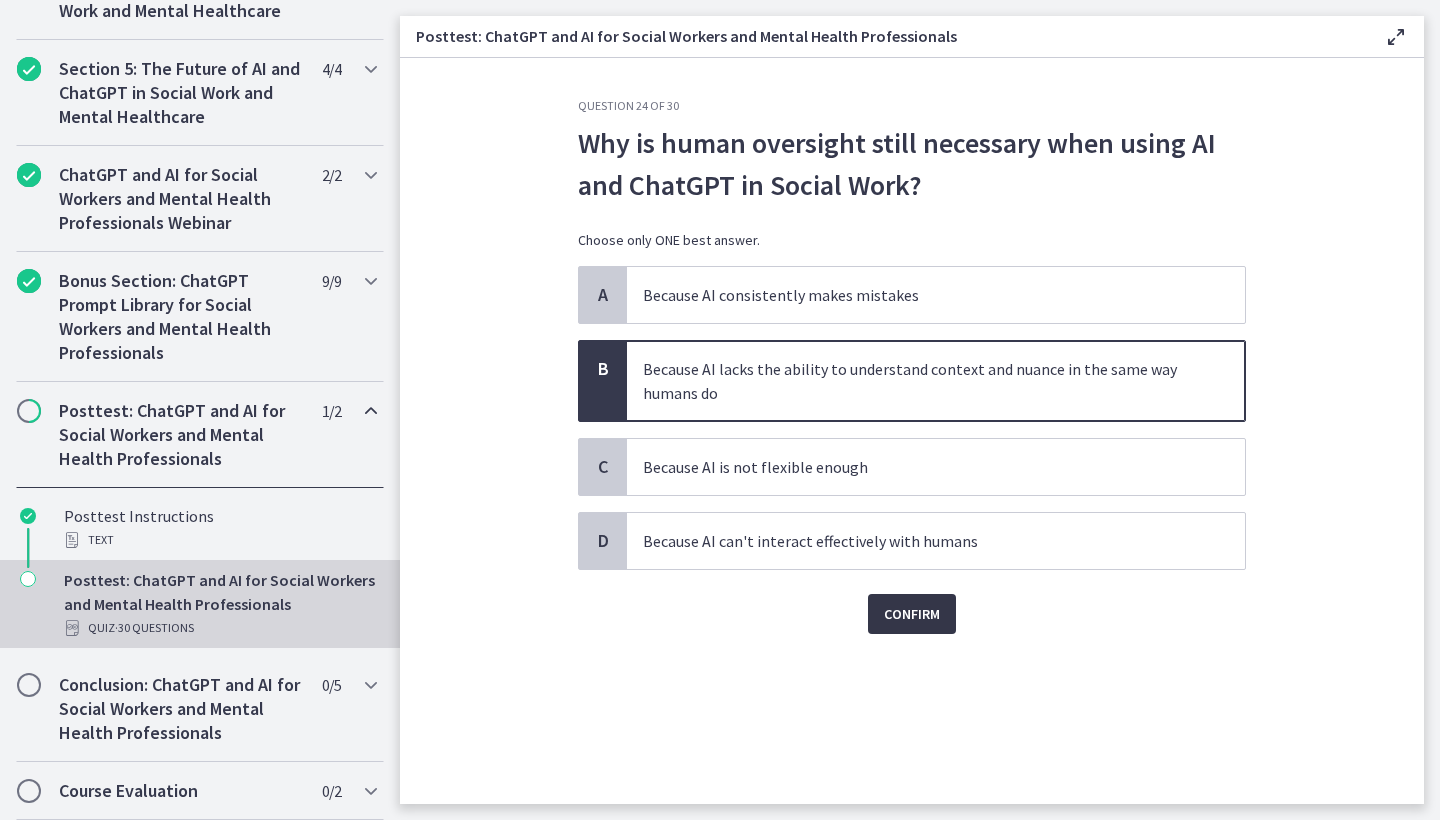 click on "Confirm" at bounding box center (912, 614) 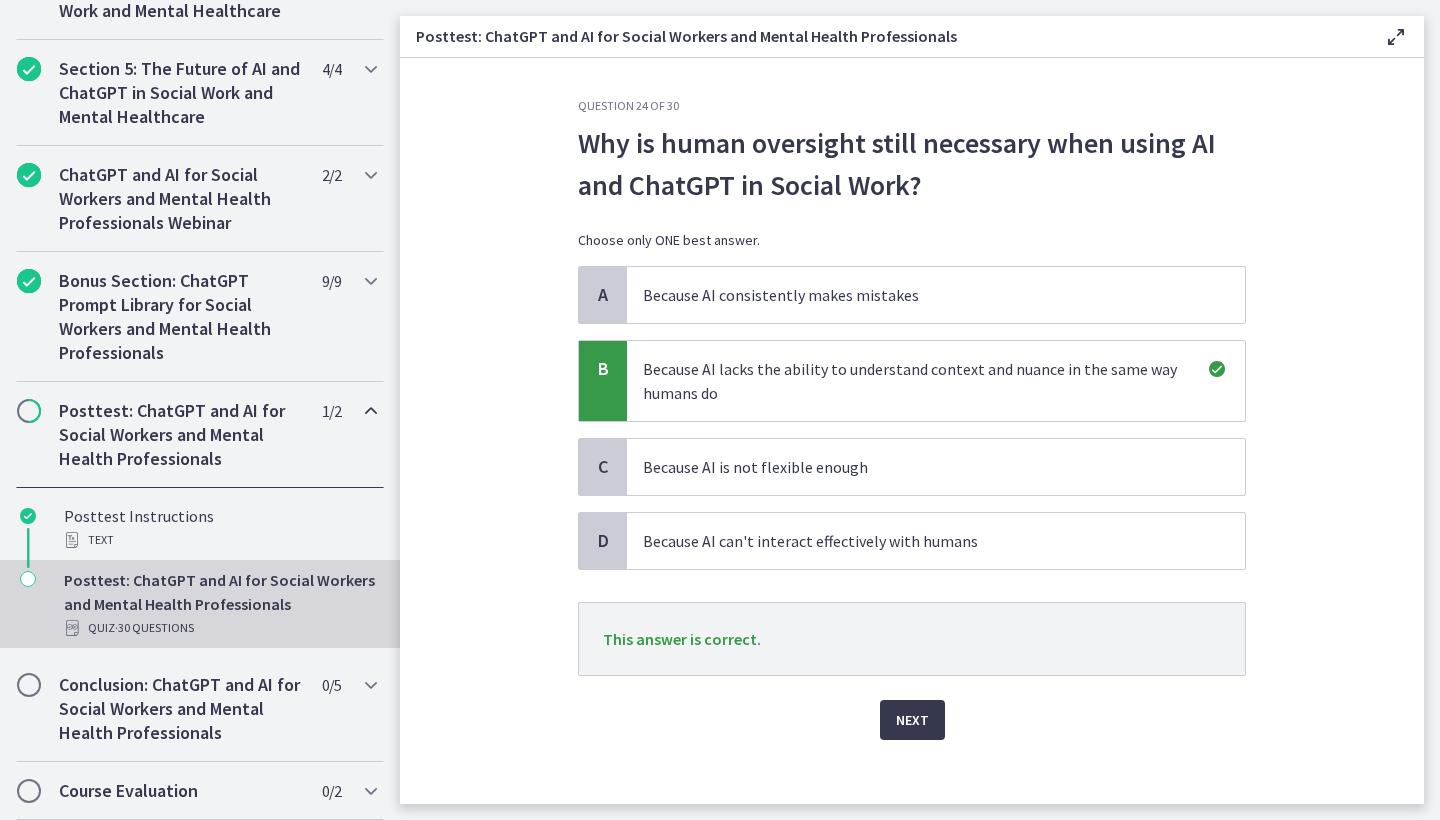 drag, startPoint x: 902, startPoint y: 728, endPoint x: 890, endPoint y: 707, distance: 24.186773 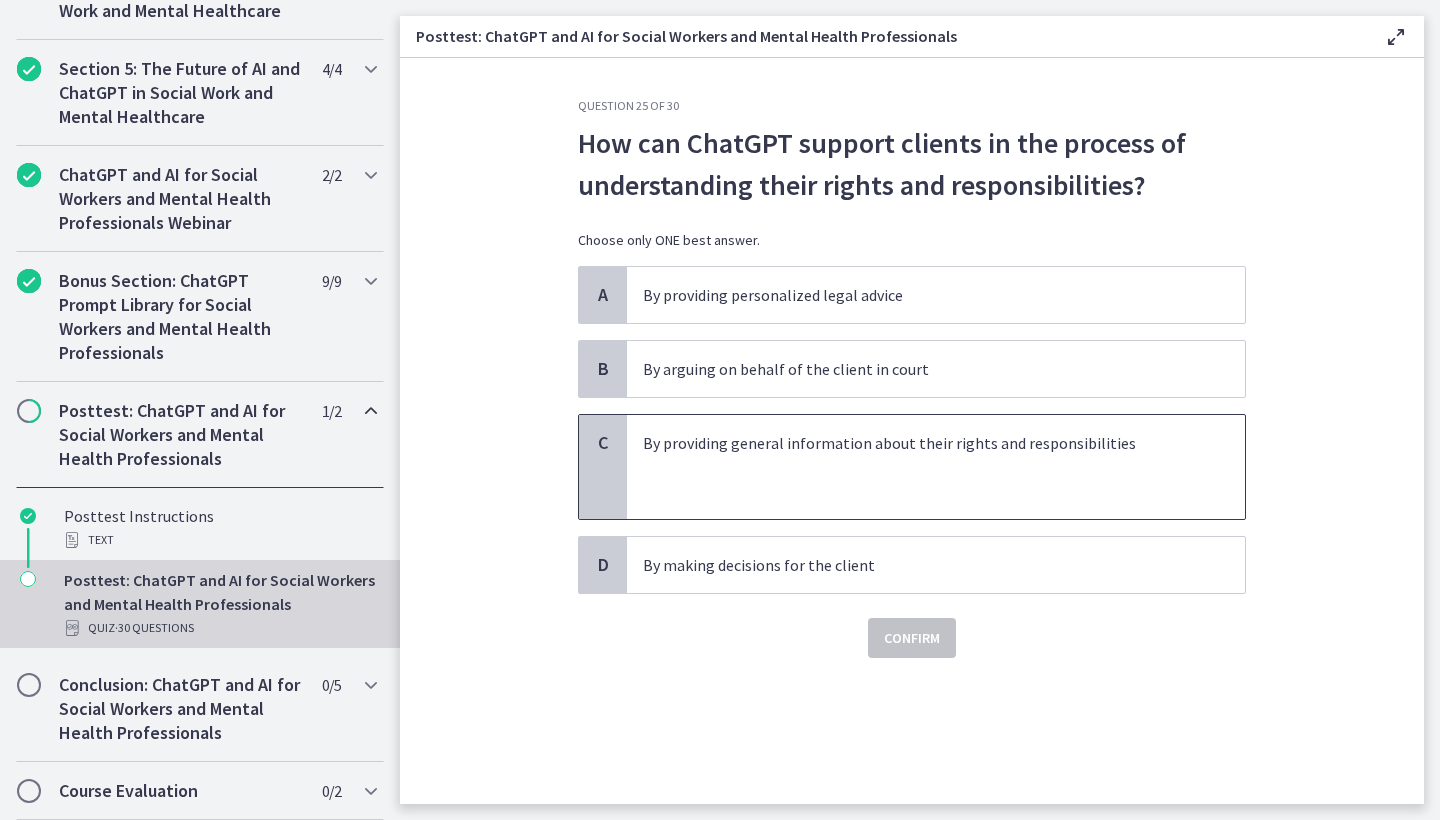 click at bounding box center (916, 467) 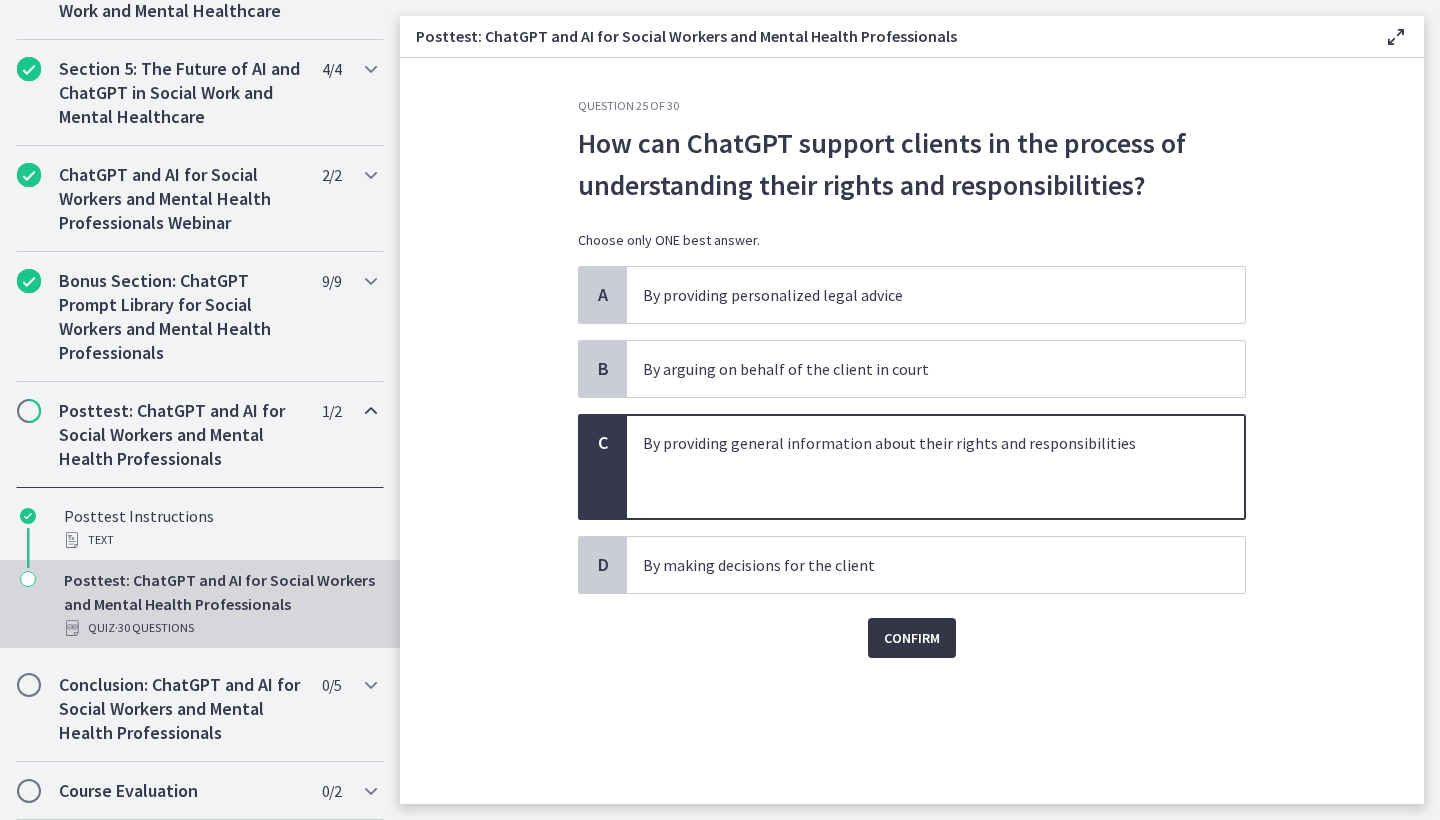 click on "Confirm" at bounding box center (912, 638) 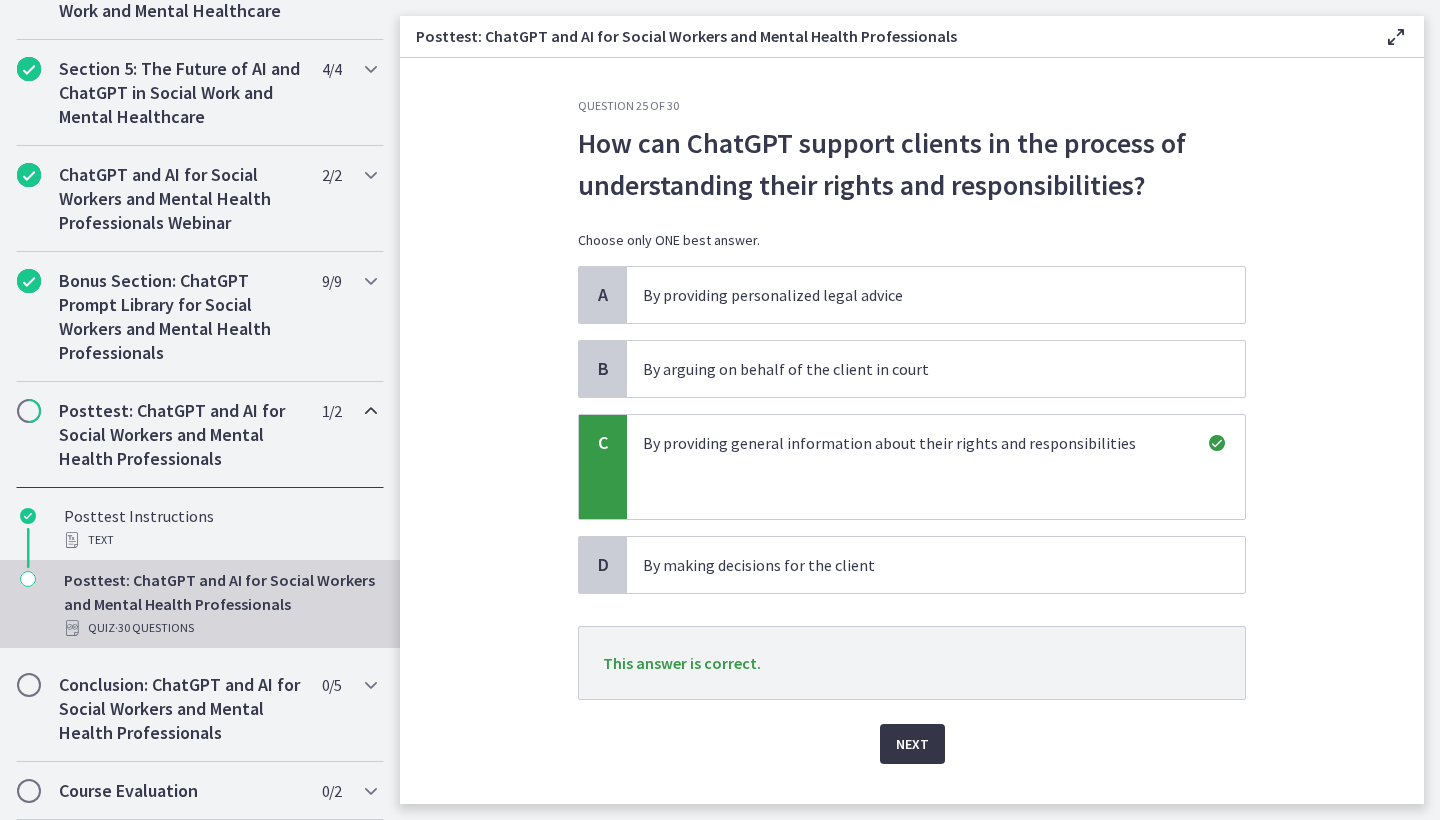 click on "Next" at bounding box center [912, 744] 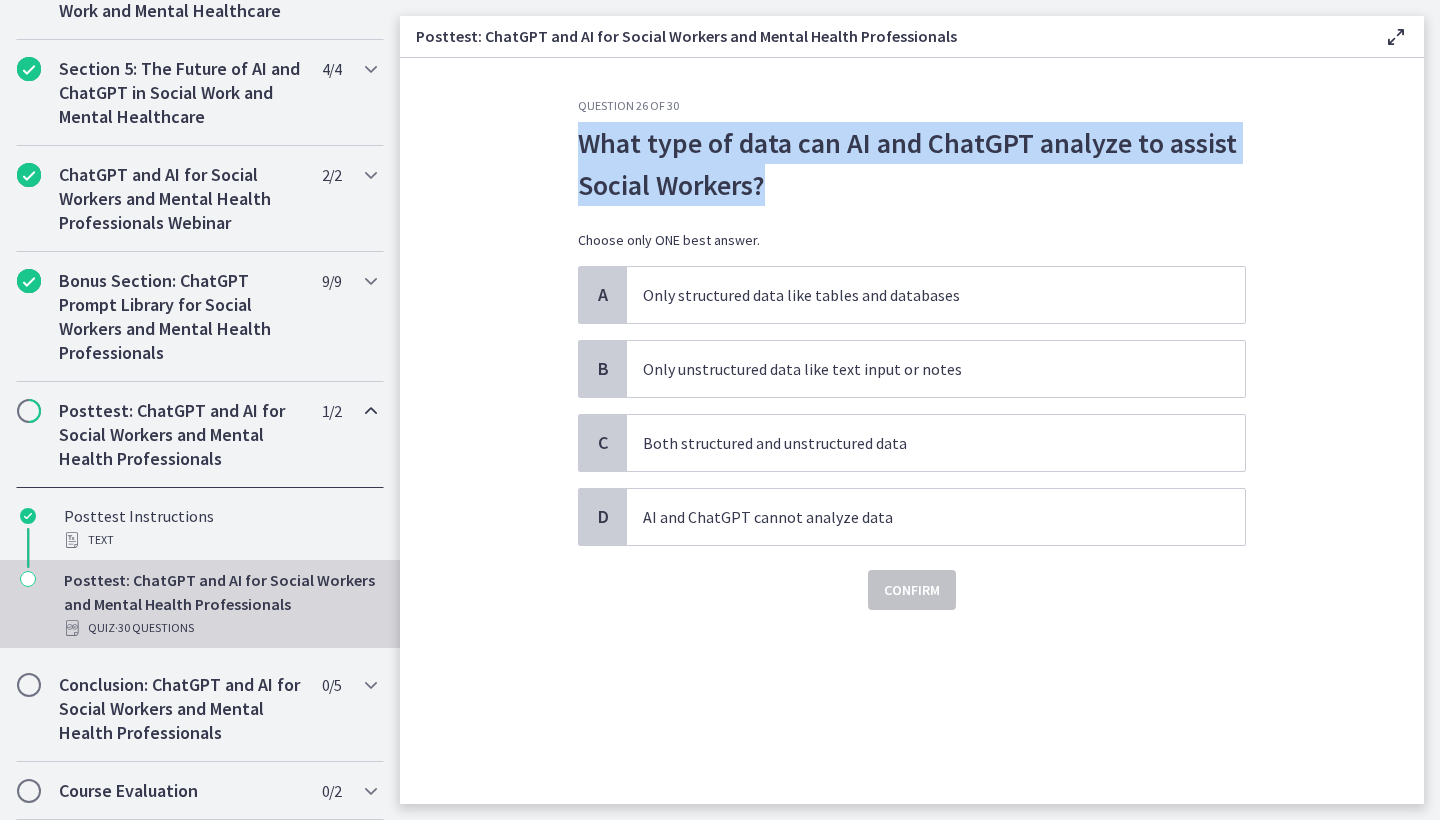 drag, startPoint x: 799, startPoint y: 189, endPoint x: 582, endPoint y: 143, distance: 221.822 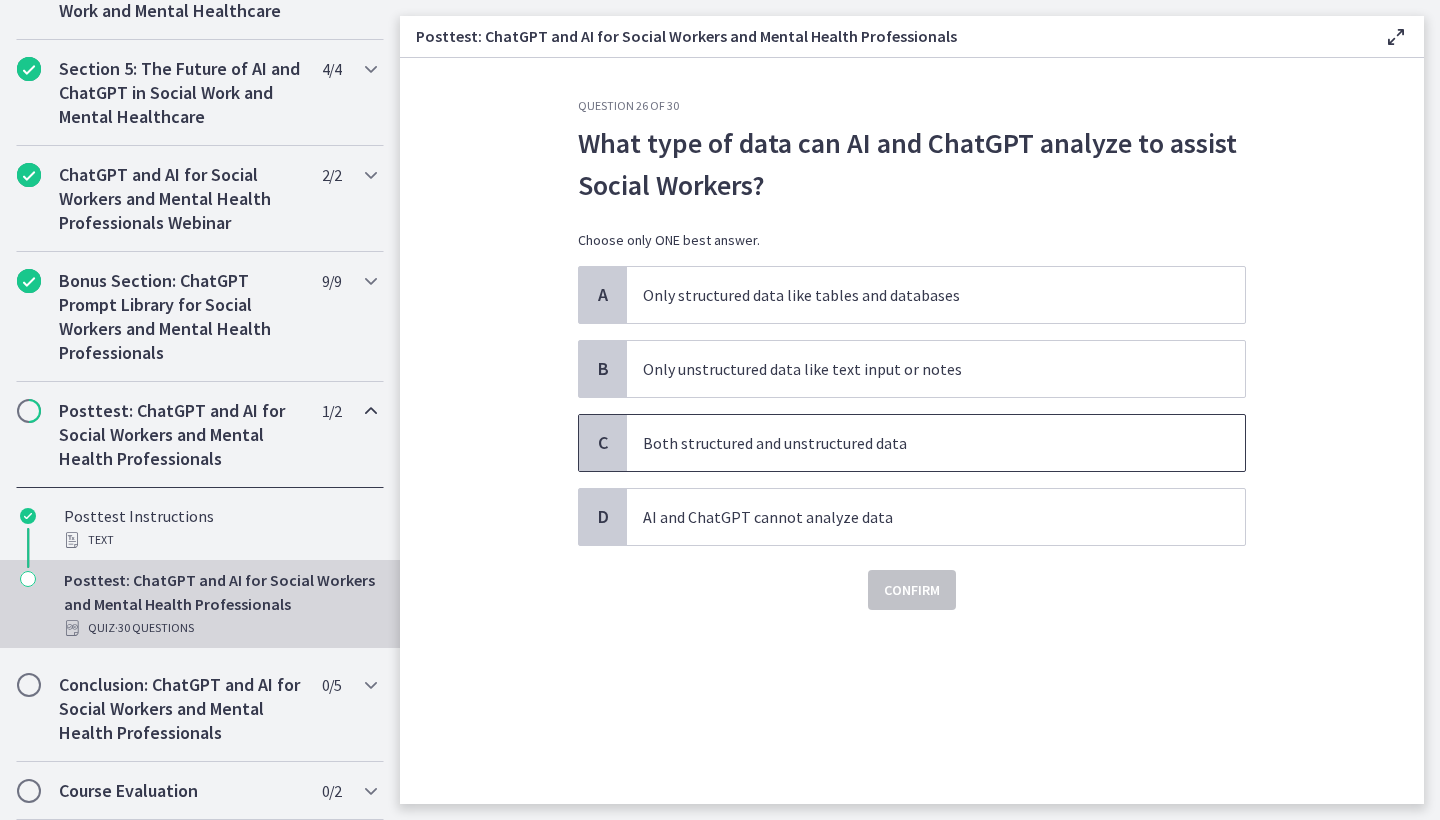 click on "Both structured and unstructured data" at bounding box center (936, 443) 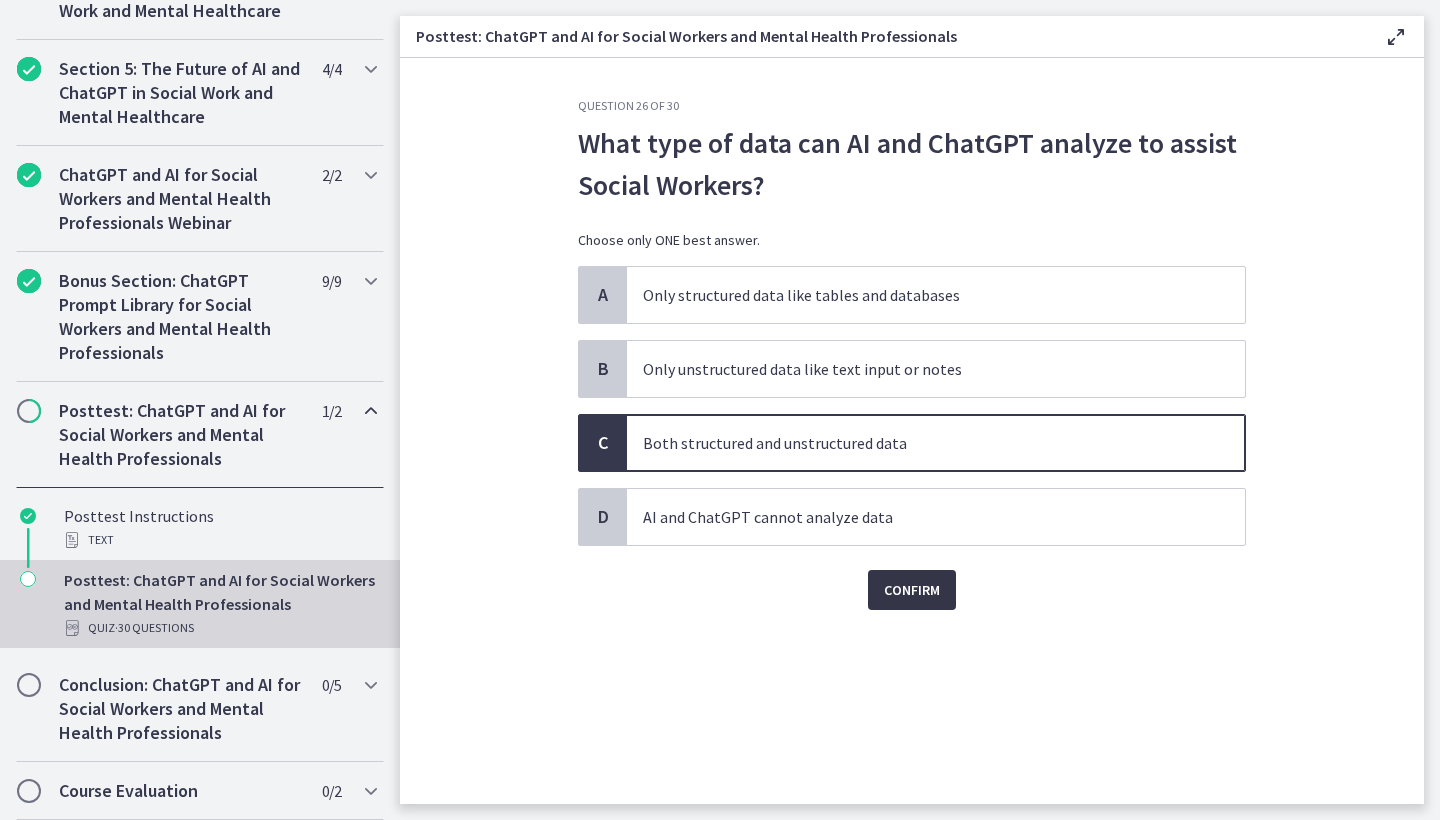 click on "Confirm" at bounding box center [912, 590] 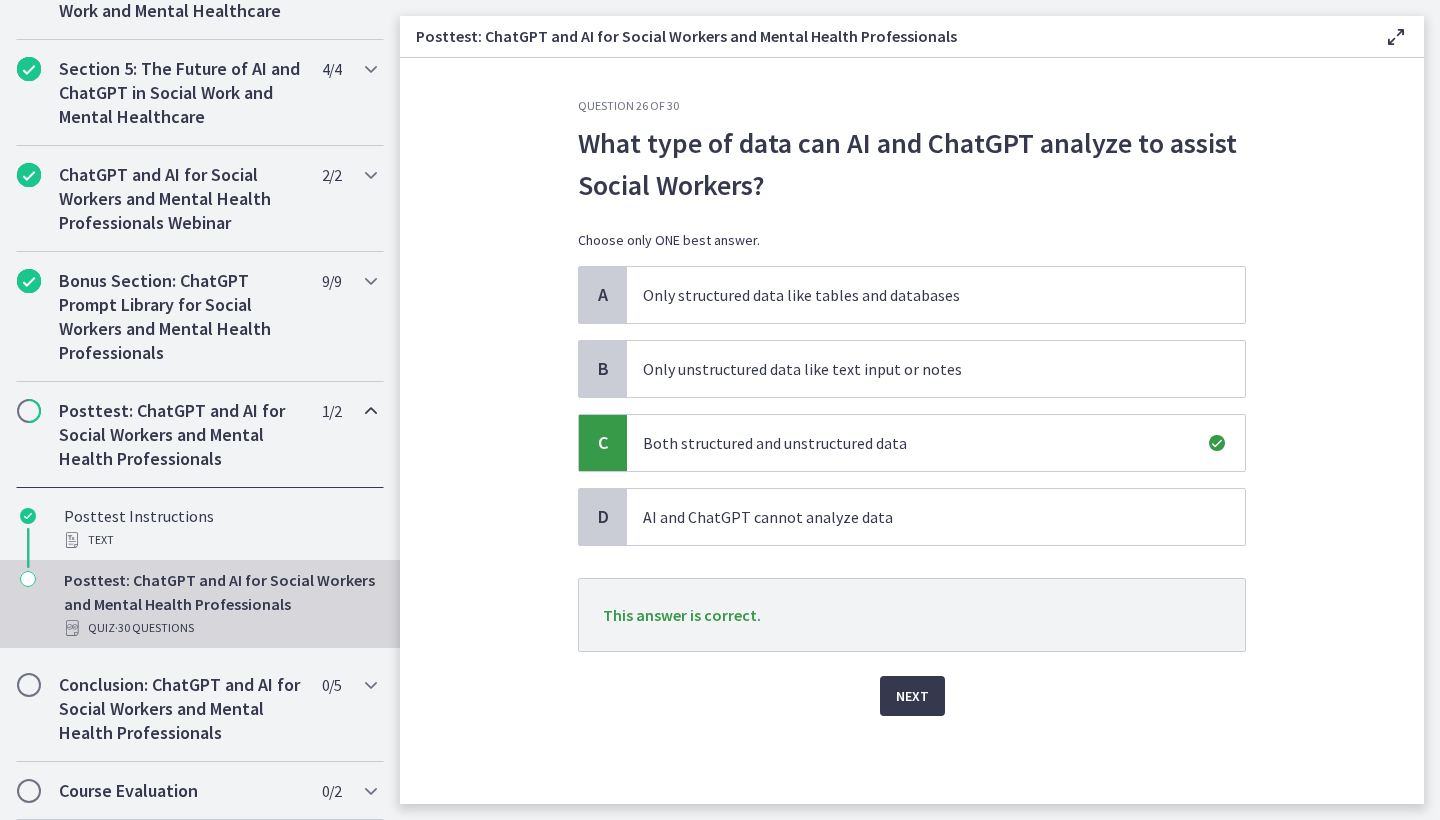 click on "Next" at bounding box center [912, 696] 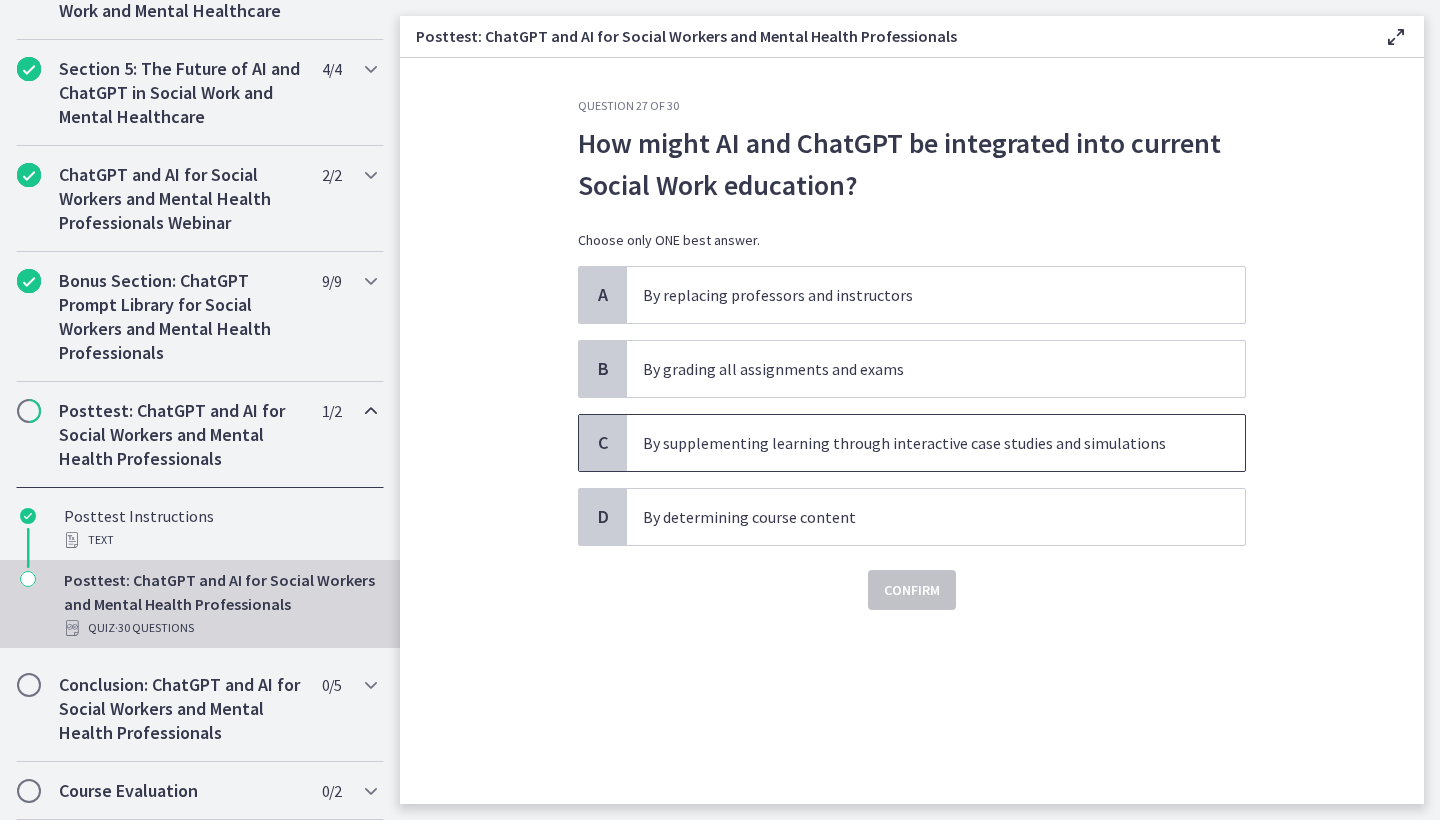 click on "By supplementing learning through interactive case studies and simulations" at bounding box center (916, 443) 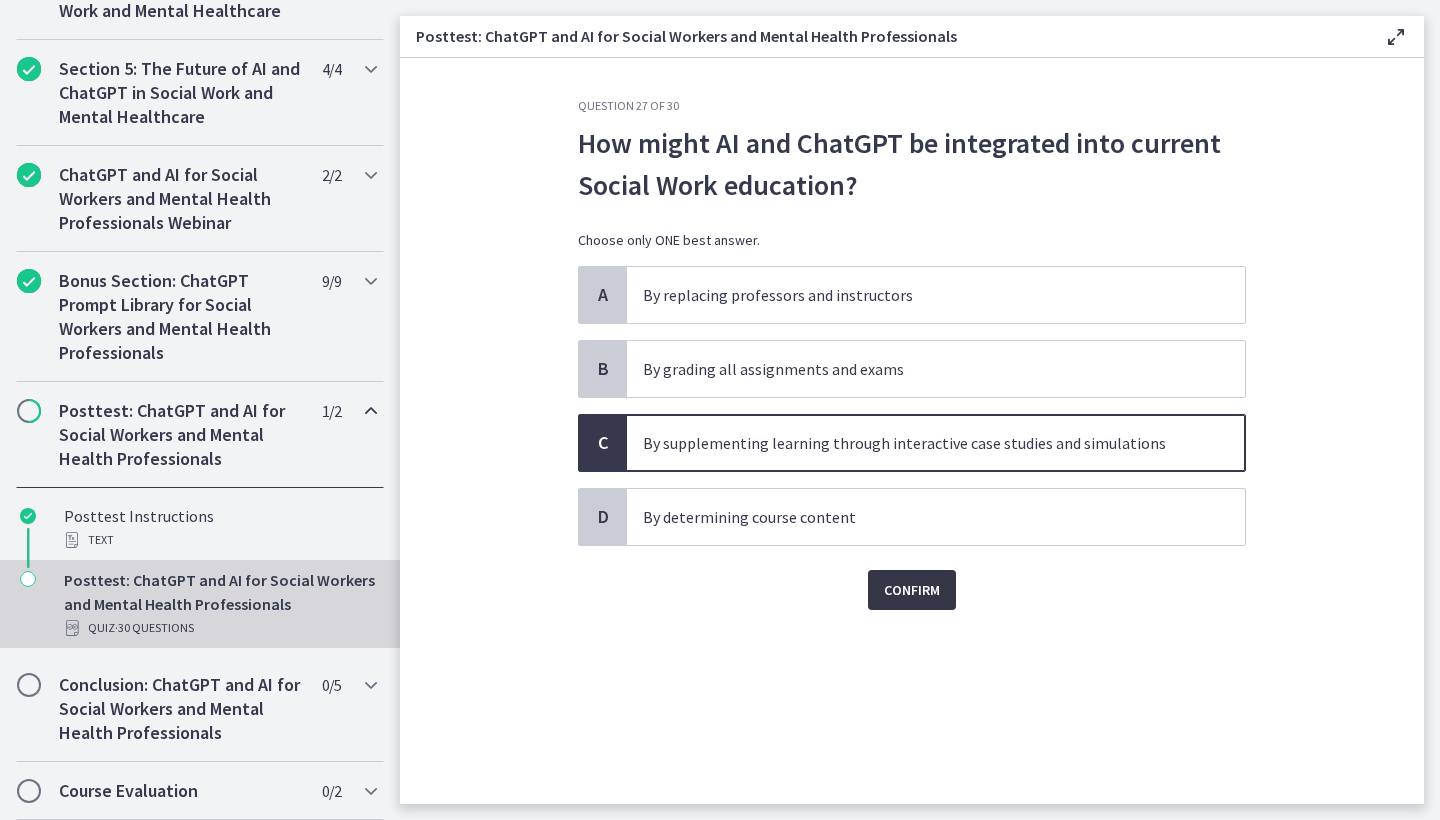 click on "Confirm" at bounding box center (912, 590) 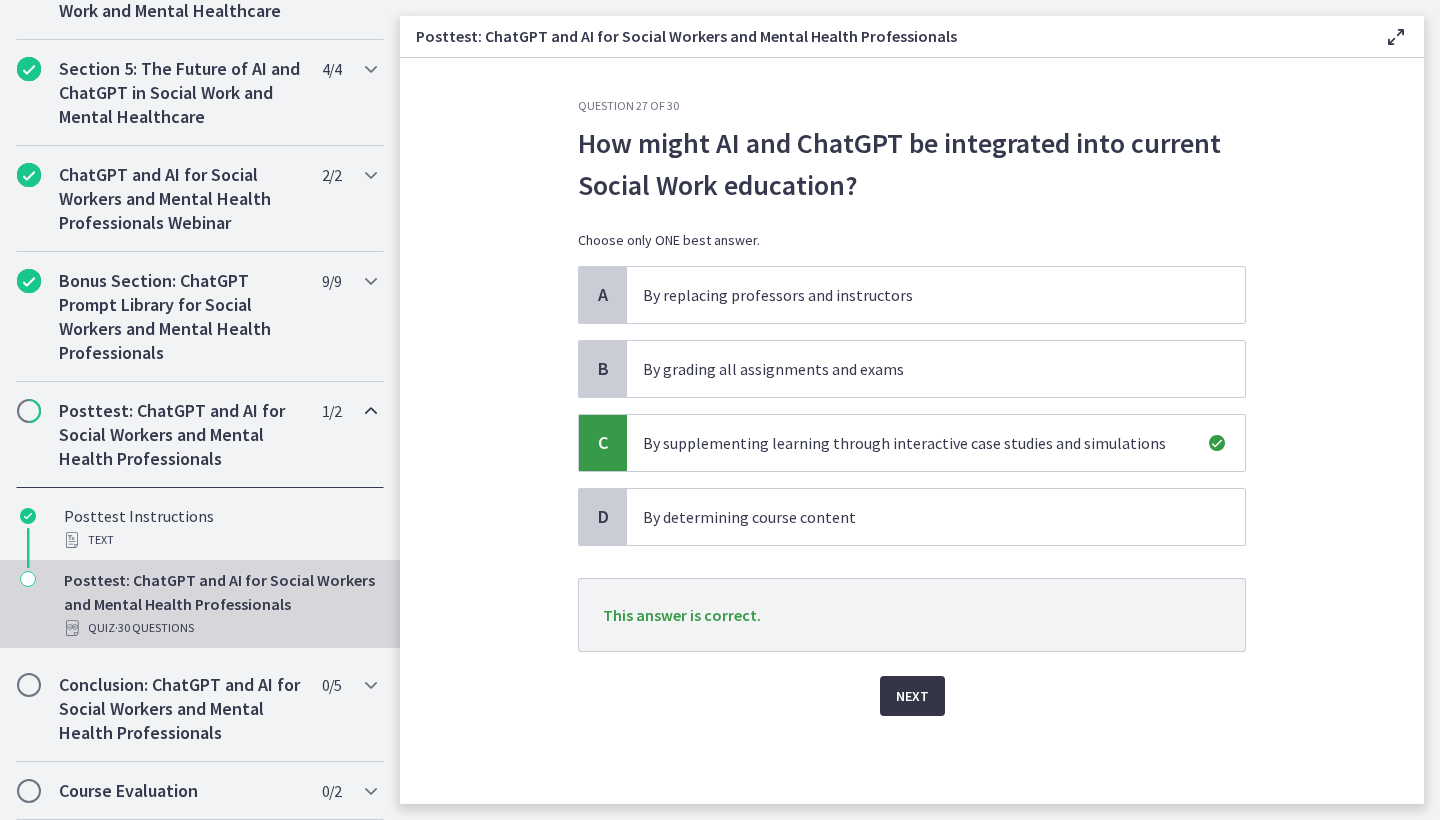 click on "Next" at bounding box center [912, 696] 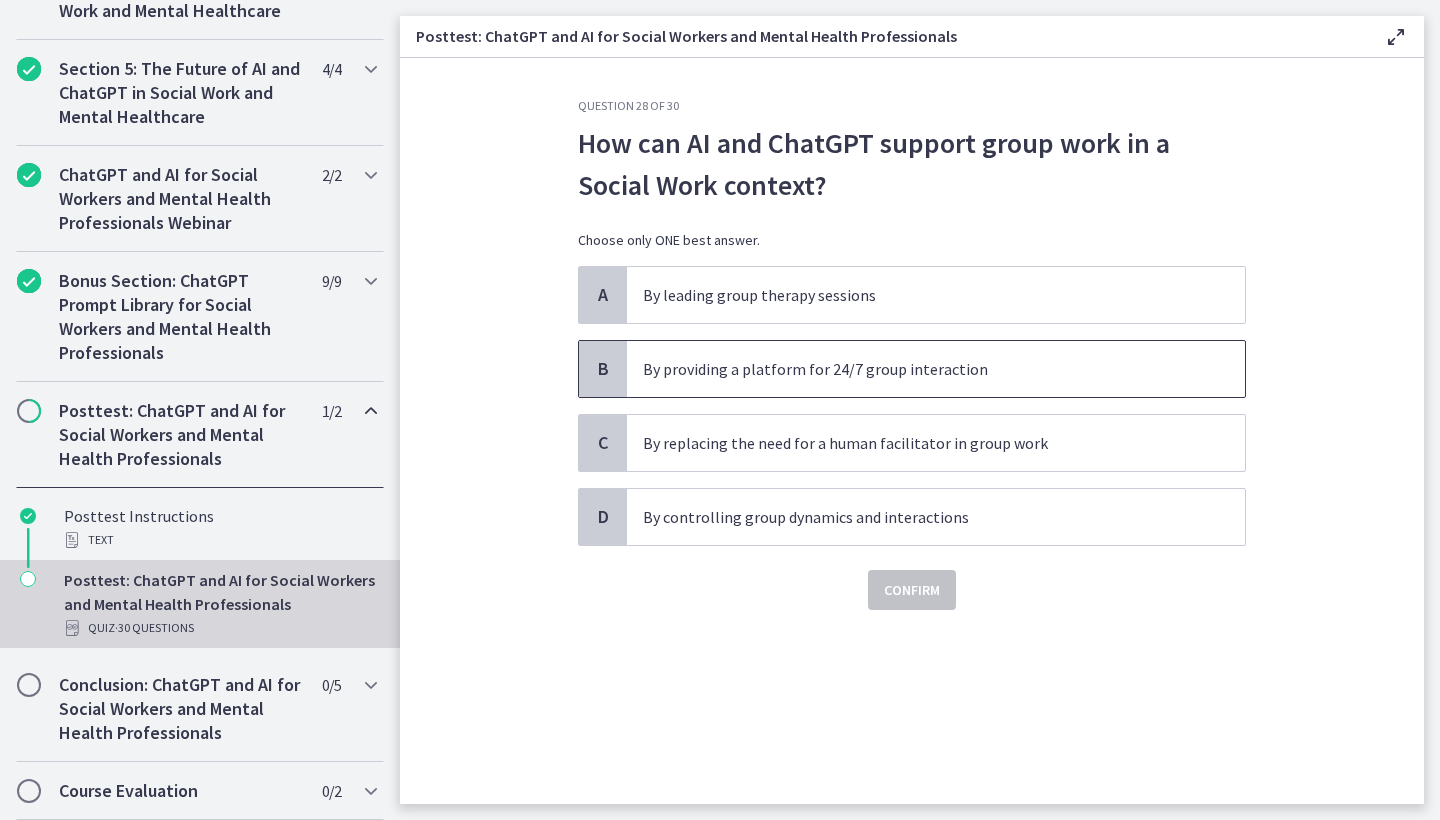 click on "By providing a platform for 24/7 group interaction" at bounding box center [916, 369] 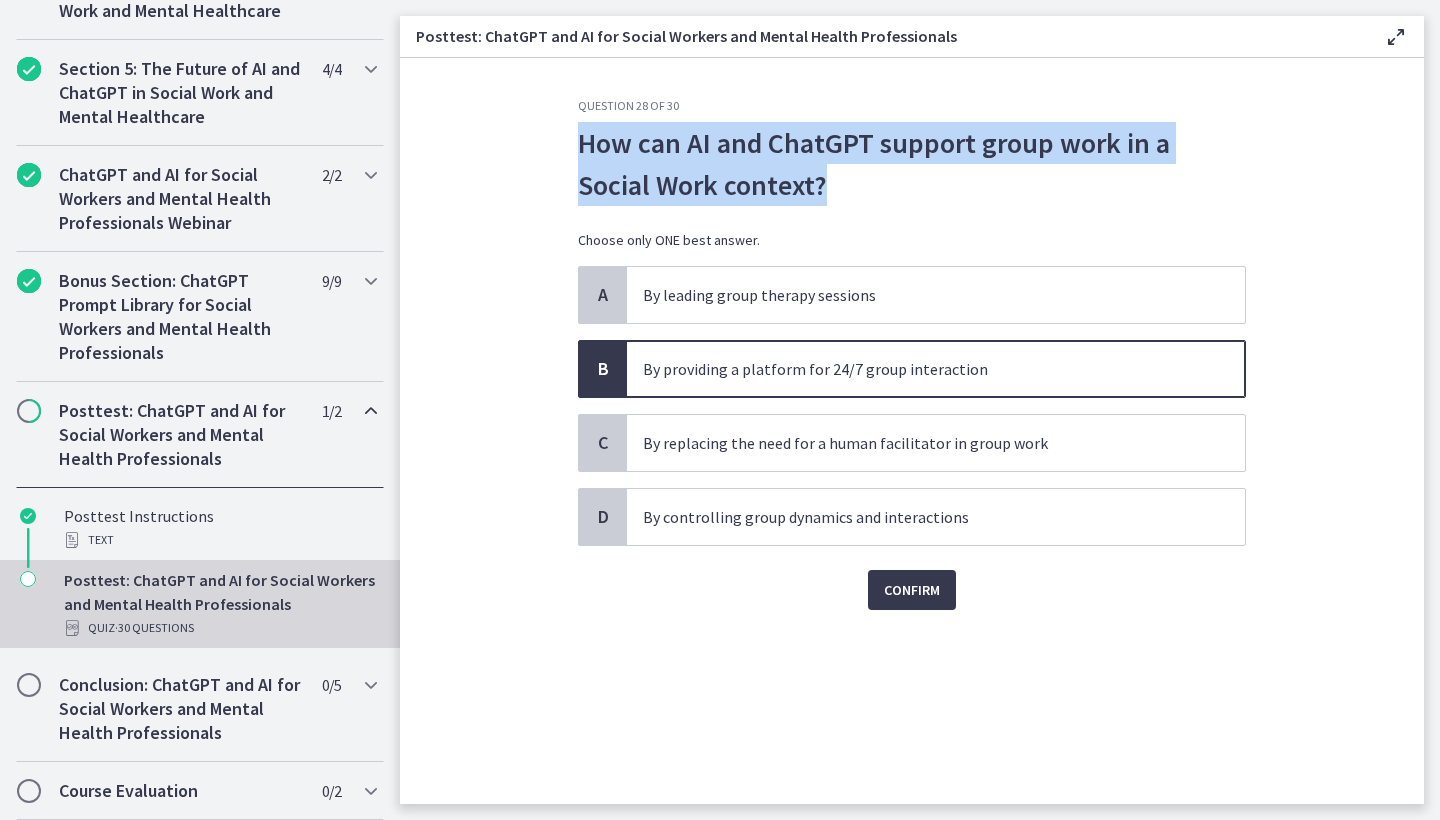 drag, startPoint x: 717, startPoint y: 191, endPoint x: 570, endPoint y: 153, distance: 151.83214 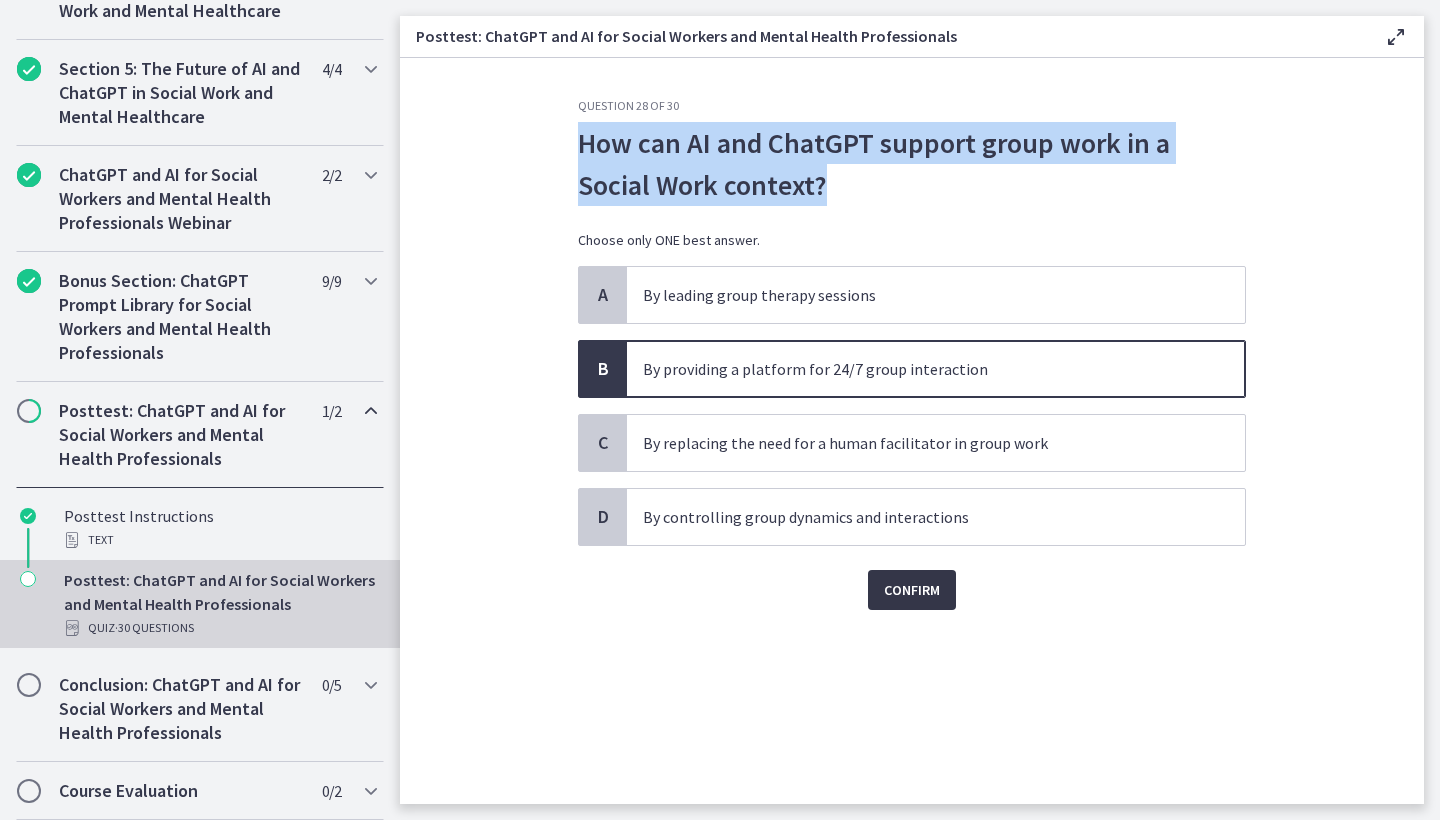click on "Confirm" at bounding box center (912, 590) 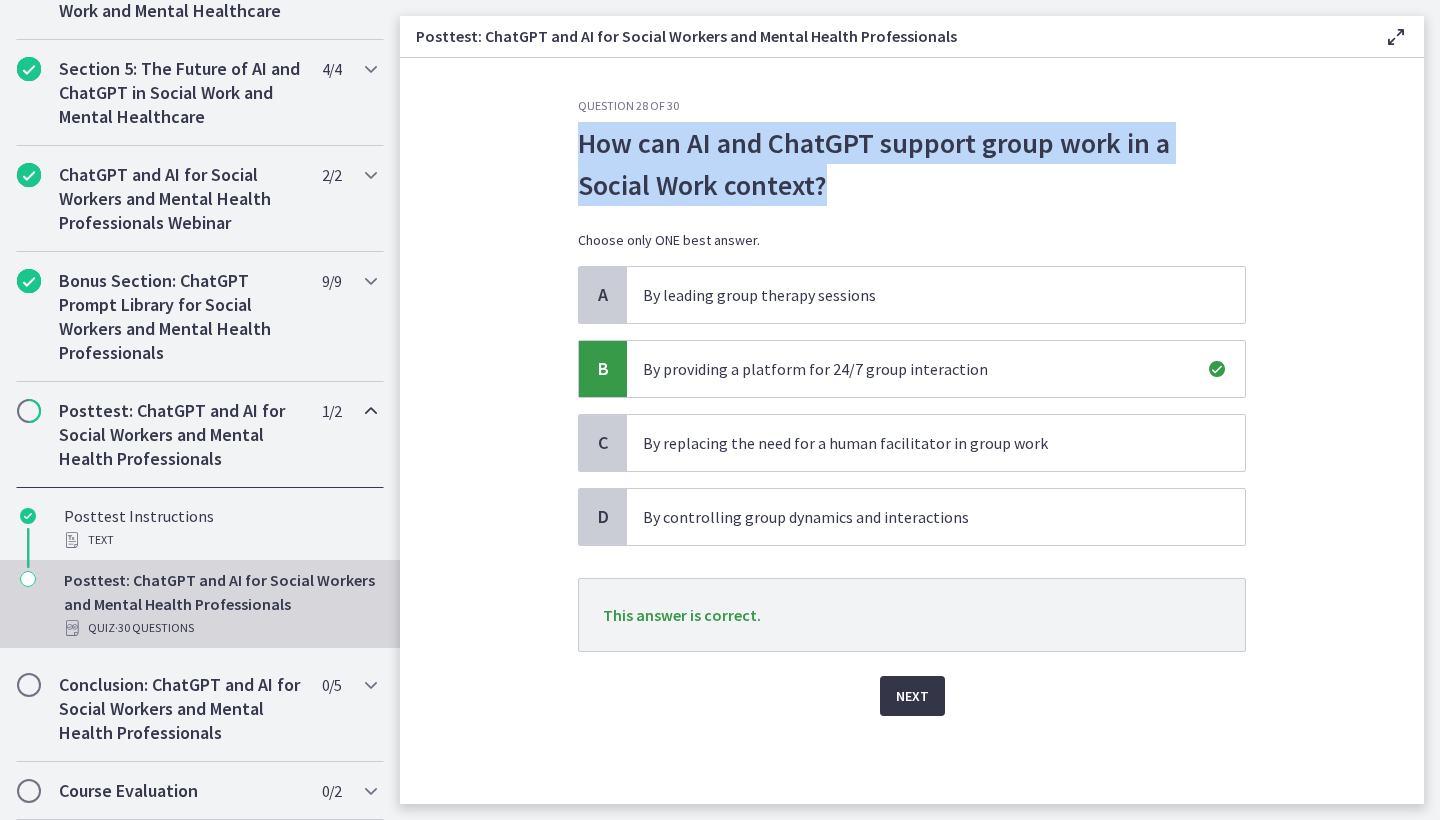 click on "Next" at bounding box center [912, 696] 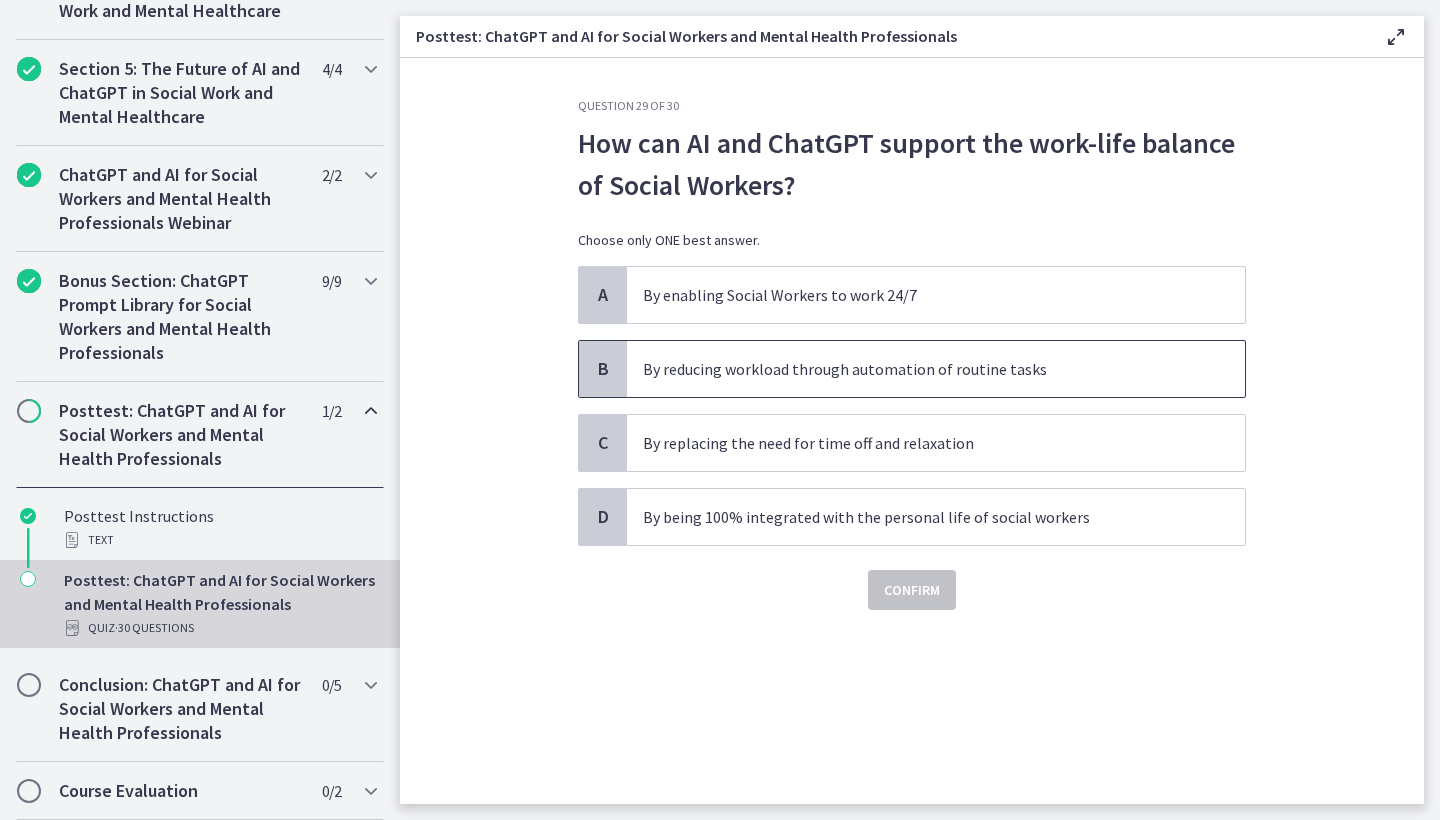 click on "By reducing workload through automation of routine tasks" at bounding box center [936, 369] 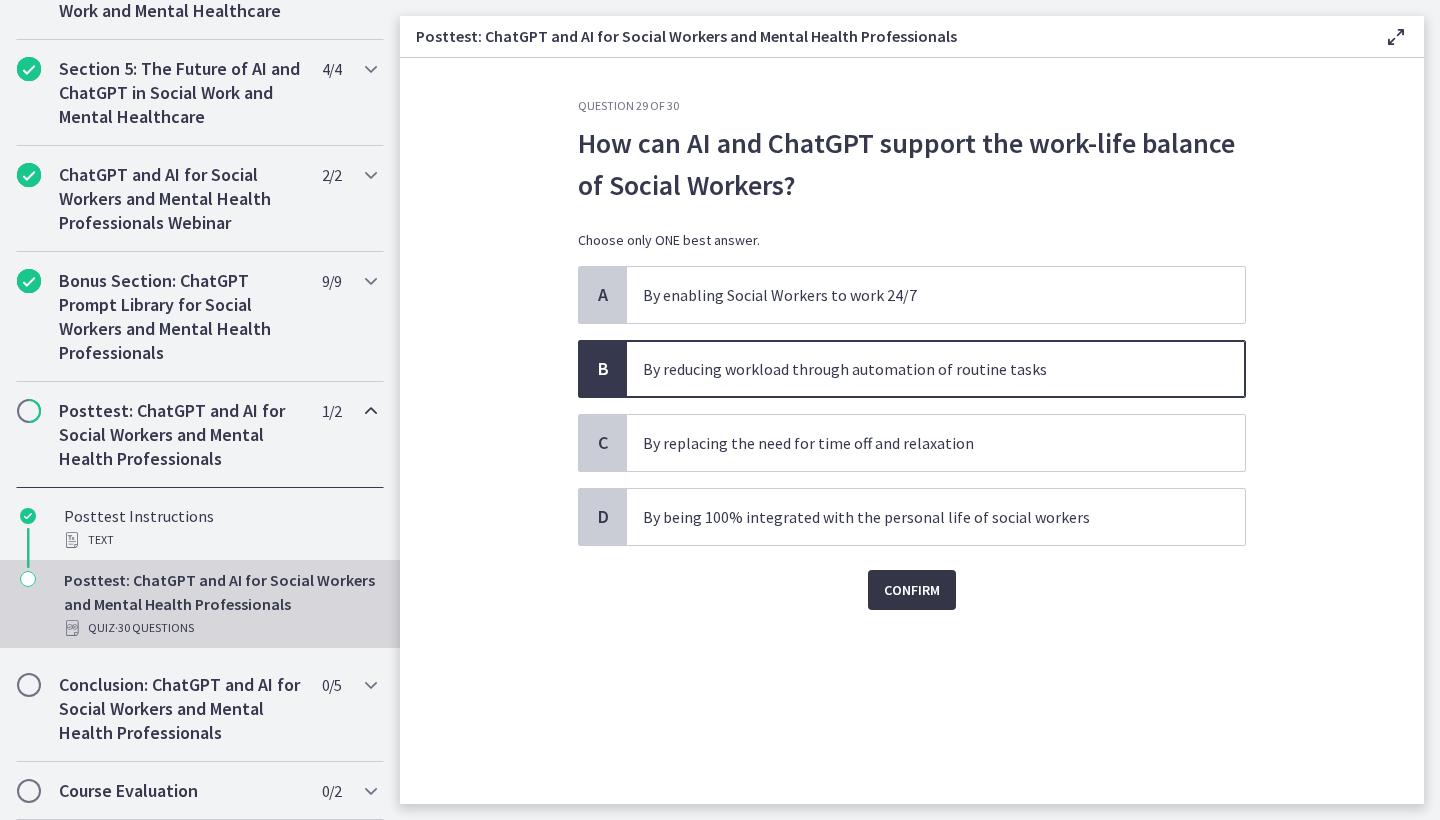 click on "Confirm" at bounding box center (912, 590) 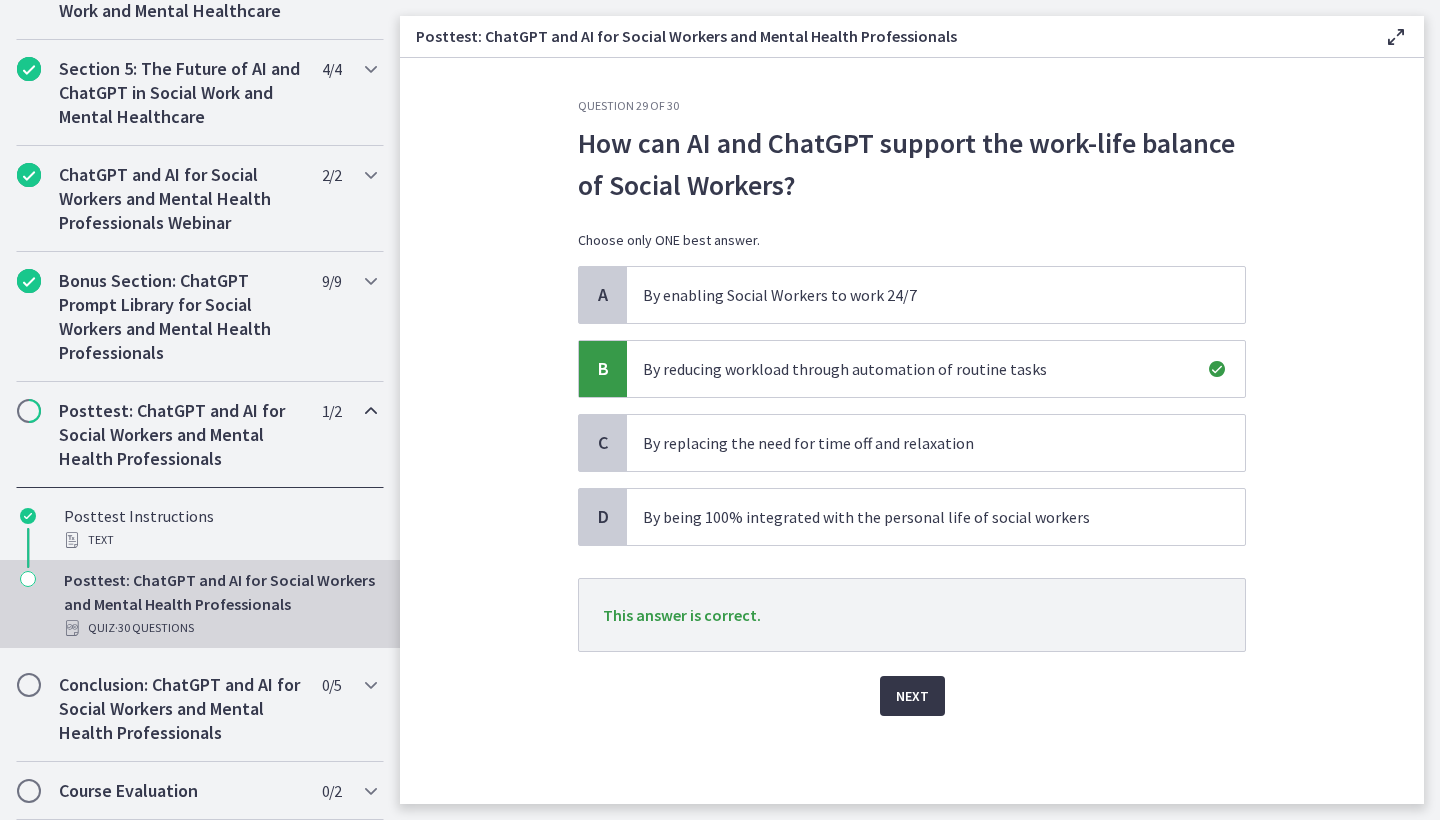 click on "Next" at bounding box center (912, 696) 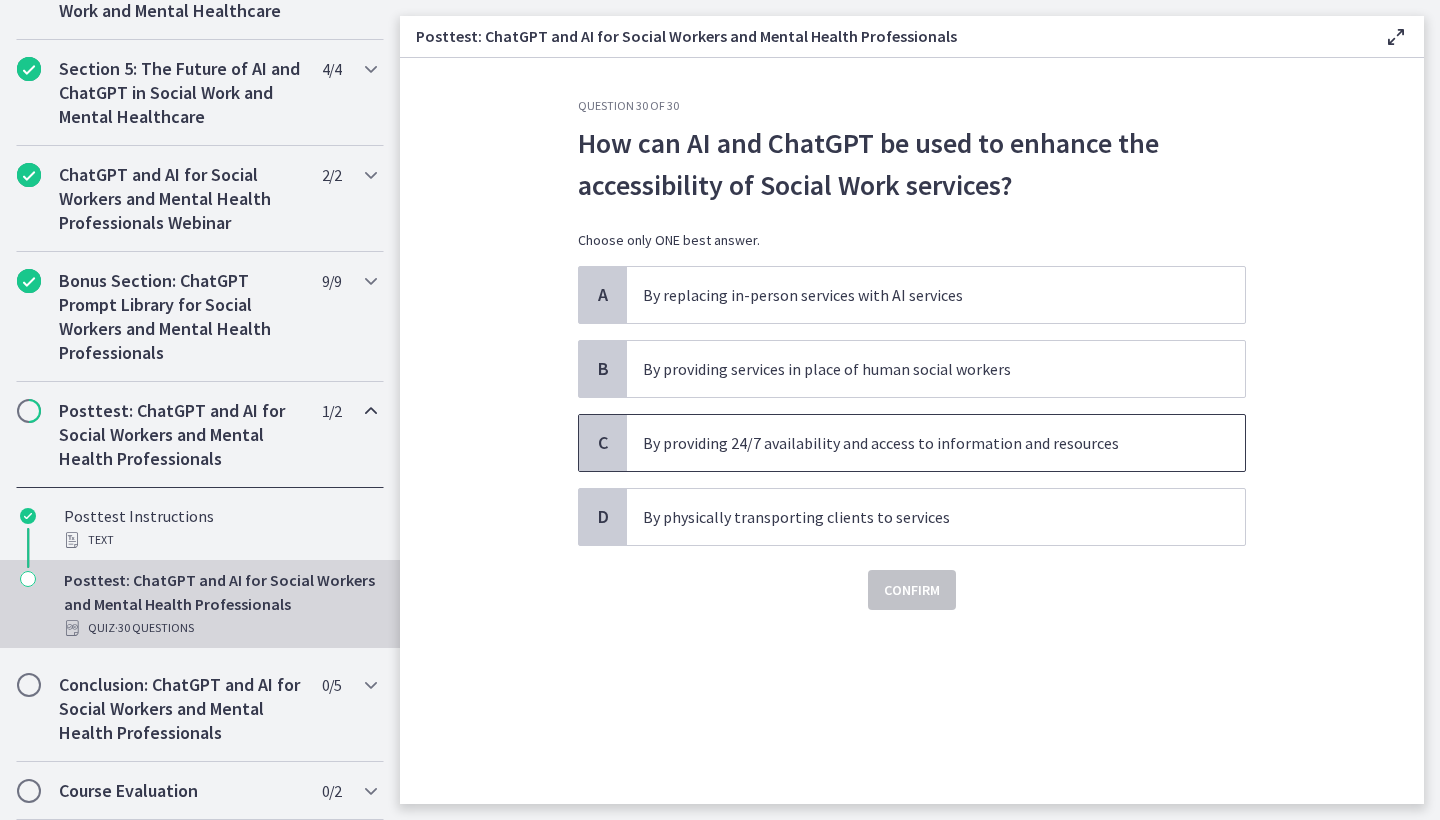 click on "By providing 24/7 availability and access to information and resources" at bounding box center (936, 443) 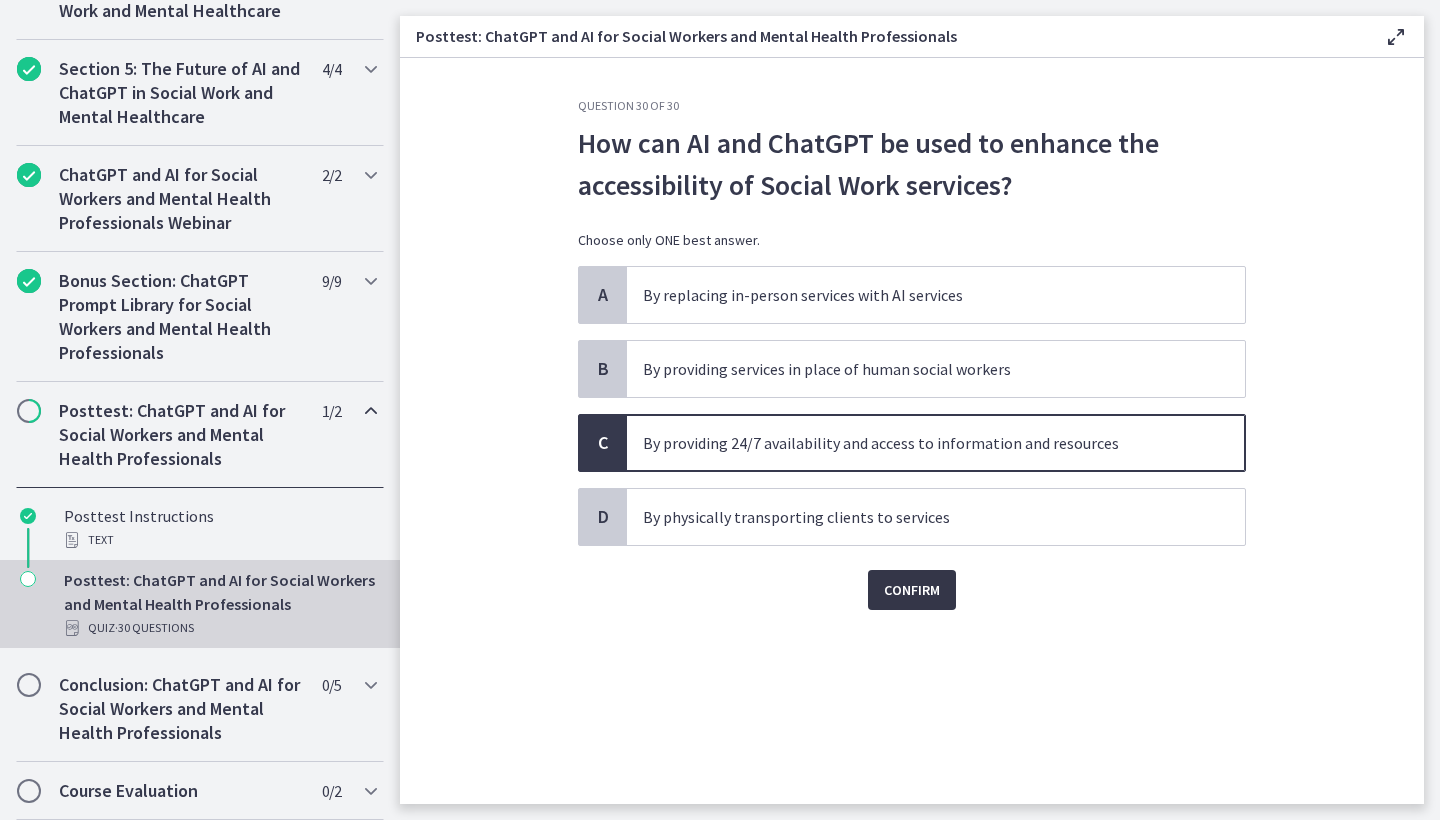 click on "Confirm" at bounding box center [912, 590] 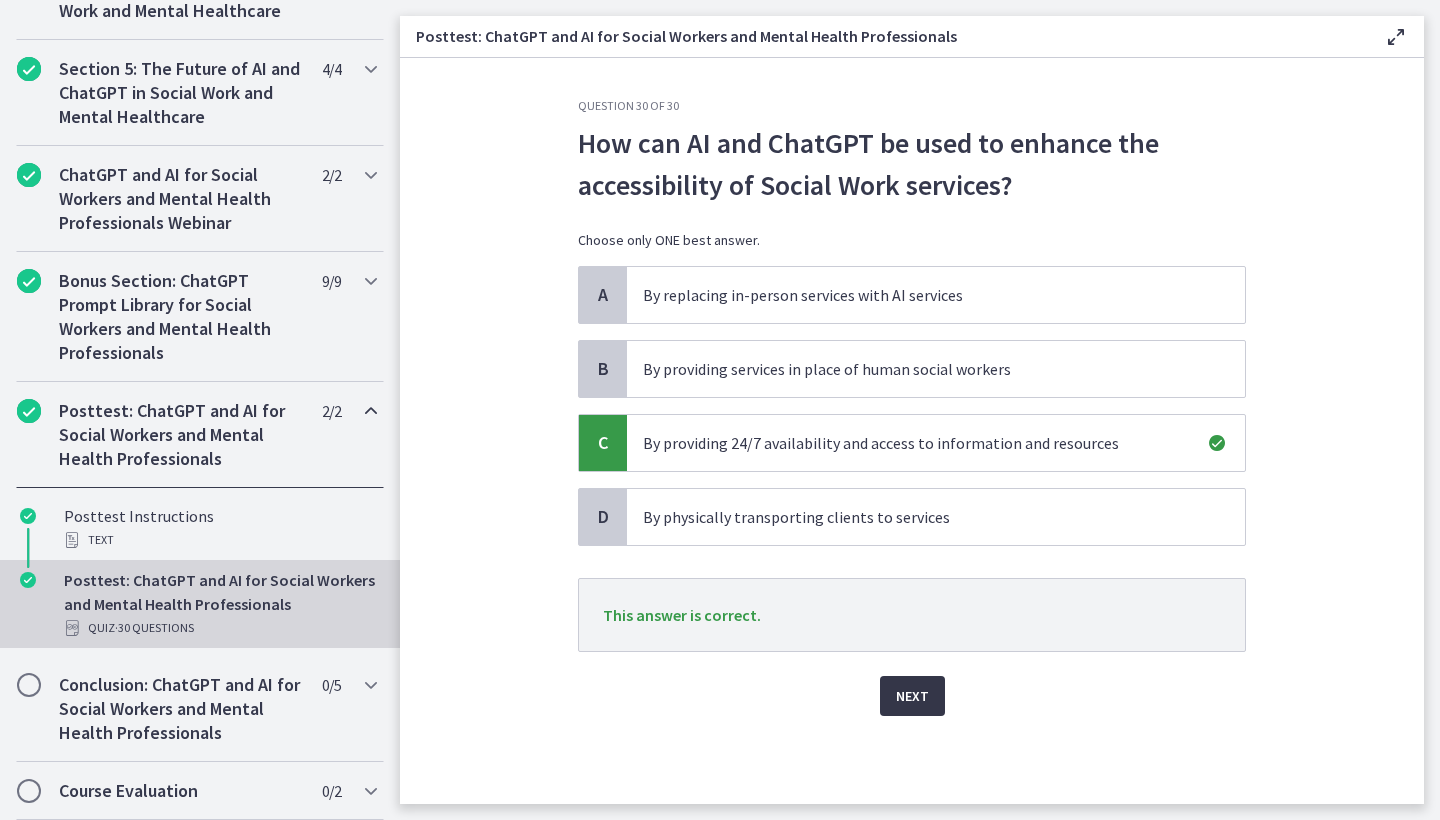 click on "Next" at bounding box center [912, 696] 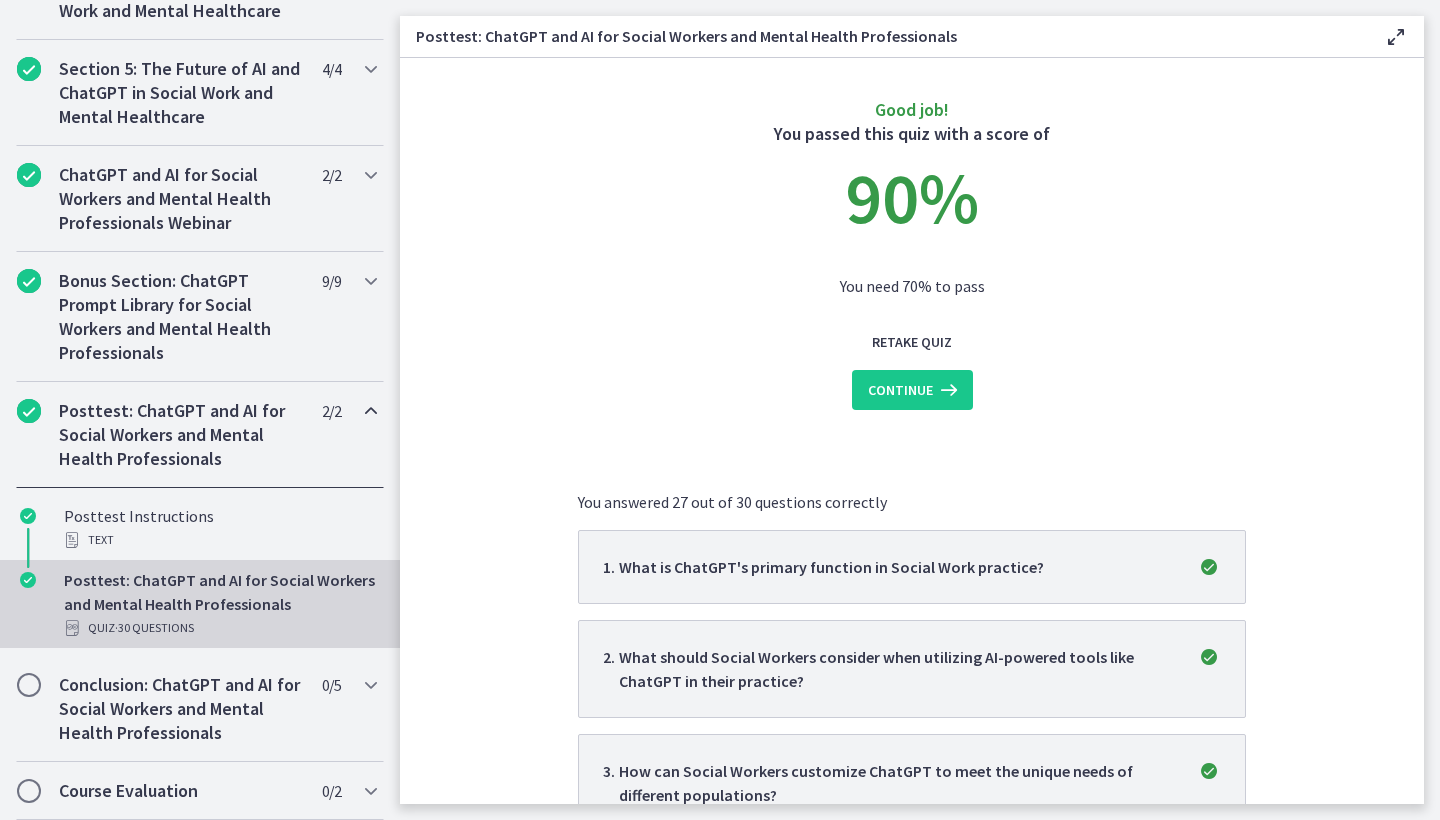 click on "Good job!
You passed this quiz with a score of
90 %
You need 70% to pass
Retake Quiz
Continue
You answered 27 out of 30 questions correctly
1 .
What is ChatGPT's primary function in Social Work practice?
2 .
What should Social Workers consider when utilizing AI-powered tools like ChatGPT in their practice?
3 .
How can Social Workers customize ChatGPT to meet the unique needs of different populations?
4" at bounding box center (912, 431) 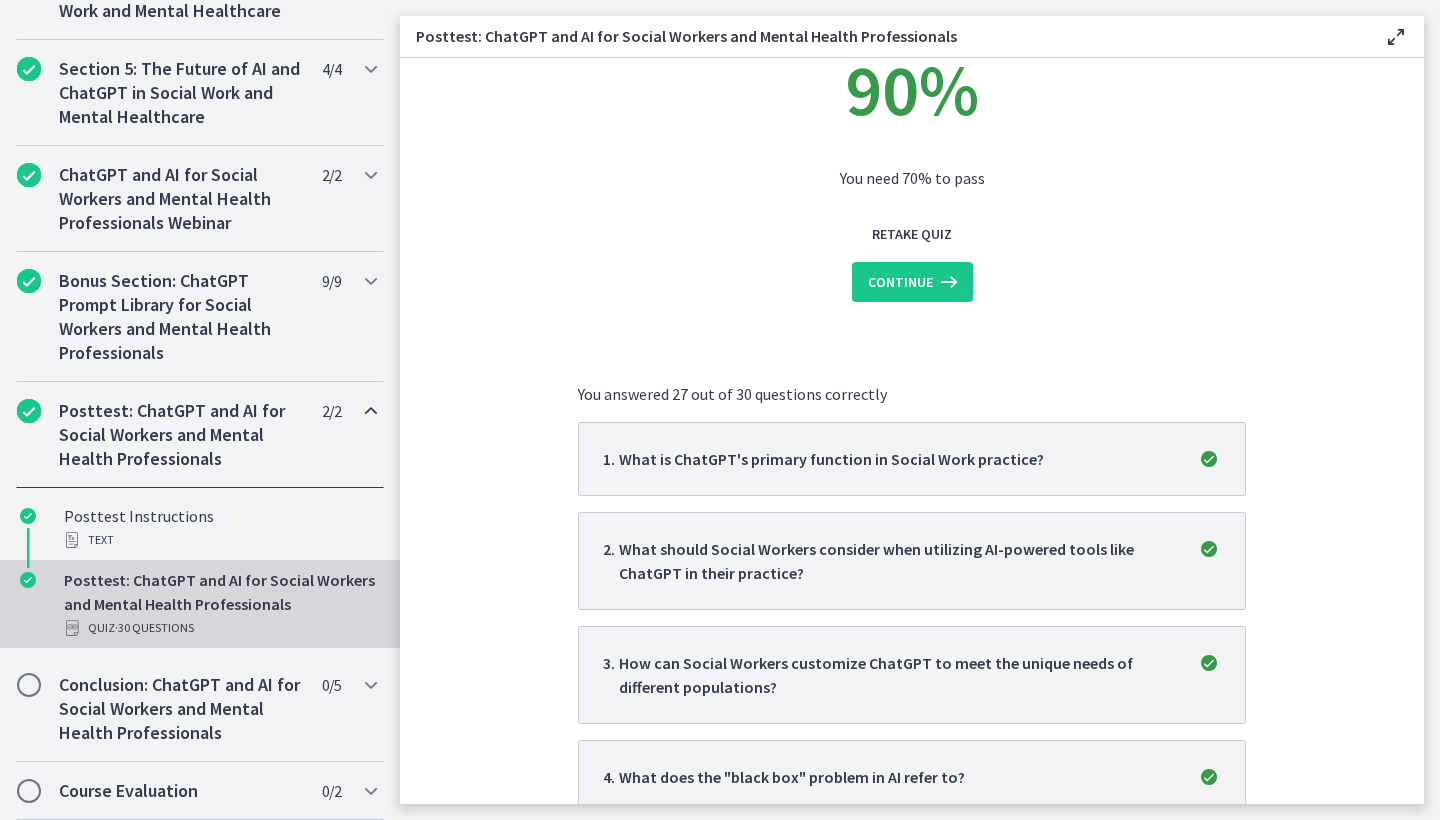 scroll, scrollTop: 76, scrollLeft: 0, axis: vertical 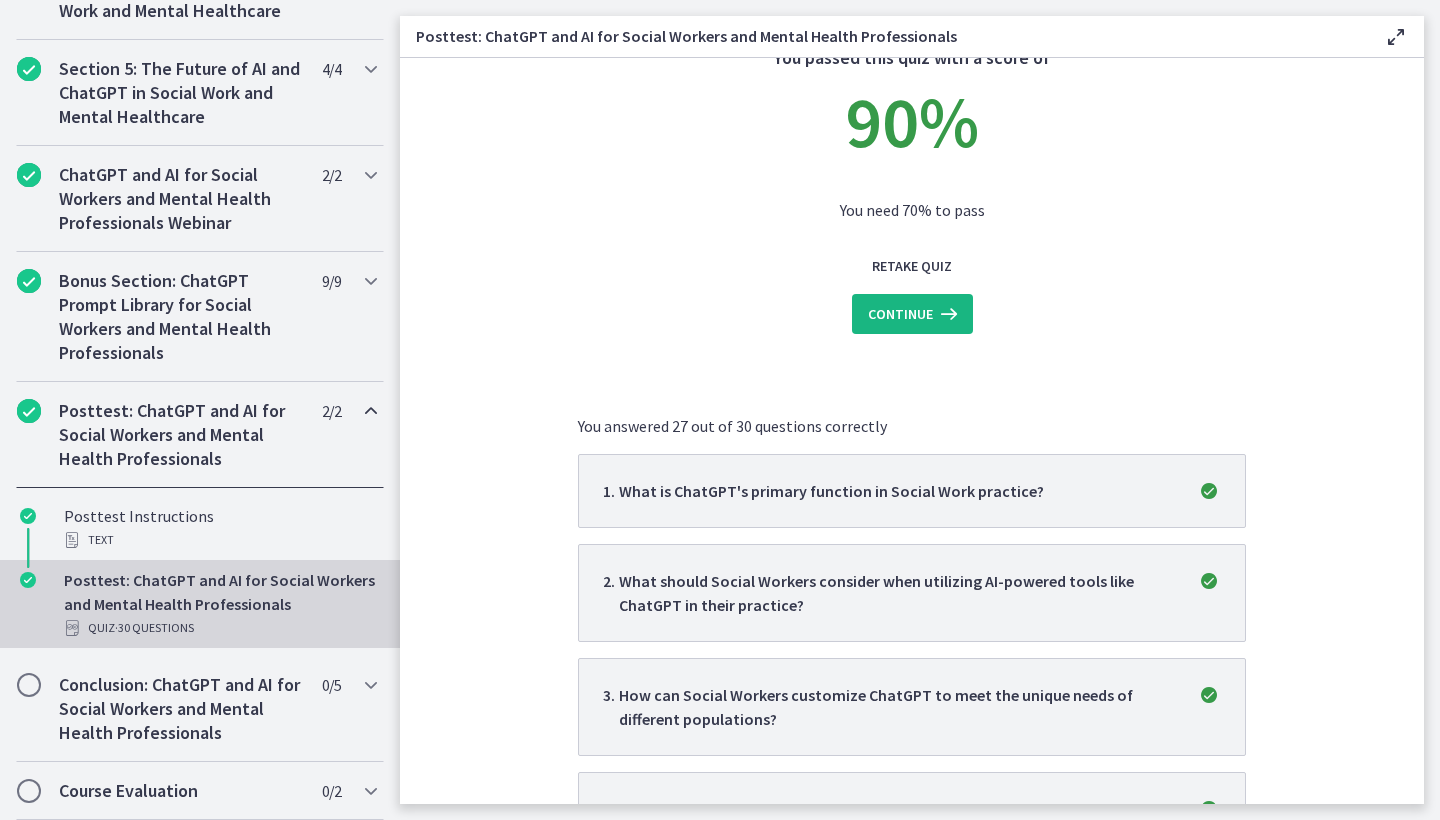 click on "Continue" at bounding box center (900, 314) 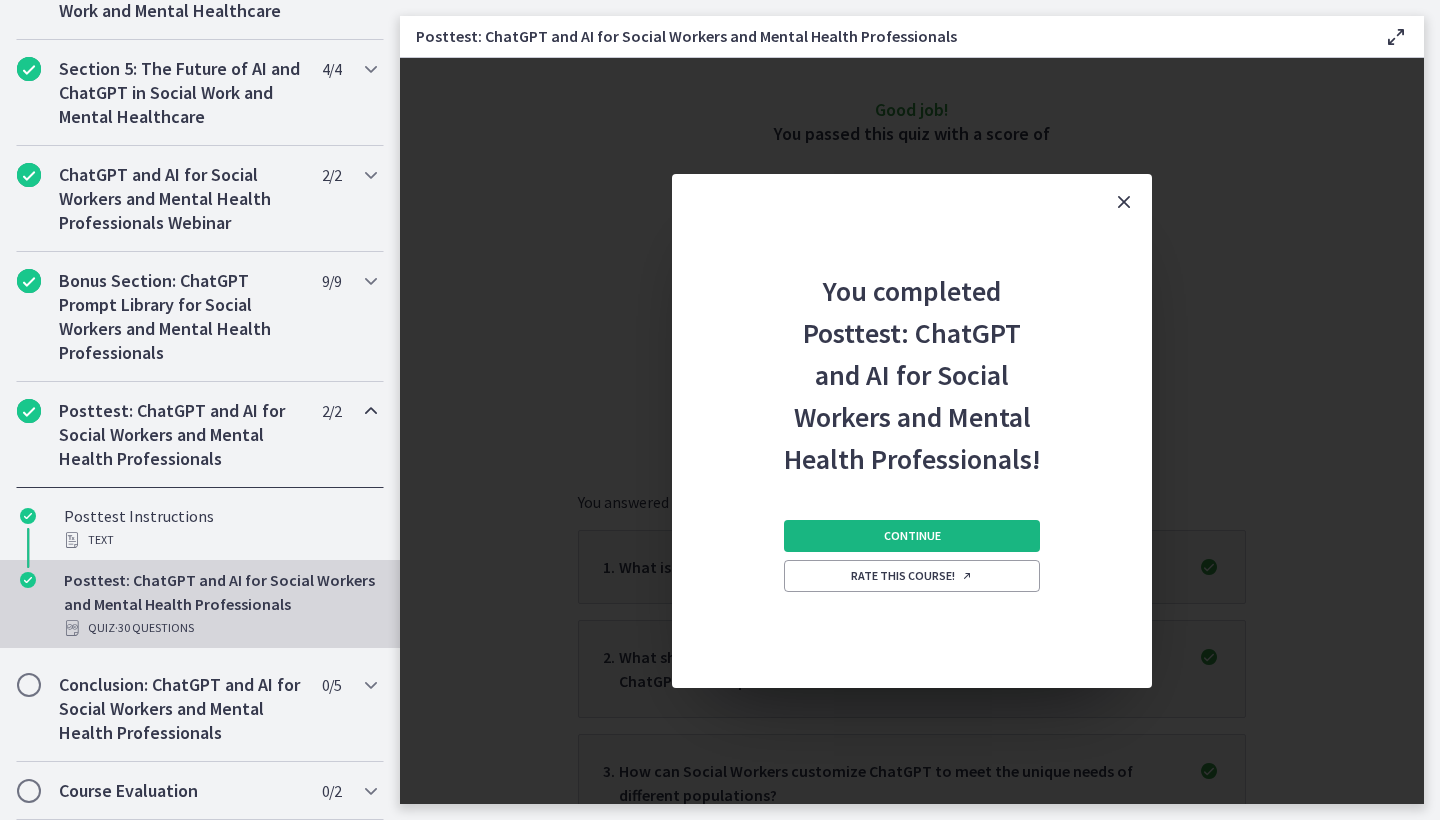 click on "Continue" at bounding box center [912, 536] 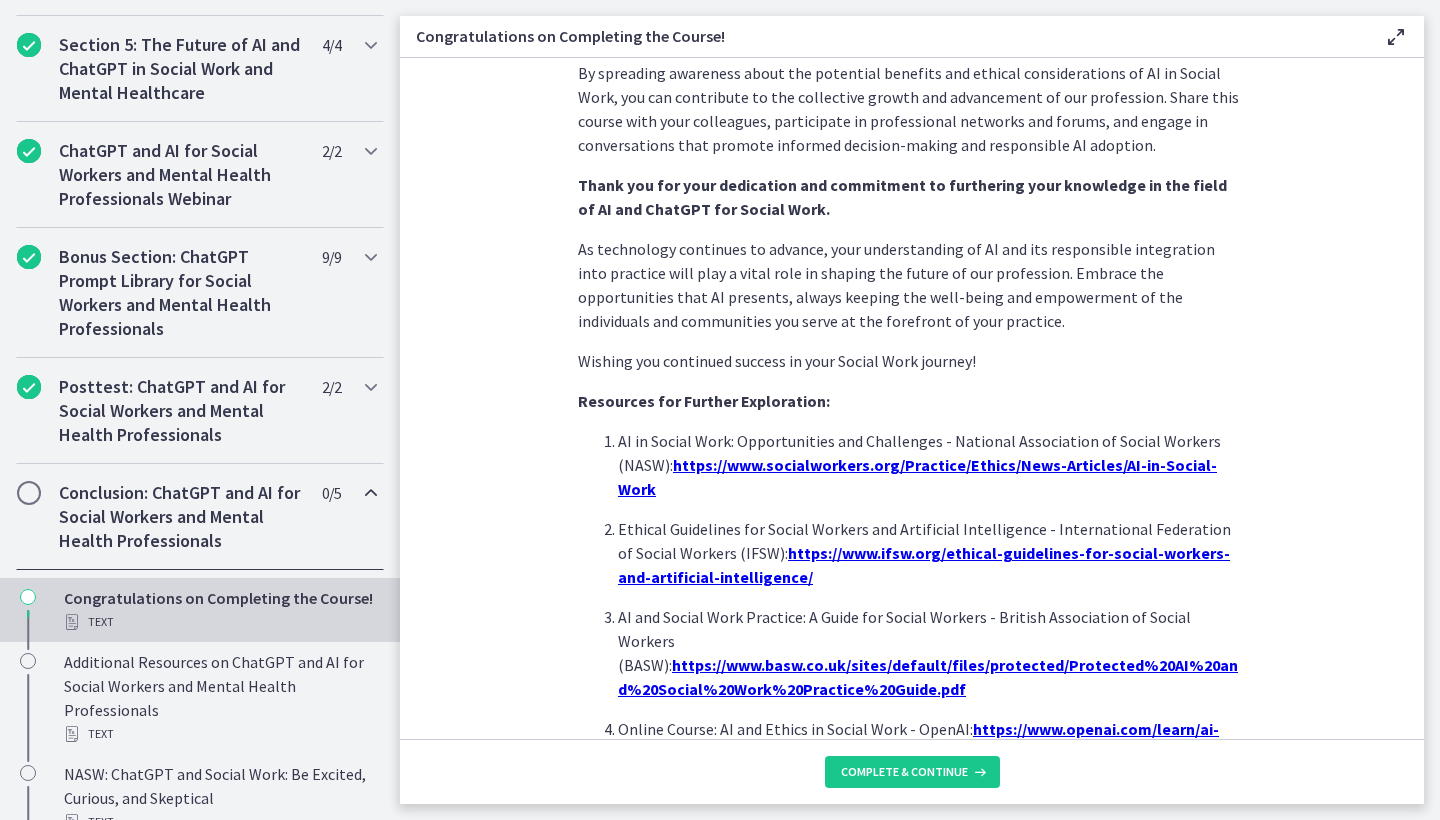 scroll, scrollTop: 1651, scrollLeft: 0, axis: vertical 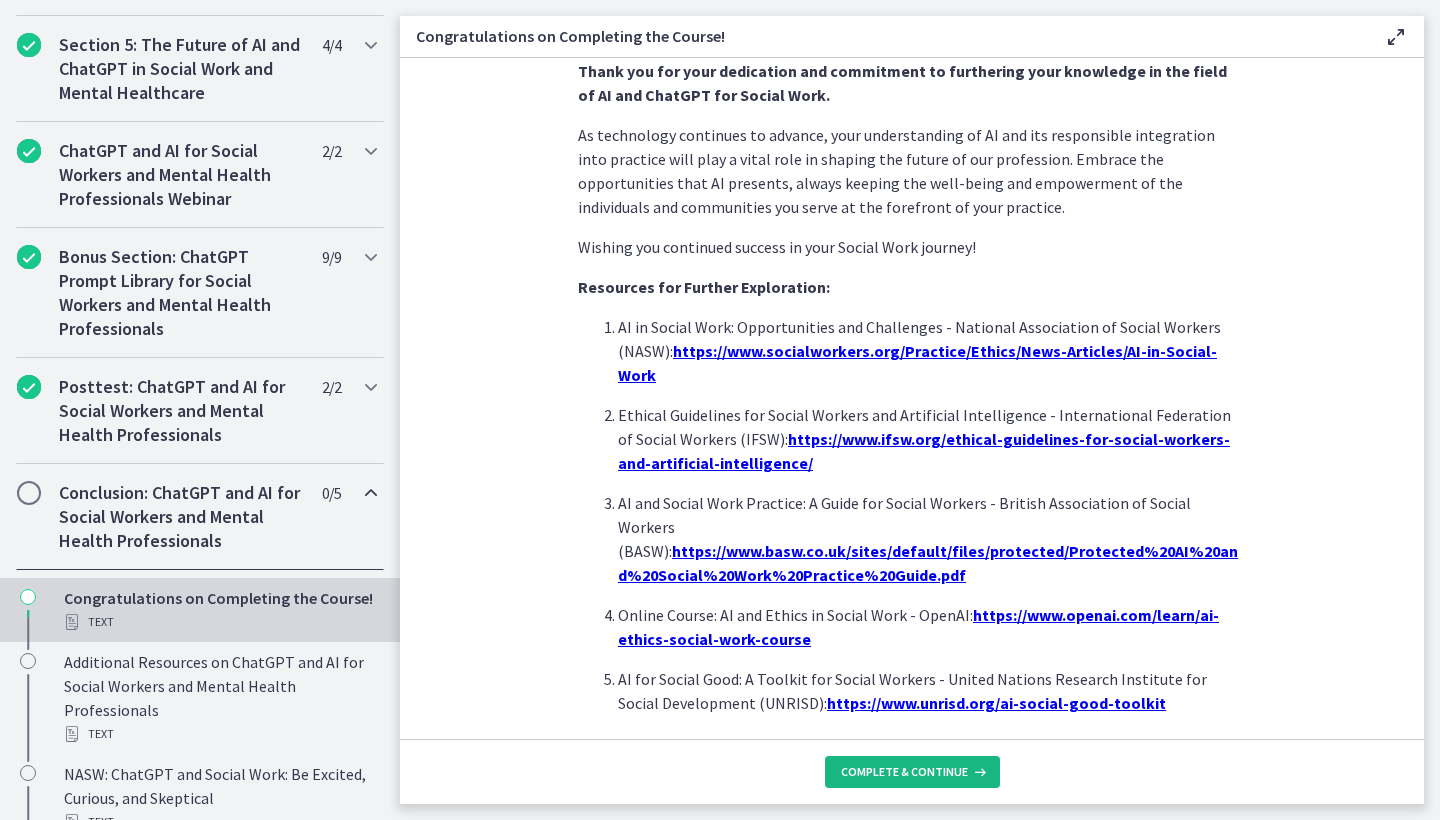 click on "Complete & continue" at bounding box center (904, 772) 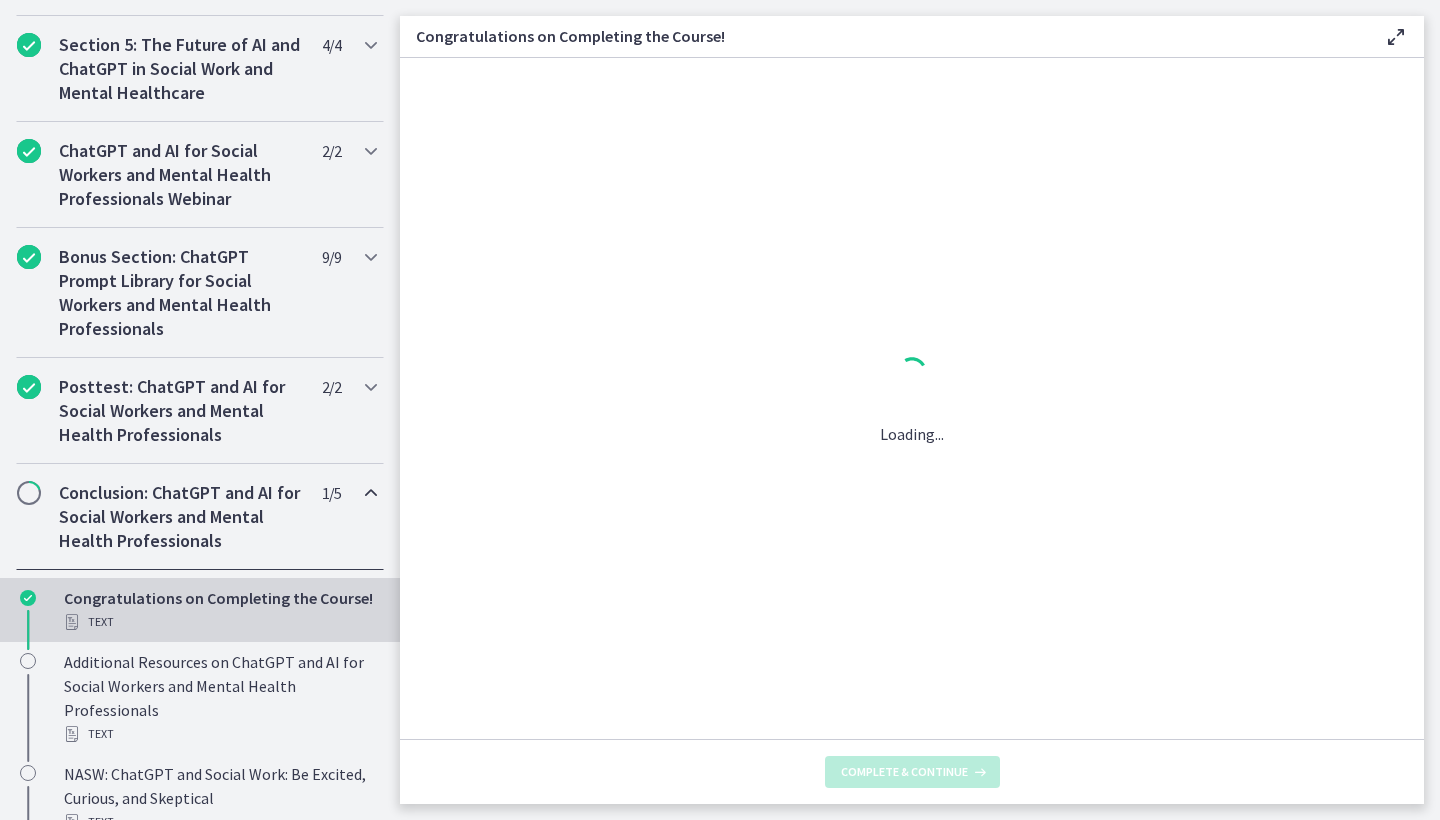 scroll, scrollTop: 0, scrollLeft: 0, axis: both 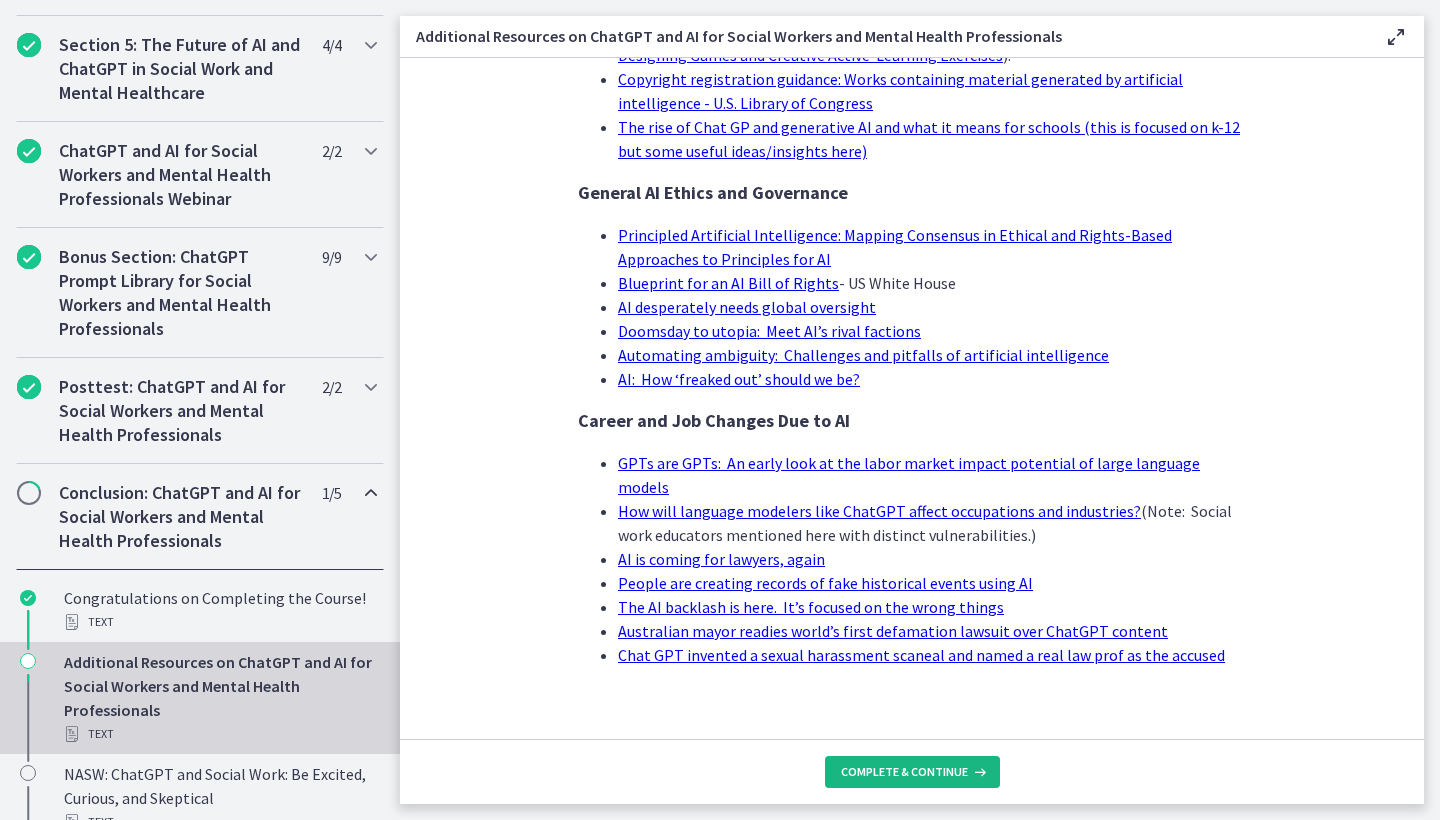 click on "Complete & continue" at bounding box center (904, 772) 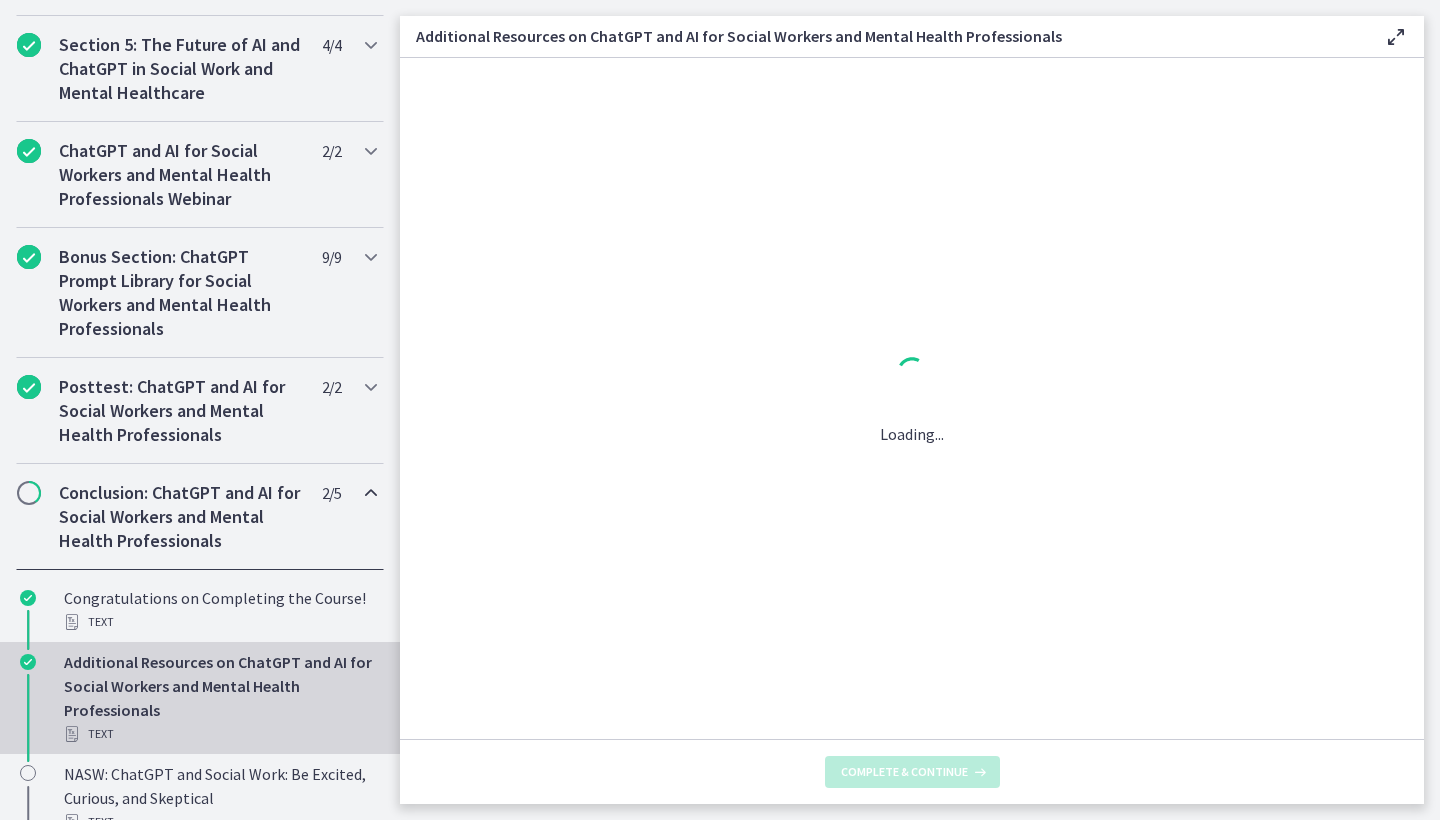 scroll, scrollTop: 0, scrollLeft: 0, axis: both 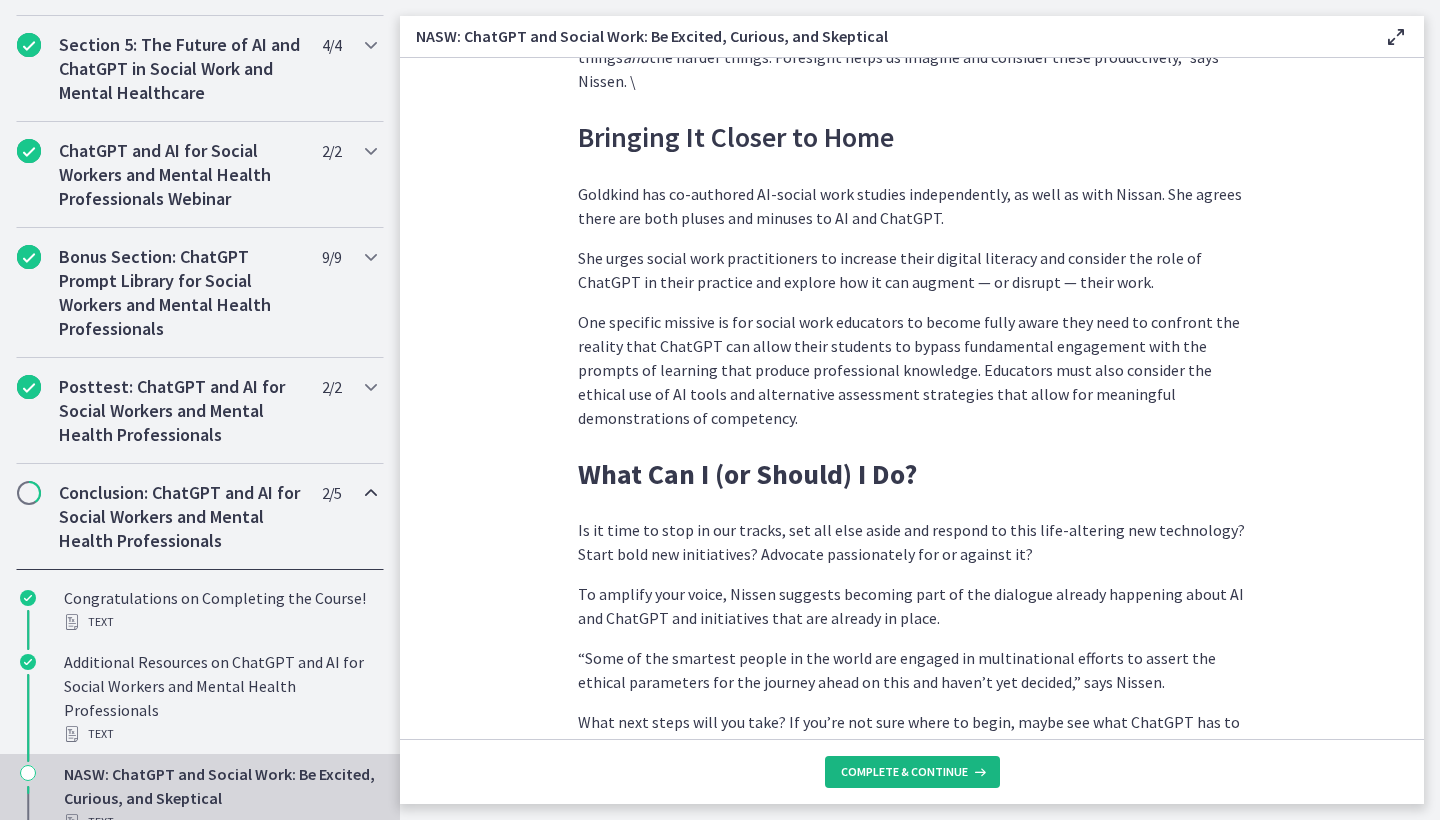 click on "Complete & continue" at bounding box center (904, 772) 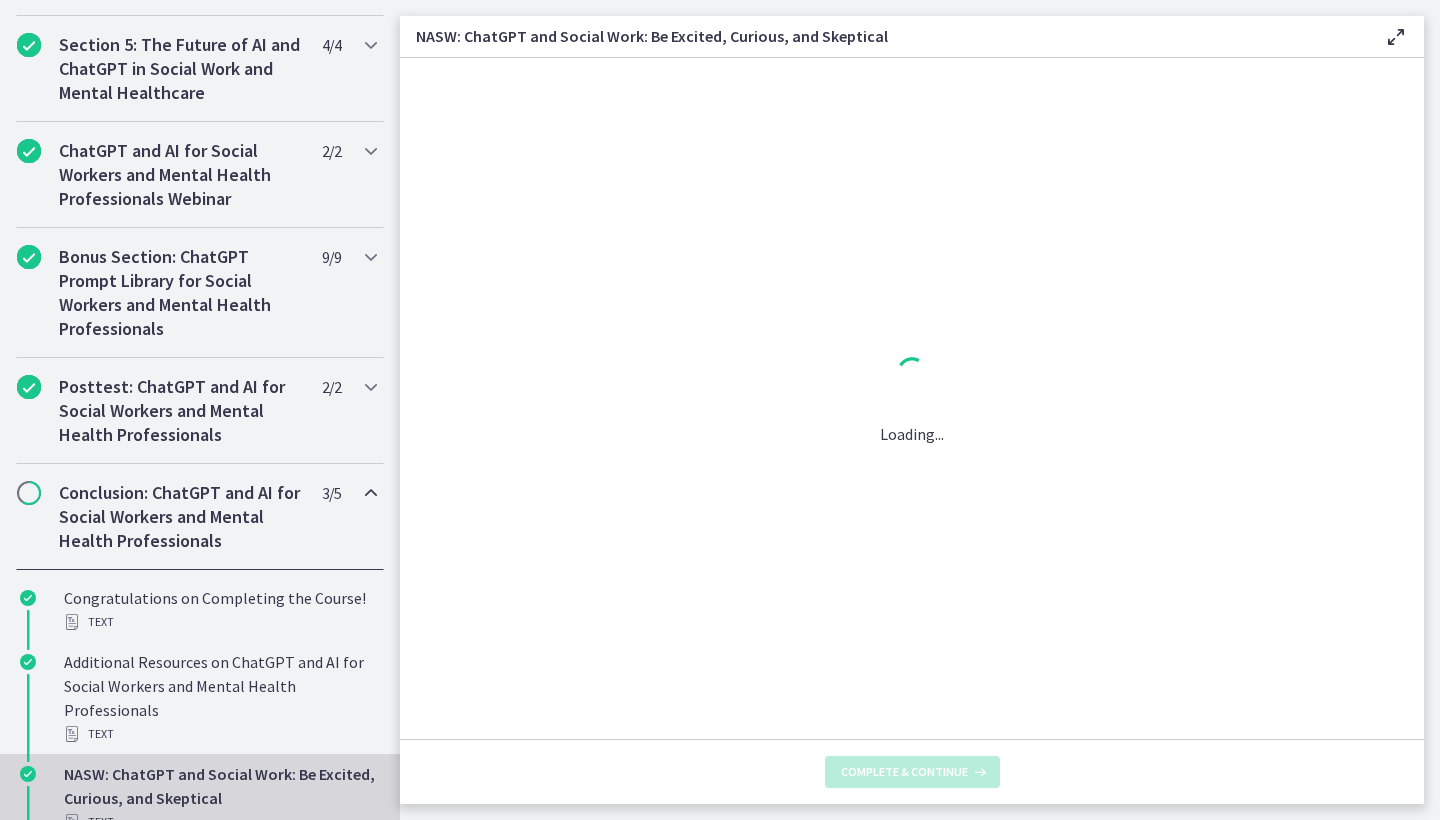 scroll, scrollTop: 0, scrollLeft: 0, axis: both 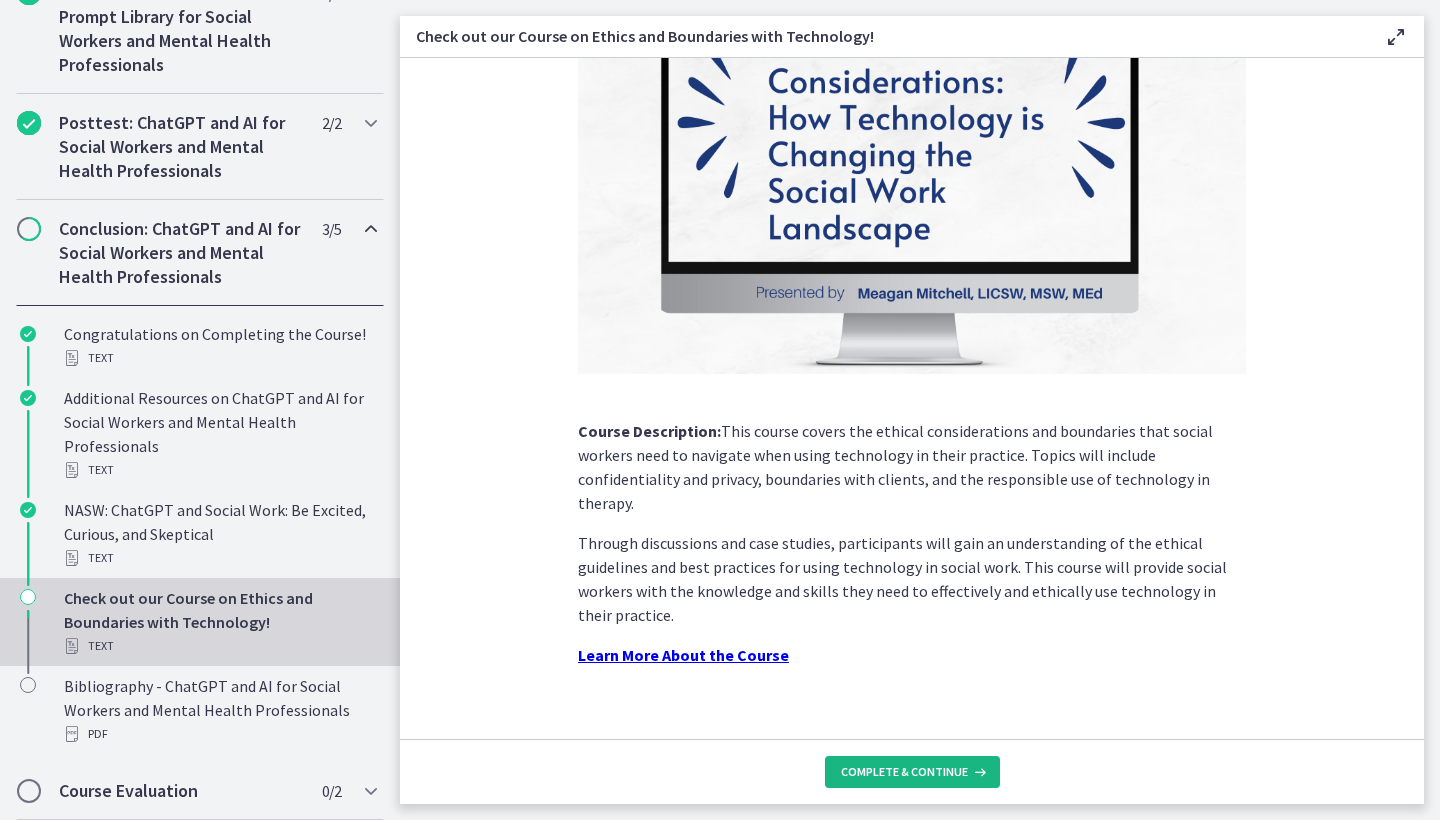 click on "Complete & continue" at bounding box center [904, 772] 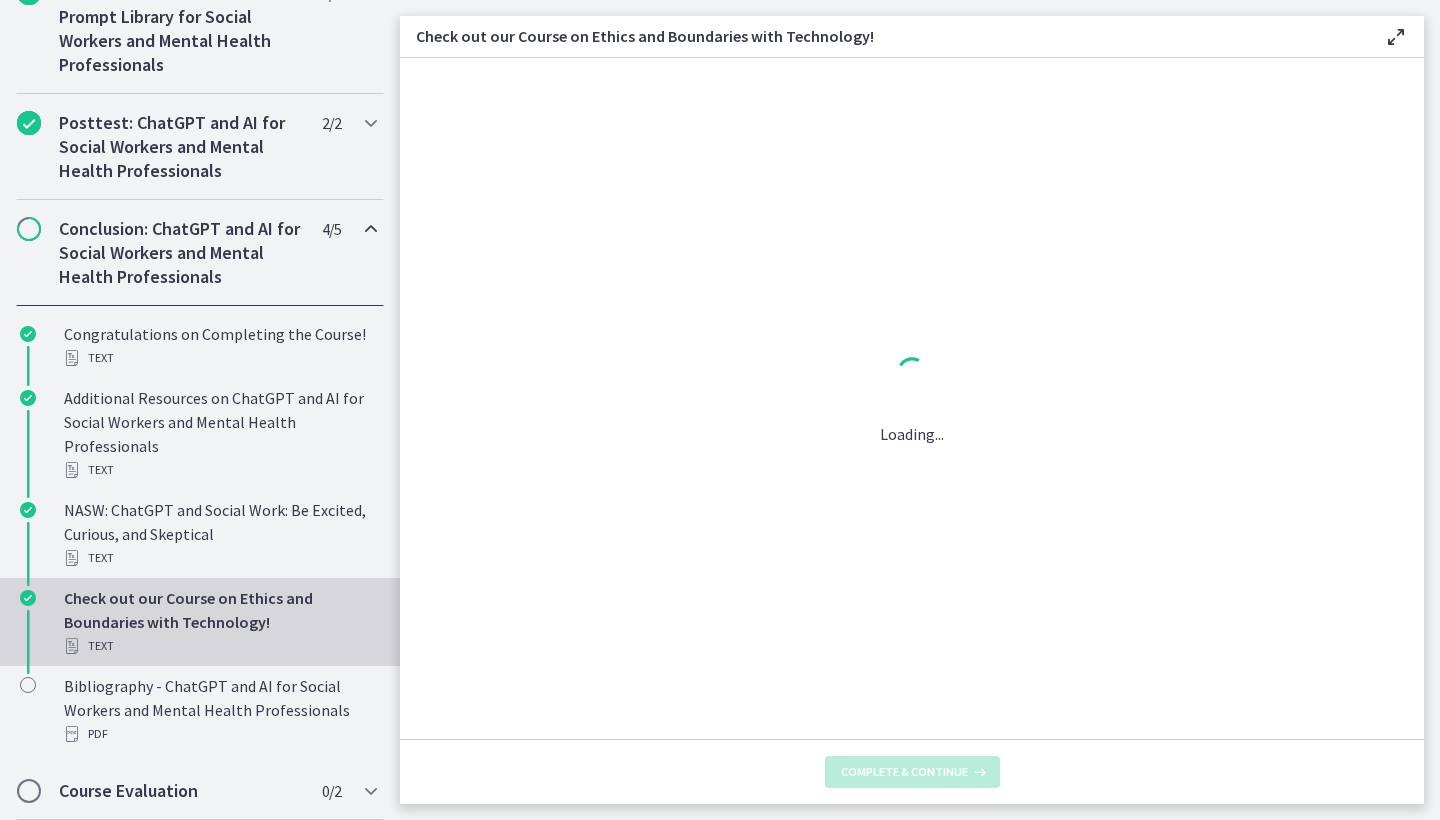 scroll, scrollTop: 0, scrollLeft: 0, axis: both 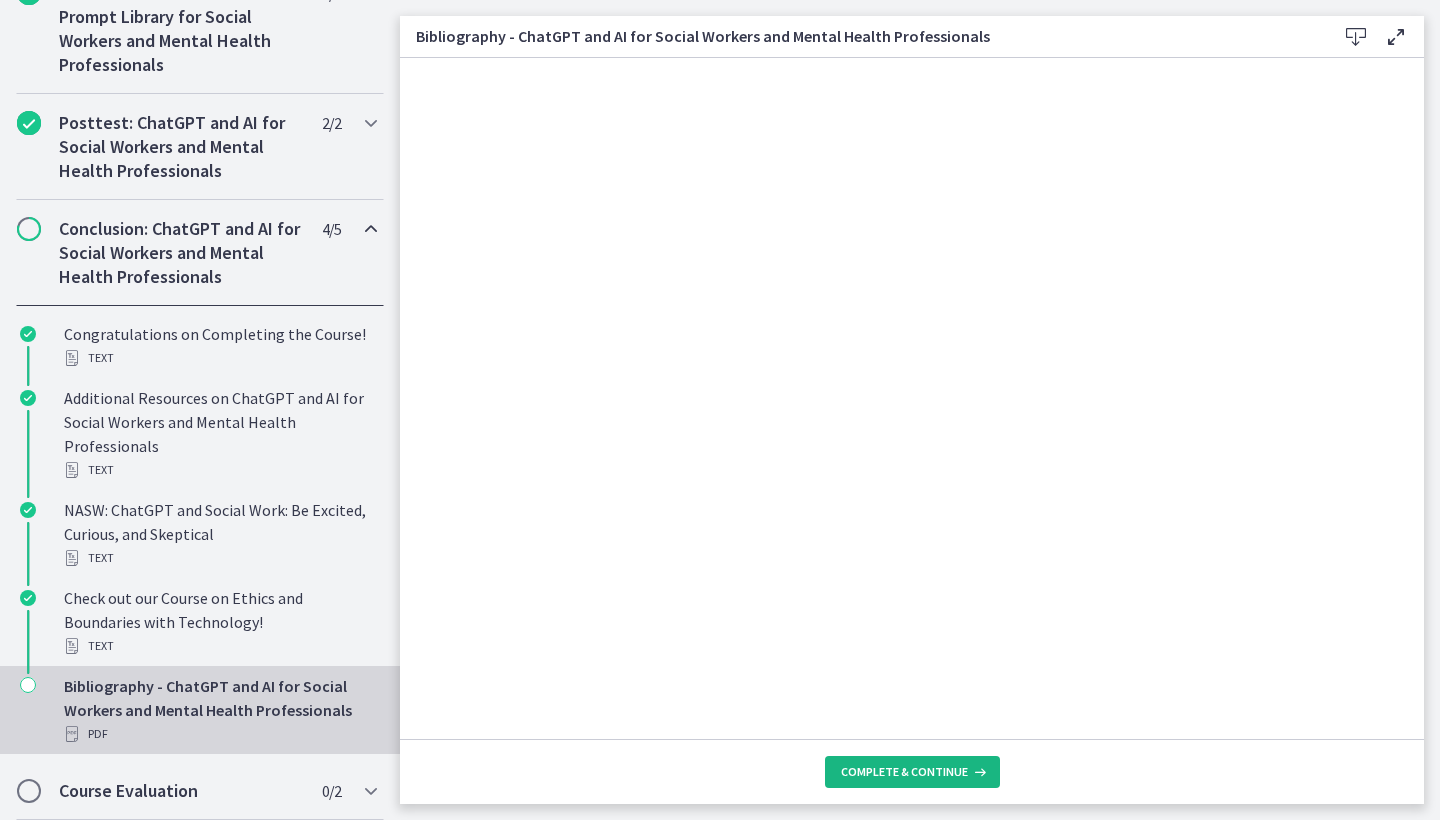 click on "Complete & continue" at bounding box center (904, 772) 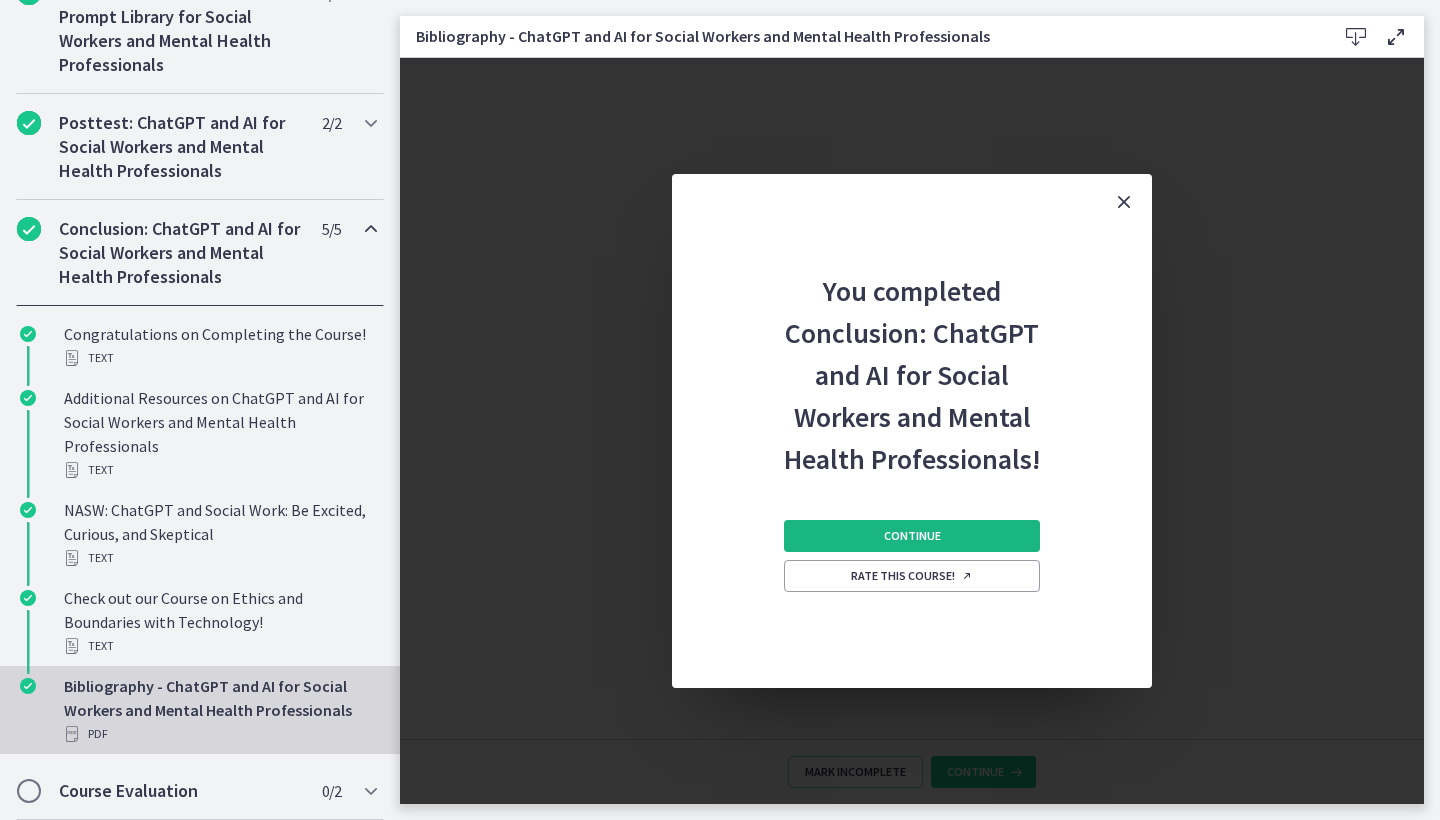 click on "Continue" at bounding box center (912, 536) 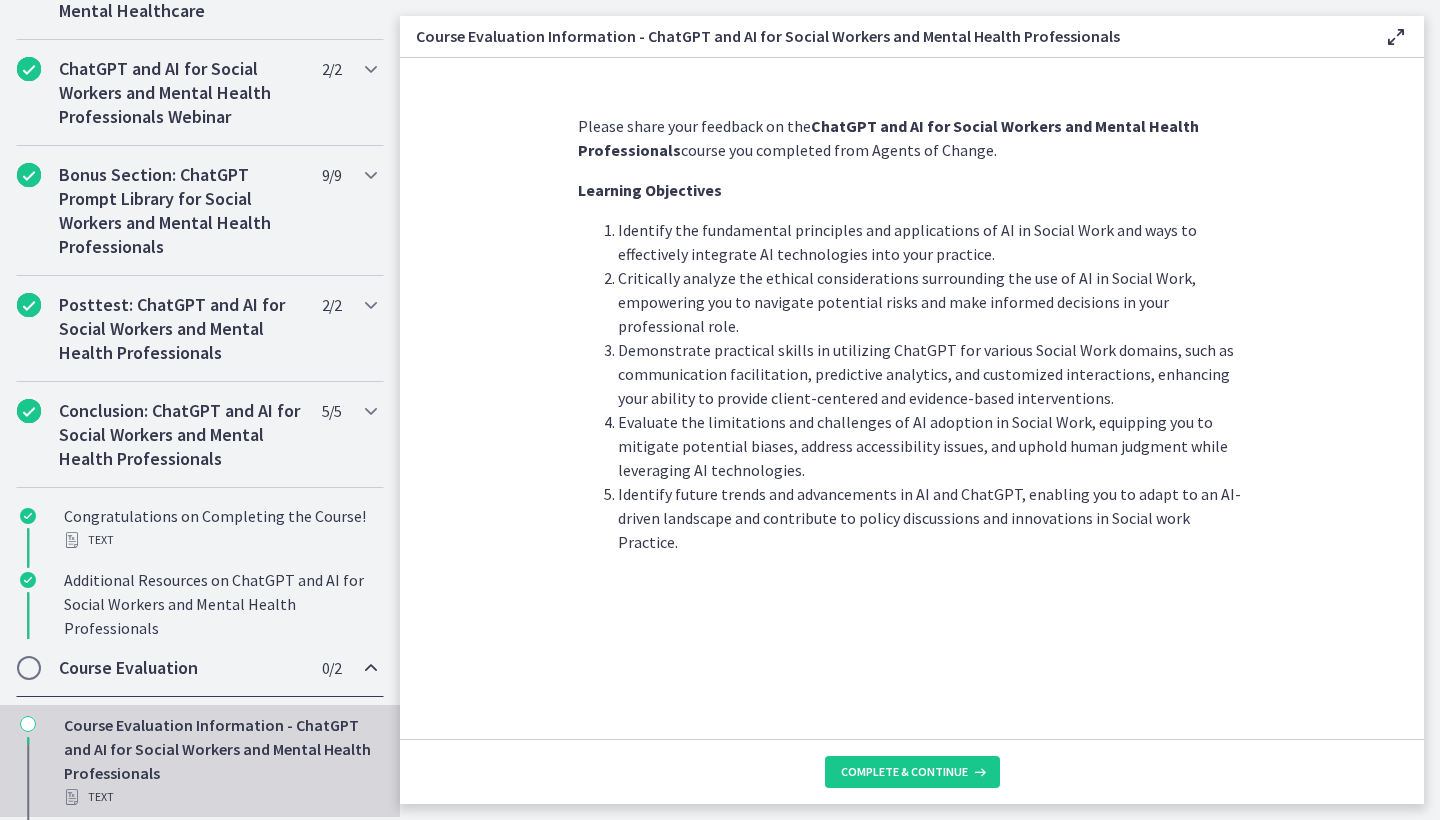 scroll, scrollTop: 912, scrollLeft: 0, axis: vertical 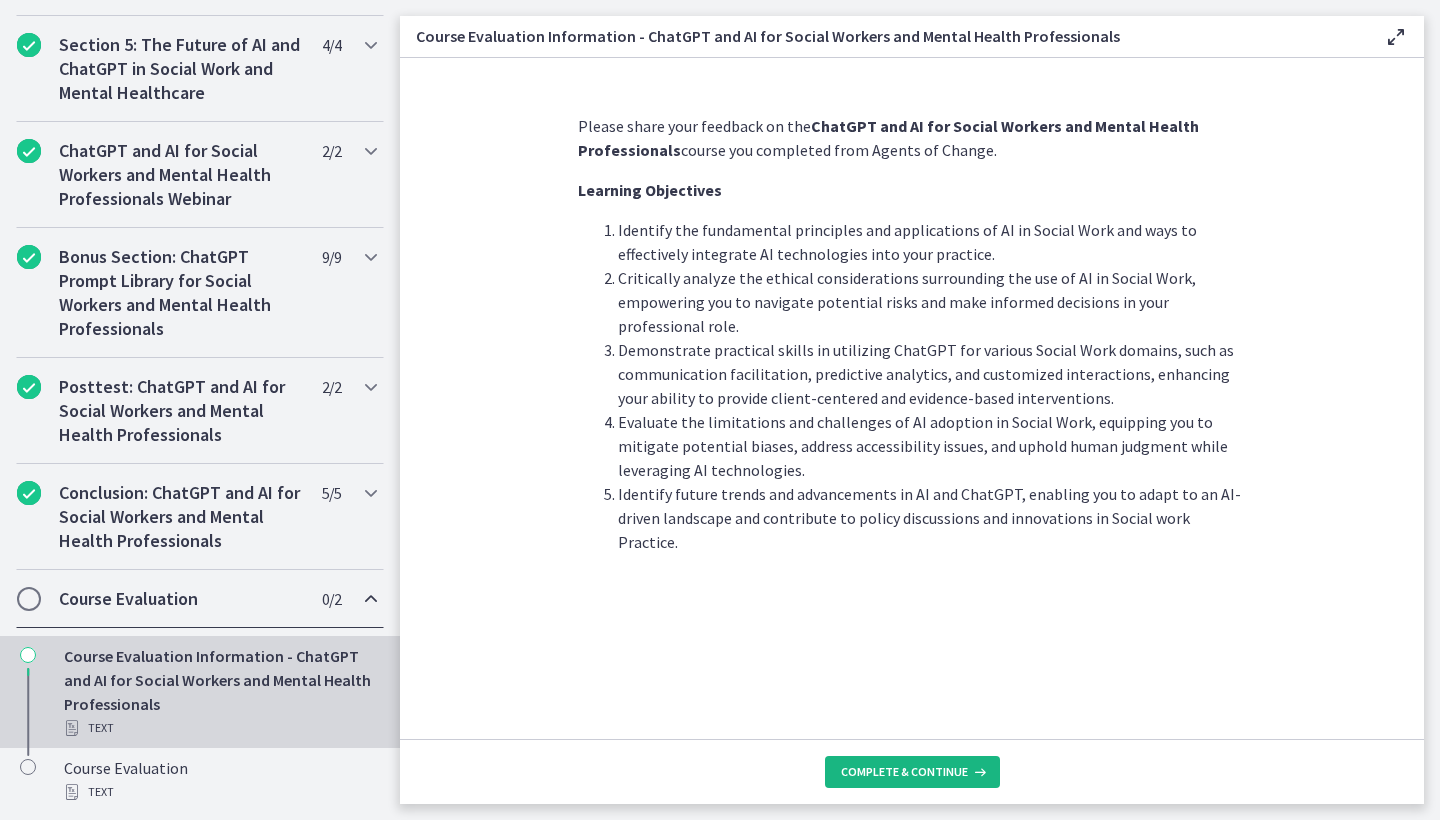 click on "Complete & continue" at bounding box center (904, 772) 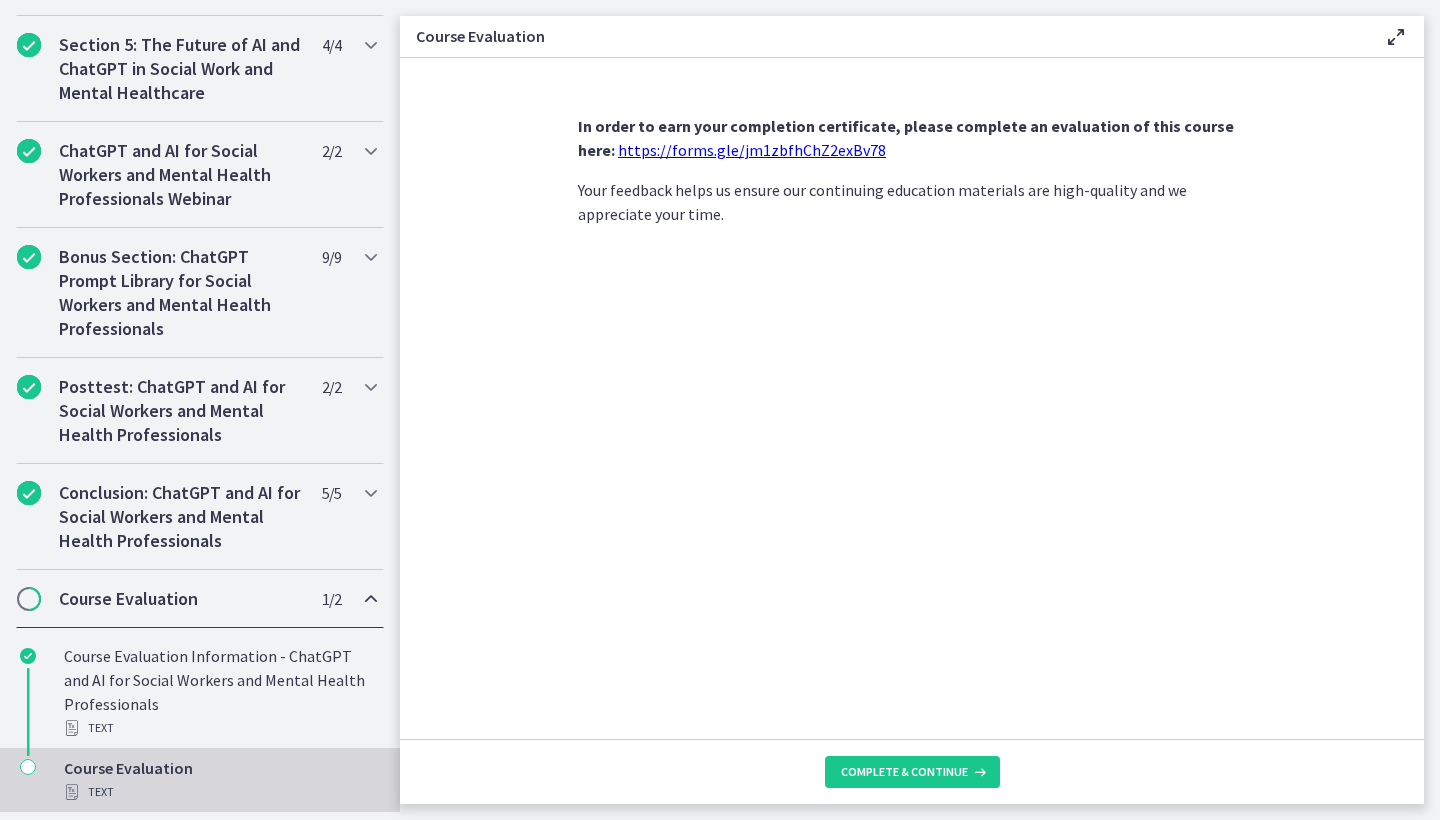 click on "https://forms.gle/jm1zbfhChZ2exBv78" at bounding box center [752, 150] 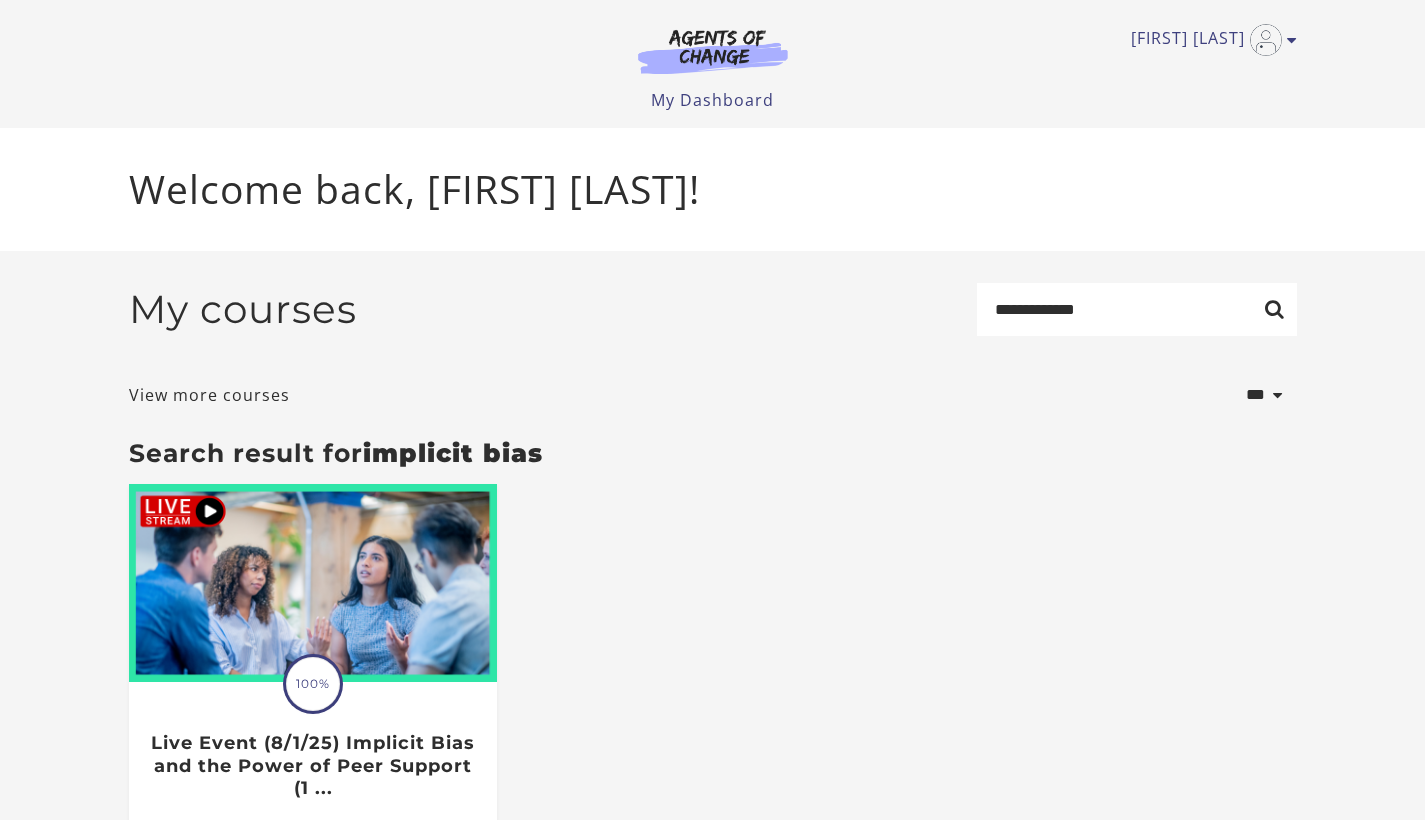 scroll, scrollTop: 0, scrollLeft: 0, axis: both 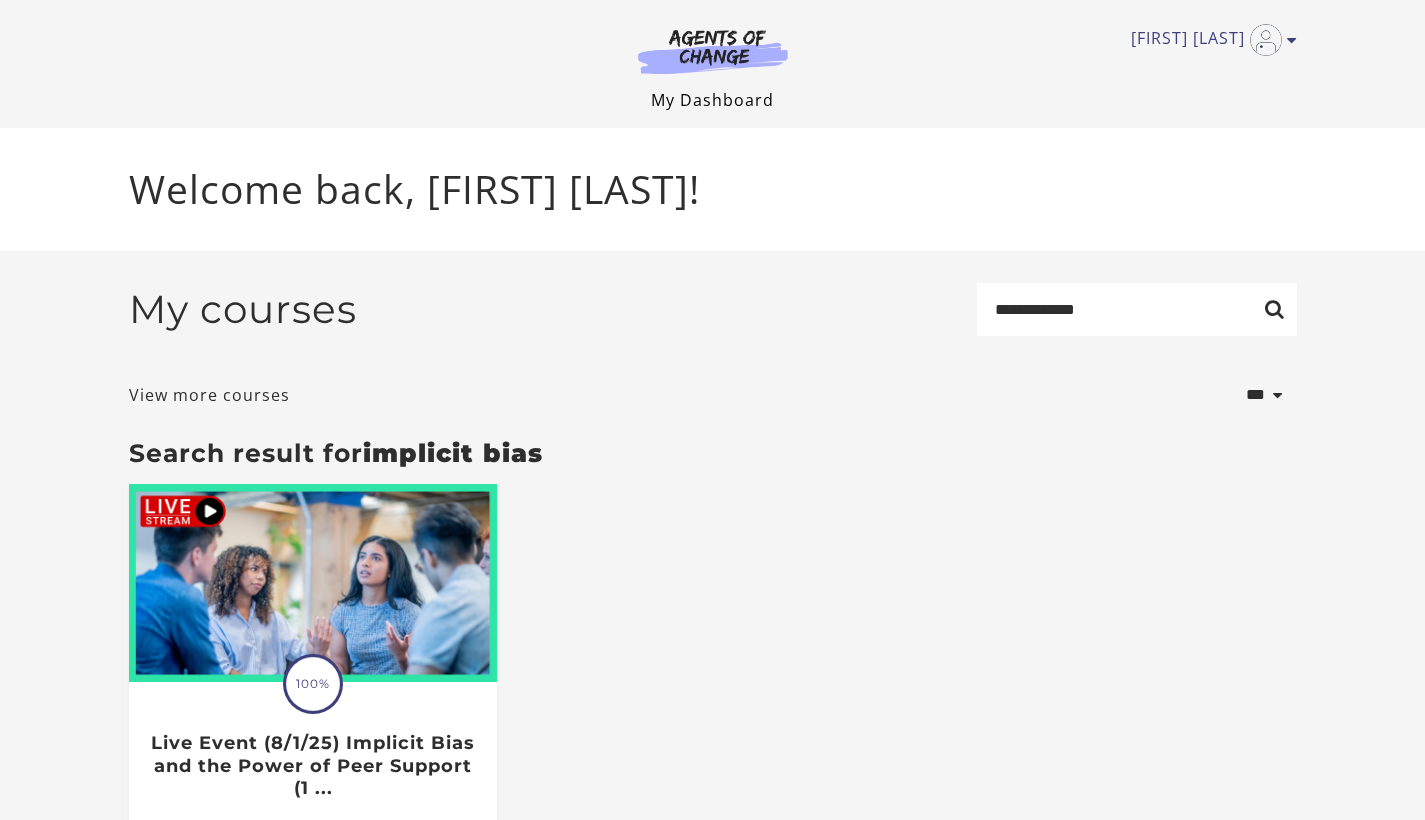 click on "My Dashboard" at bounding box center (712, 100) 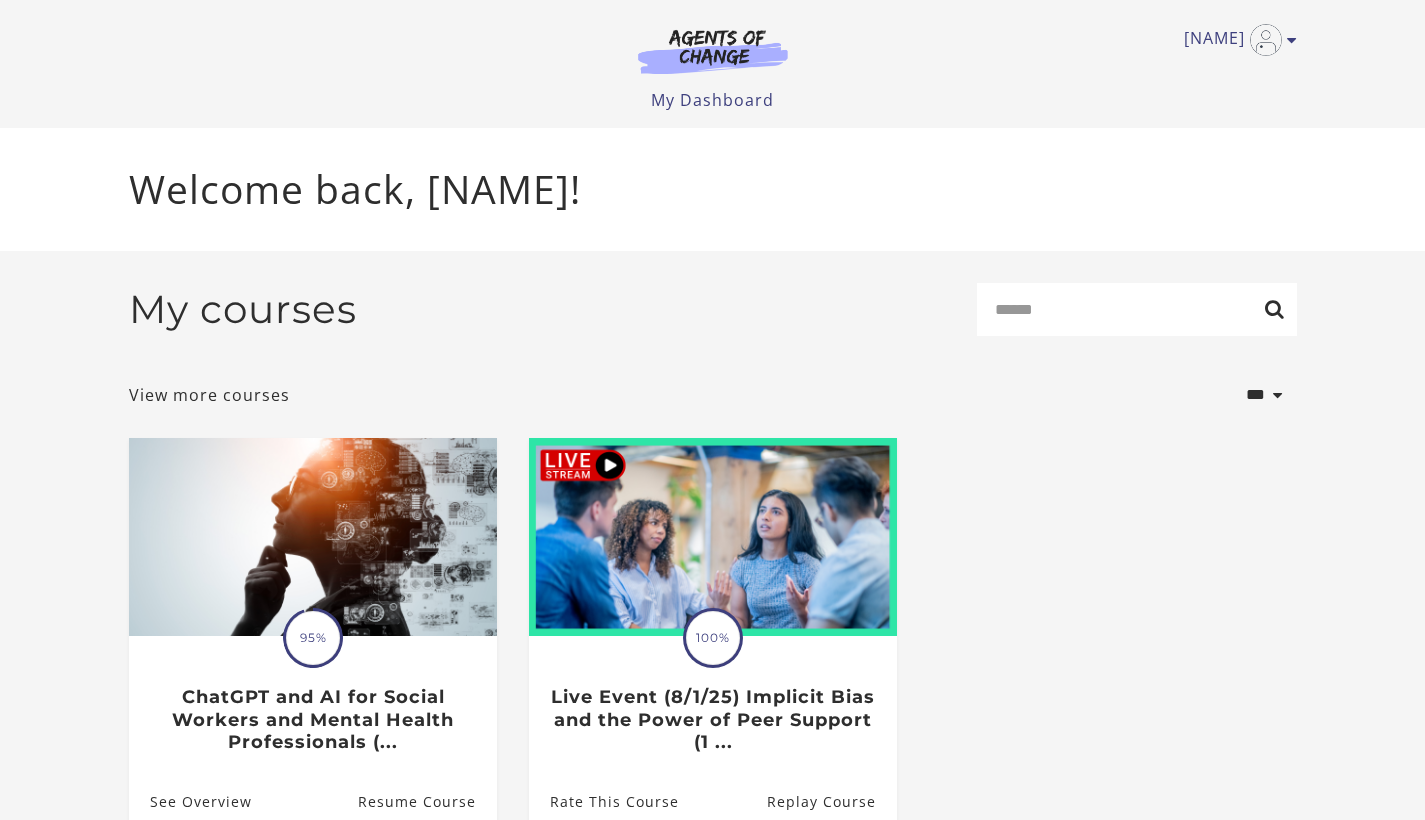 scroll, scrollTop: 0, scrollLeft: 0, axis: both 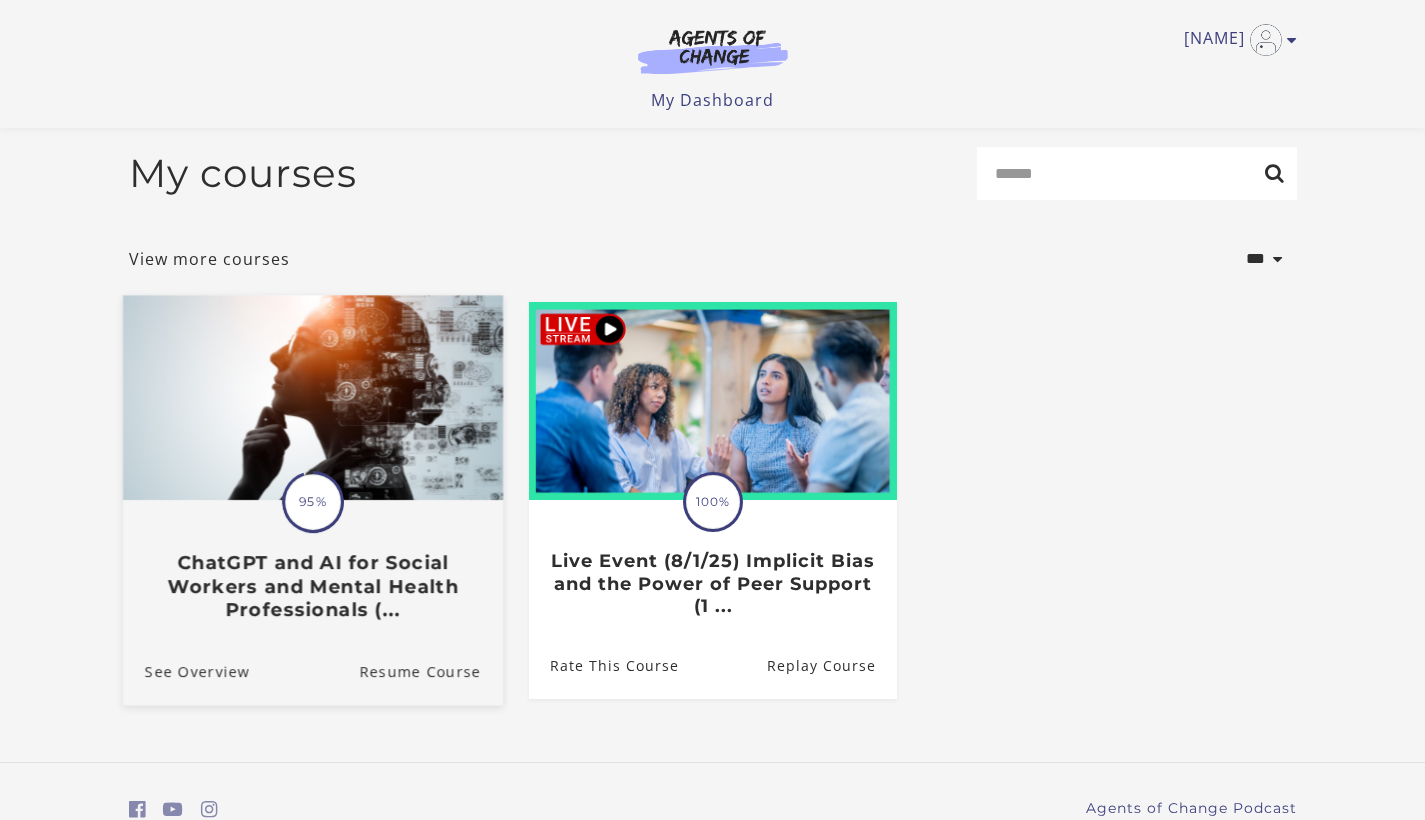 click on "95%" at bounding box center [313, 502] 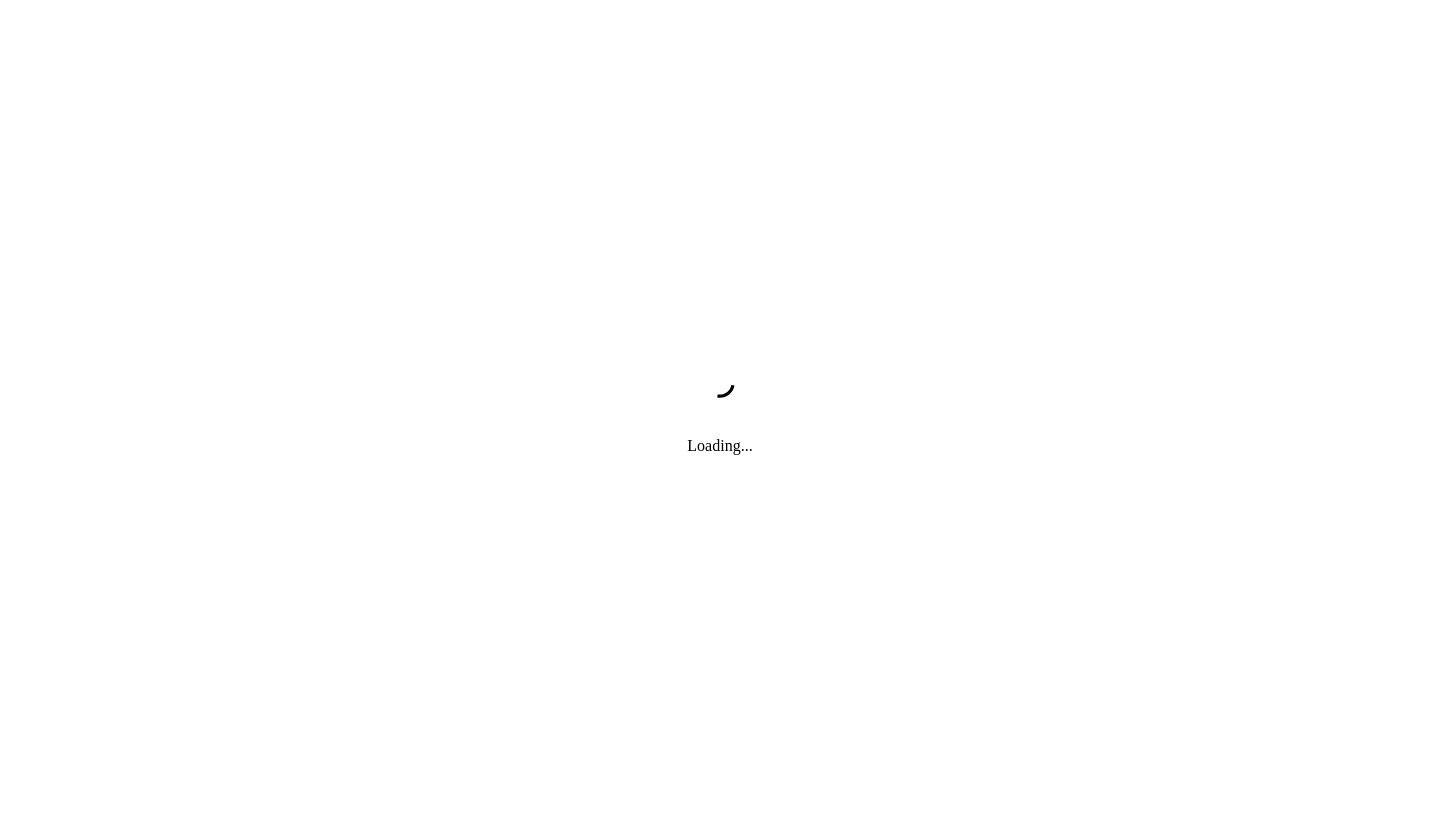 scroll, scrollTop: 0, scrollLeft: 0, axis: both 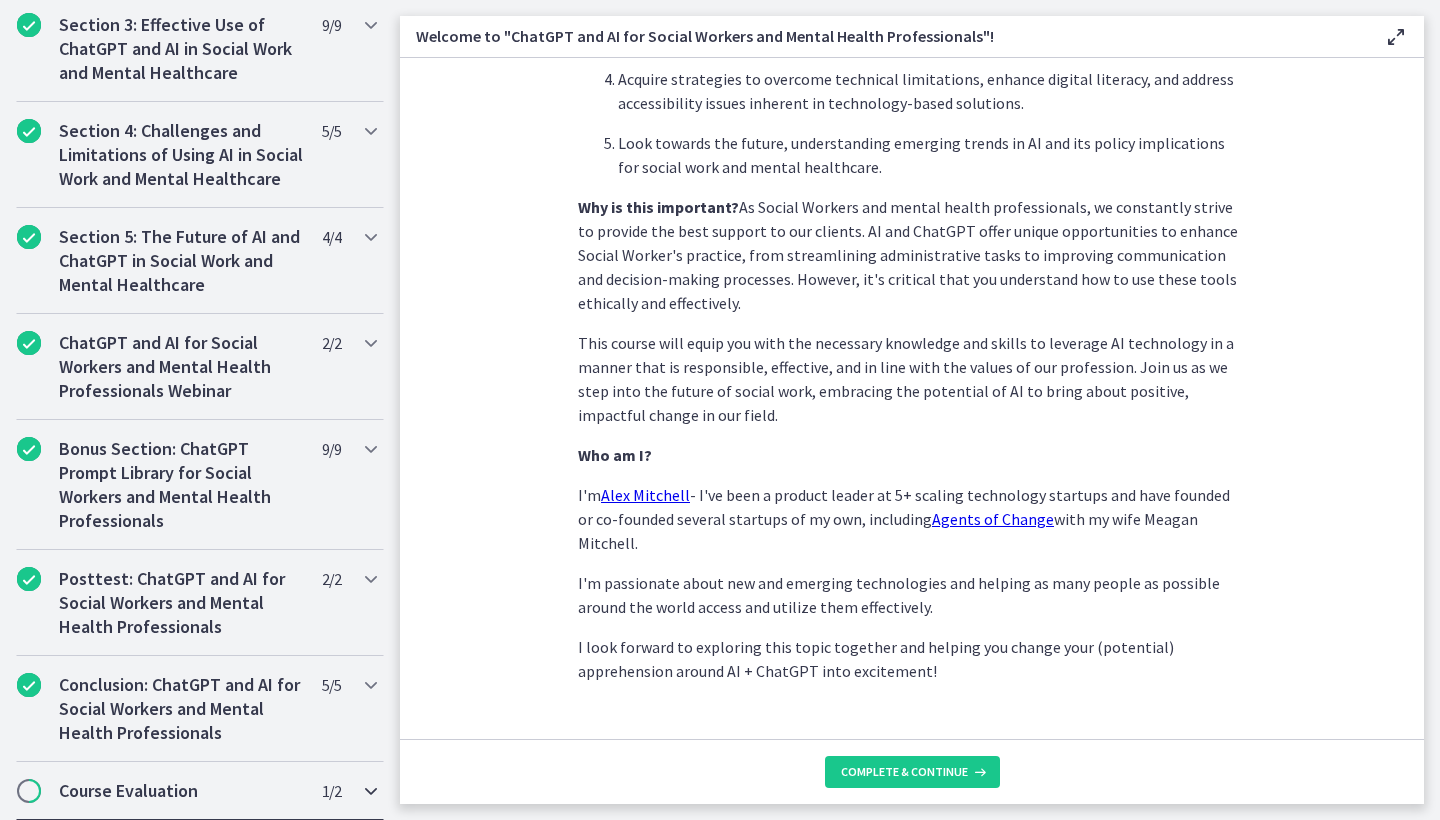 click on "Course Evaluation
1  /  2
Completed" at bounding box center (200, 791) 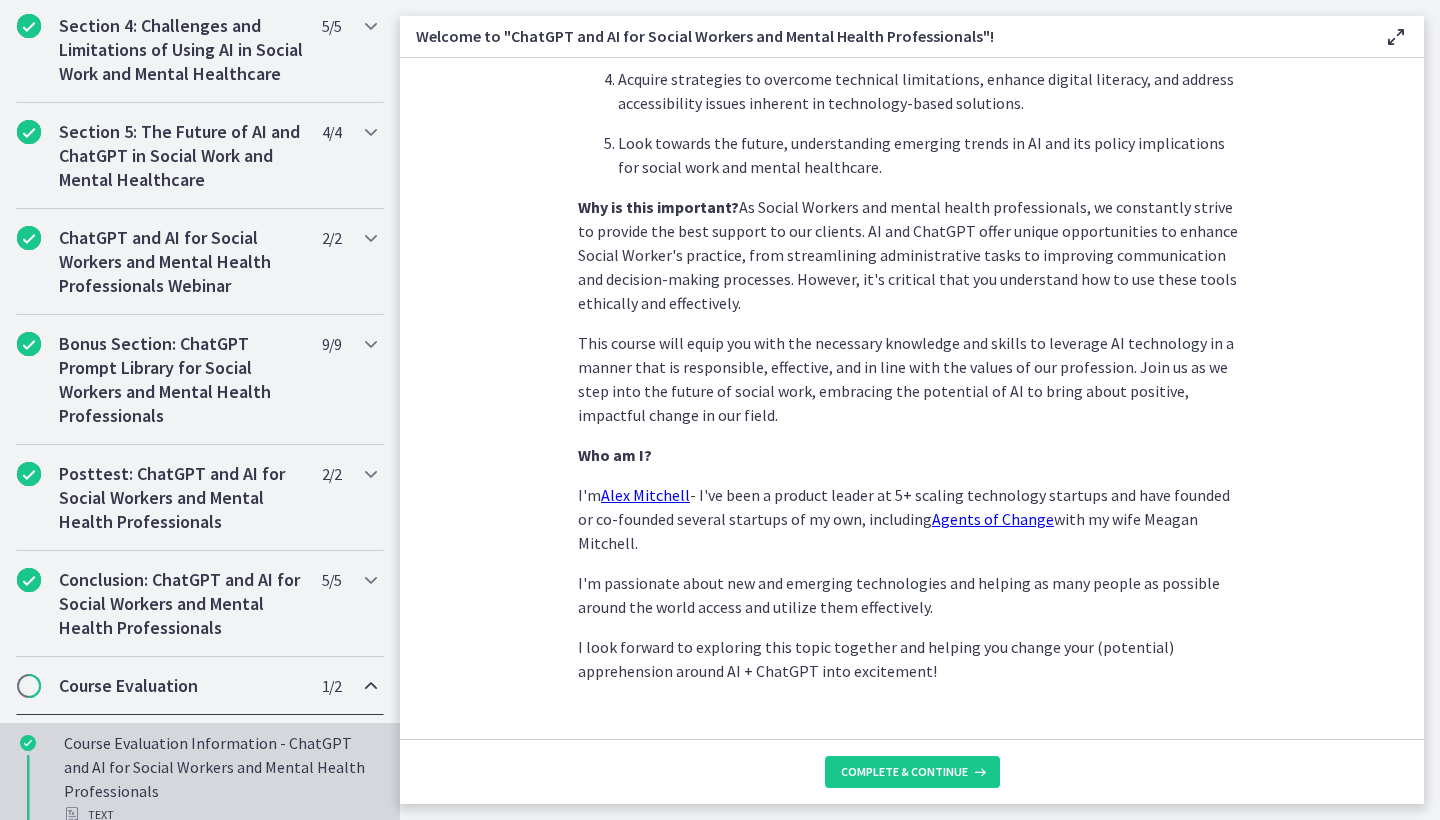 scroll, scrollTop: 909, scrollLeft: 0, axis: vertical 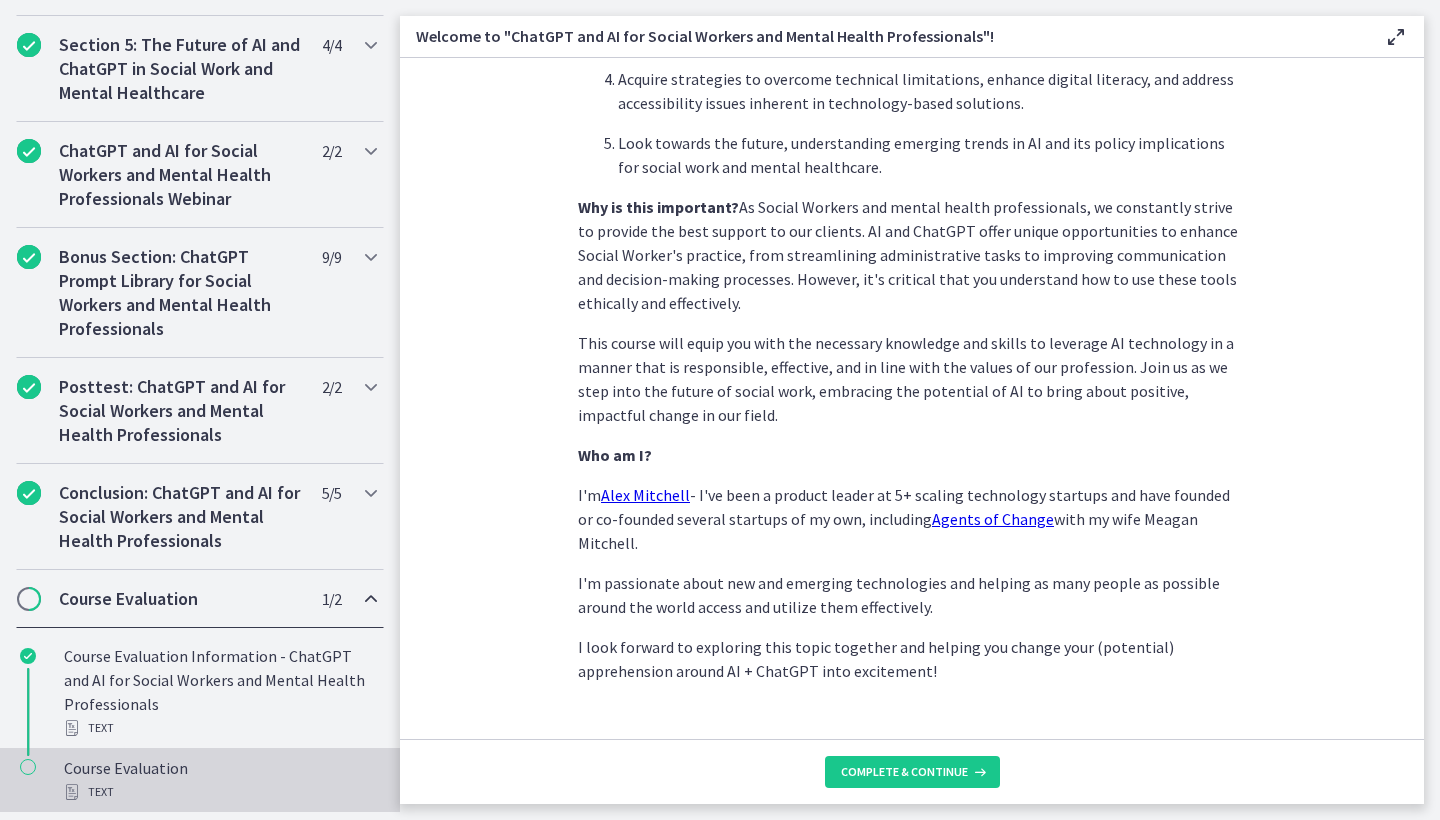 click on "Text" at bounding box center (220, 792) 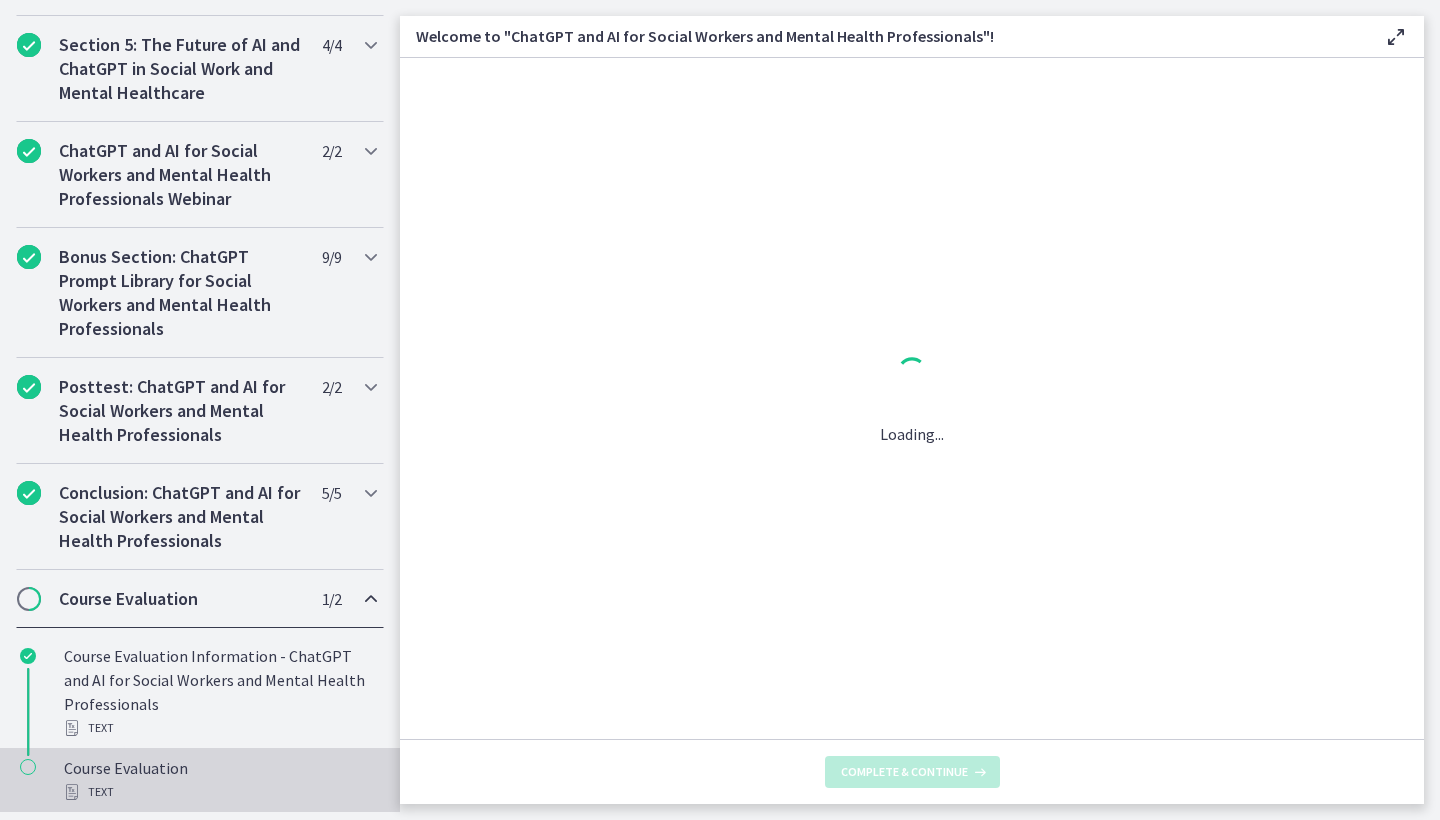 scroll, scrollTop: 0, scrollLeft: 0, axis: both 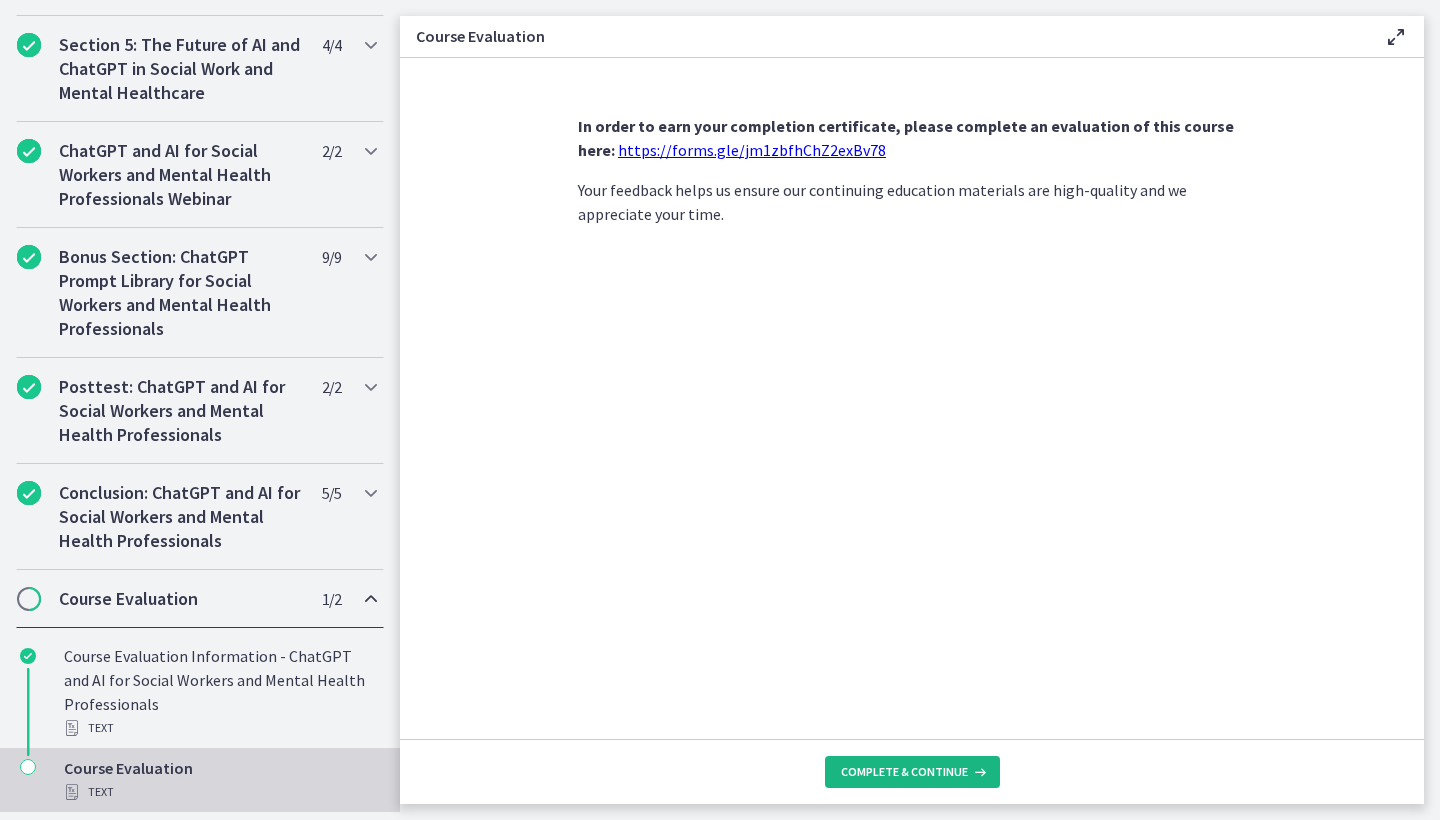 click on "Complete & continue" at bounding box center [904, 772] 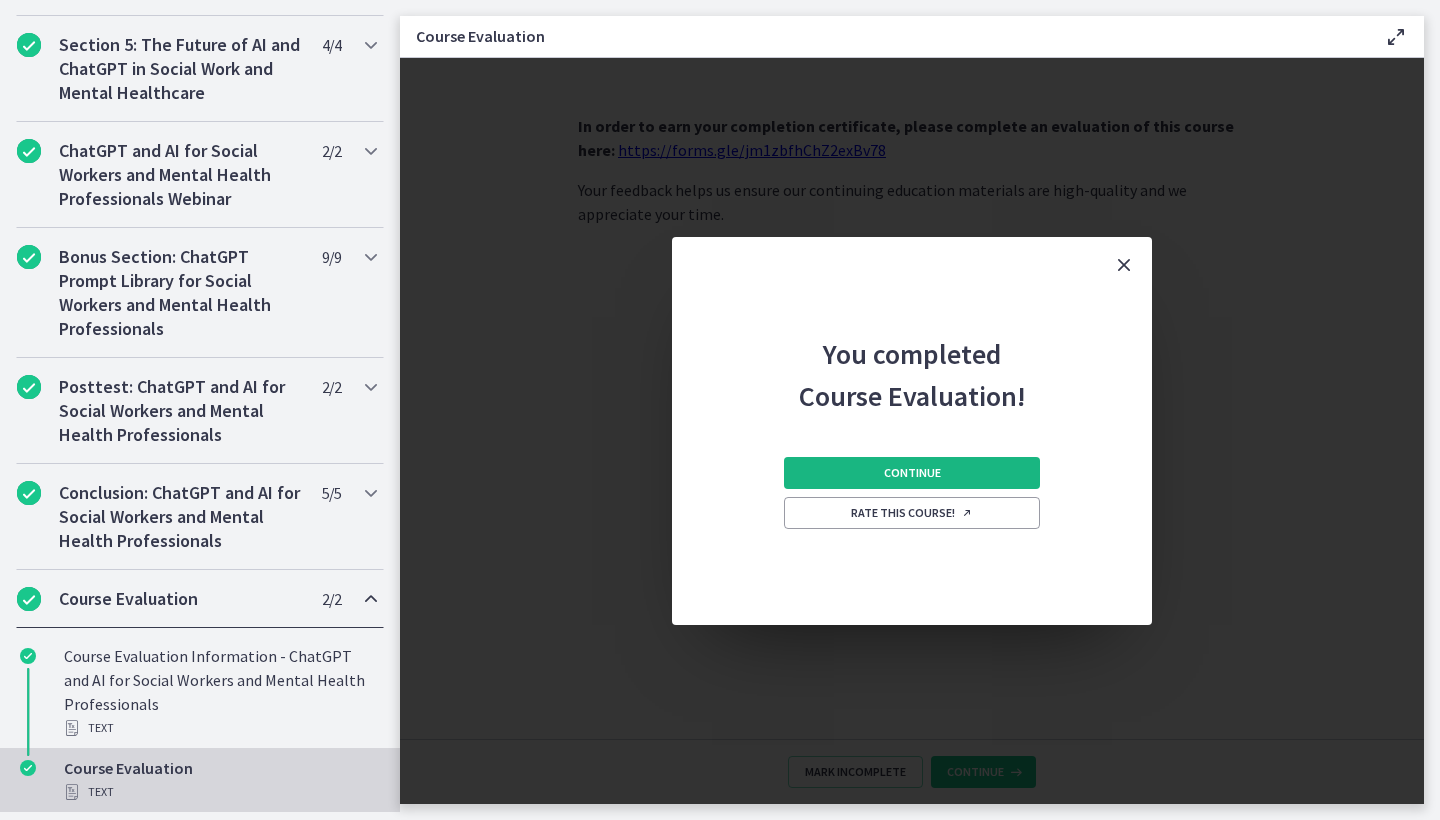click on "Continue" at bounding box center [912, 473] 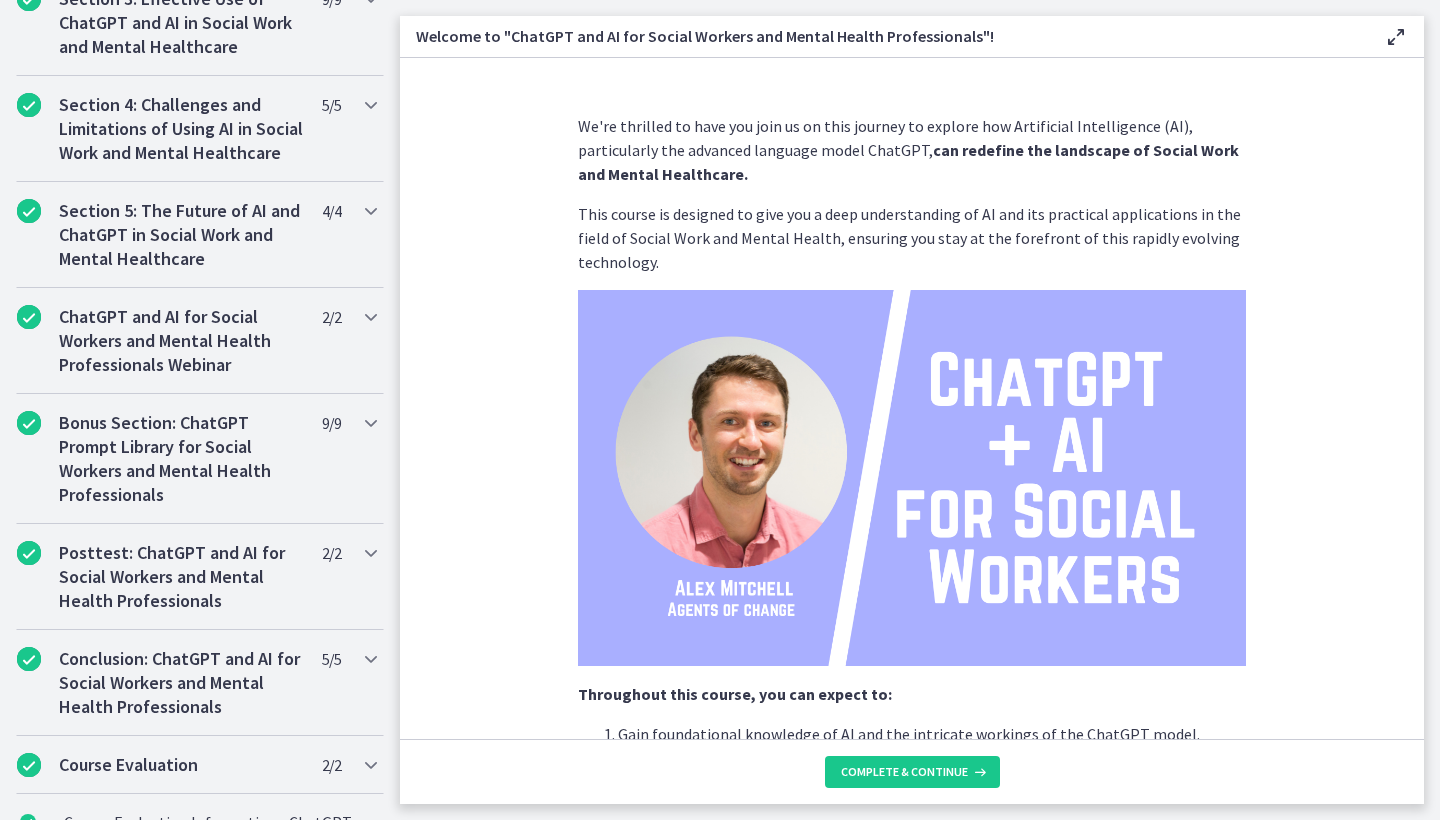 scroll, scrollTop: 906, scrollLeft: 0, axis: vertical 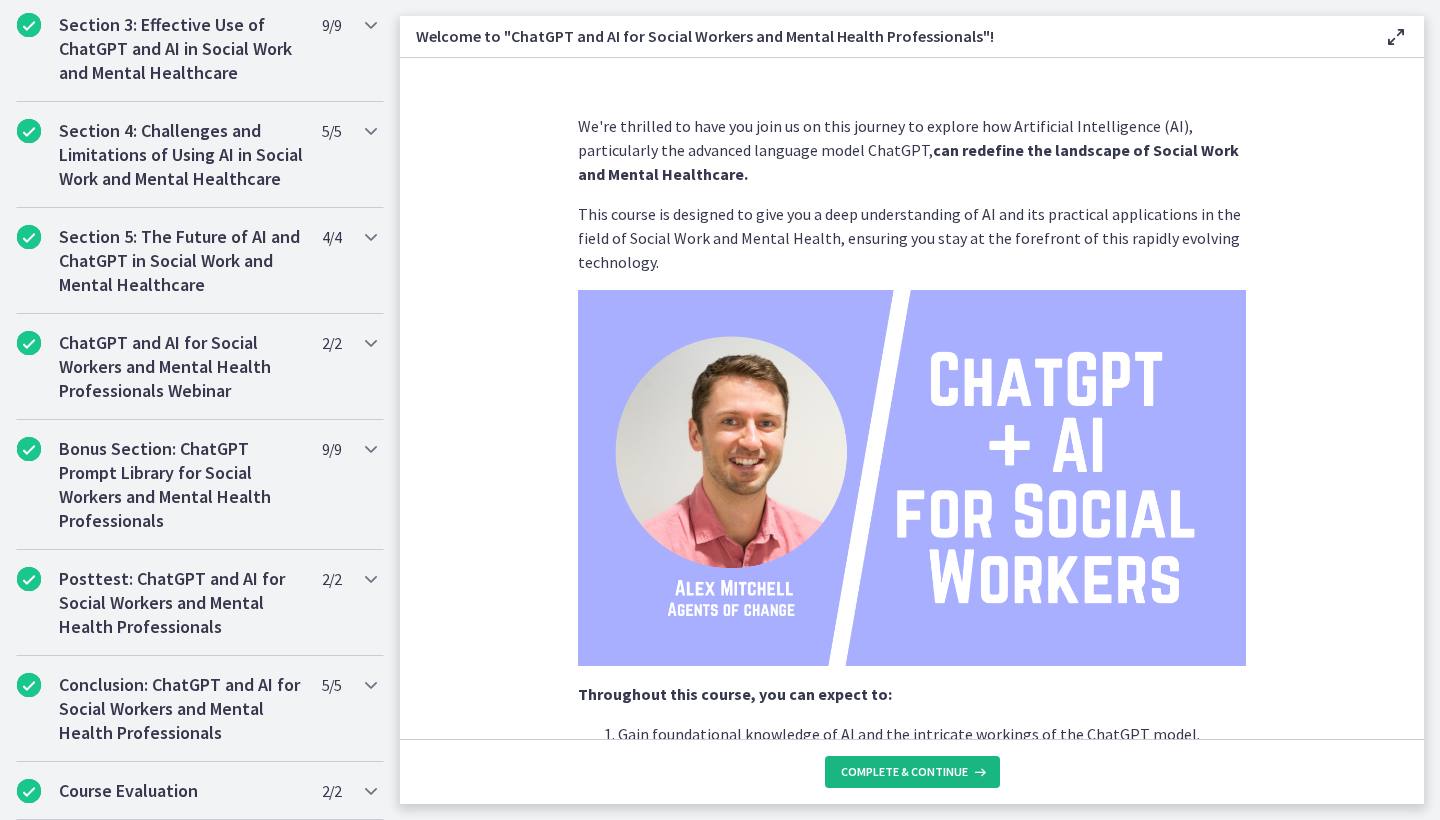 click on "Complete & continue" at bounding box center (904, 772) 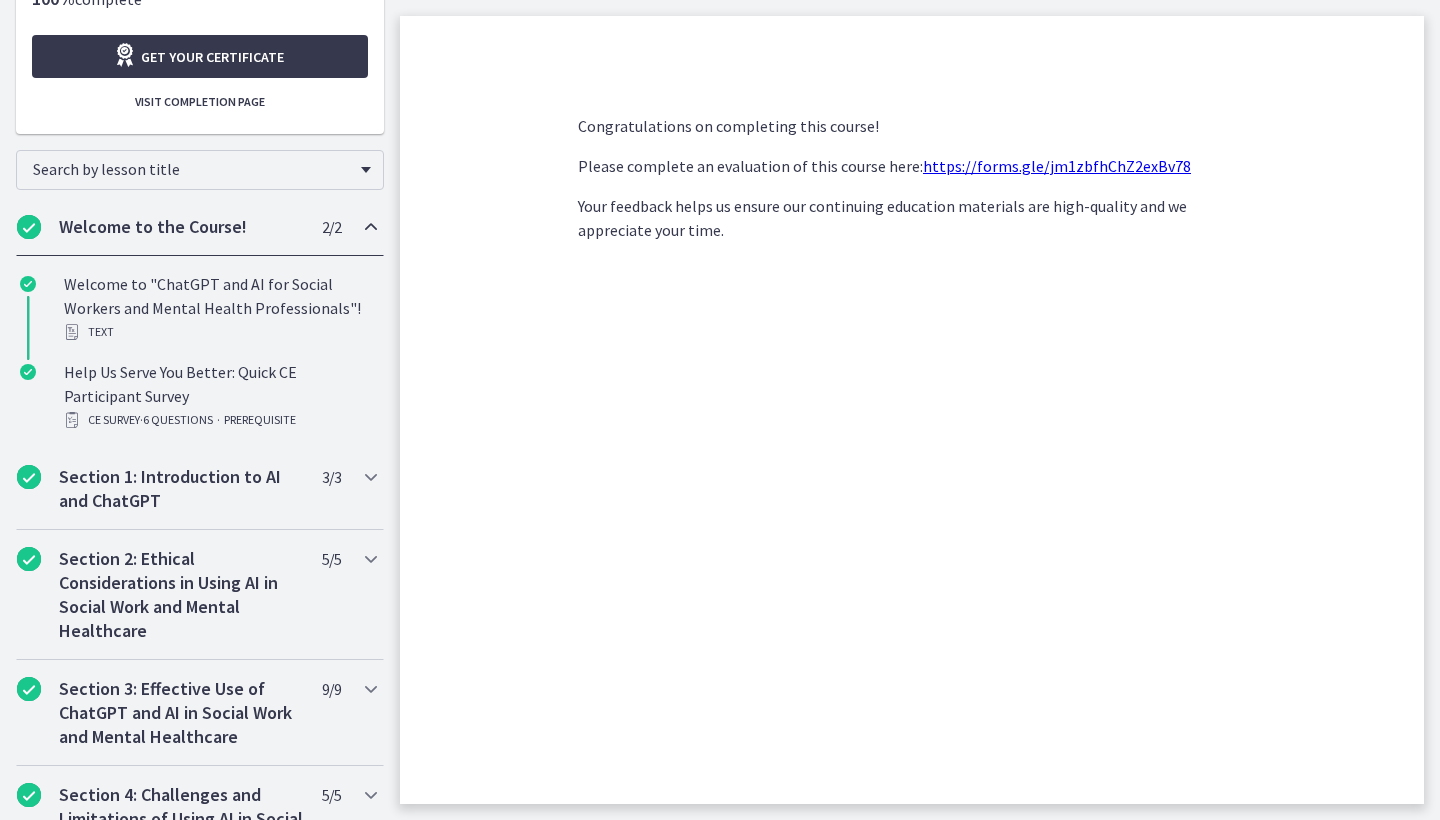 scroll, scrollTop: 0, scrollLeft: 0, axis: both 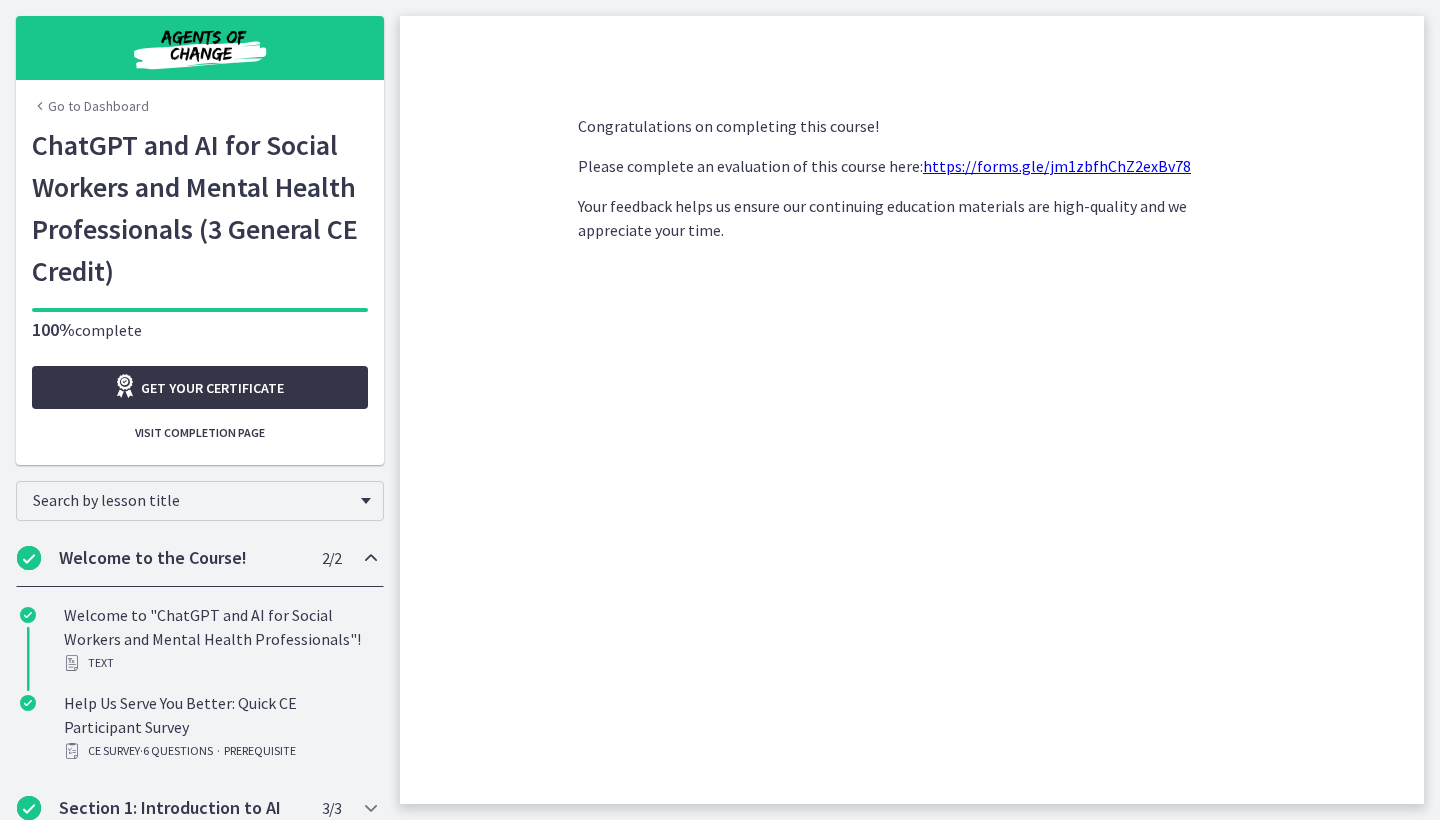 click on "Get your certificate" at bounding box center [212, 388] 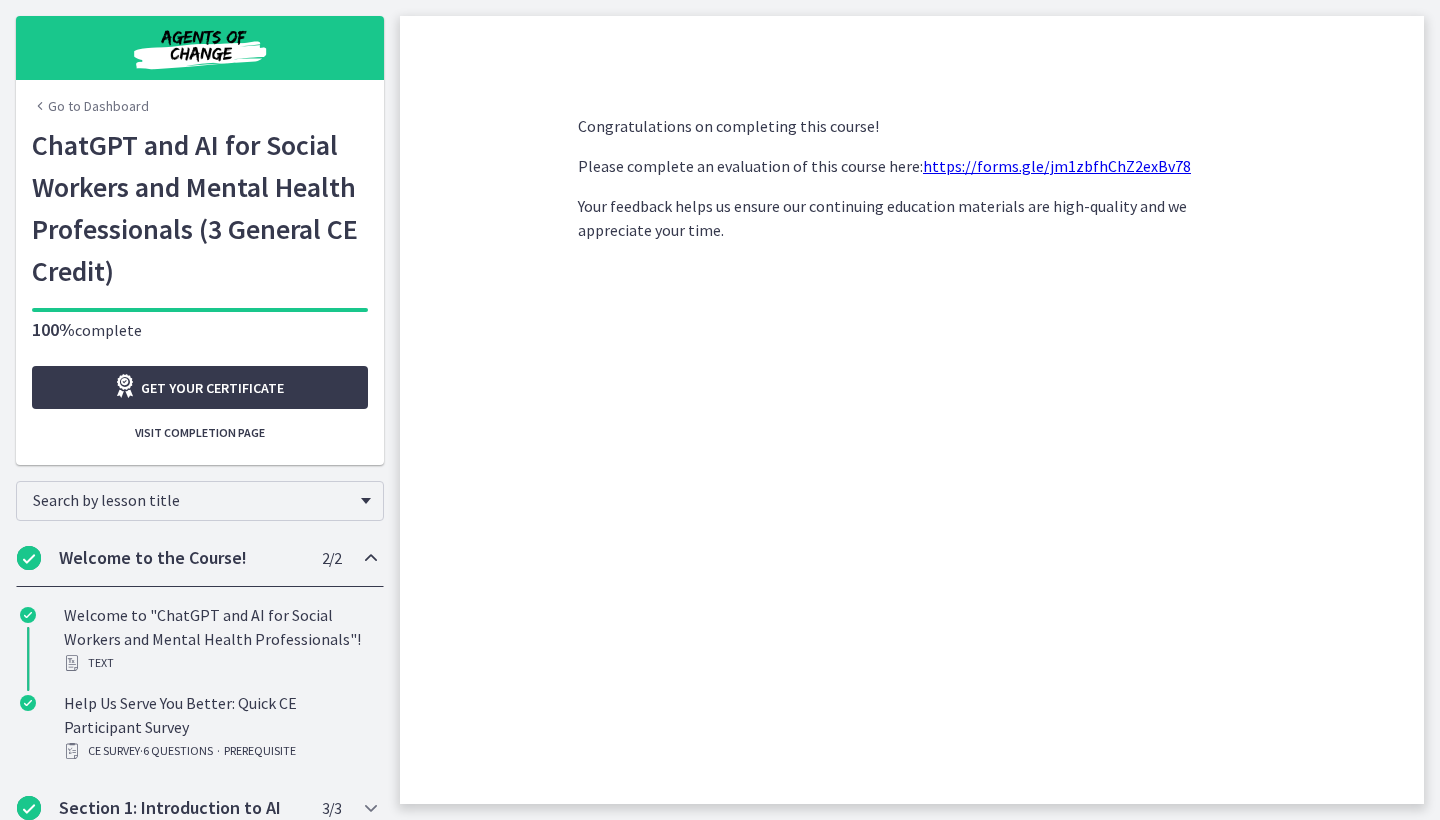 click on "Go to Dashboard" at bounding box center [90, 106] 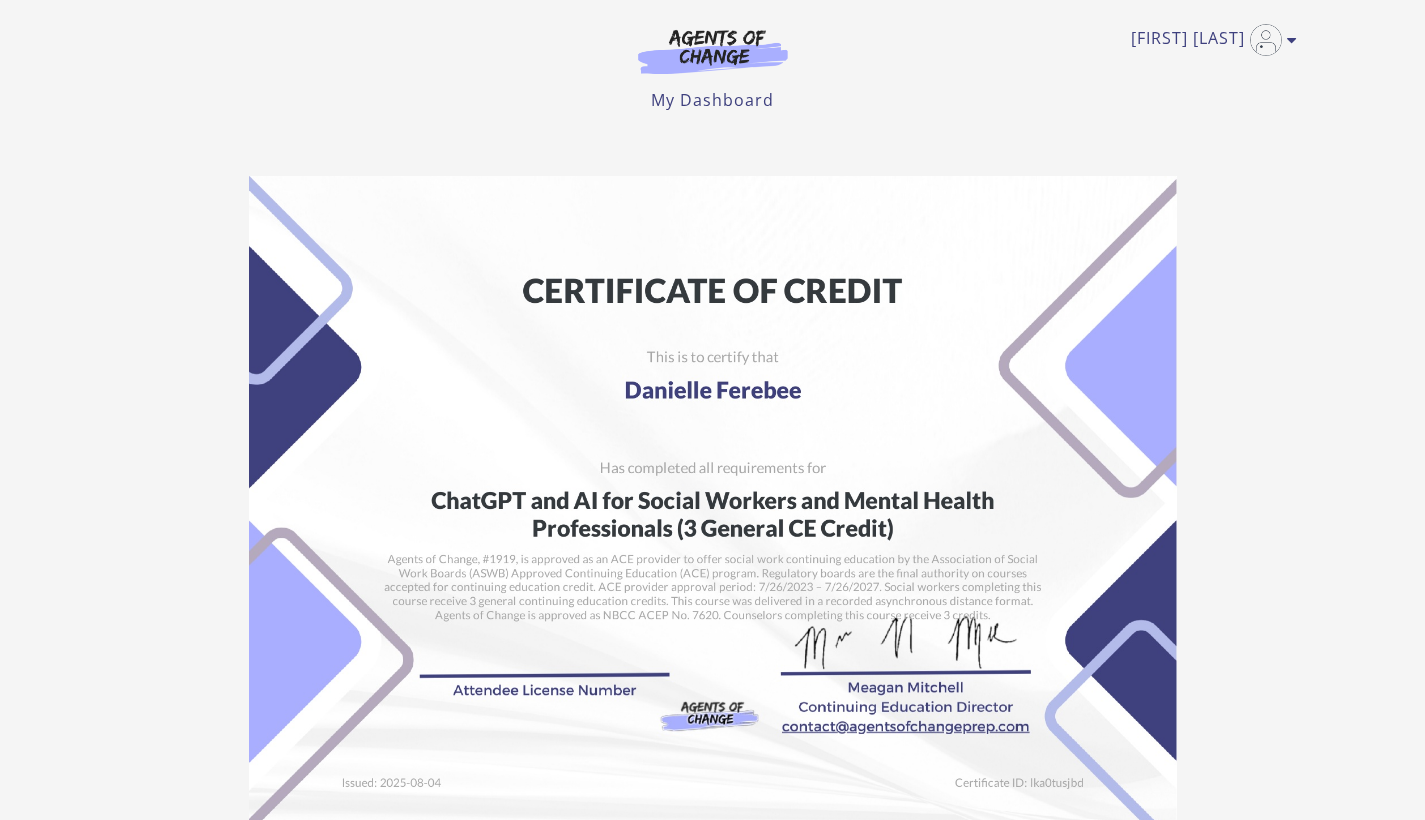 scroll, scrollTop: 0, scrollLeft: 0, axis: both 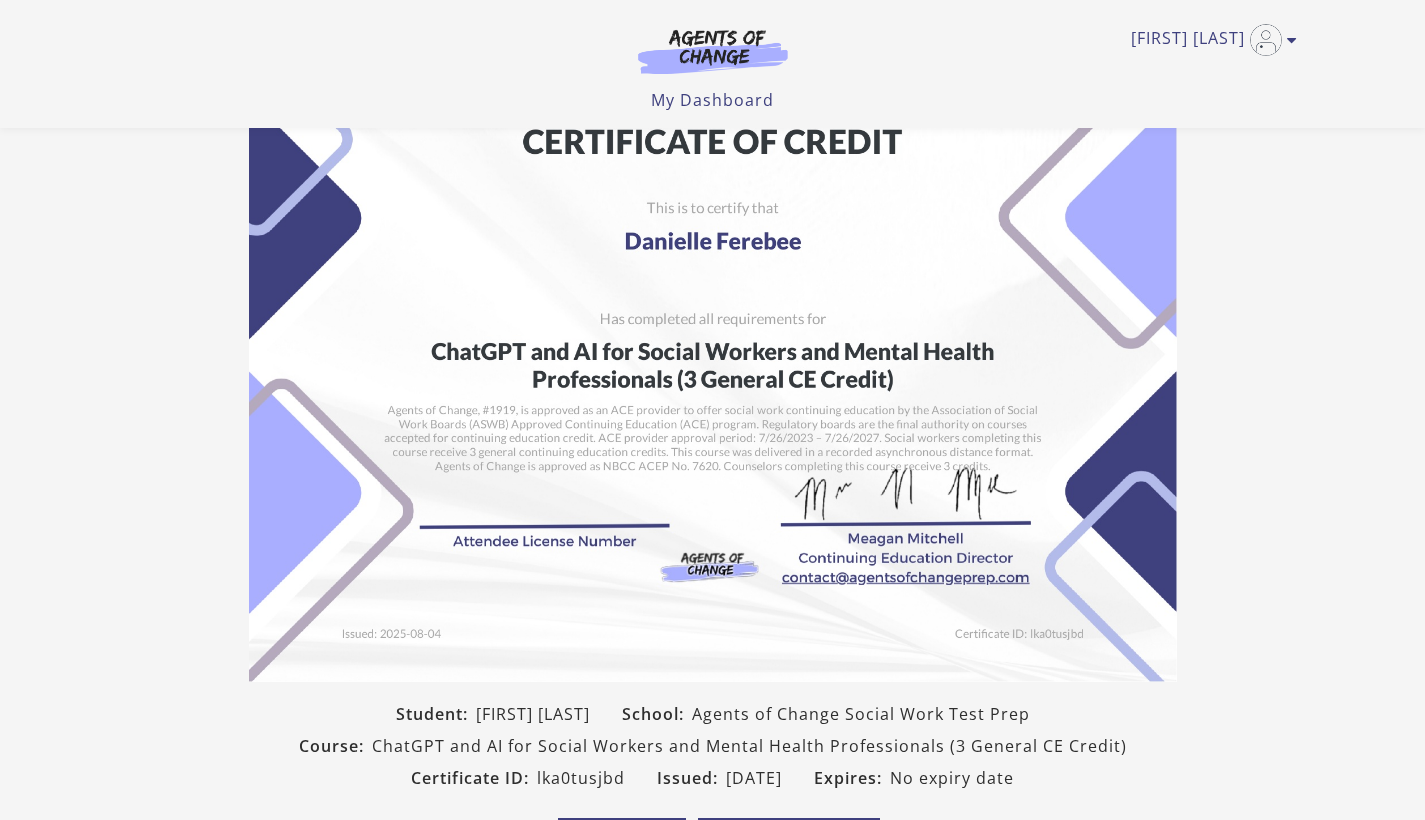 click at bounding box center [713, 354] 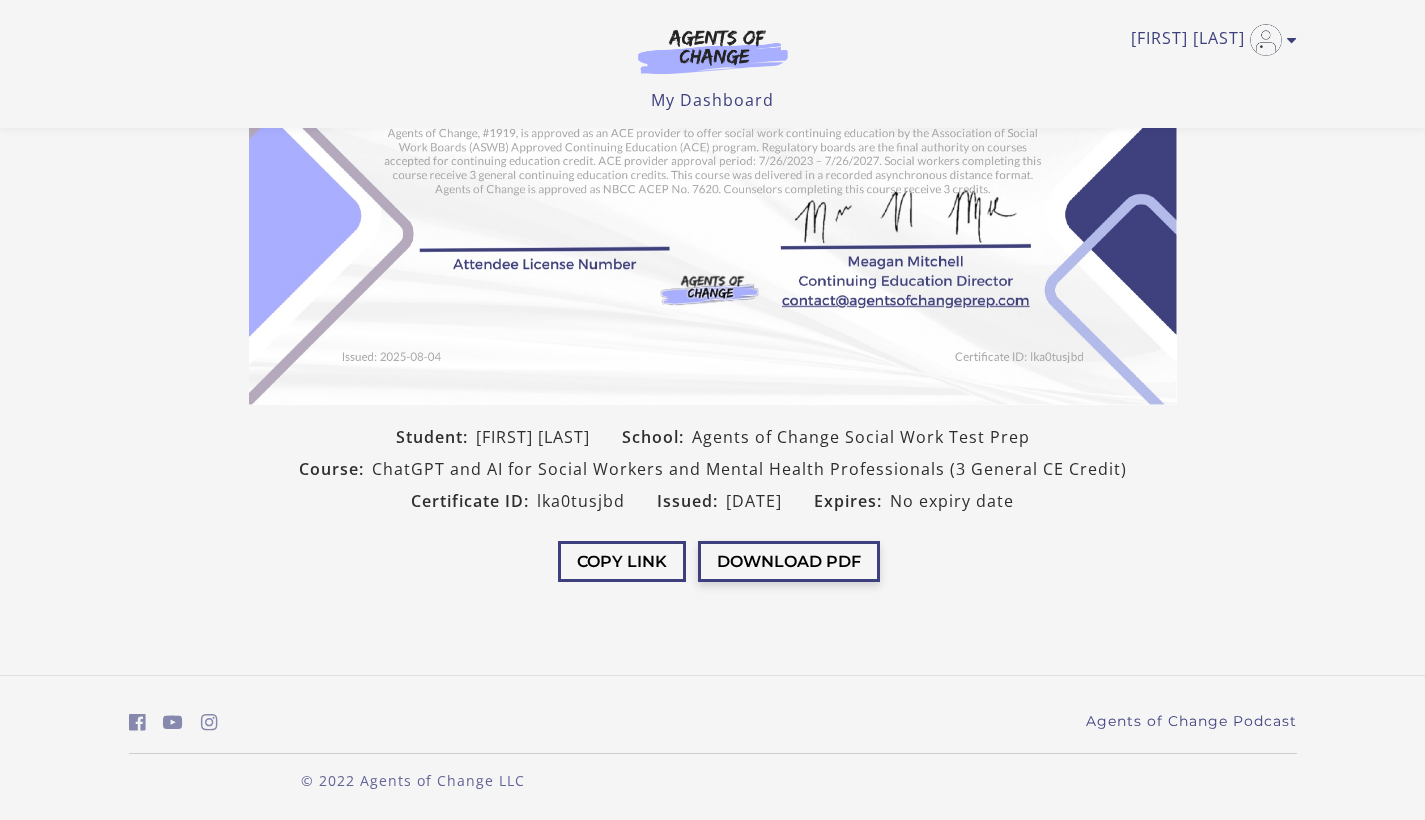 click on "Download PDF" at bounding box center [789, 561] 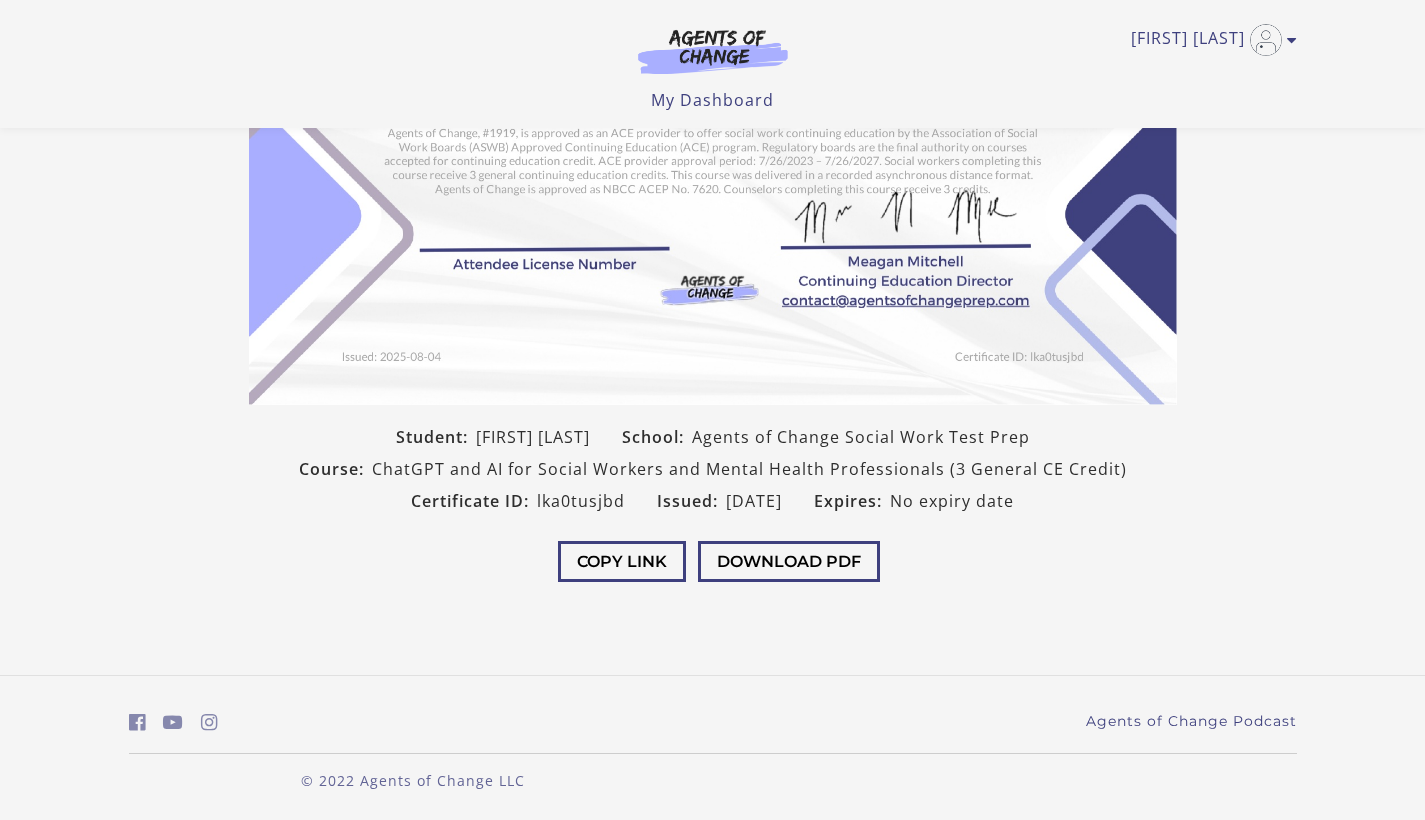 drag, startPoint x: 86, startPoint y: 502, endPoint x: 111, endPoint y: 482, distance: 32.01562 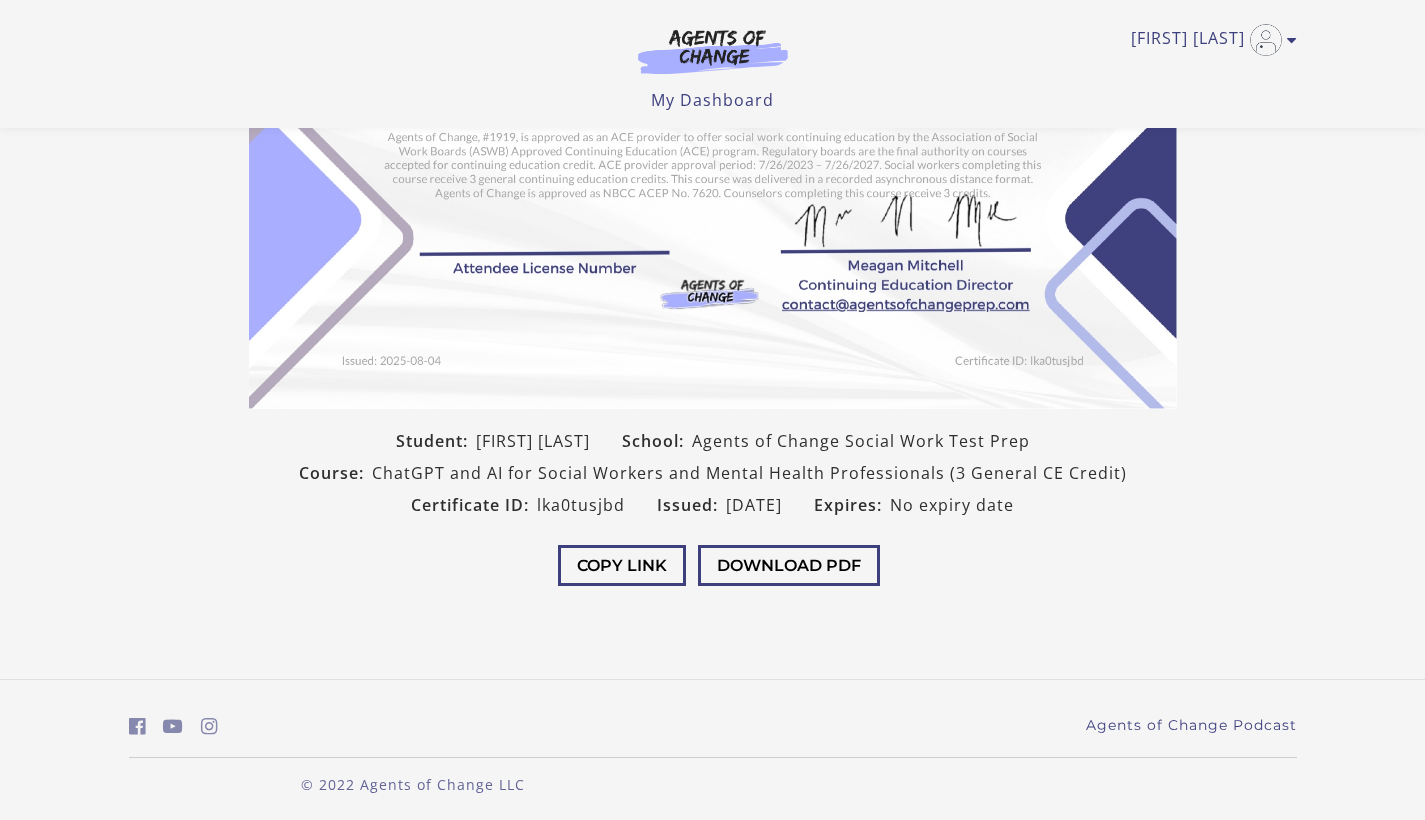 scroll, scrollTop: 0, scrollLeft: 0, axis: both 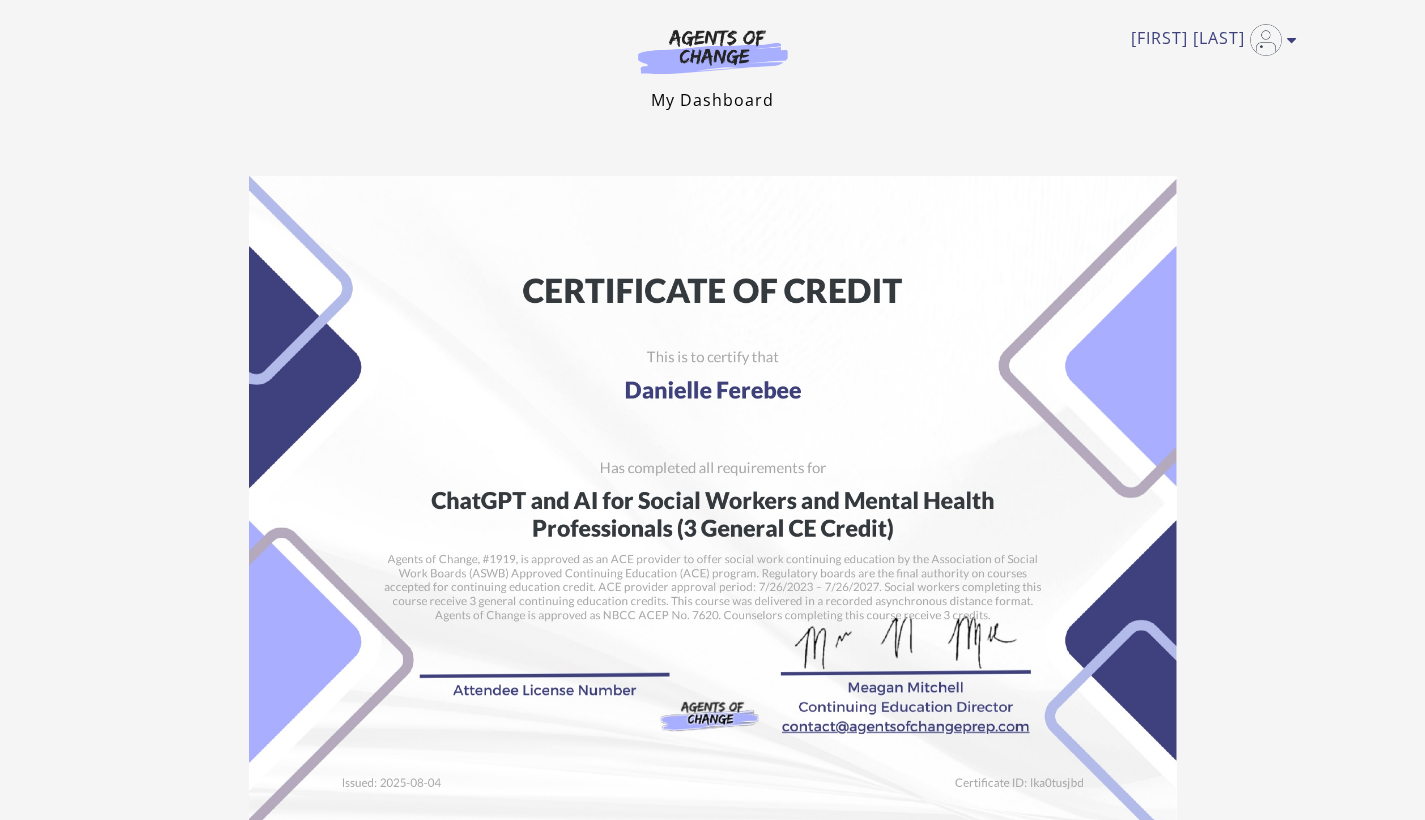 click on "My Dashboard" at bounding box center [712, 100] 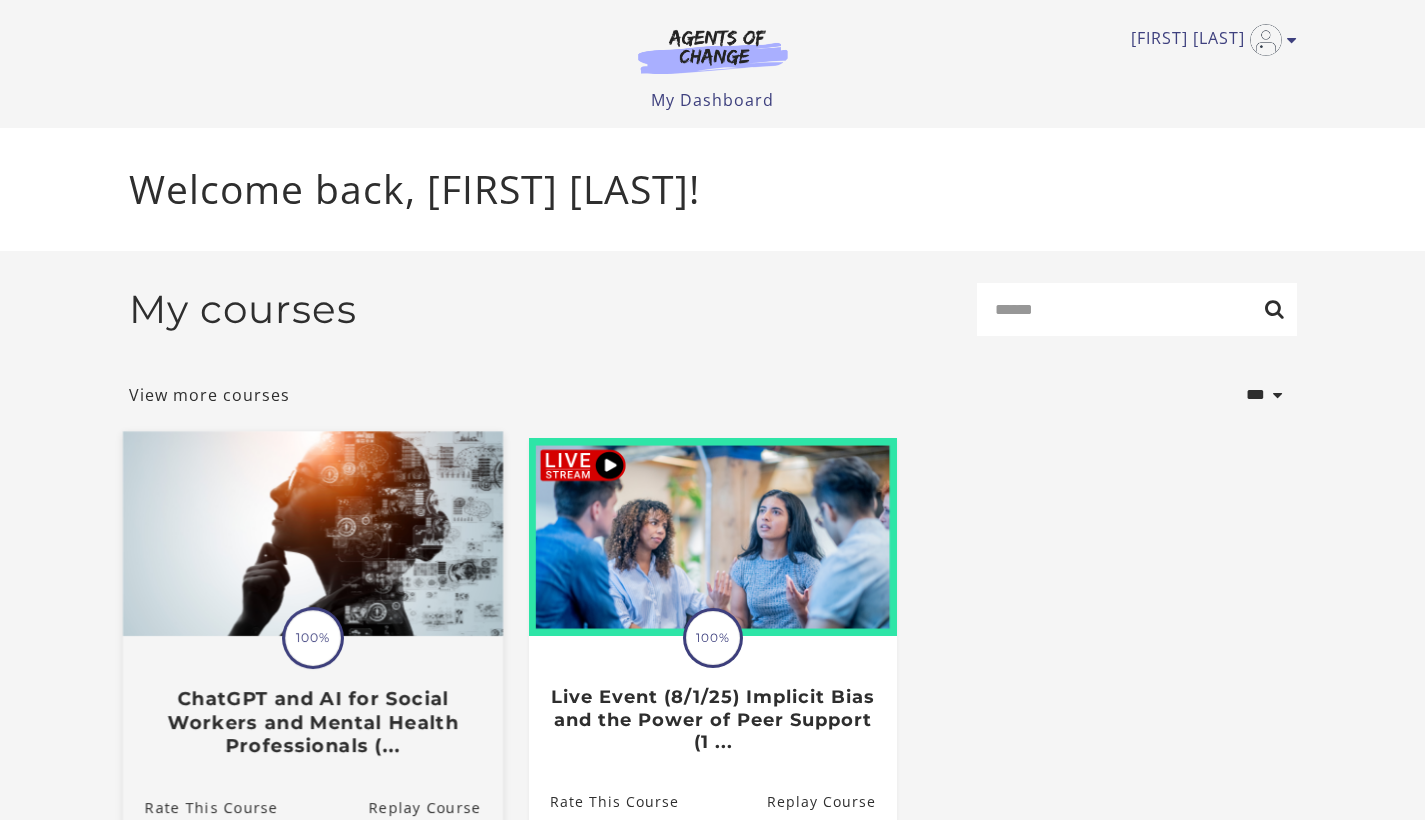 scroll, scrollTop: 0, scrollLeft: 0, axis: both 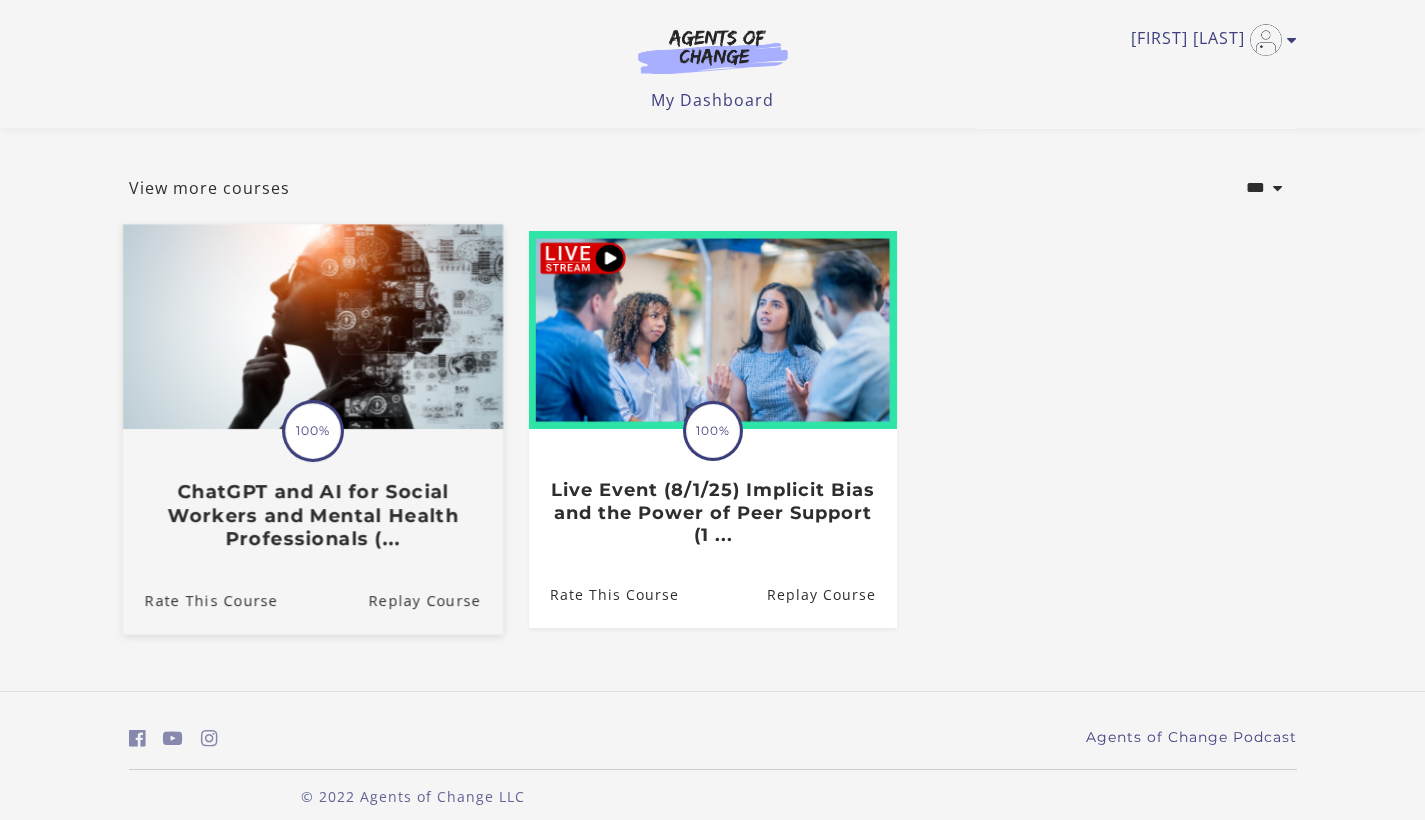 click on "100%" at bounding box center [313, 431] 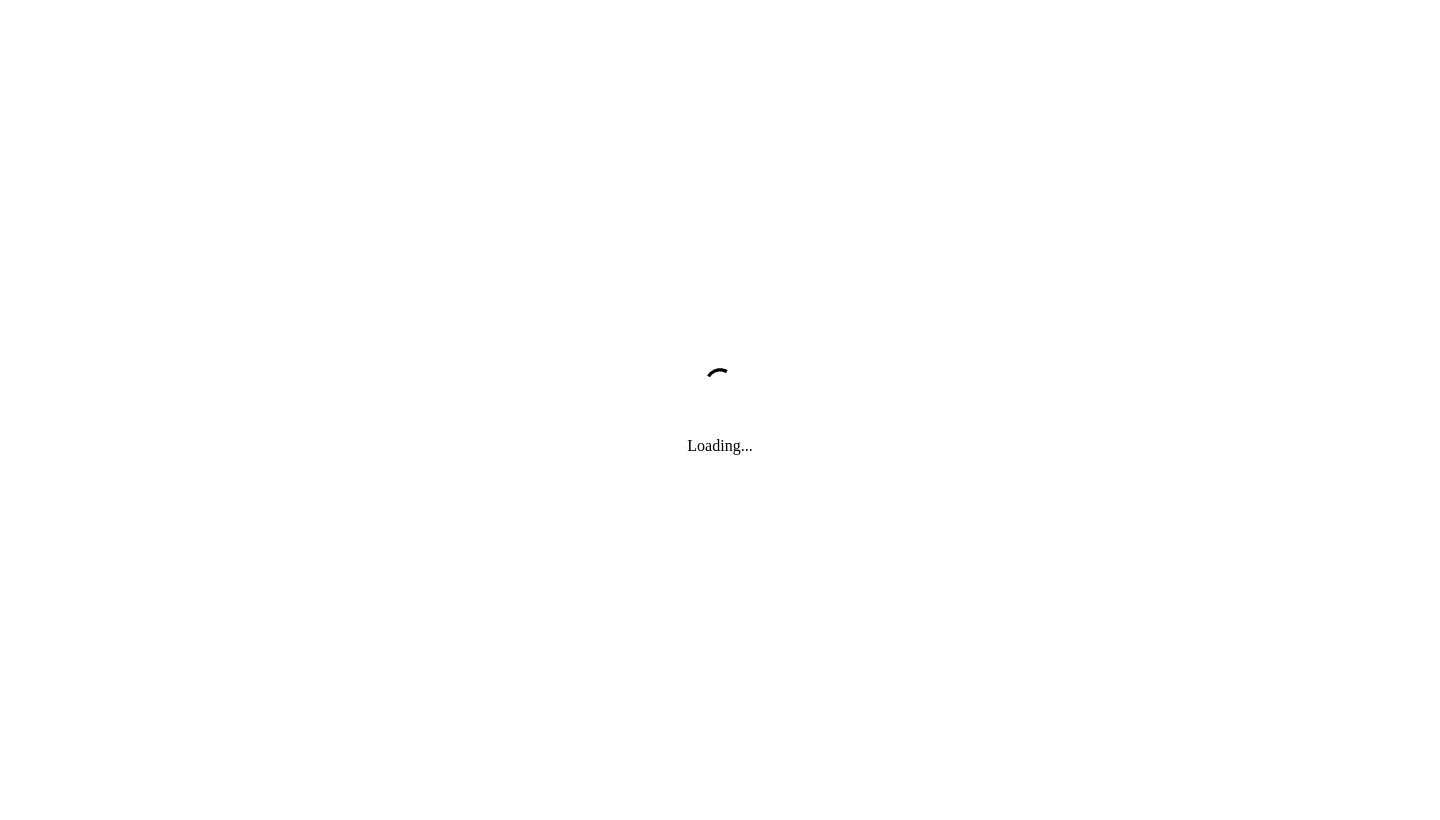 scroll, scrollTop: 0, scrollLeft: 0, axis: both 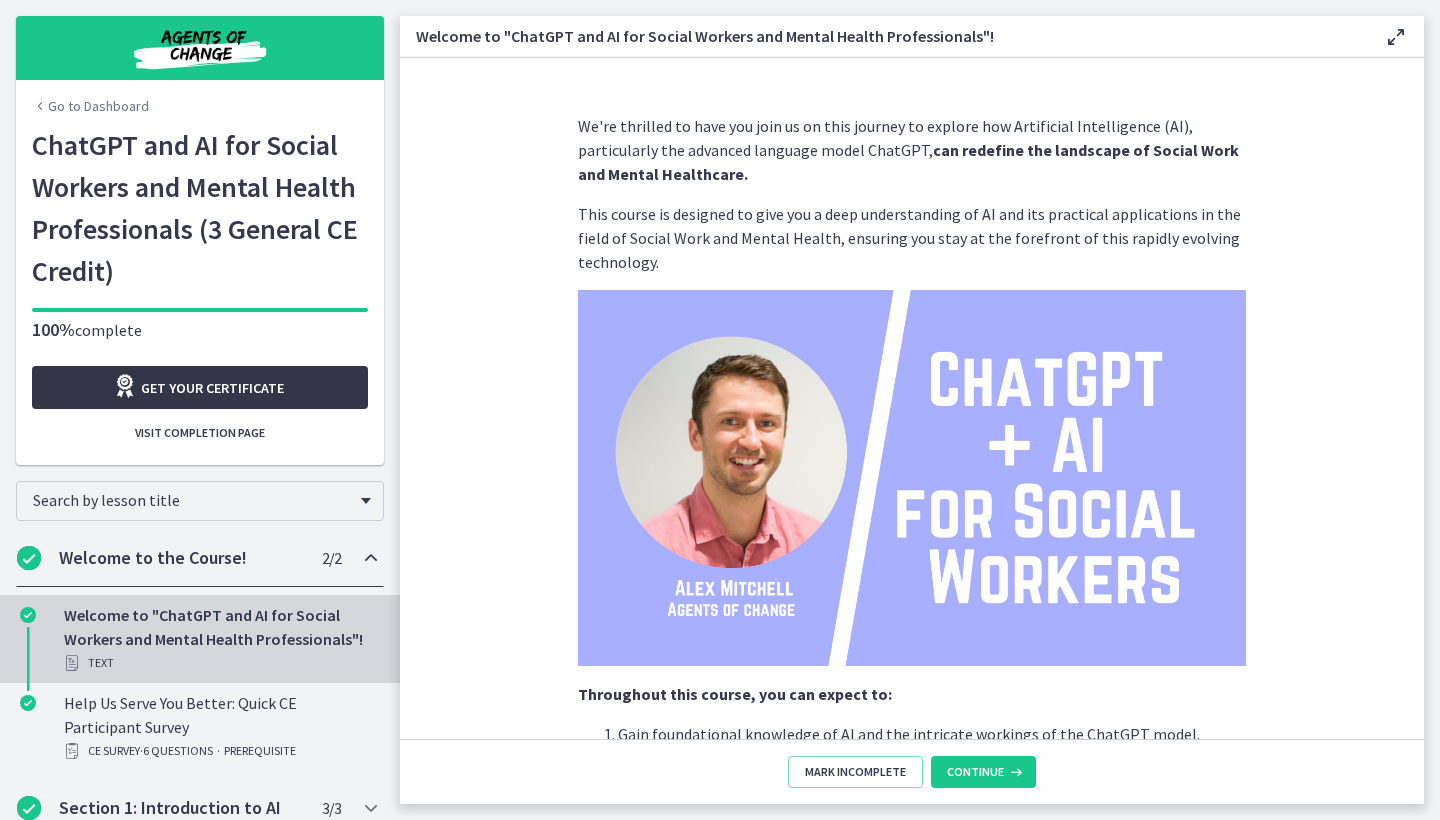 click on "Get your certificate" at bounding box center (200, 387) 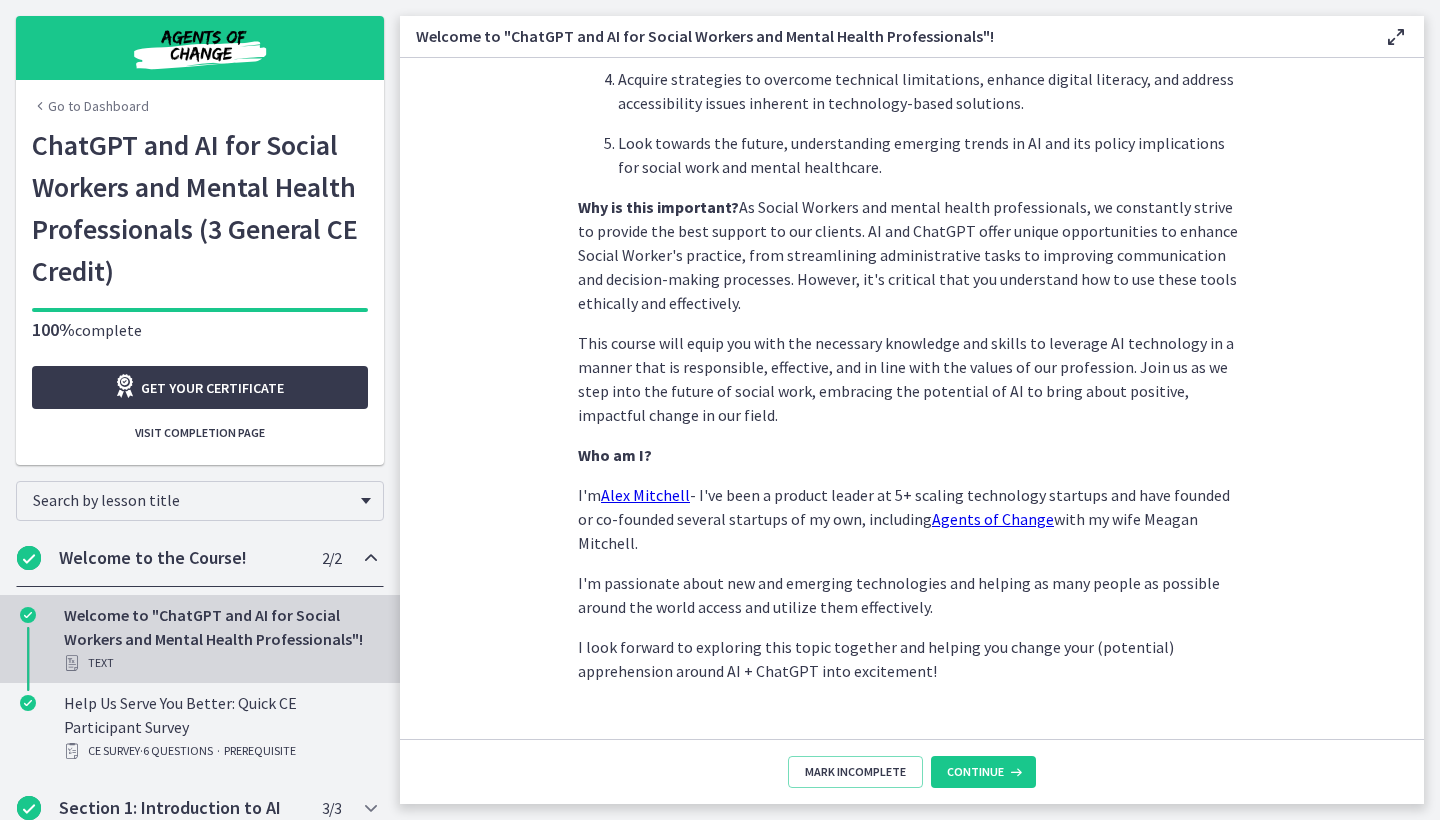 scroll, scrollTop: 0, scrollLeft: 0, axis: both 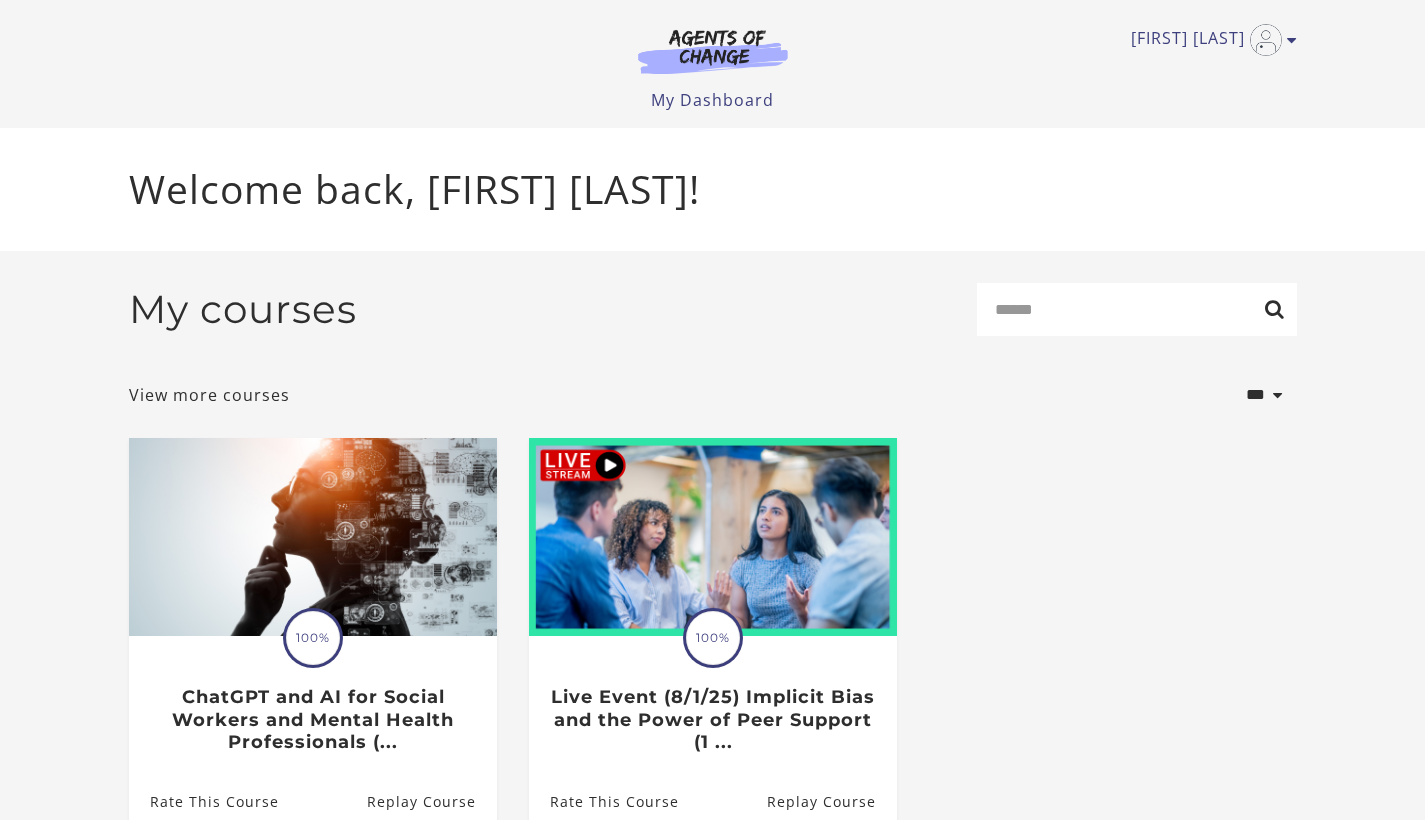 click on "My courses
Search" at bounding box center (713, 317) 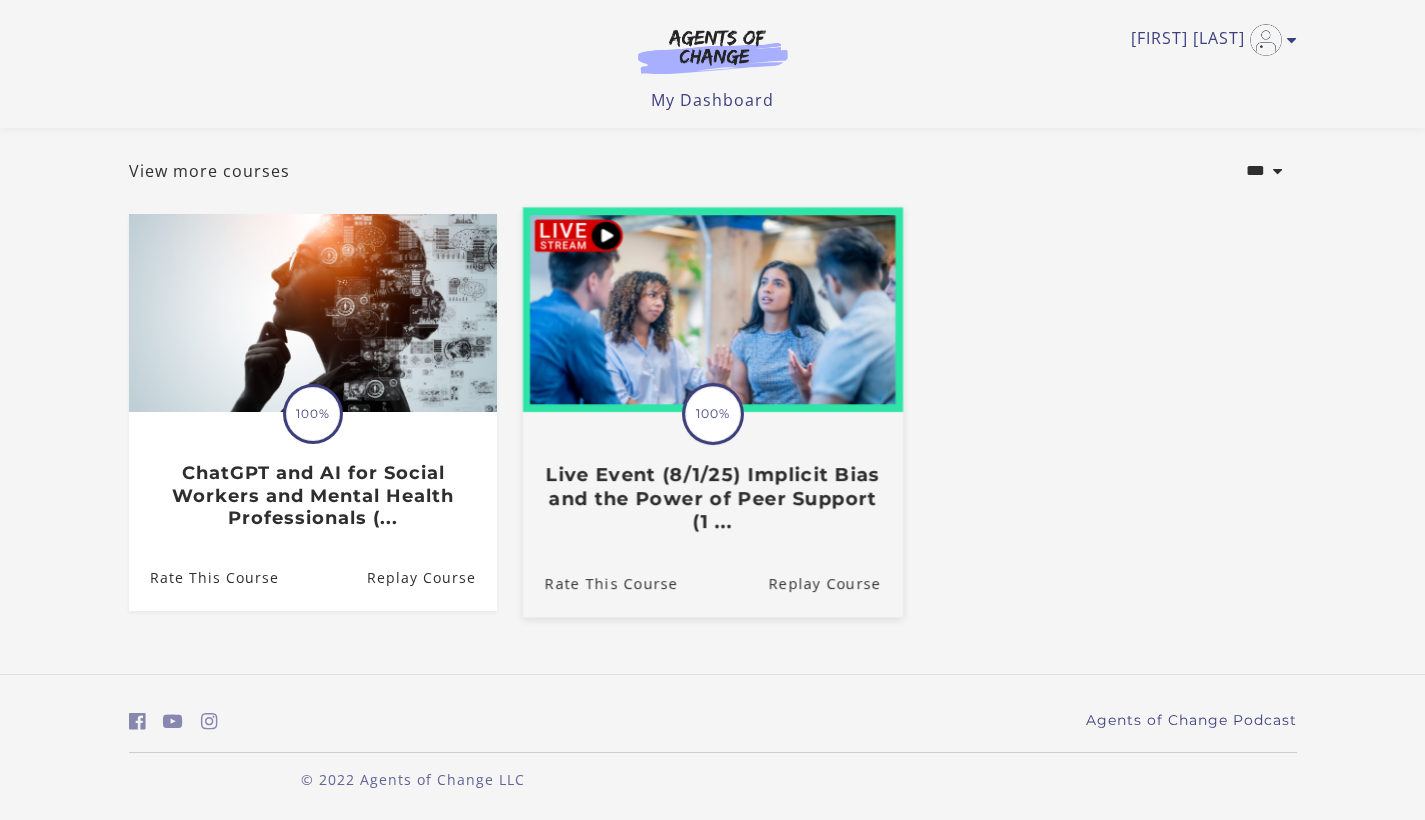 click on "100%" at bounding box center [713, 414] 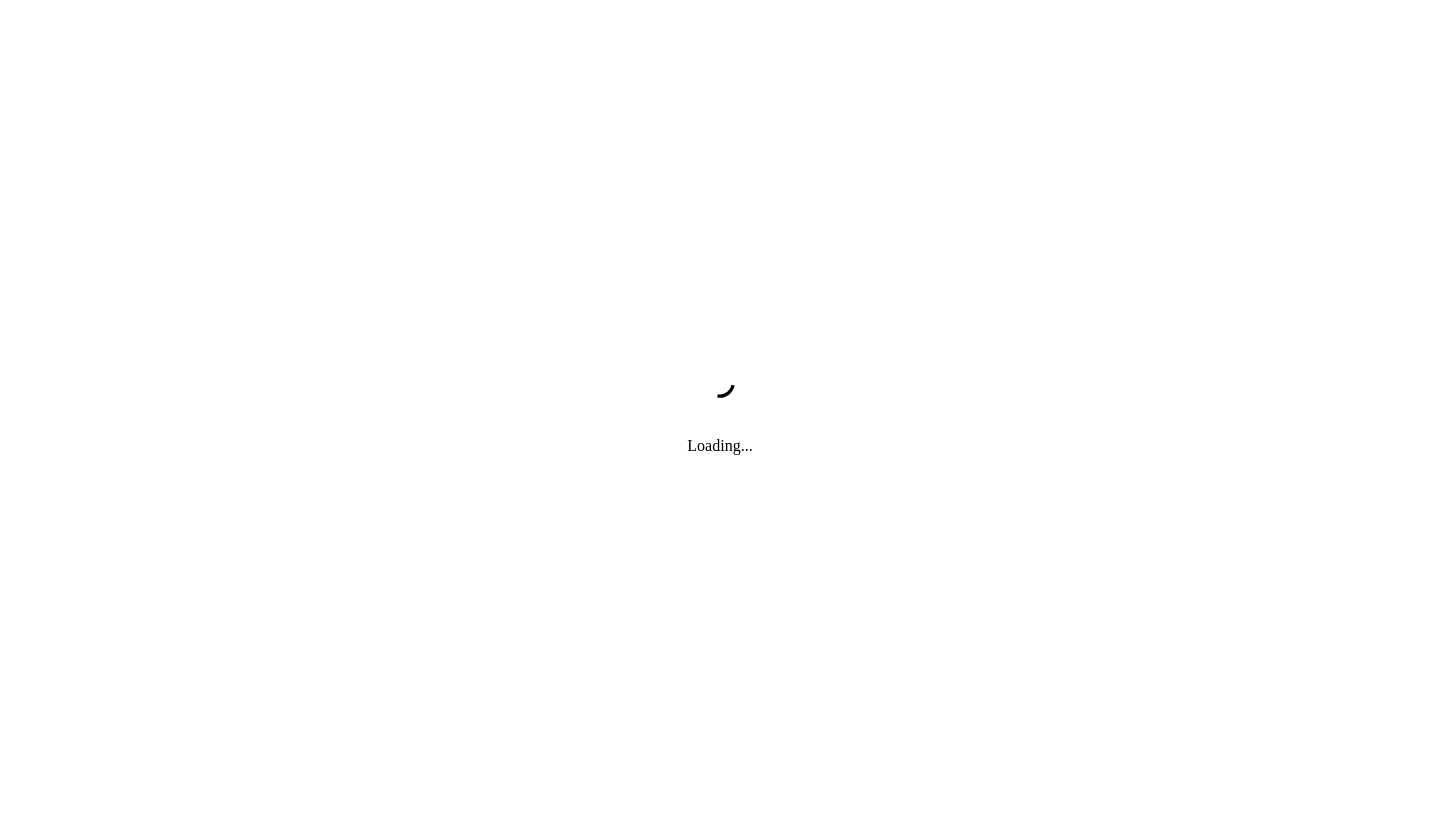 scroll, scrollTop: 0, scrollLeft: 0, axis: both 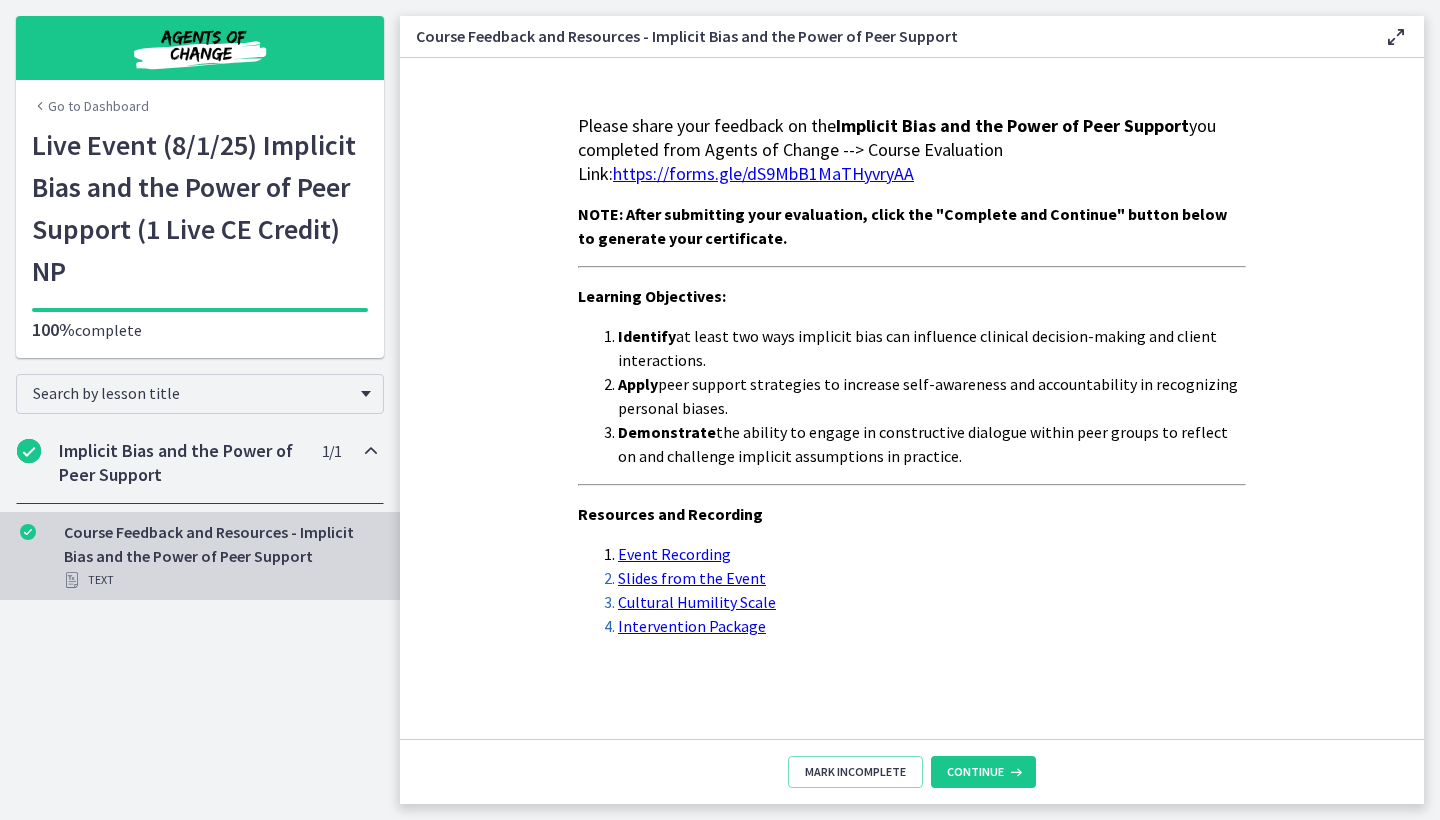 click on "100%  complete" at bounding box center (200, 330) 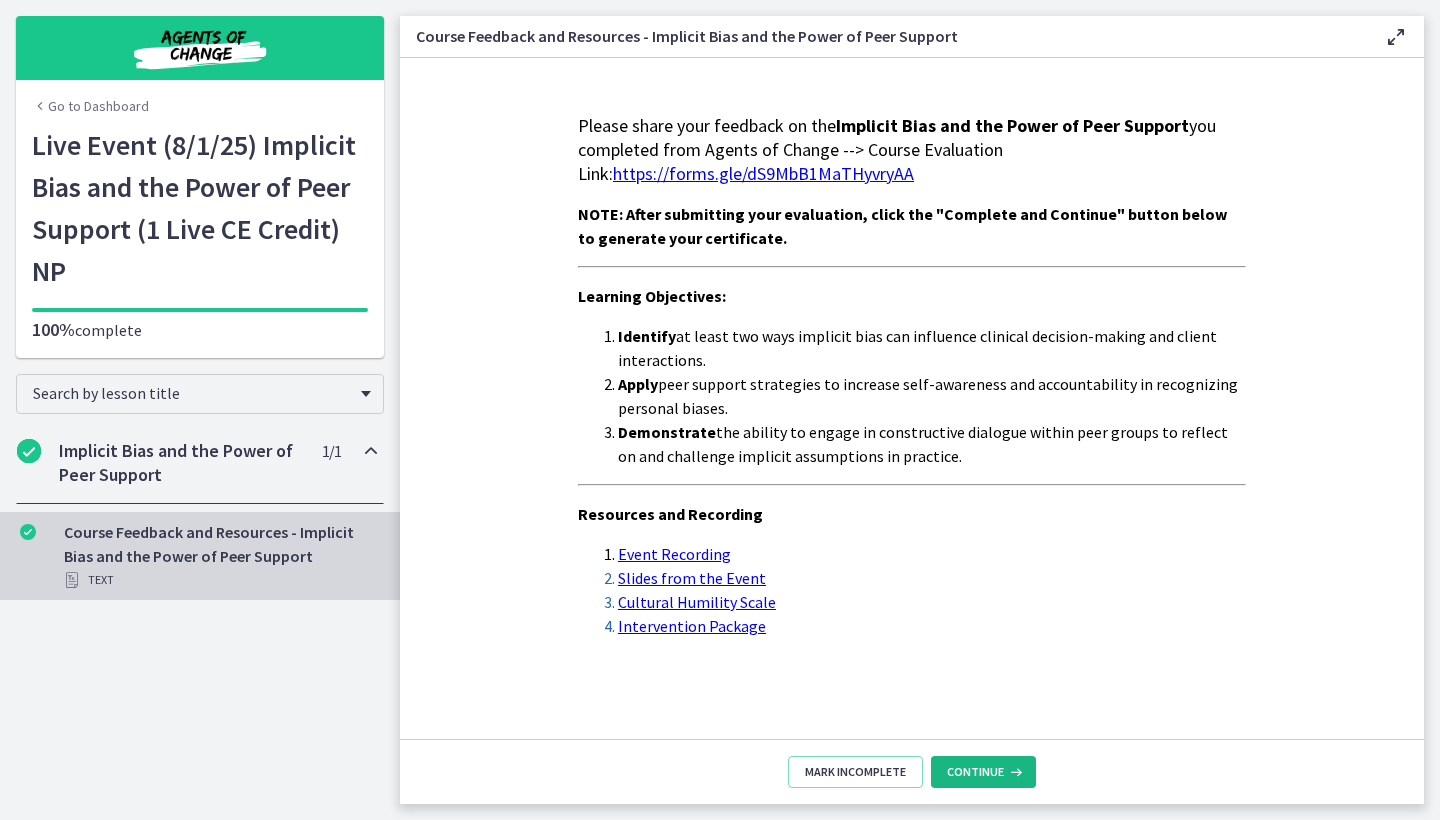 click on "Continue" at bounding box center (983, 772) 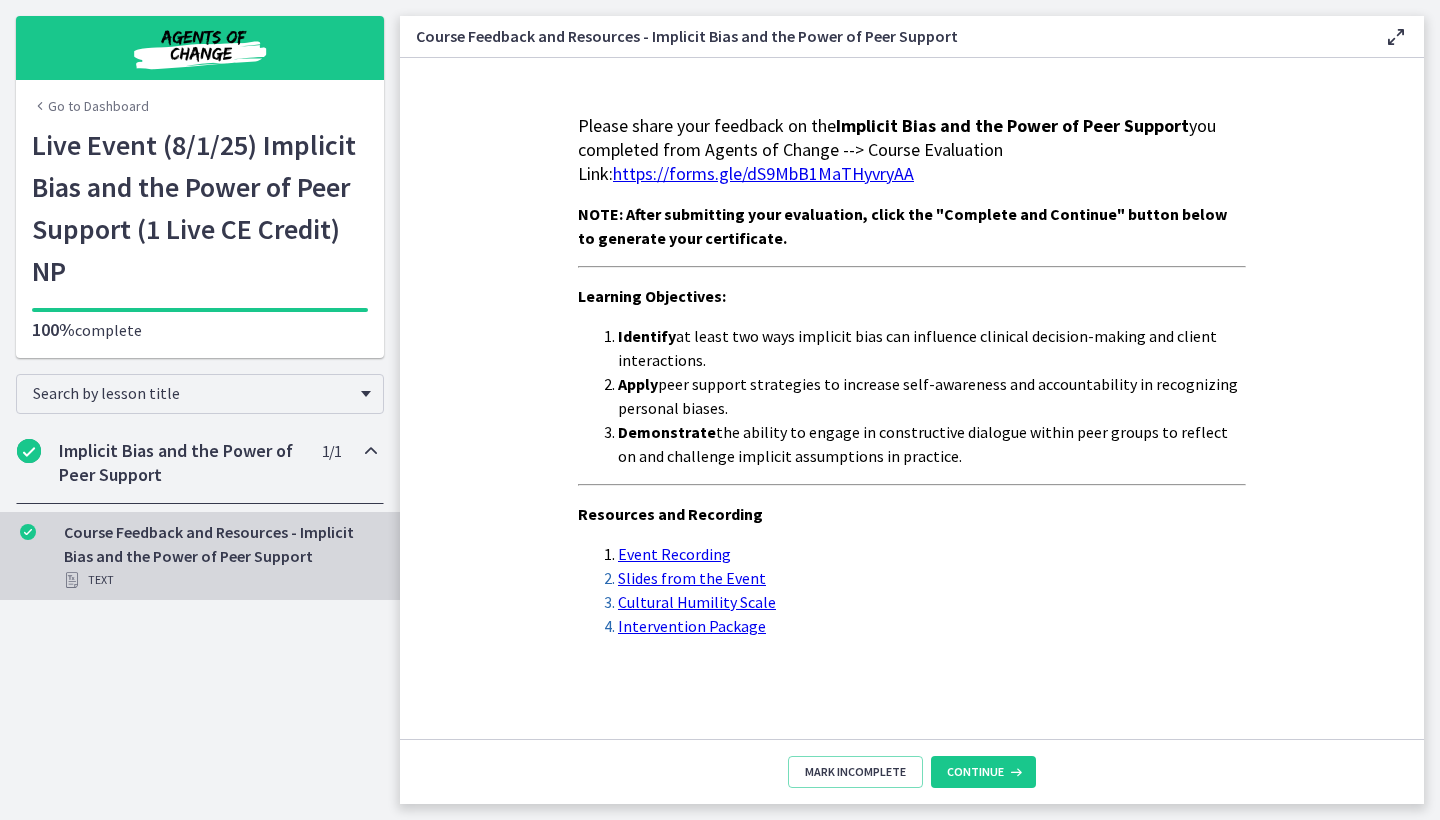 click on "Go to Dashboard" at bounding box center (90, 106) 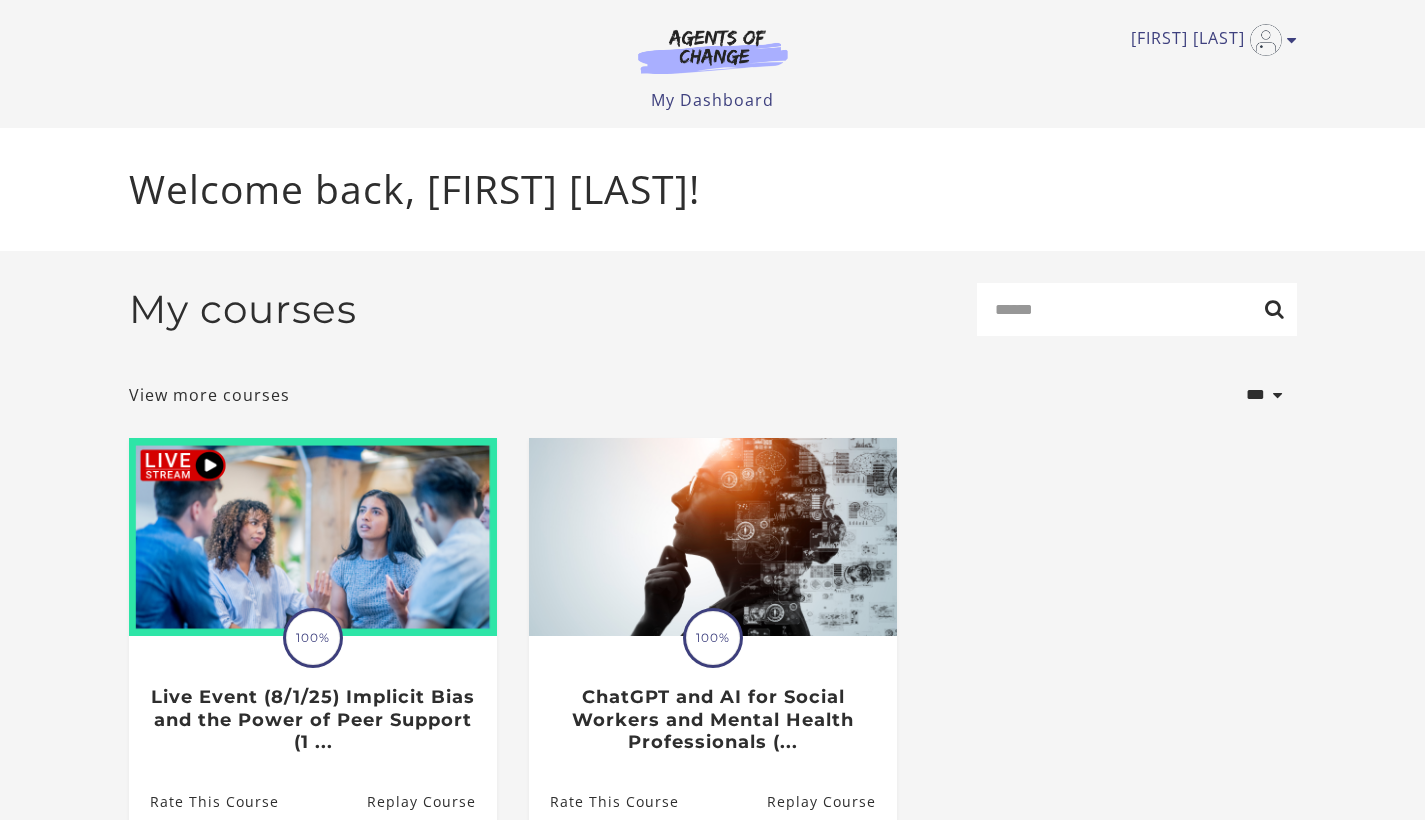 scroll, scrollTop: 0, scrollLeft: 0, axis: both 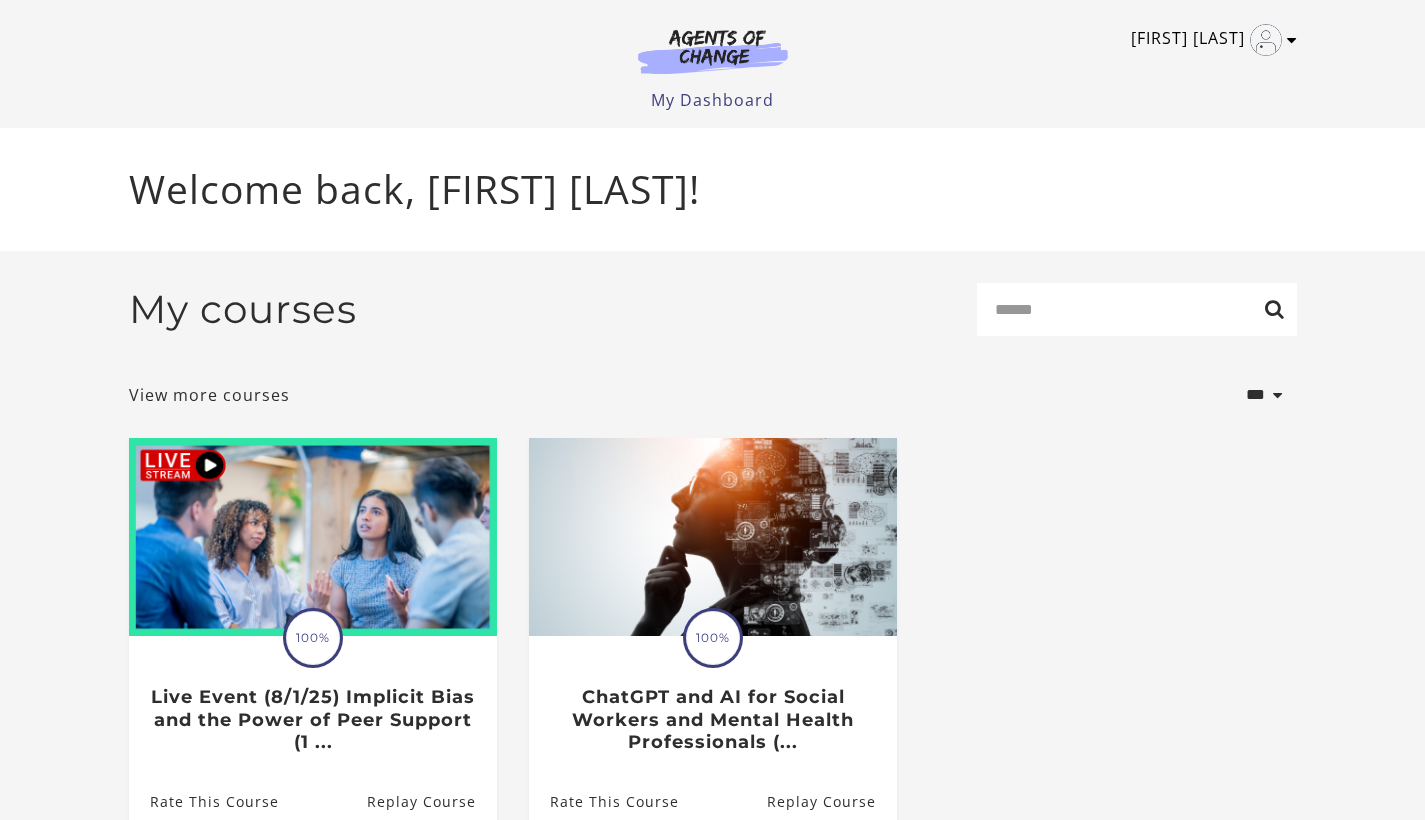 click at bounding box center [1266, 40] 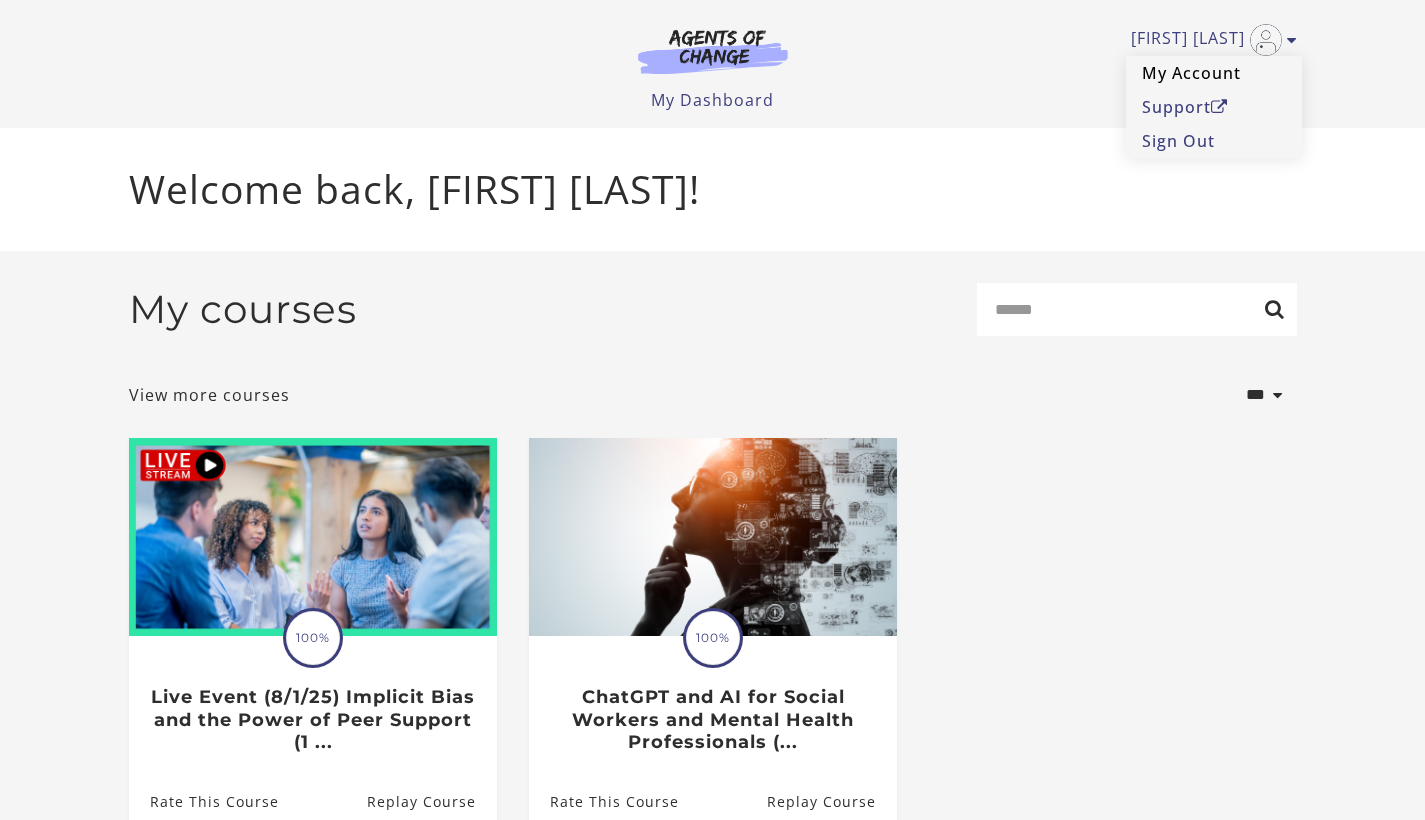 click on "My Account" at bounding box center (1214, 73) 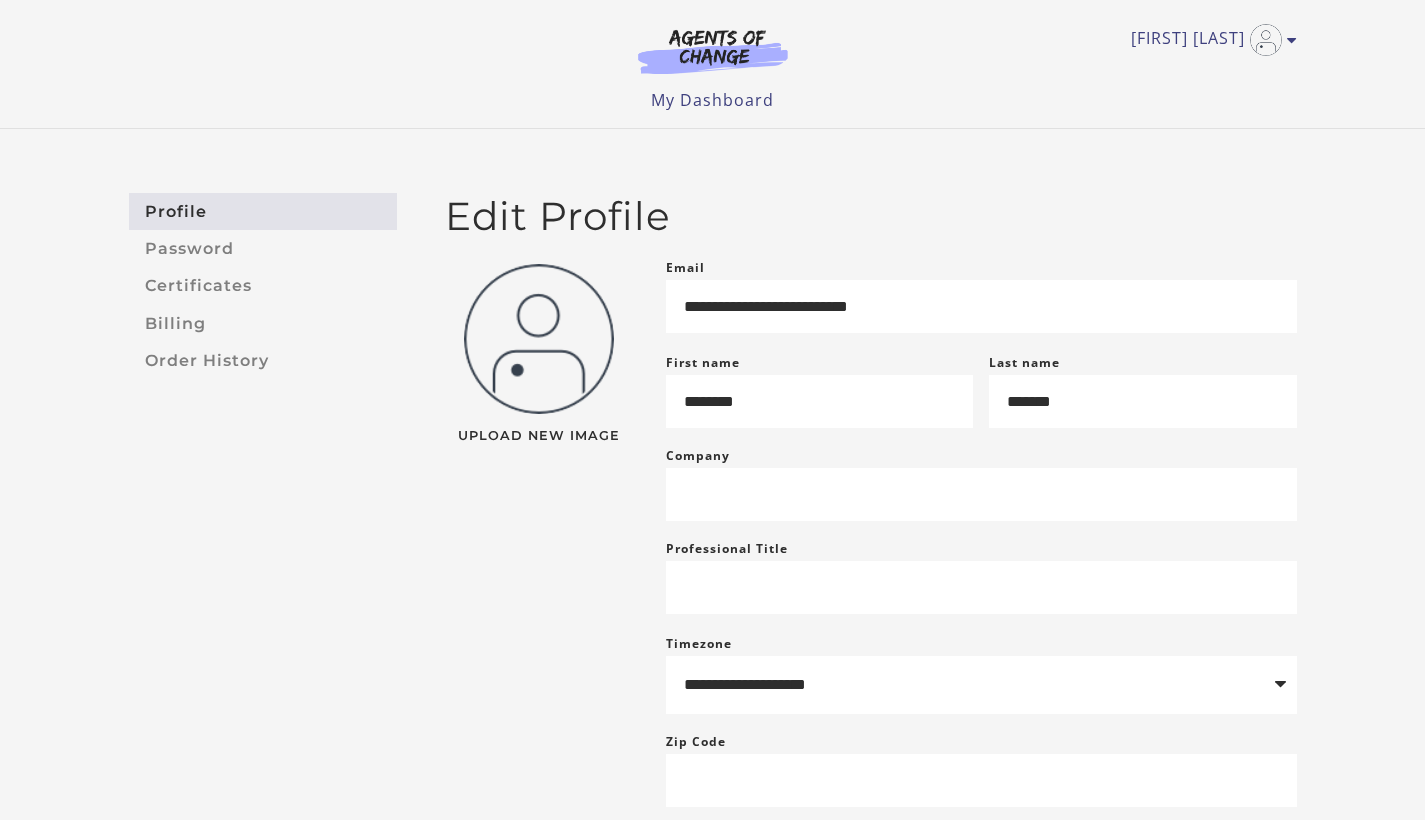 scroll, scrollTop: 0, scrollLeft: 0, axis: both 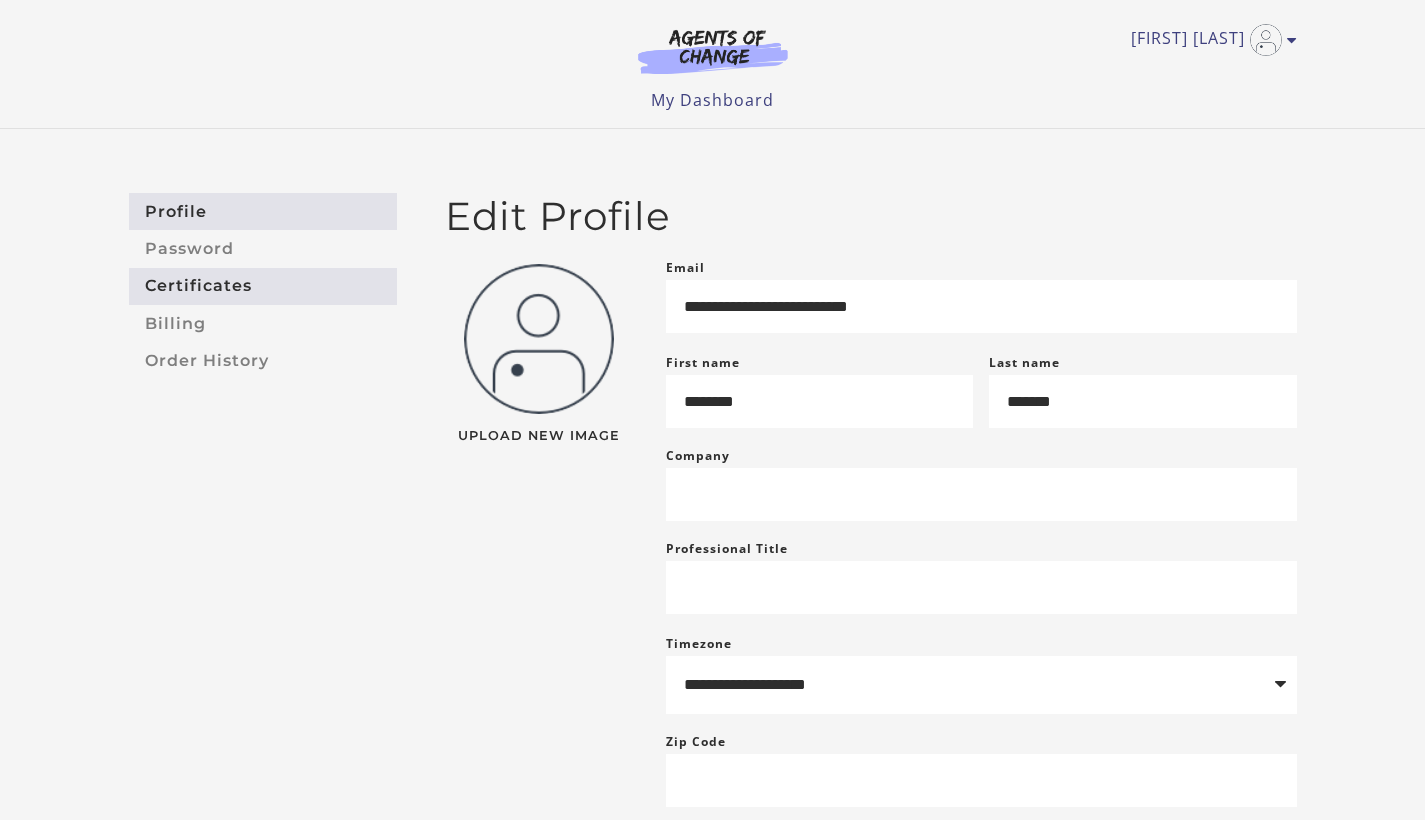 click on "Certificates" at bounding box center [263, 286] 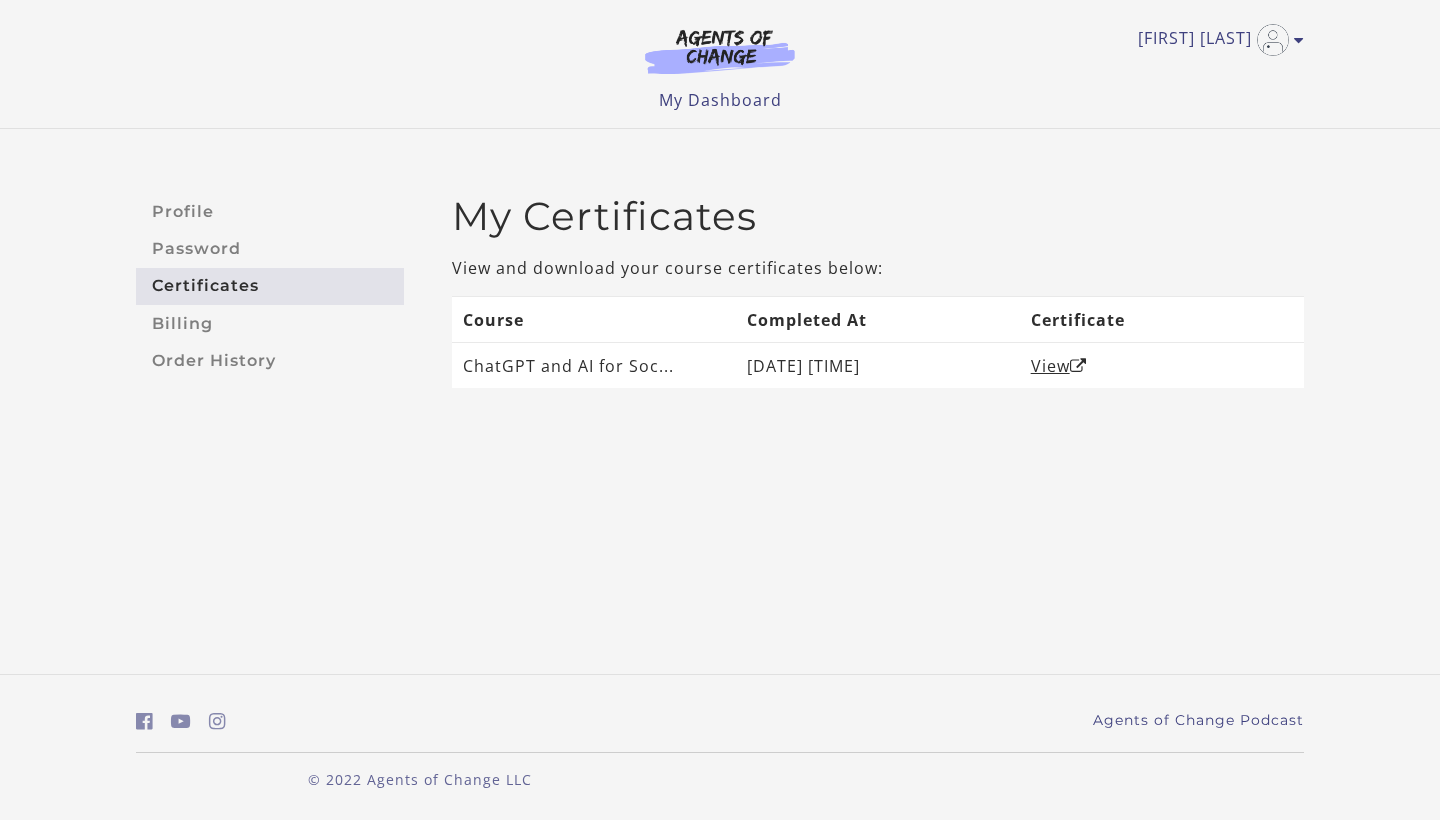 scroll, scrollTop: 0, scrollLeft: 0, axis: both 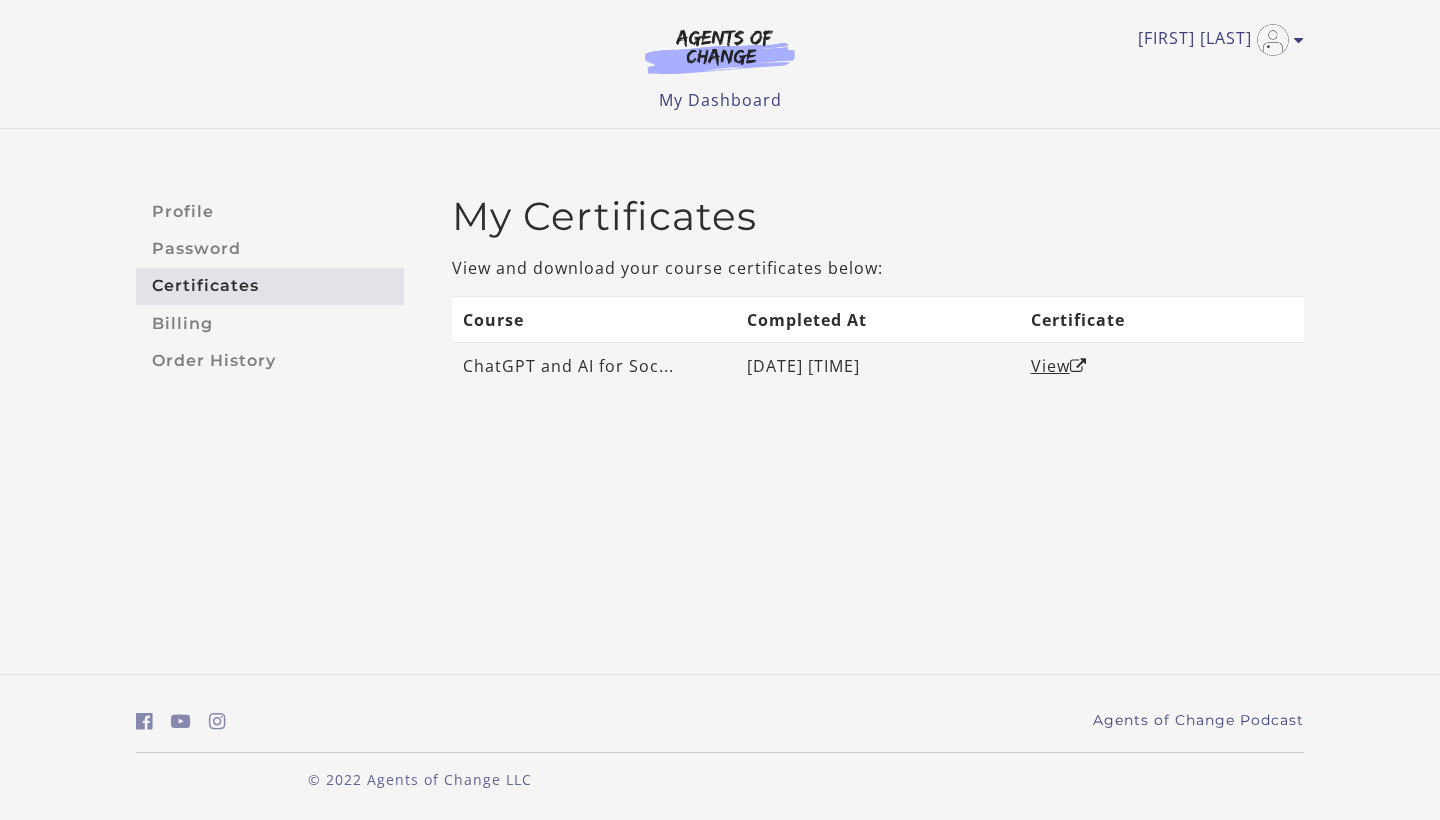 click on "ChatGPT and AI for Soc..." at bounding box center (594, 366) 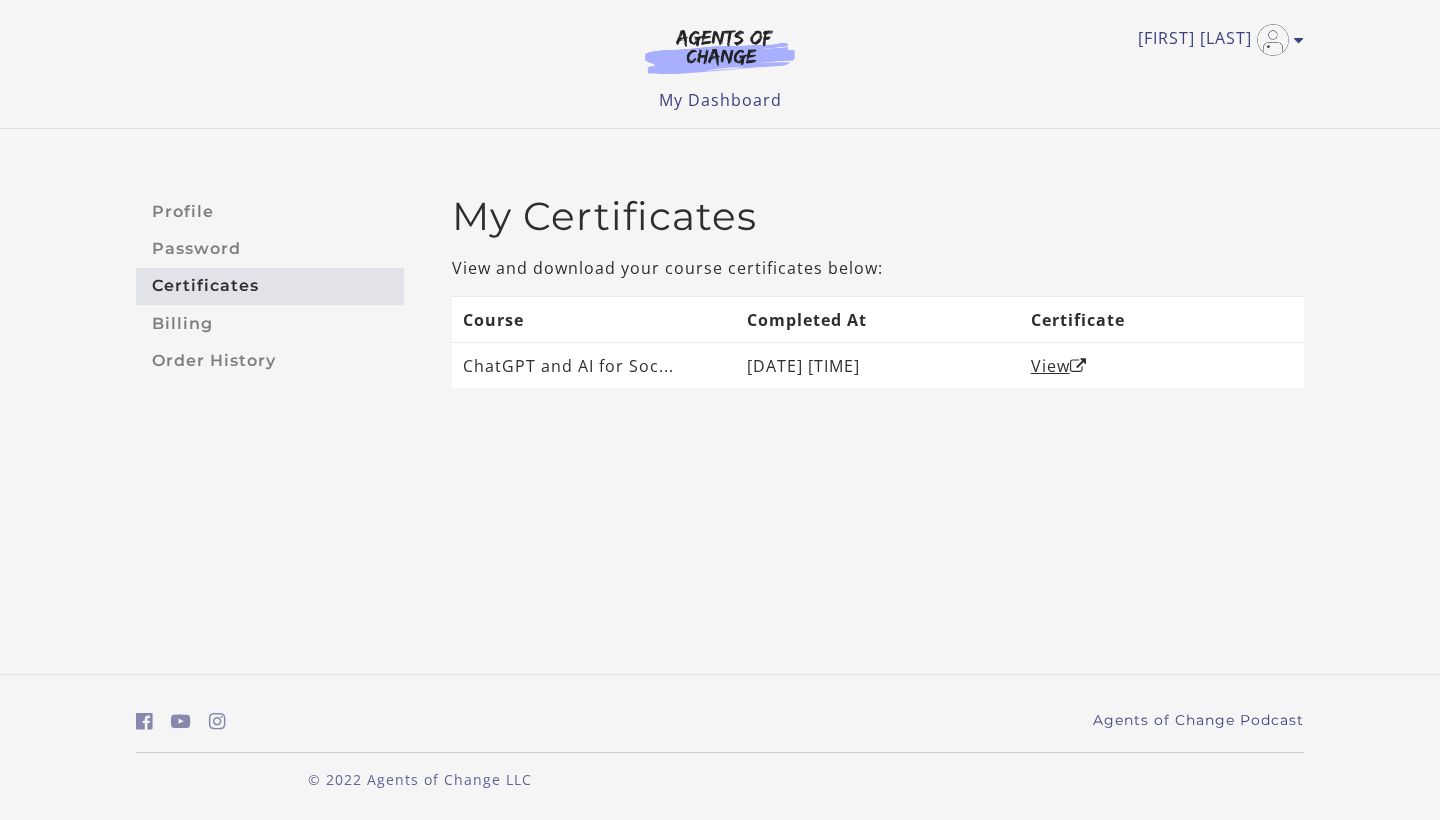 click on "Profile
Password
Certificates
Billing
Order History
My Certificates
View and download your course certificates below:
Course
Completed At
Certificate
ChatGPT and AI for Soc...
[DATE] [TIME]
View" at bounding box center (720, 307) 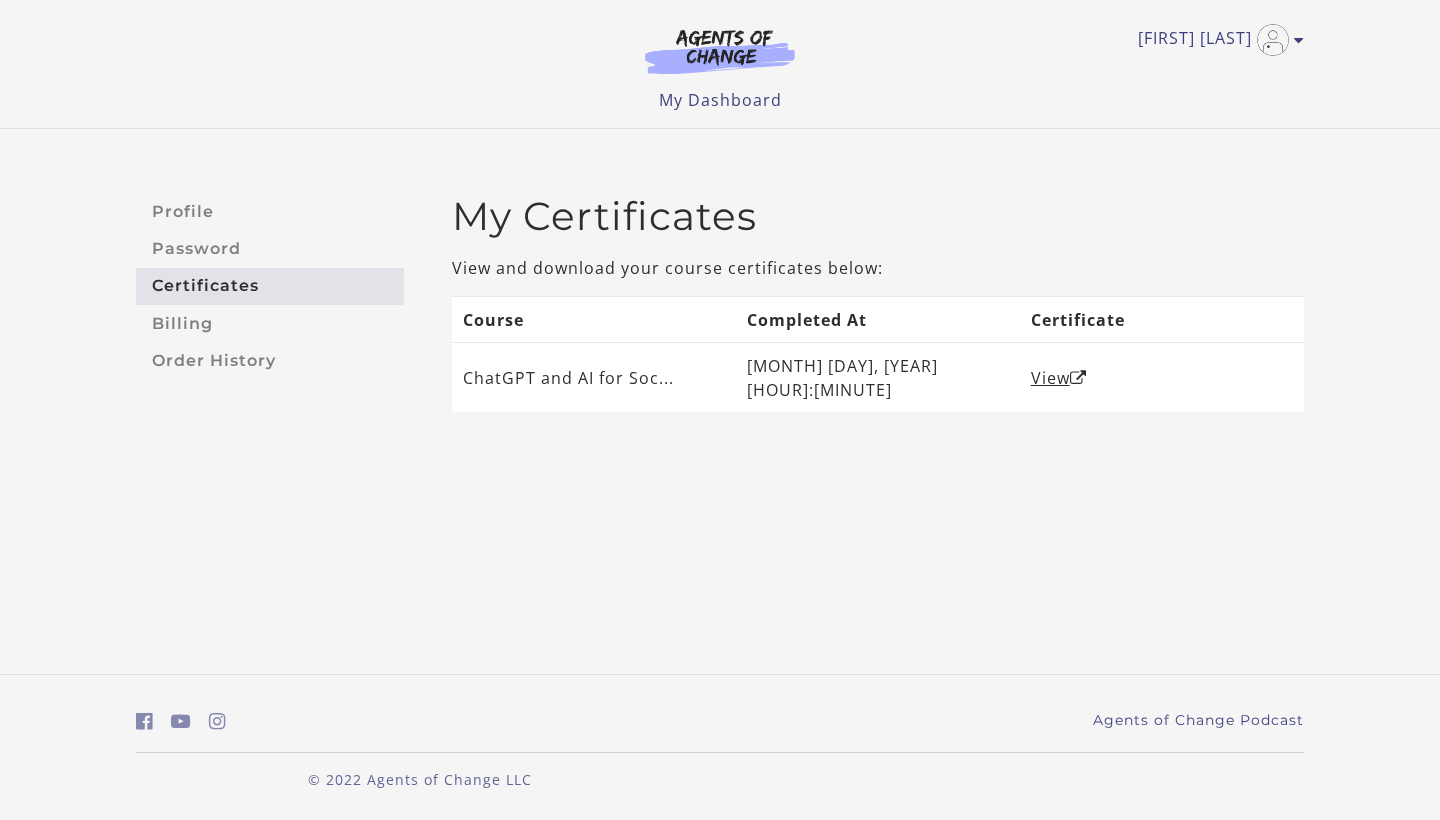 scroll, scrollTop: 0, scrollLeft: 0, axis: both 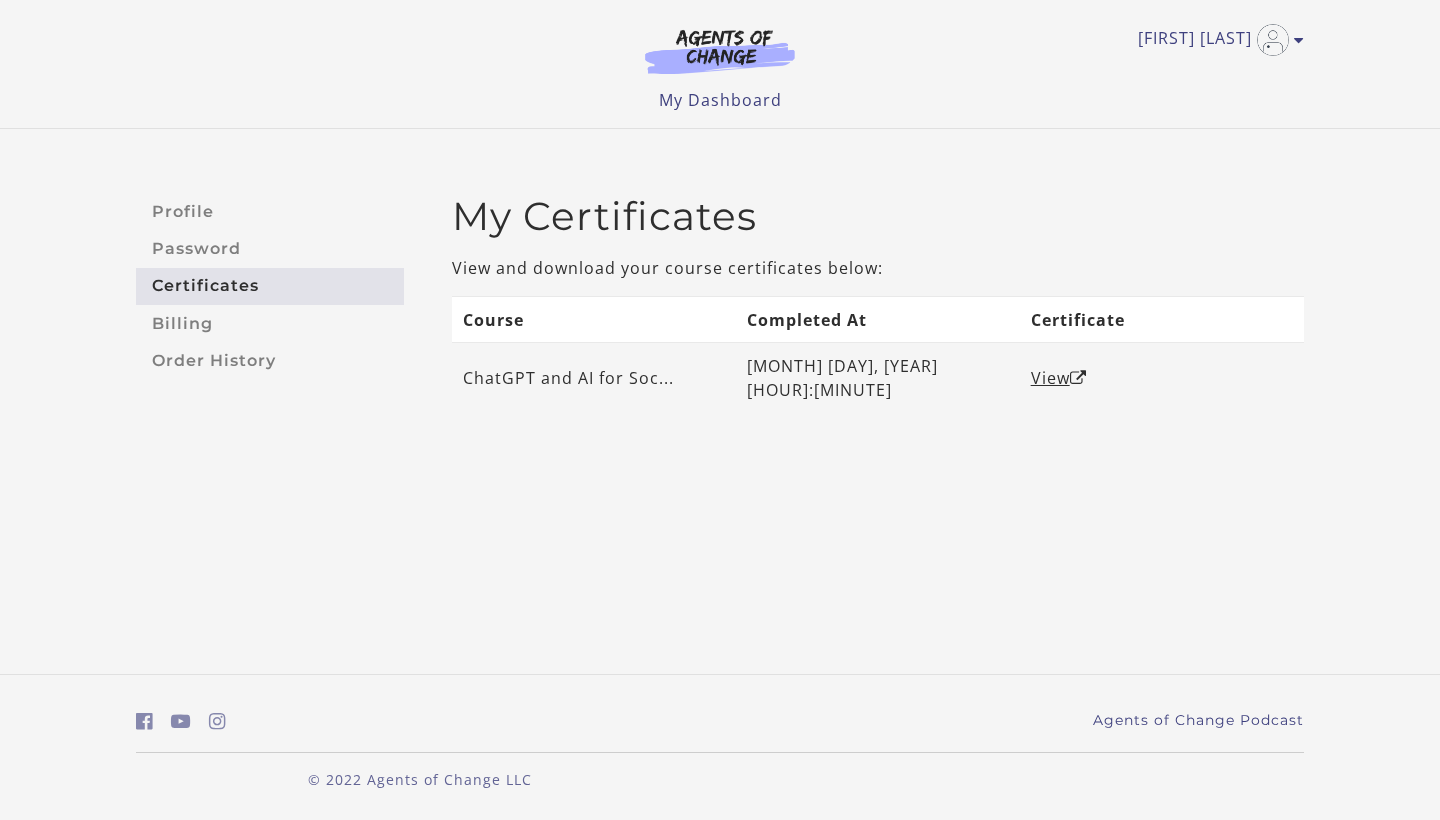 click on "View" at bounding box center (1162, 378) 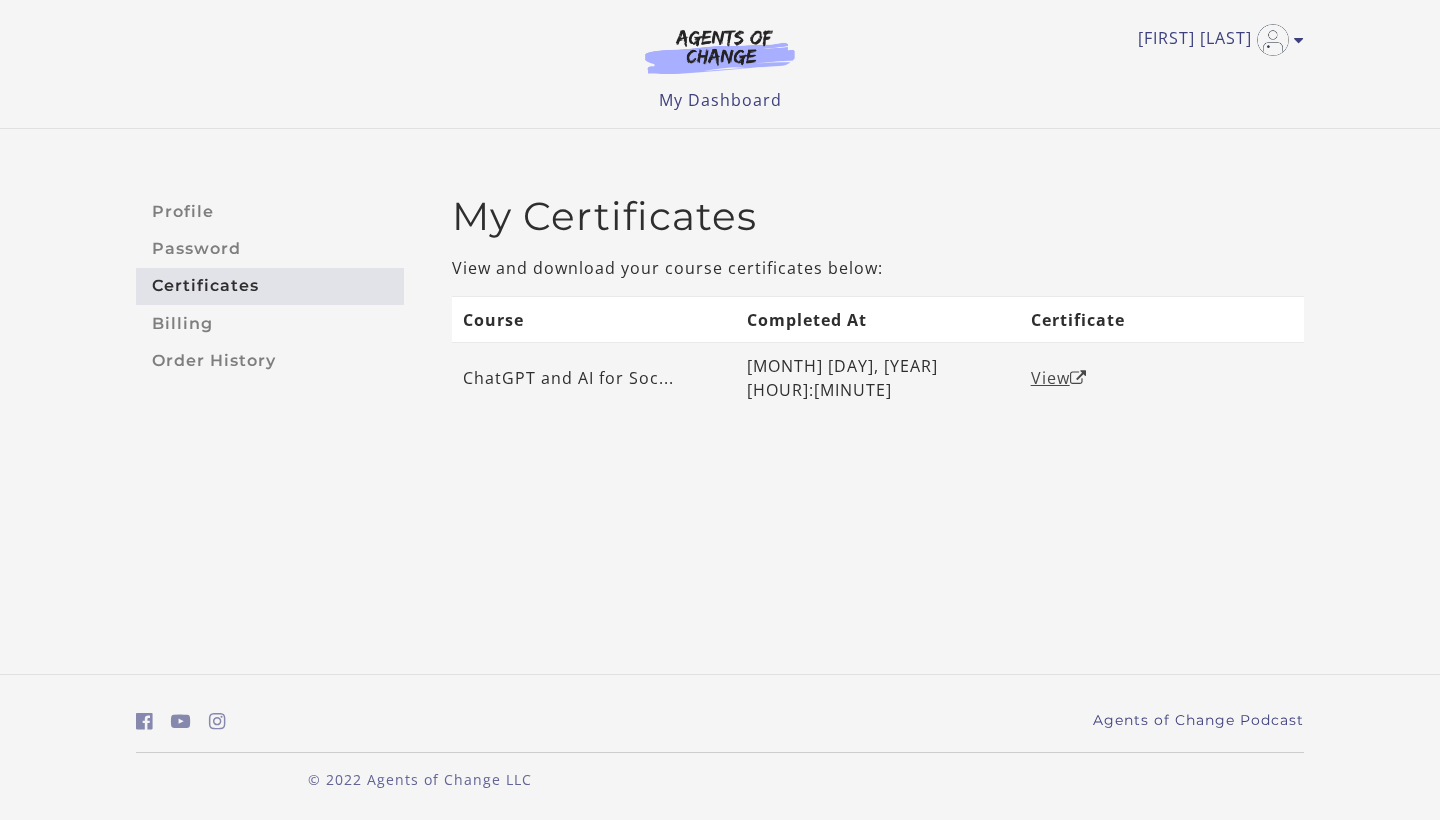 click on "View" at bounding box center (1059, 378) 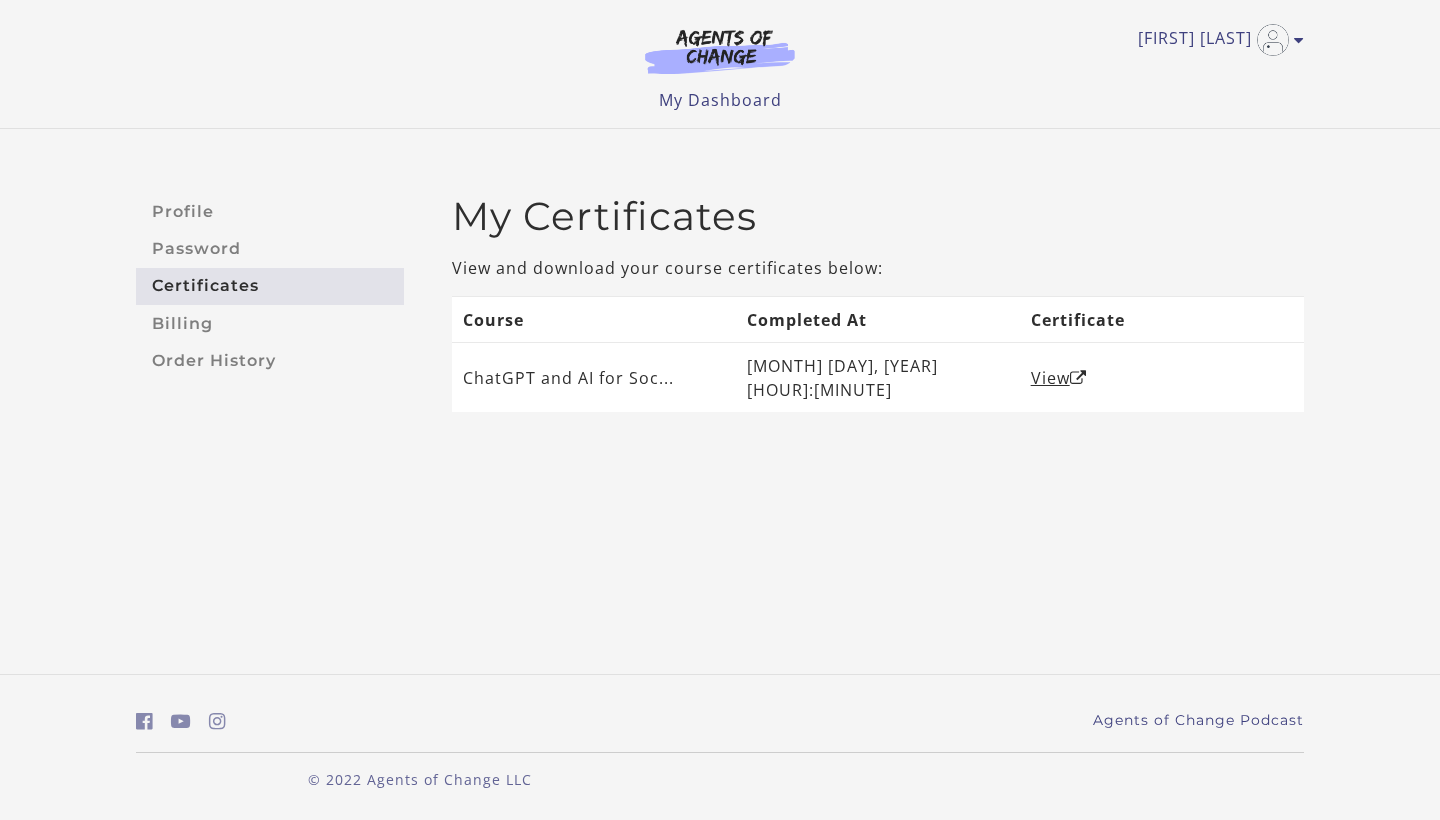 click on "Certificates" at bounding box center (270, 286) 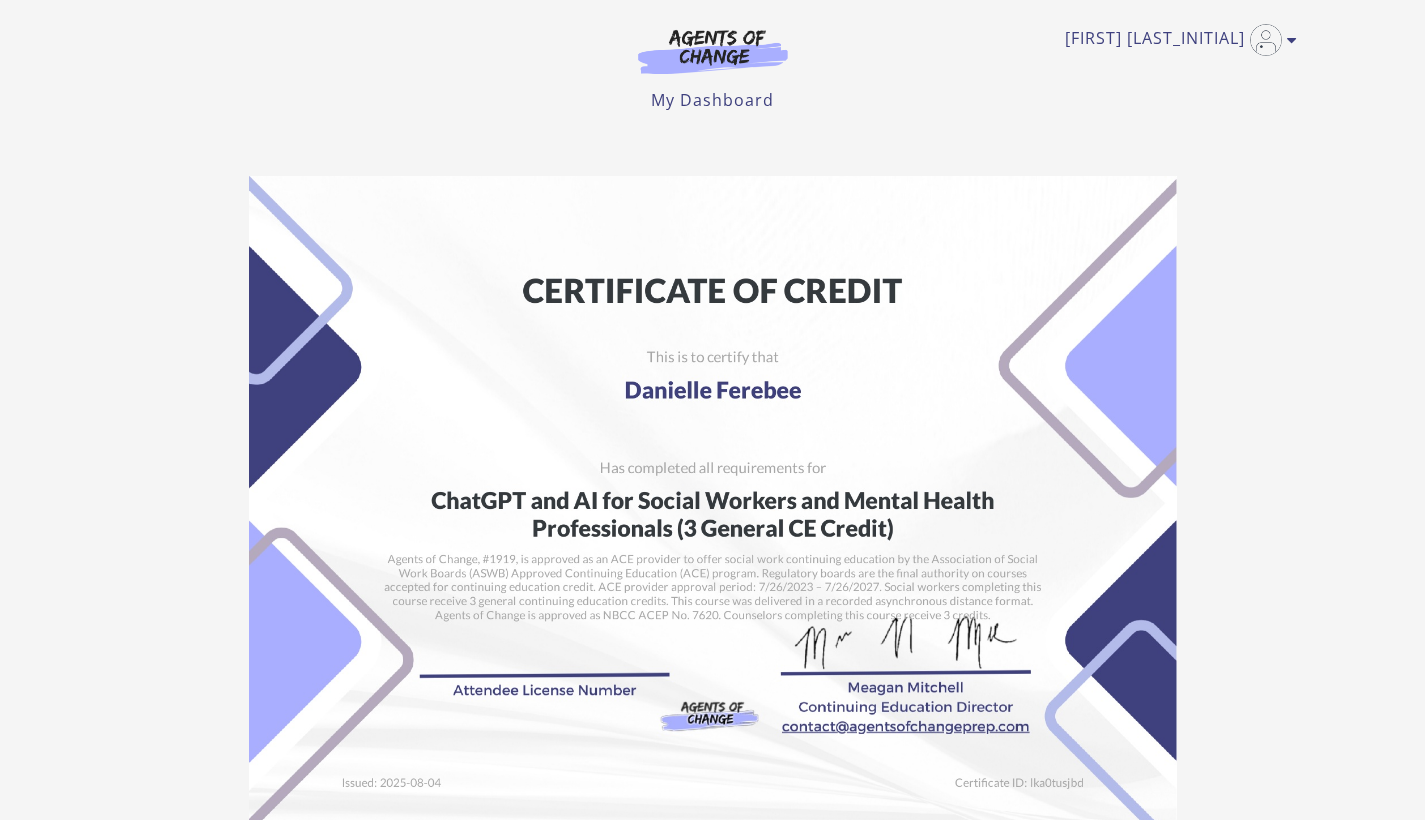 scroll, scrollTop: 0, scrollLeft: 0, axis: both 